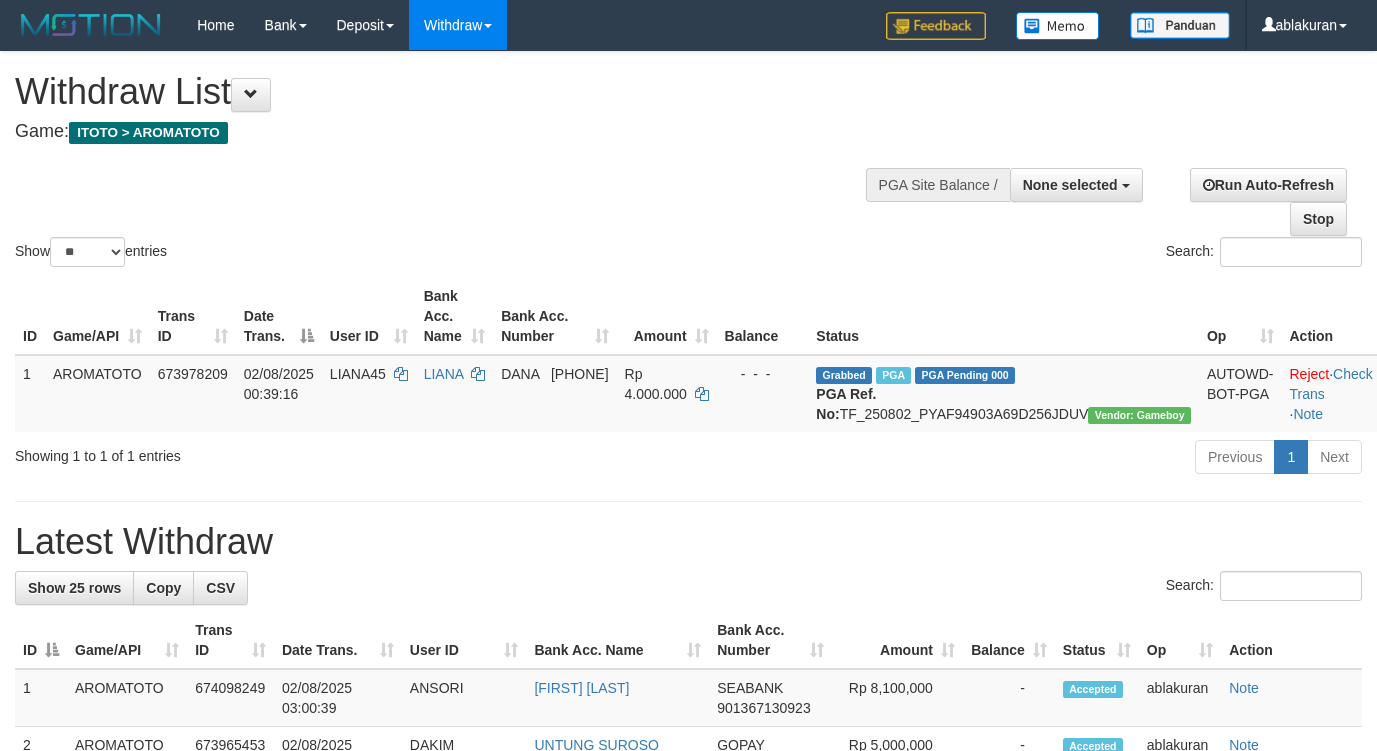 select 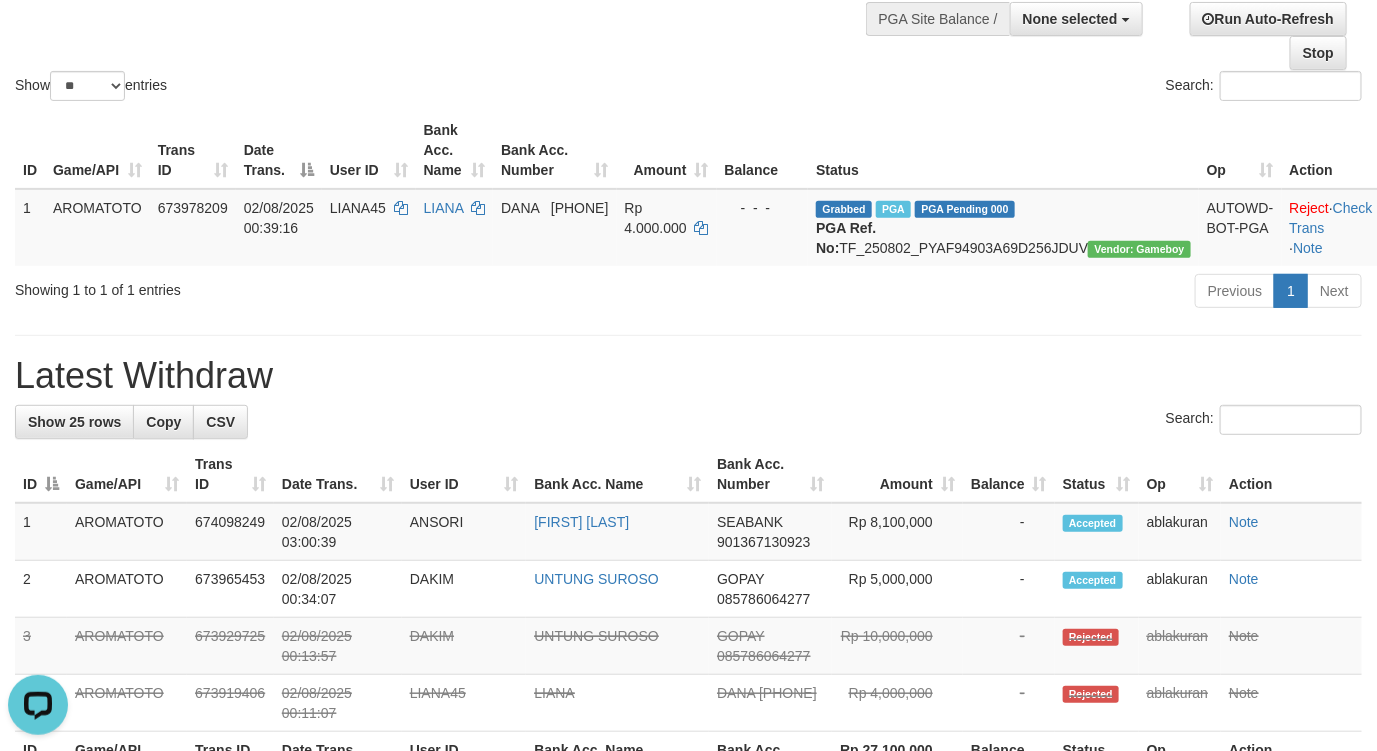 scroll, scrollTop: 166, scrollLeft: 0, axis: vertical 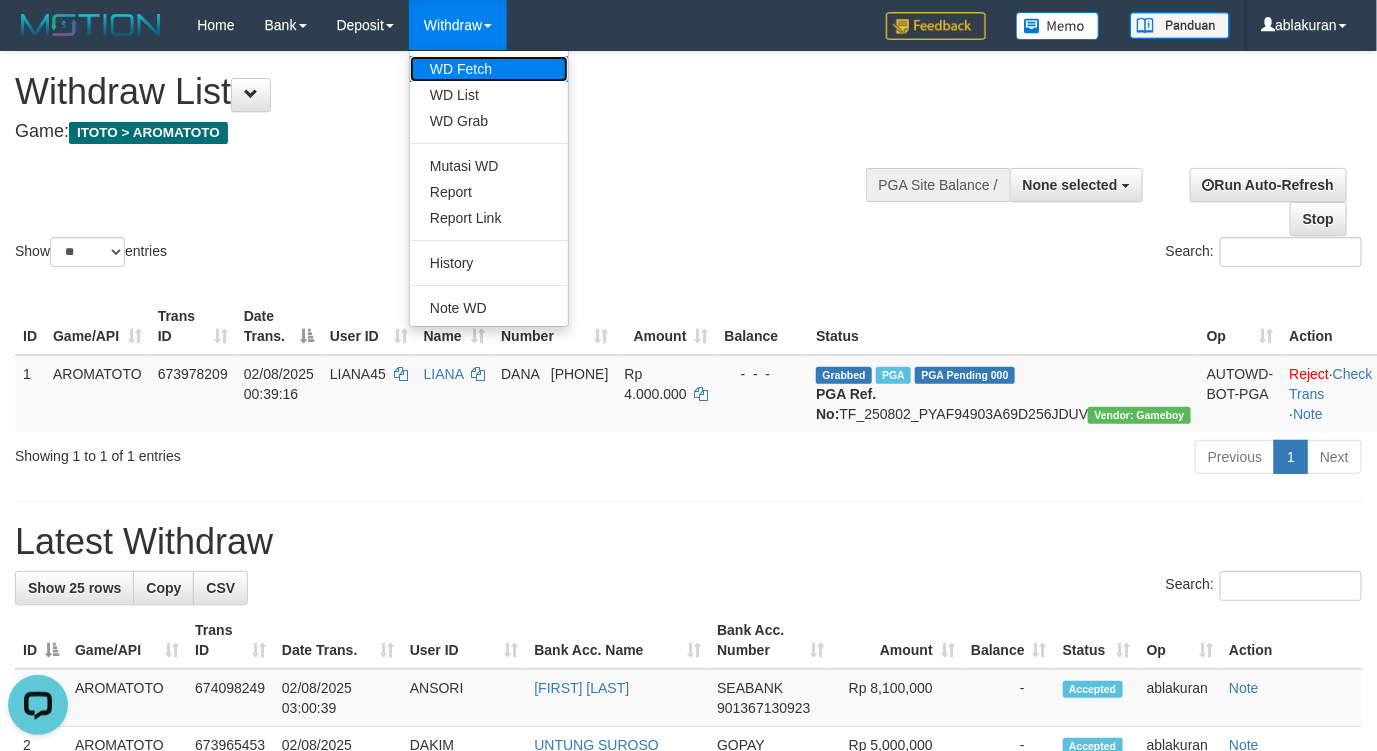 click on "WD Fetch" at bounding box center [489, 69] 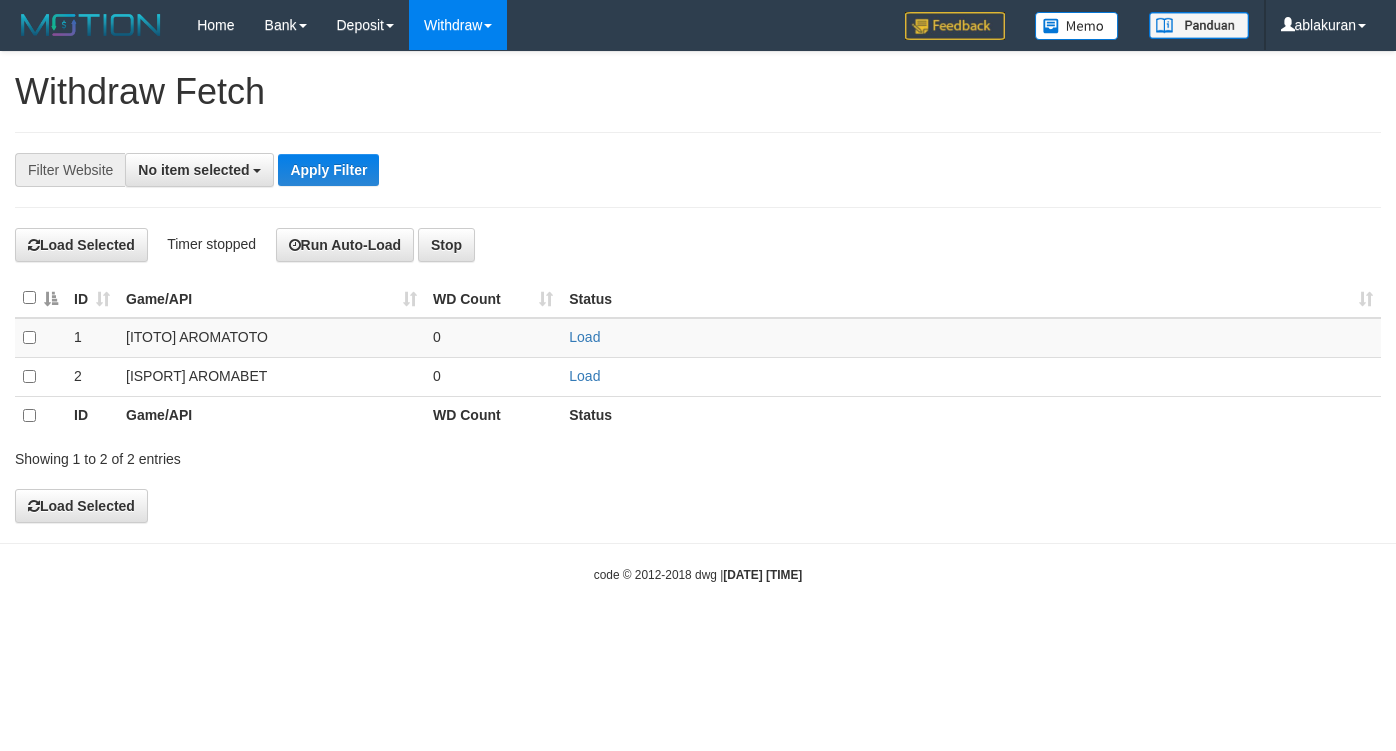 select 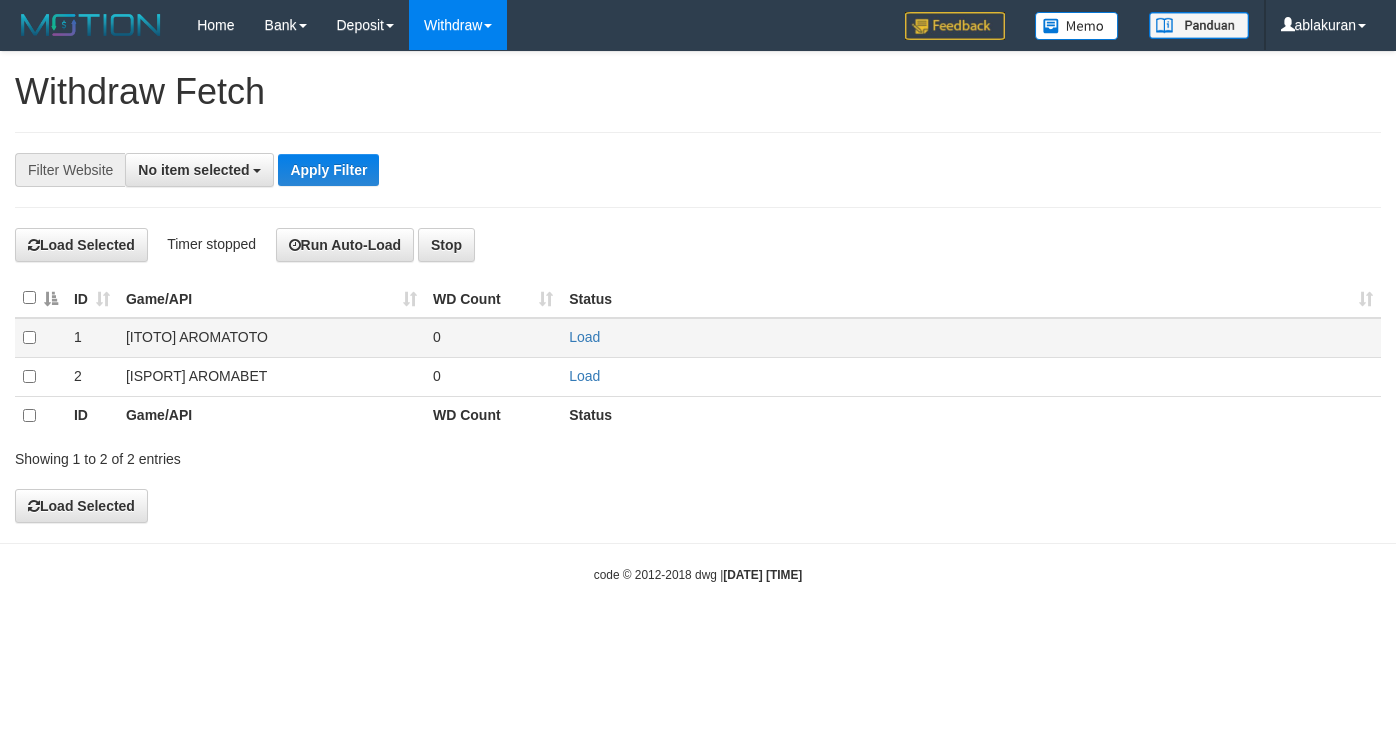 scroll, scrollTop: 0, scrollLeft: 0, axis: both 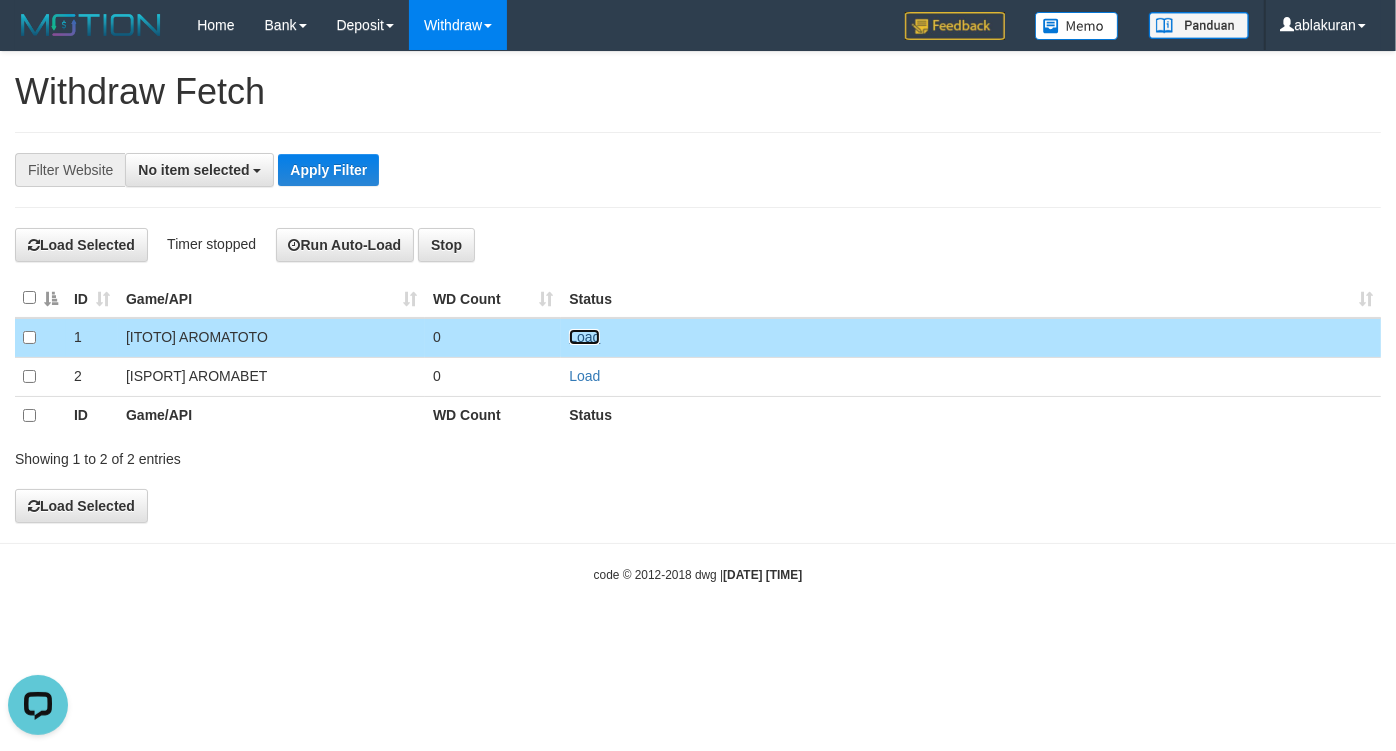 click on "Load" at bounding box center [584, 337] 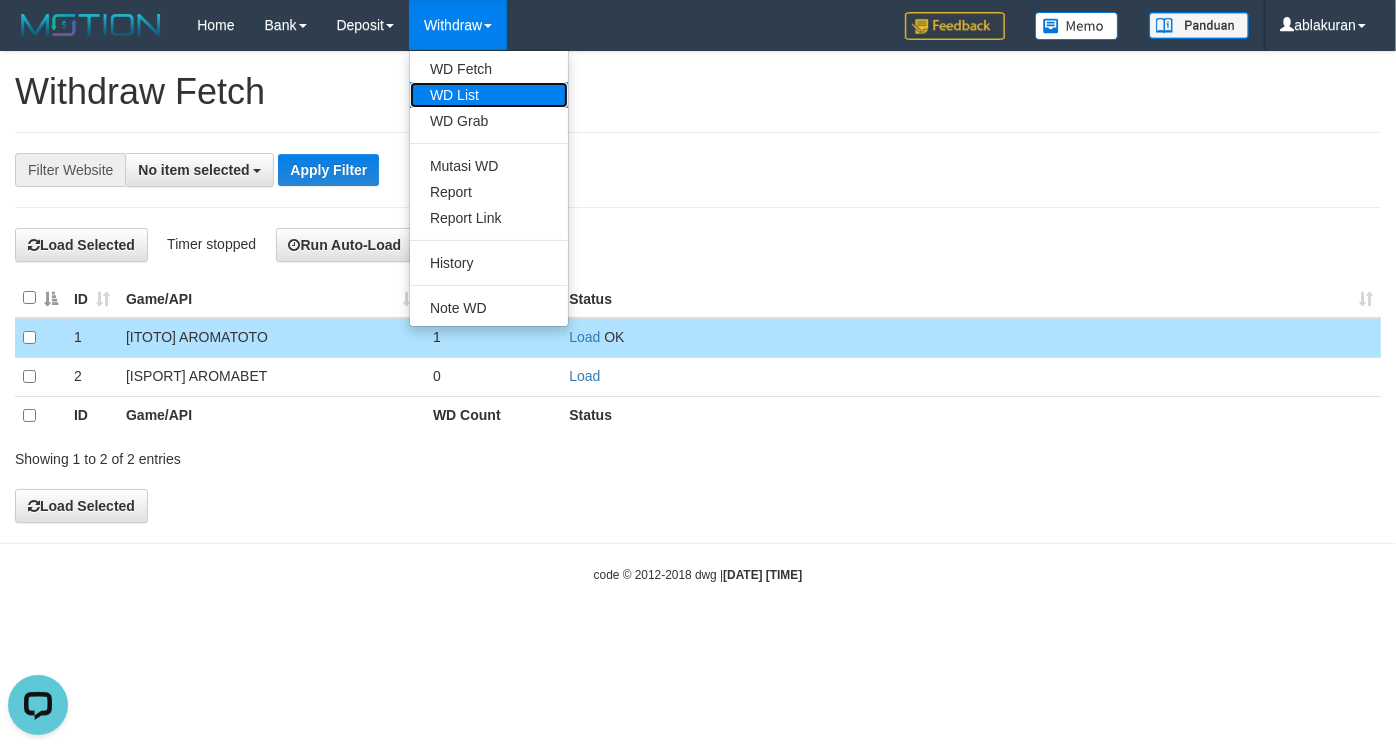 click on "WD List" at bounding box center (489, 95) 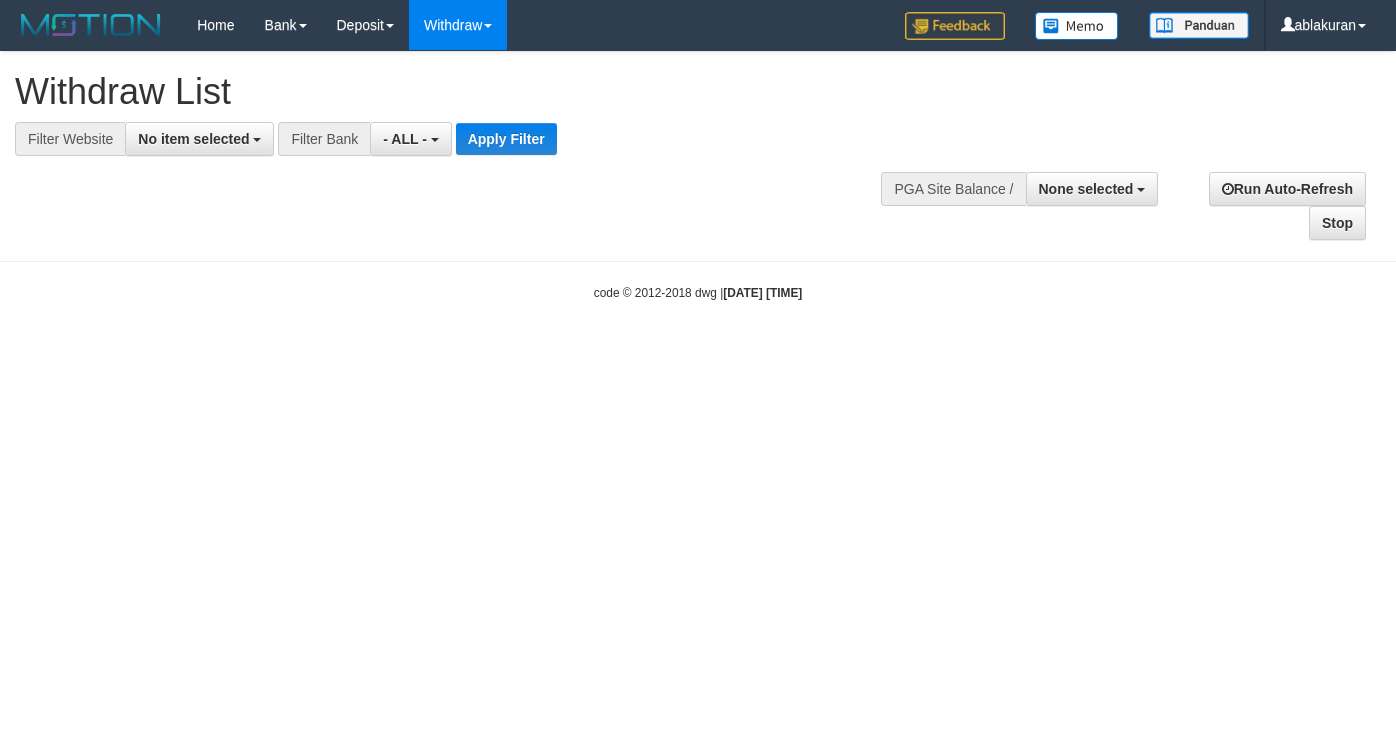select 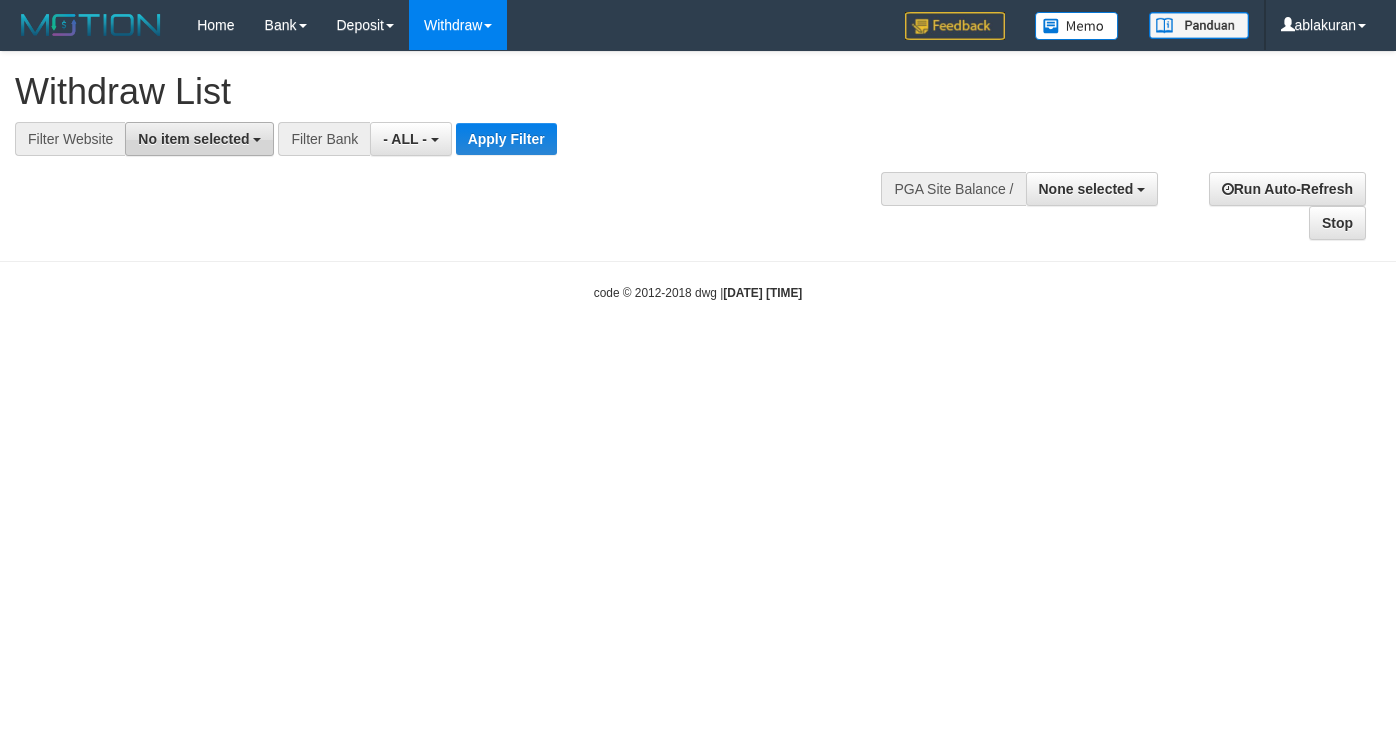 scroll, scrollTop: 0, scrollLeft: 0, axis: both 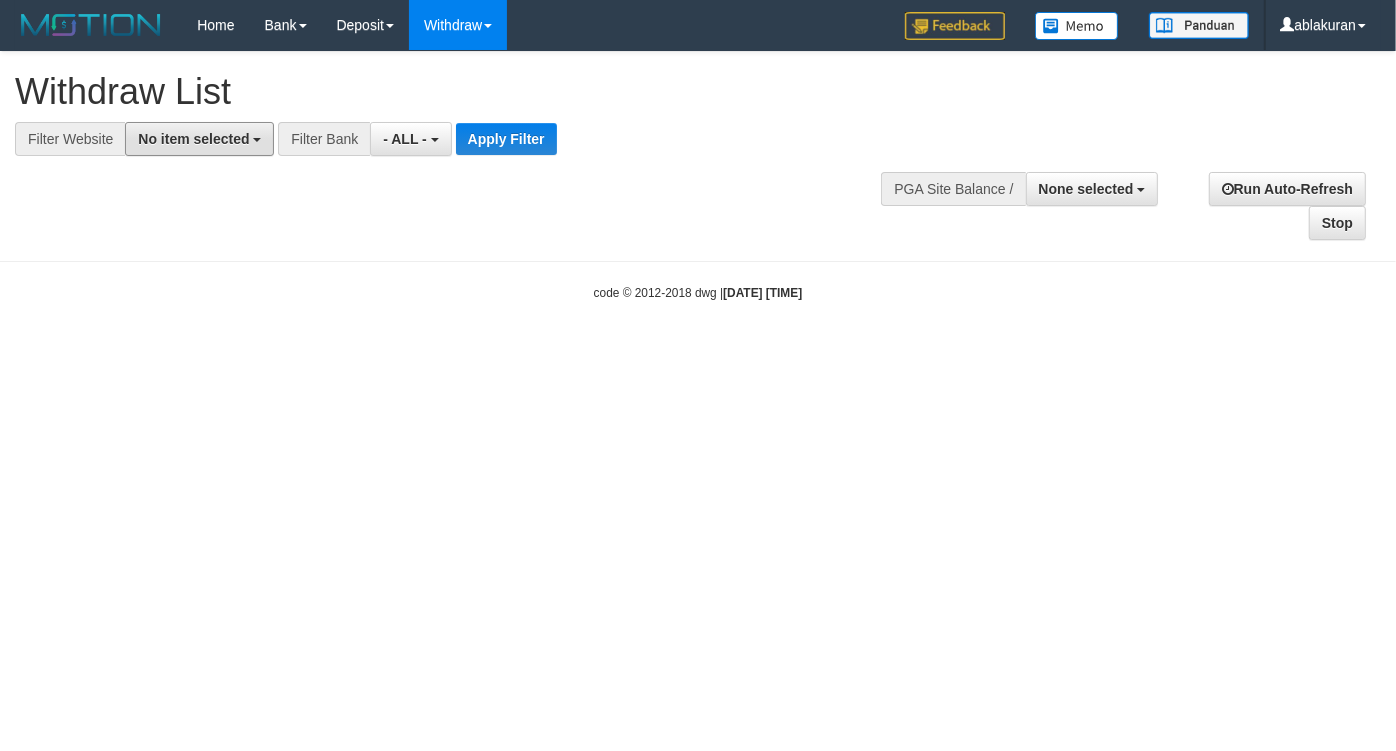 drag, startPoint x: 178, startPoint y: 150, endPoint x: 180, endPoint y: 163, distance: 13.152946 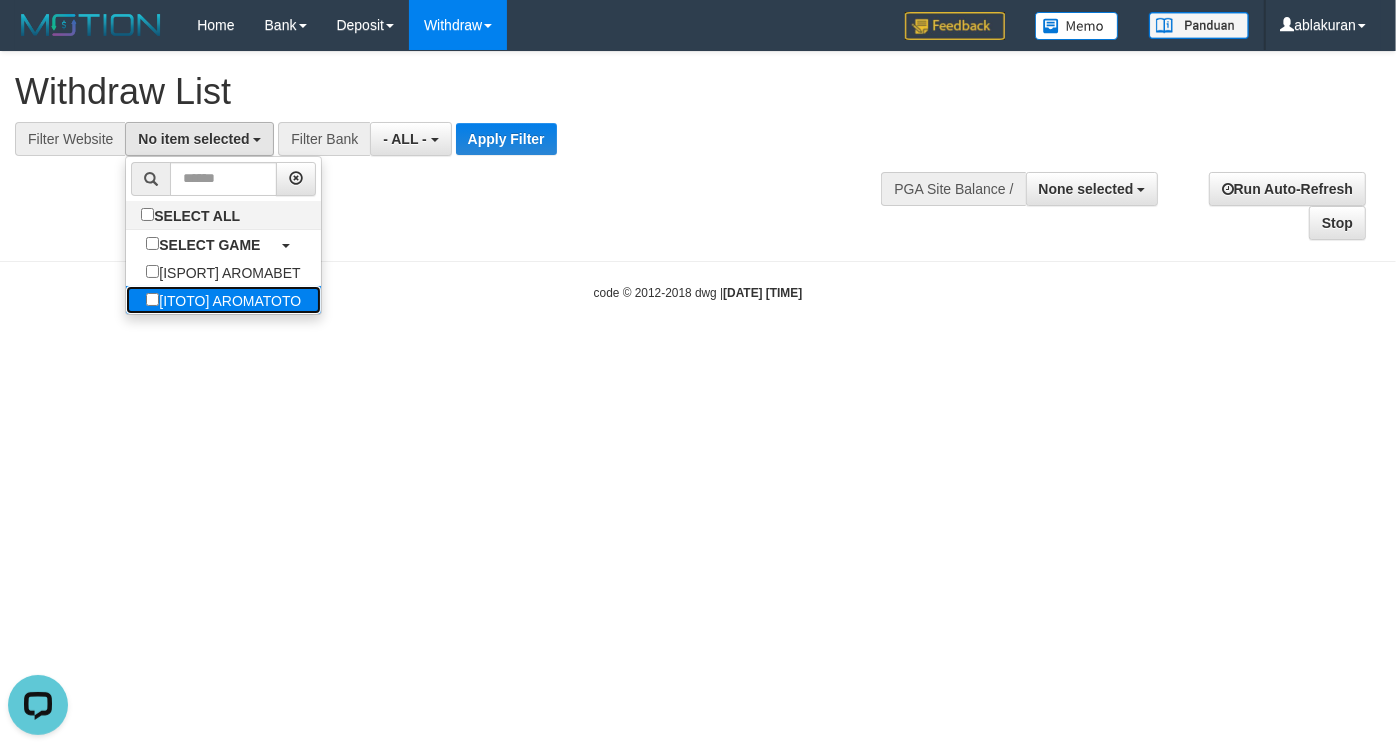 click on "[ITOTO] AROMATOTO" at bounding box center (223, 300) 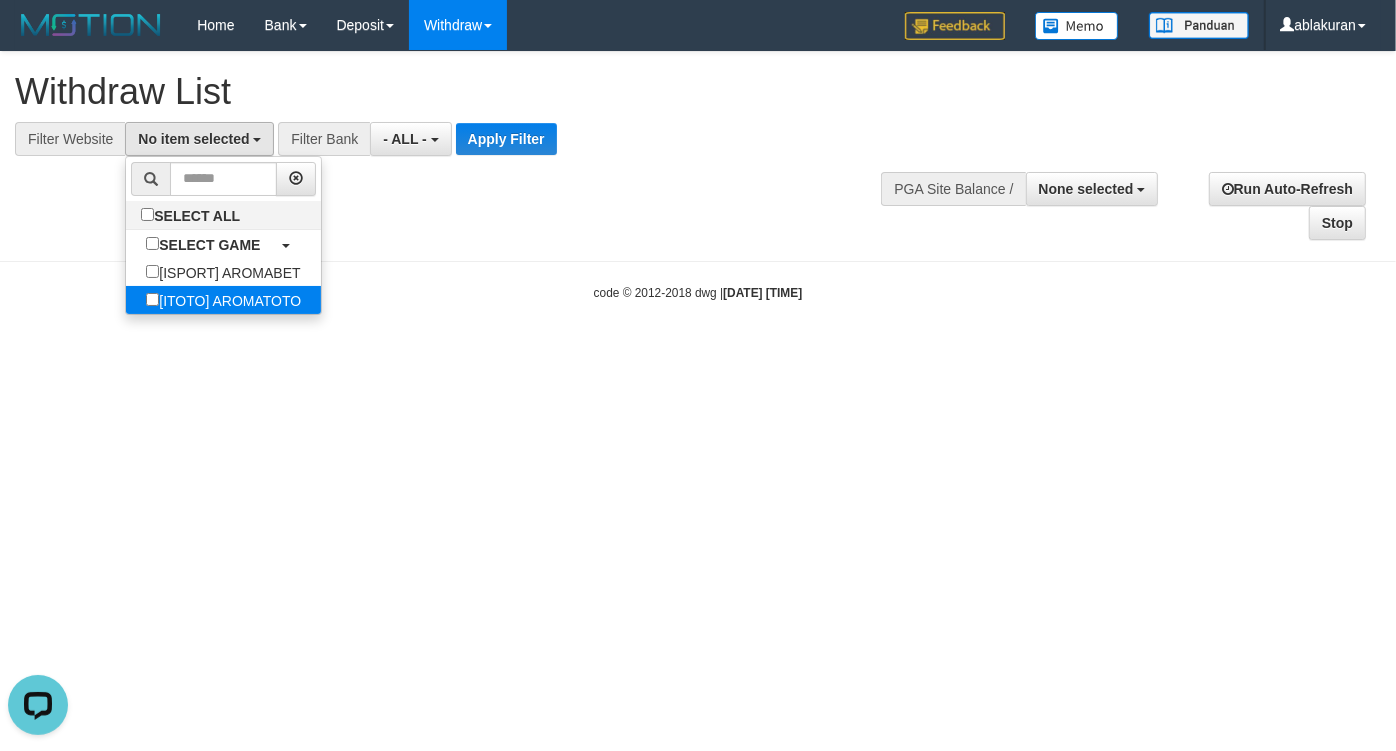 select on "***" 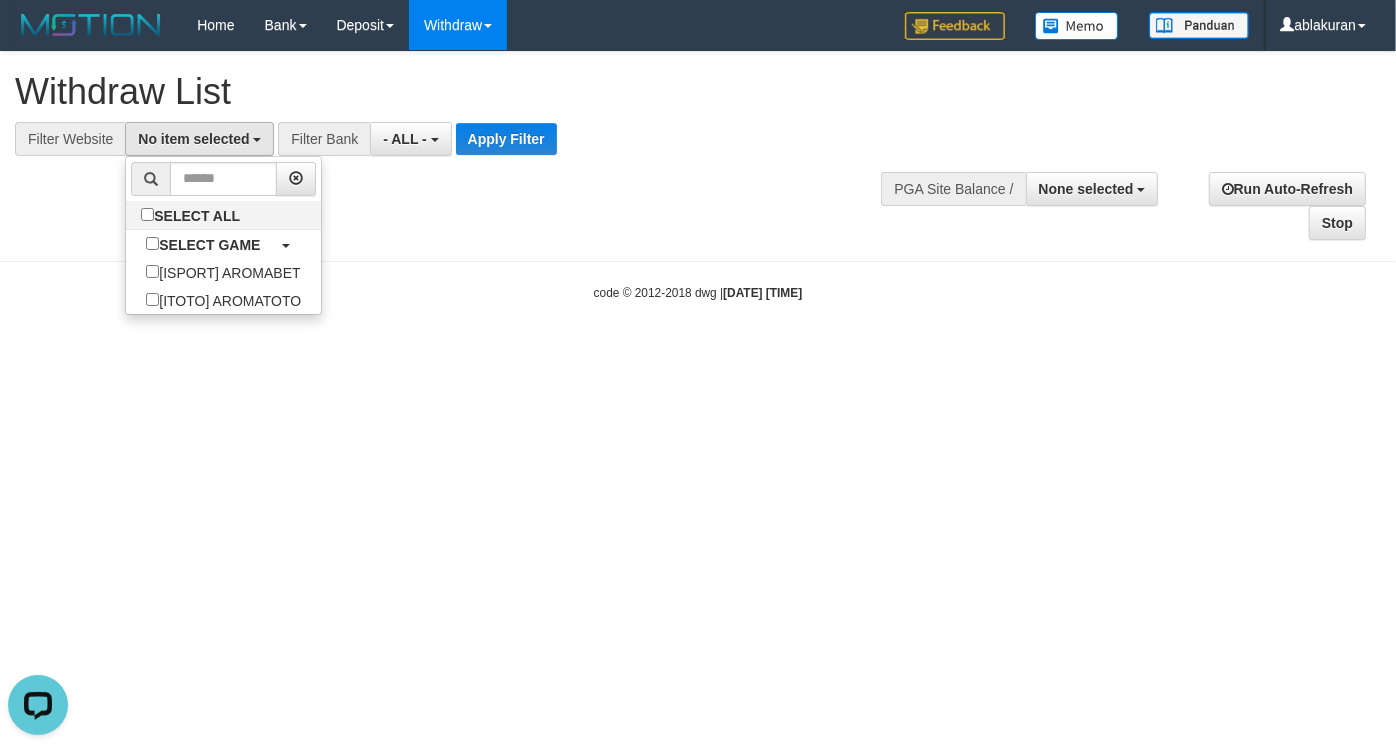 scroll, scrollTop: 35, scrollLeft: 0, axis: vertical 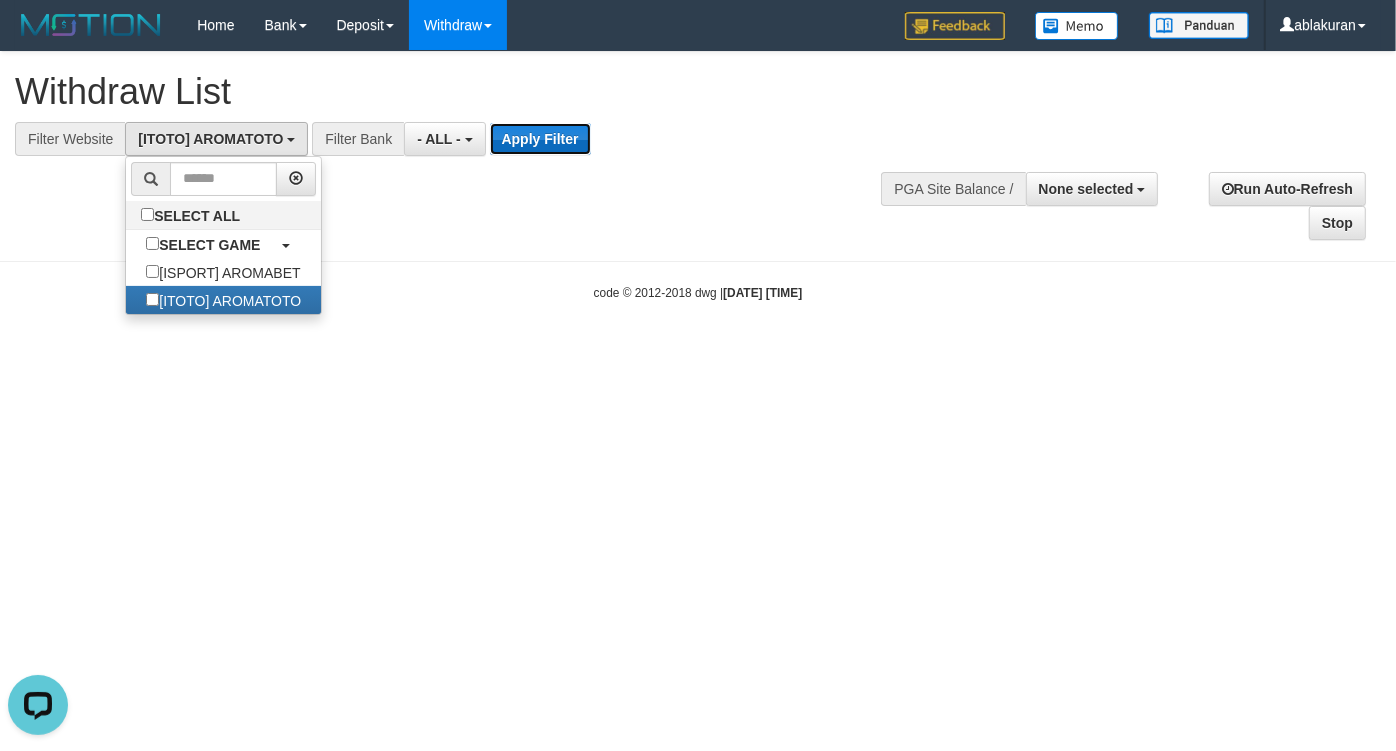click on "Apply Filter" at bounding box center [540, 139] 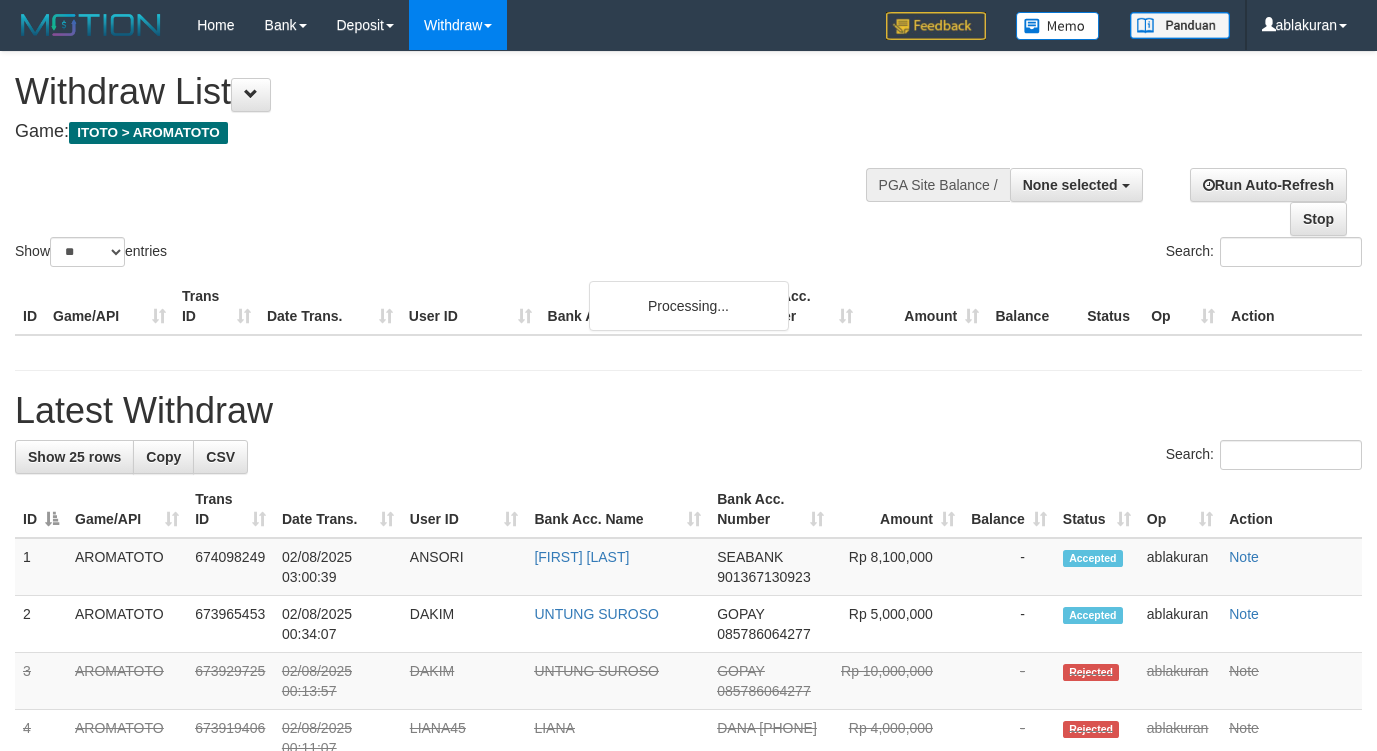 select 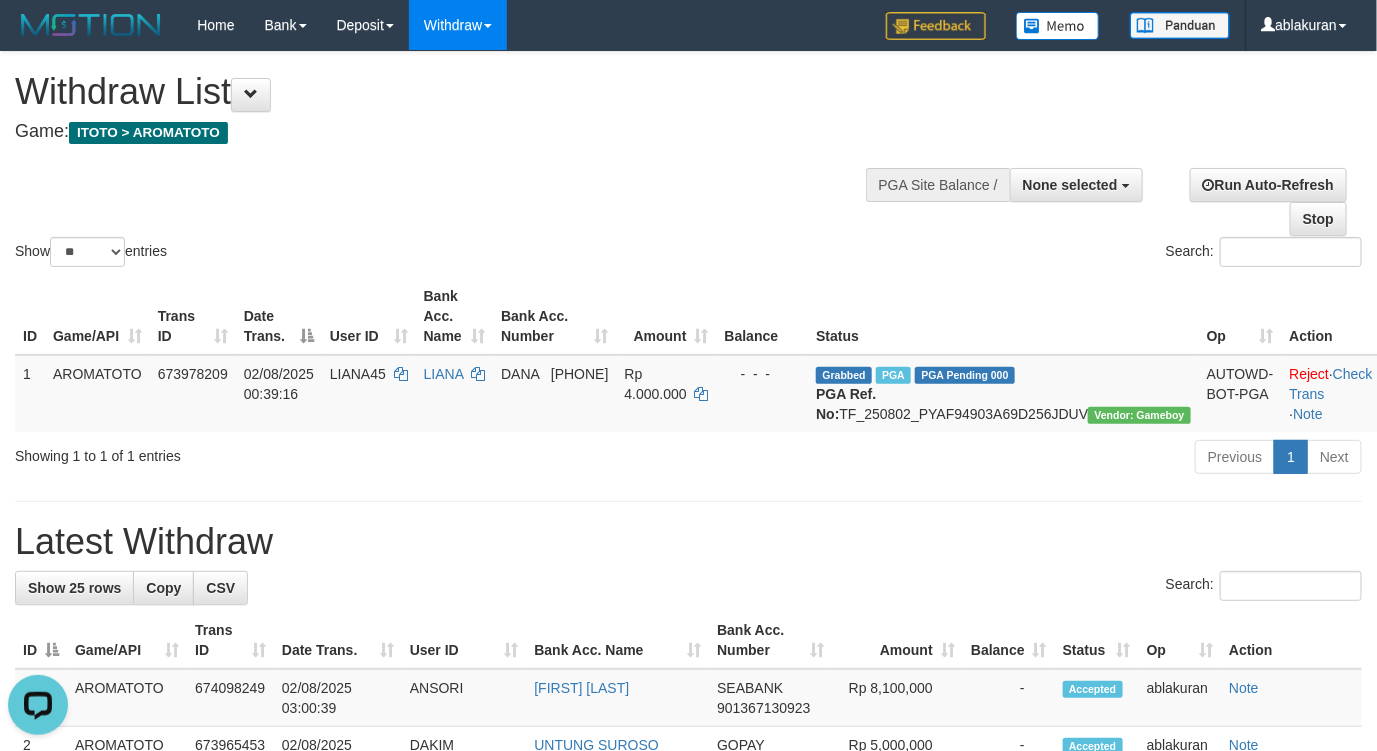 scroll, scrollTop: 0, scrollLeft: 0, axis: both 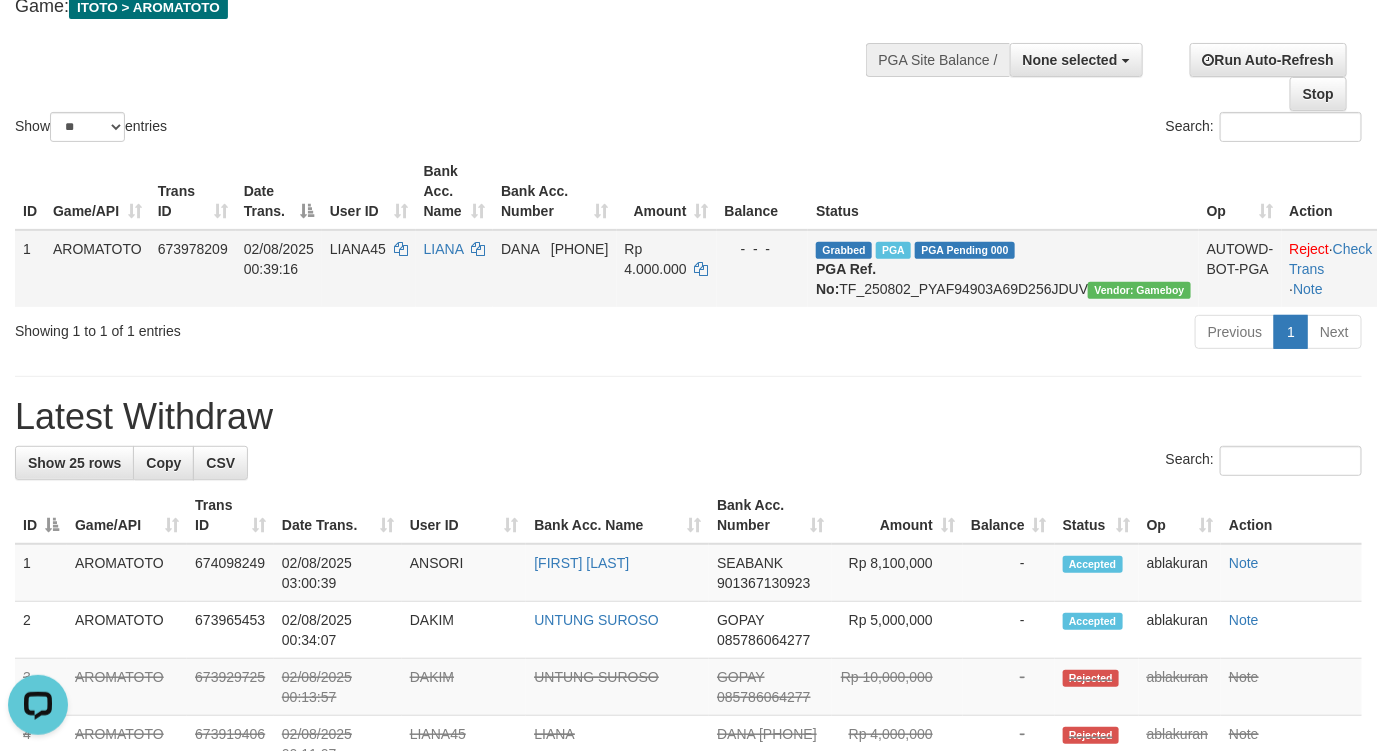 drag, startPoint x: 911, startPoint y: 263, endPoint x: 1155, endPoint y: 295, distance: 246.08942 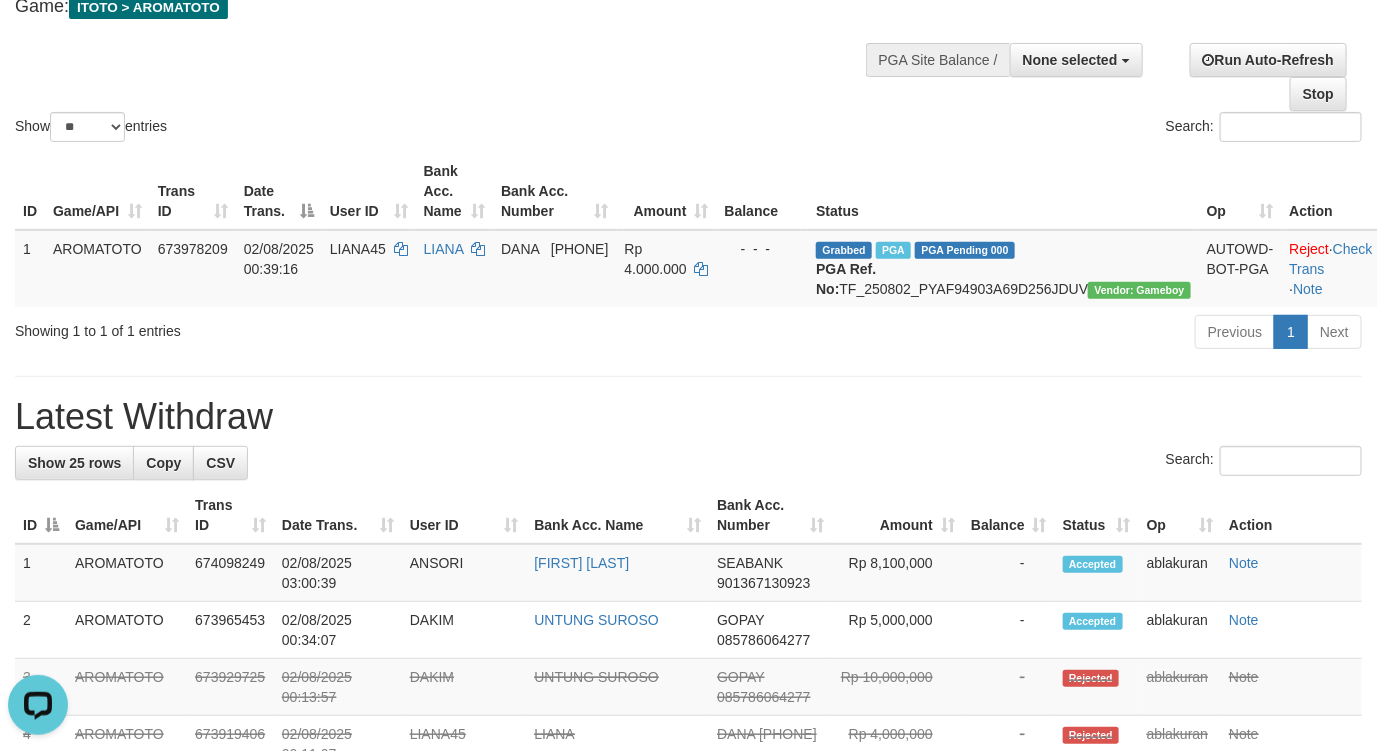 copy on "PGA Ref. No:  TF_250802_PYAF94903A69D256JDUV" 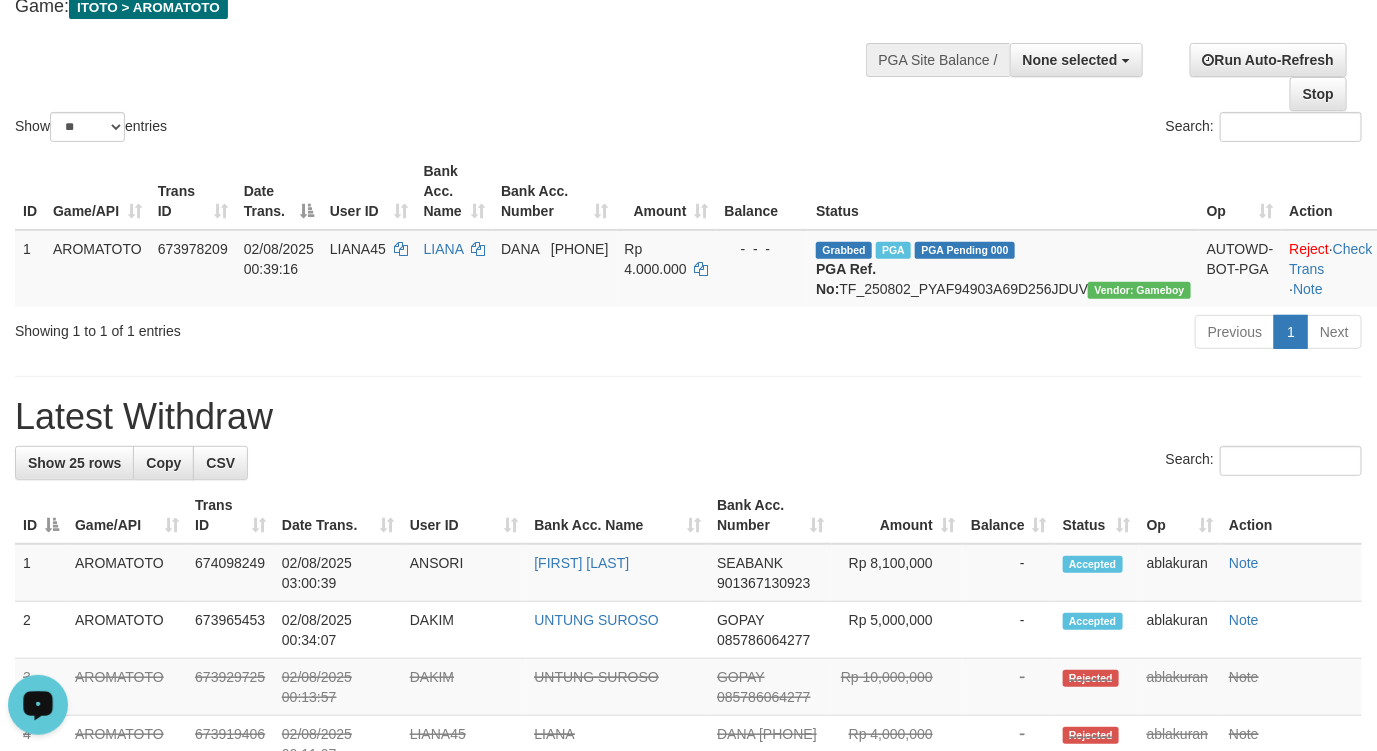 click at bounding box center (38, 703) 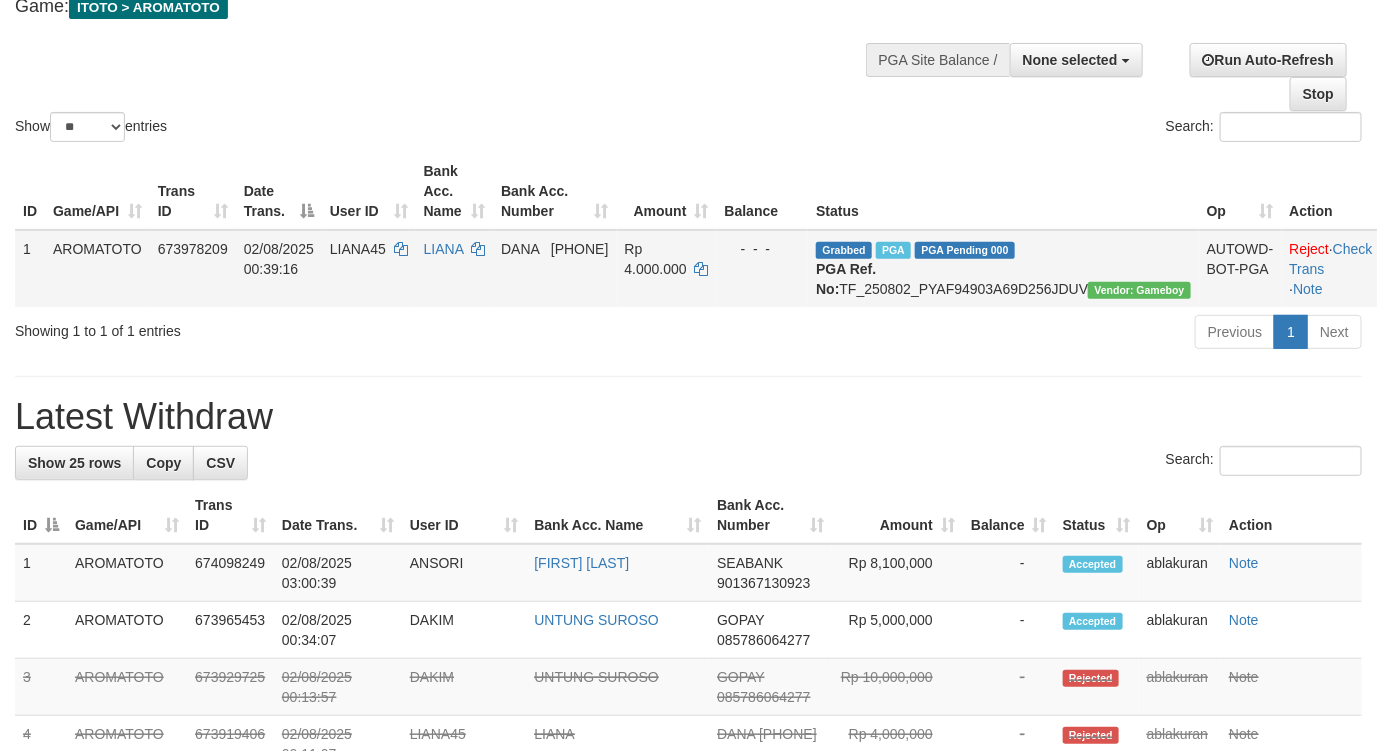 drag, startPoint x: 871, startPoint y: 307, endPoint x: 912, endPoint y: 281, distance: 48.548943 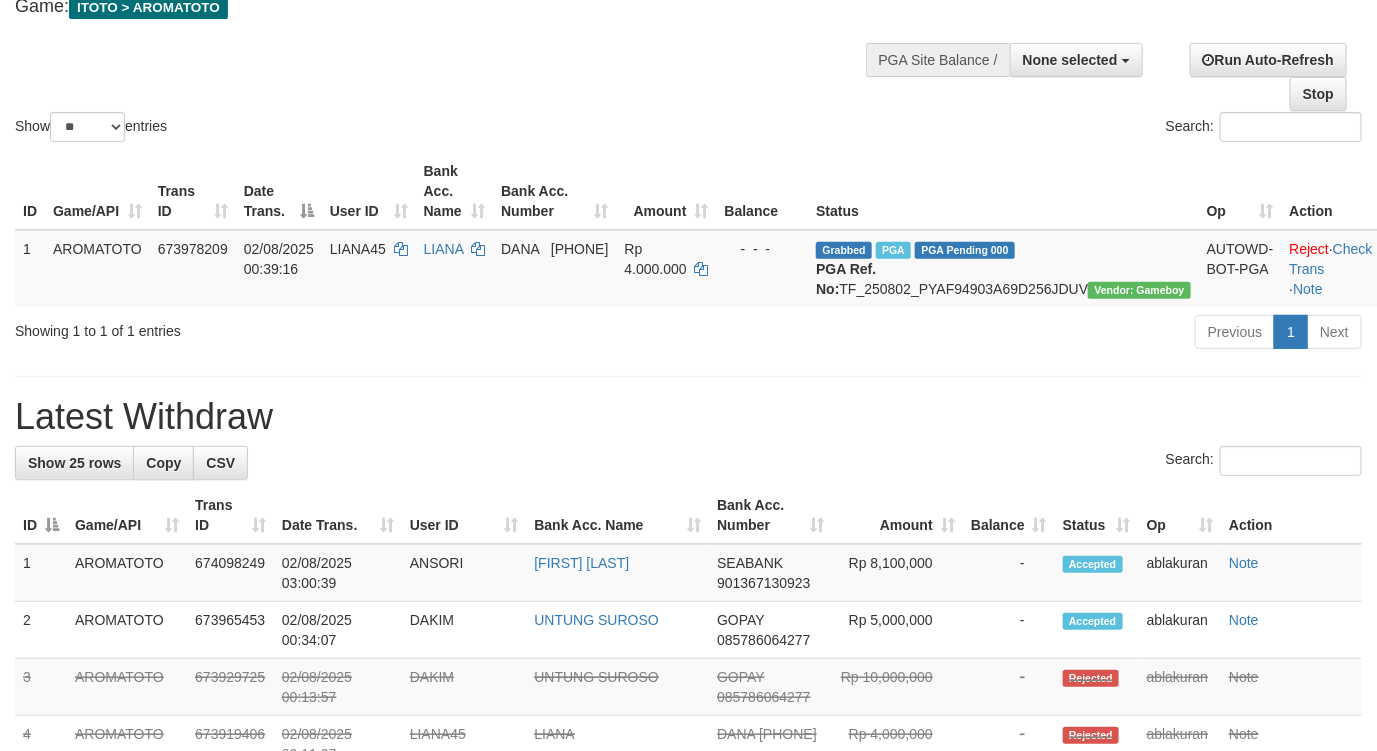 drag, startPoint x: 908, startPoint y: 268, endPoint x: 1006, endPoint y: 368, distance: 140.01428 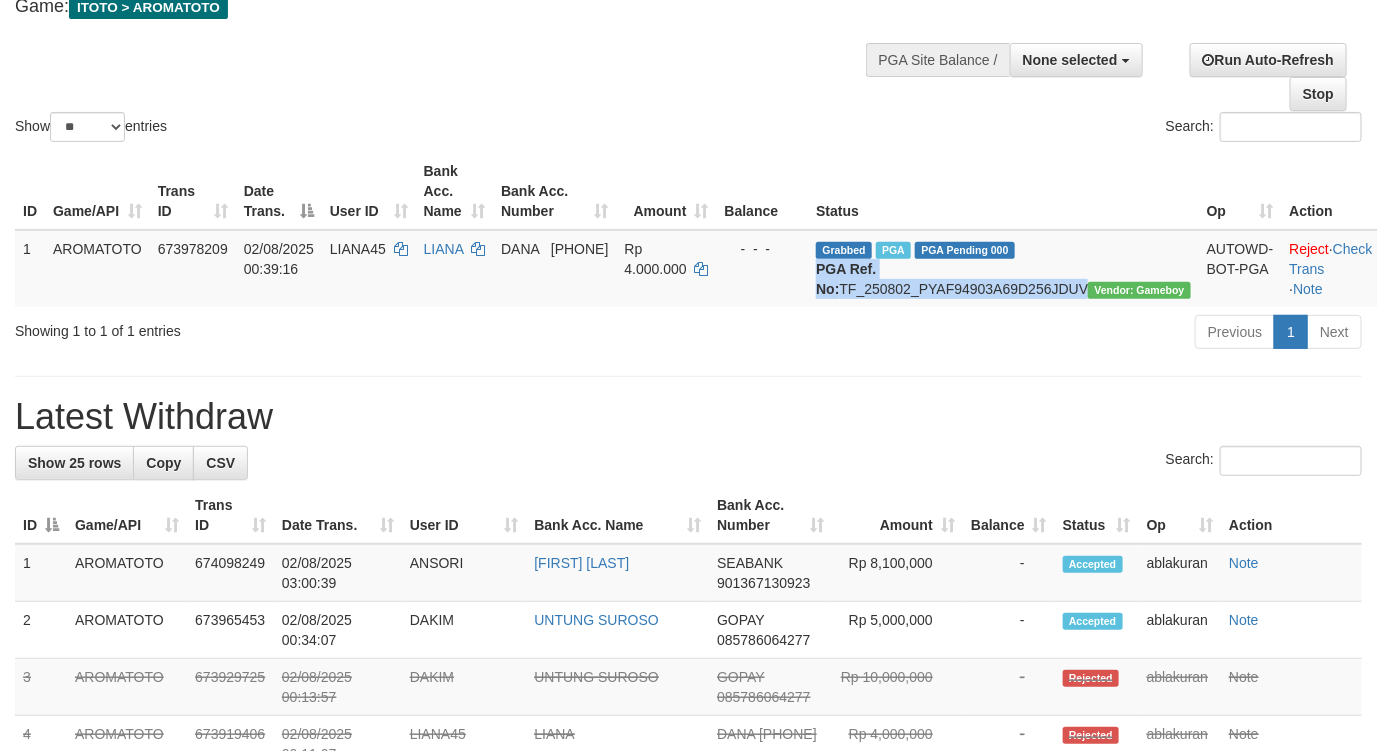 copy on "PGA Ref. No:  TF_250802_PYAF94903A69D256JDU" 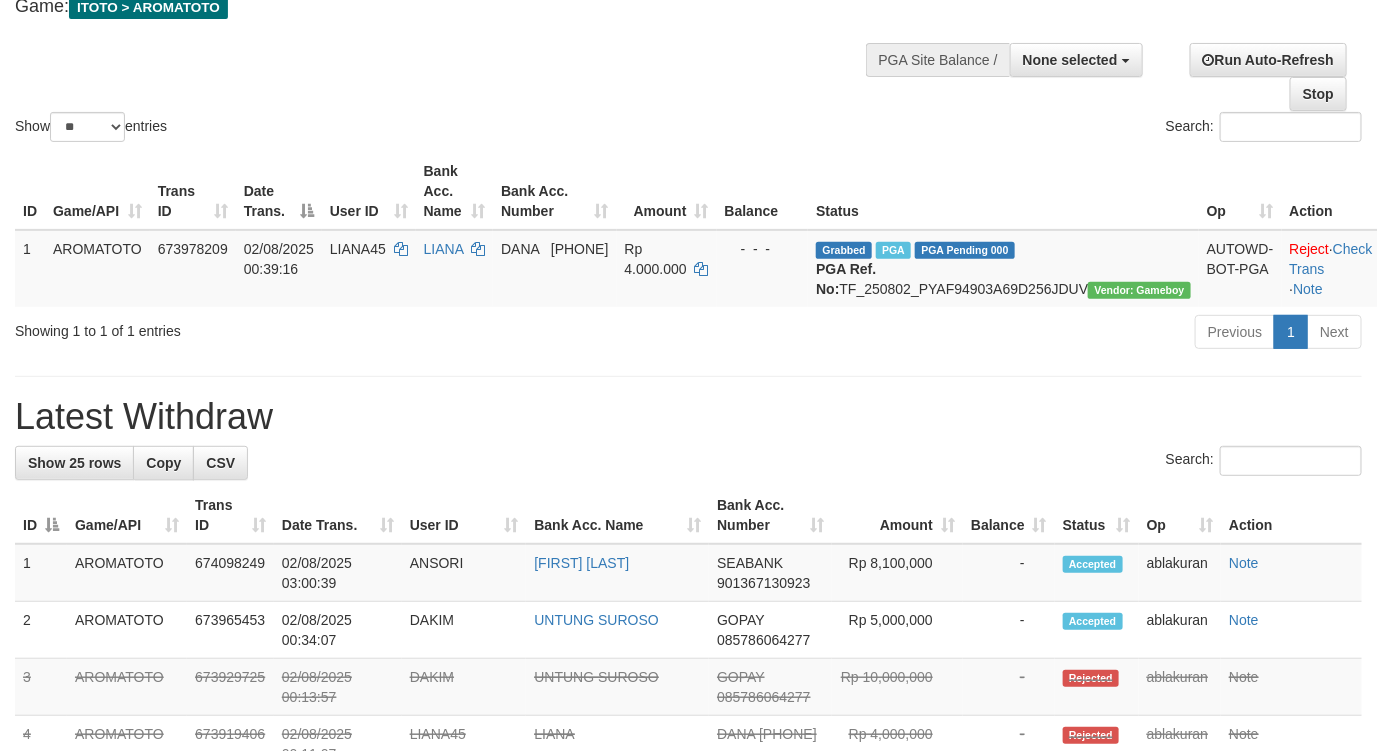 click on "Previous 1 Next" at bounding box center (975, 334) 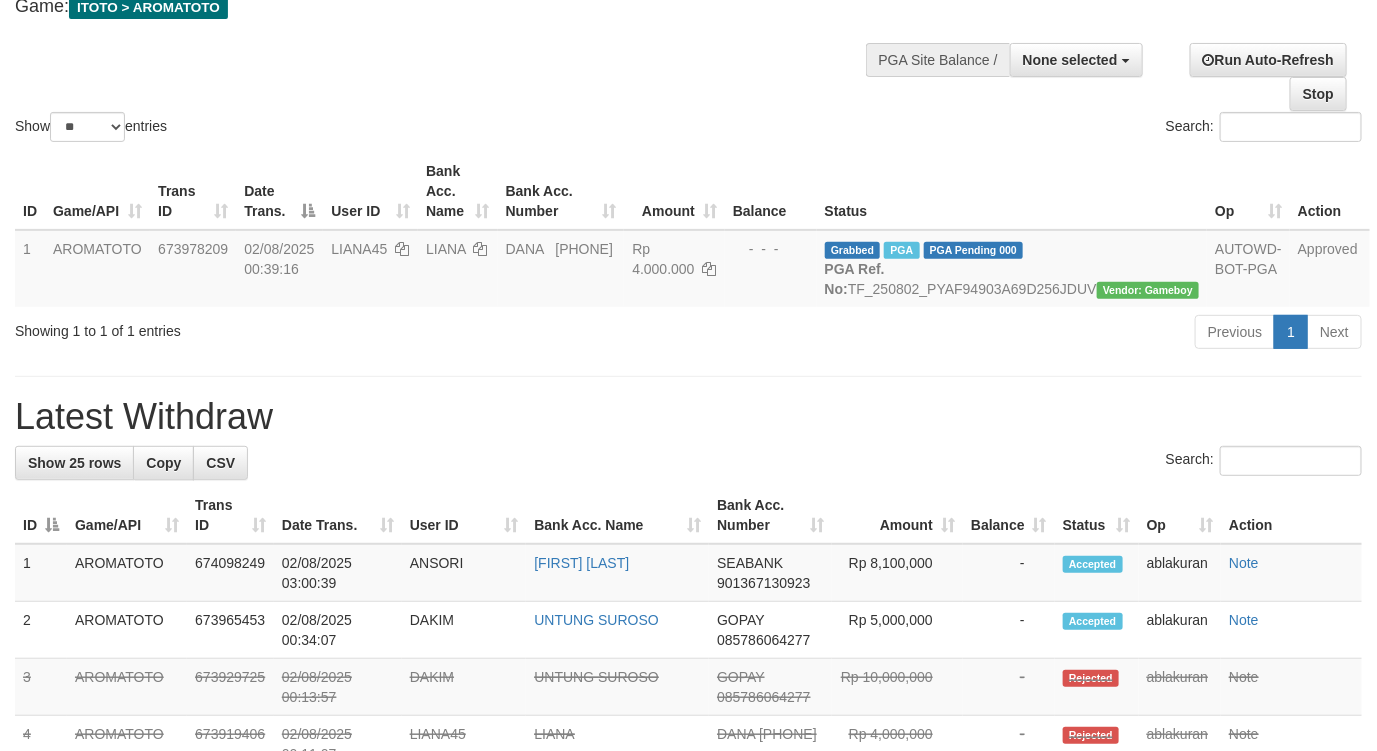 drag, startPoint x: 491, startPoint y: 488, endPoint x: 487, endPoint y: 468, distance: 20.396078 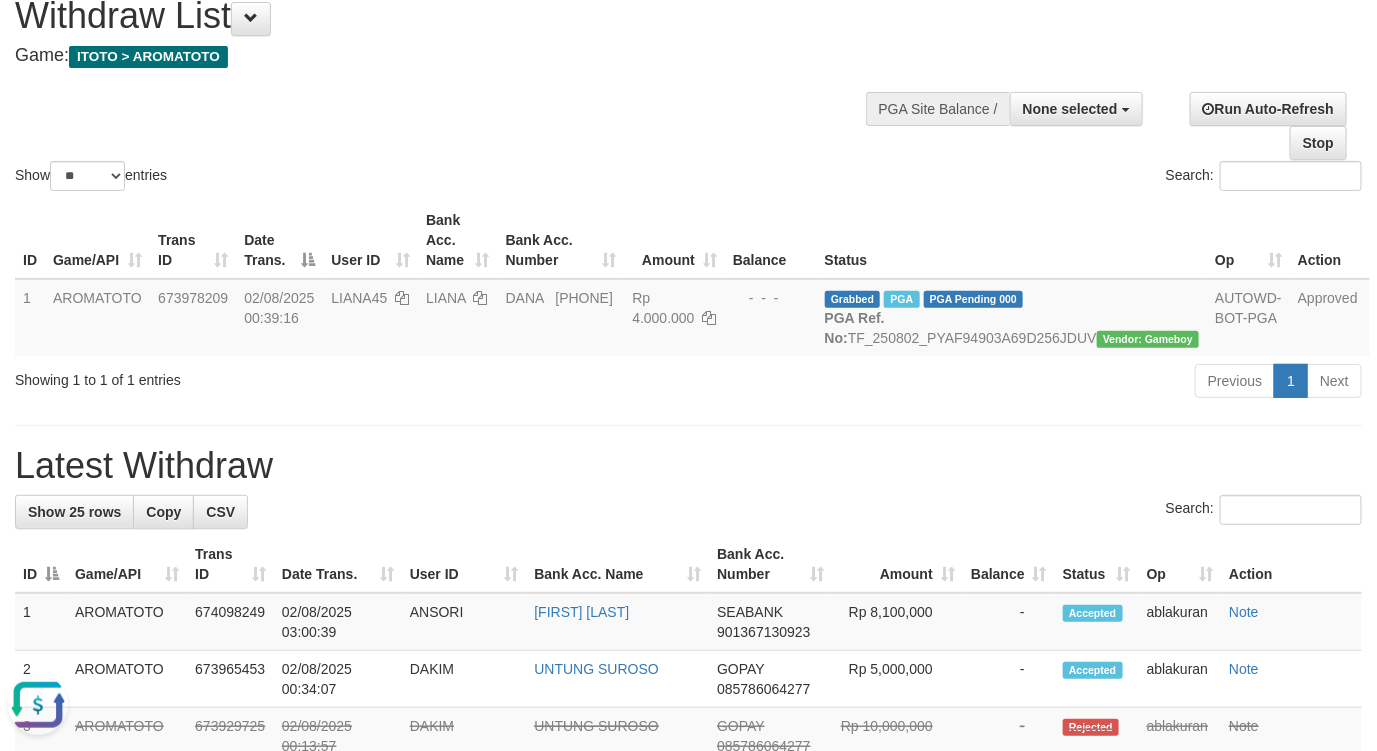 scroll, scrollTop: 0, scrollLeft: 0, axis: both 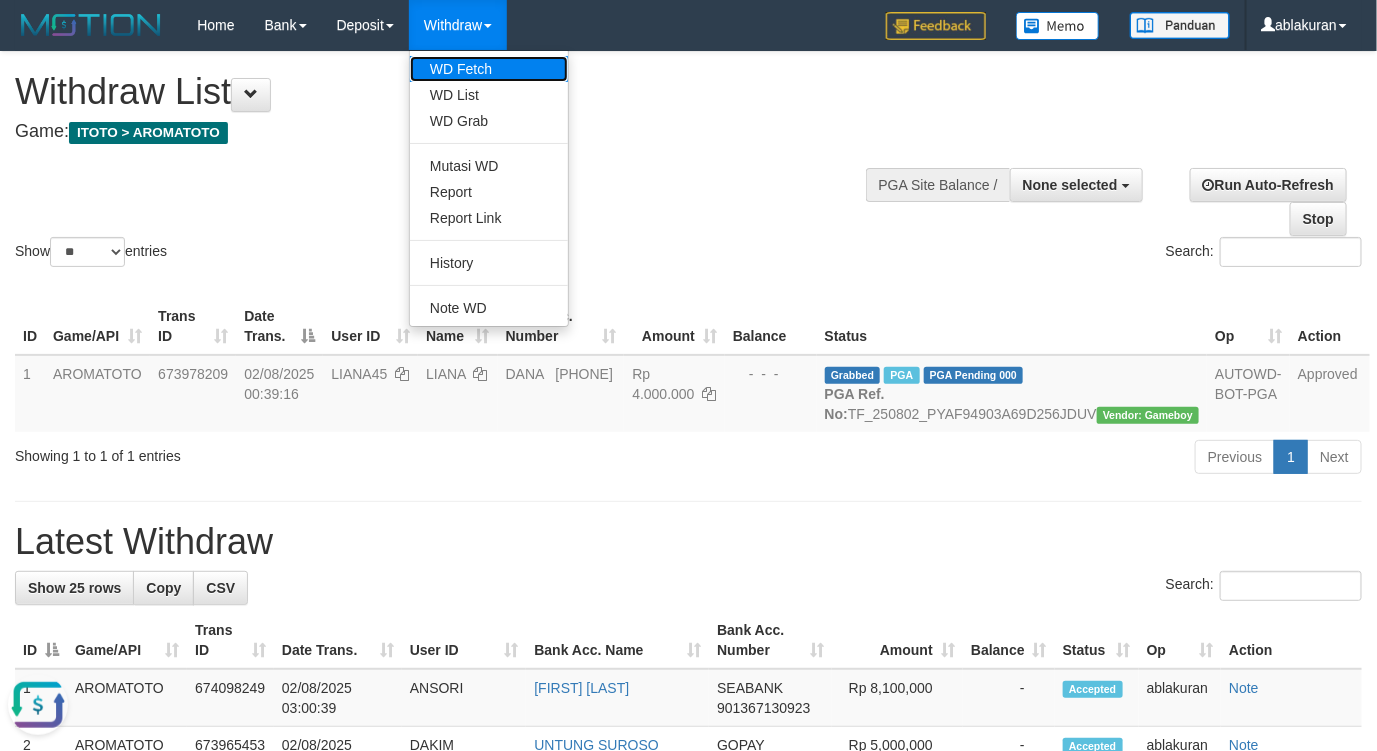 click on "WD Fetch" at bounding box center [489, 69] 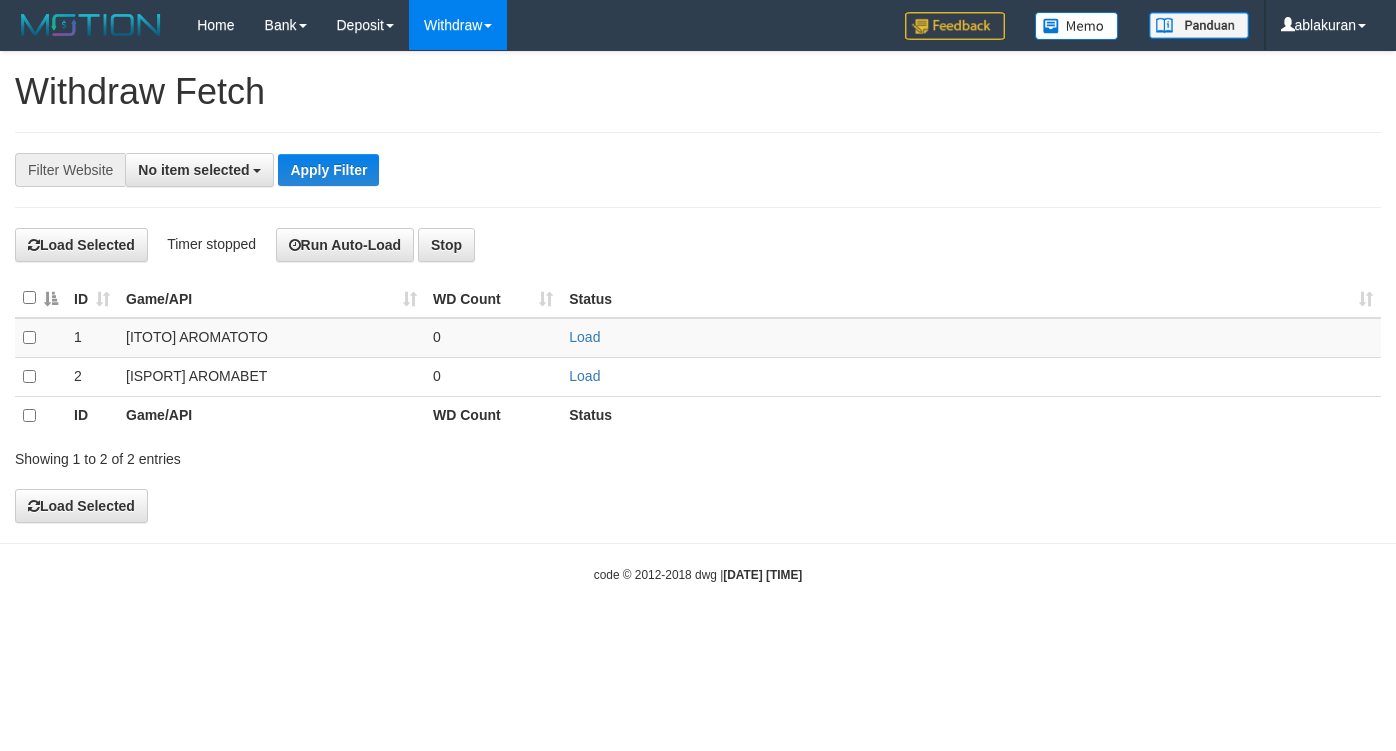 select 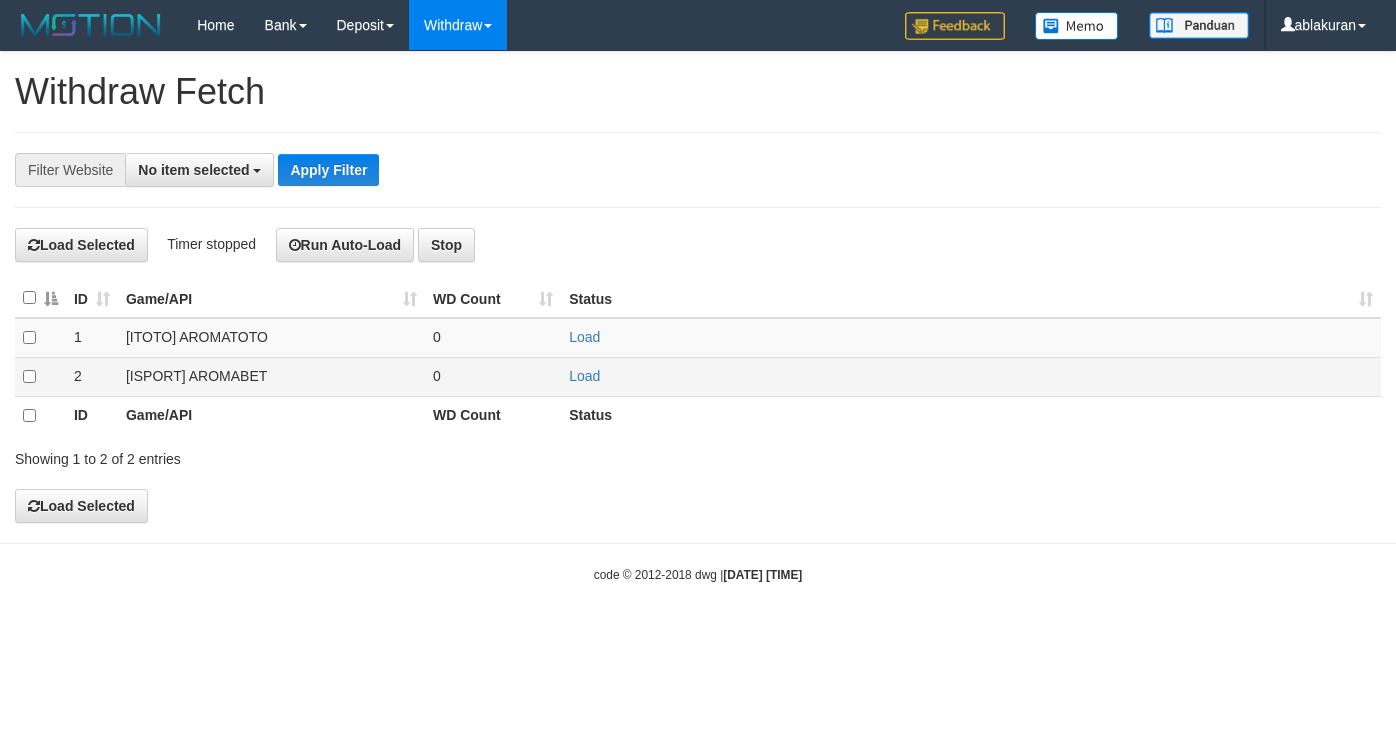 scroll, scrollTop: 0, scrollLeft: 0, axis: both 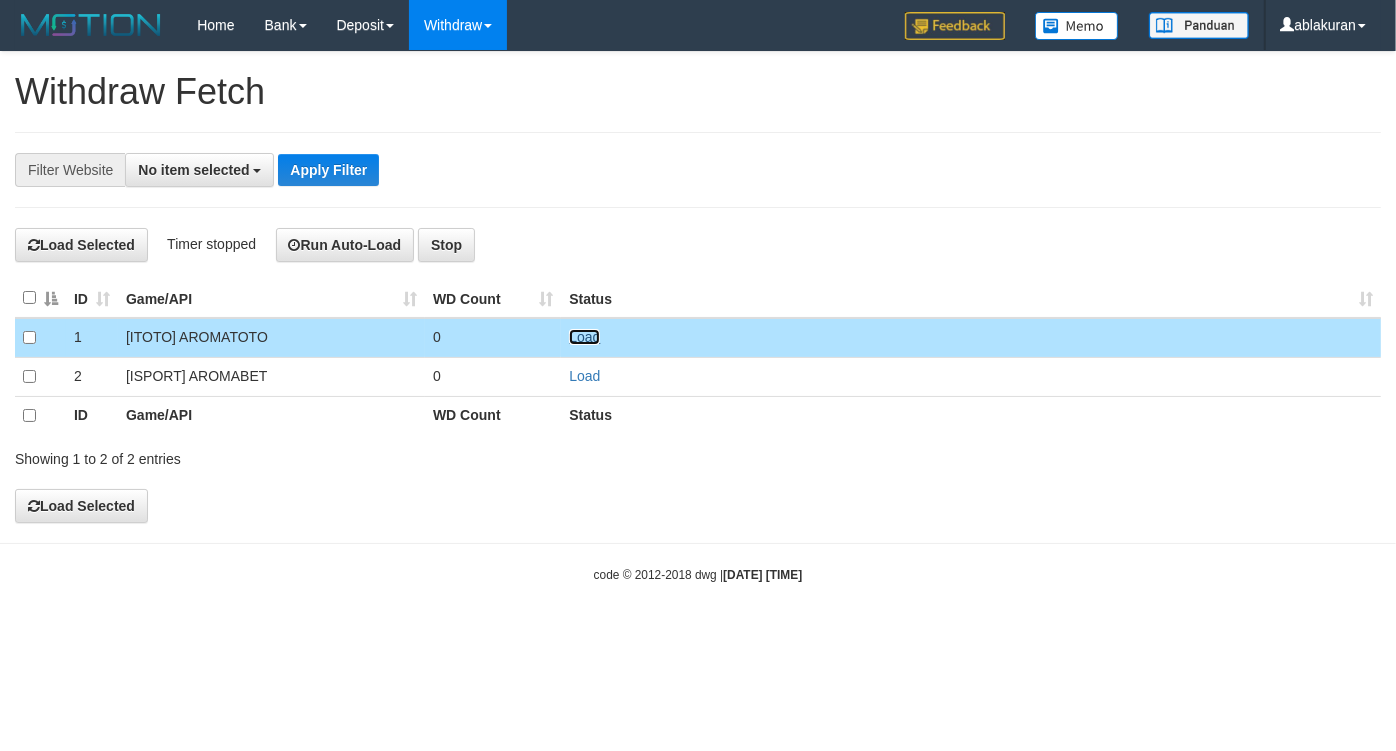 click on "Load" at bounding box center (584, 337) 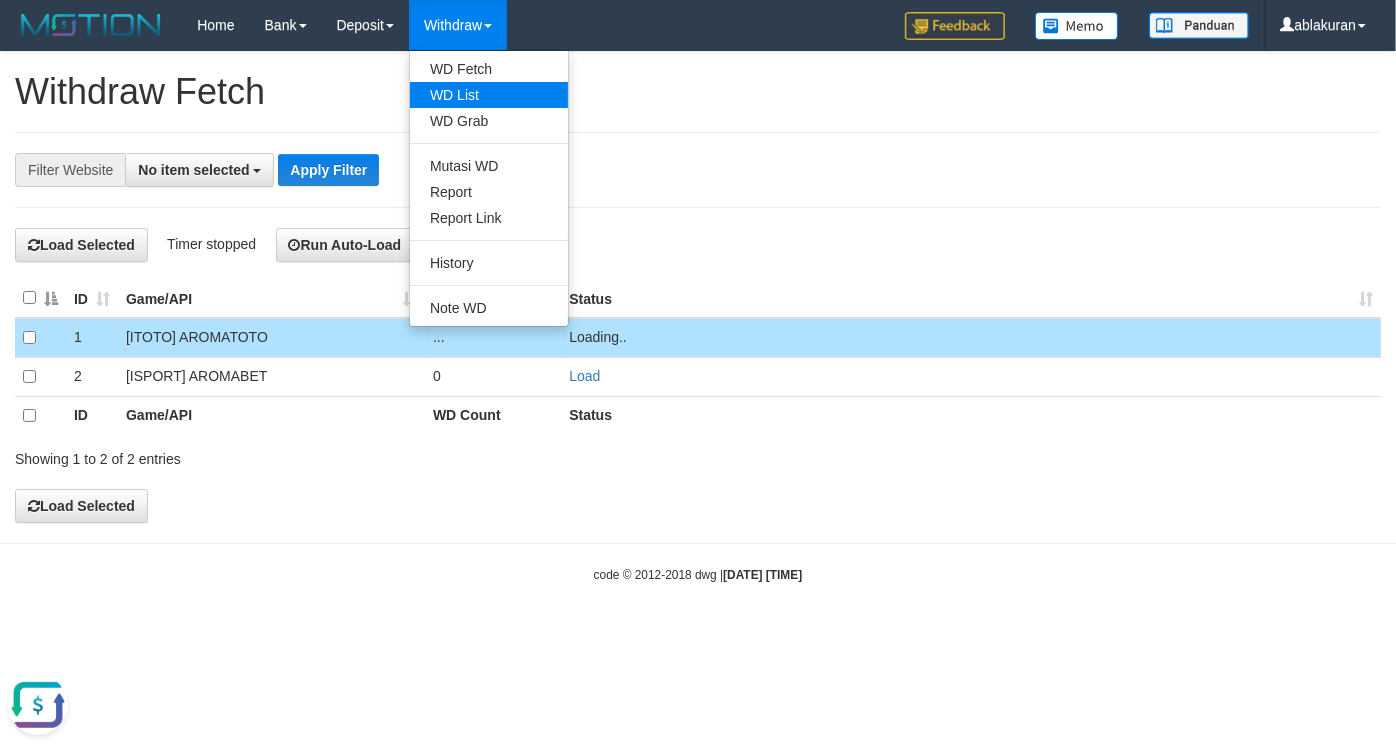 scroll, scrollTop: 0, scrollLeft: 0, axis: both 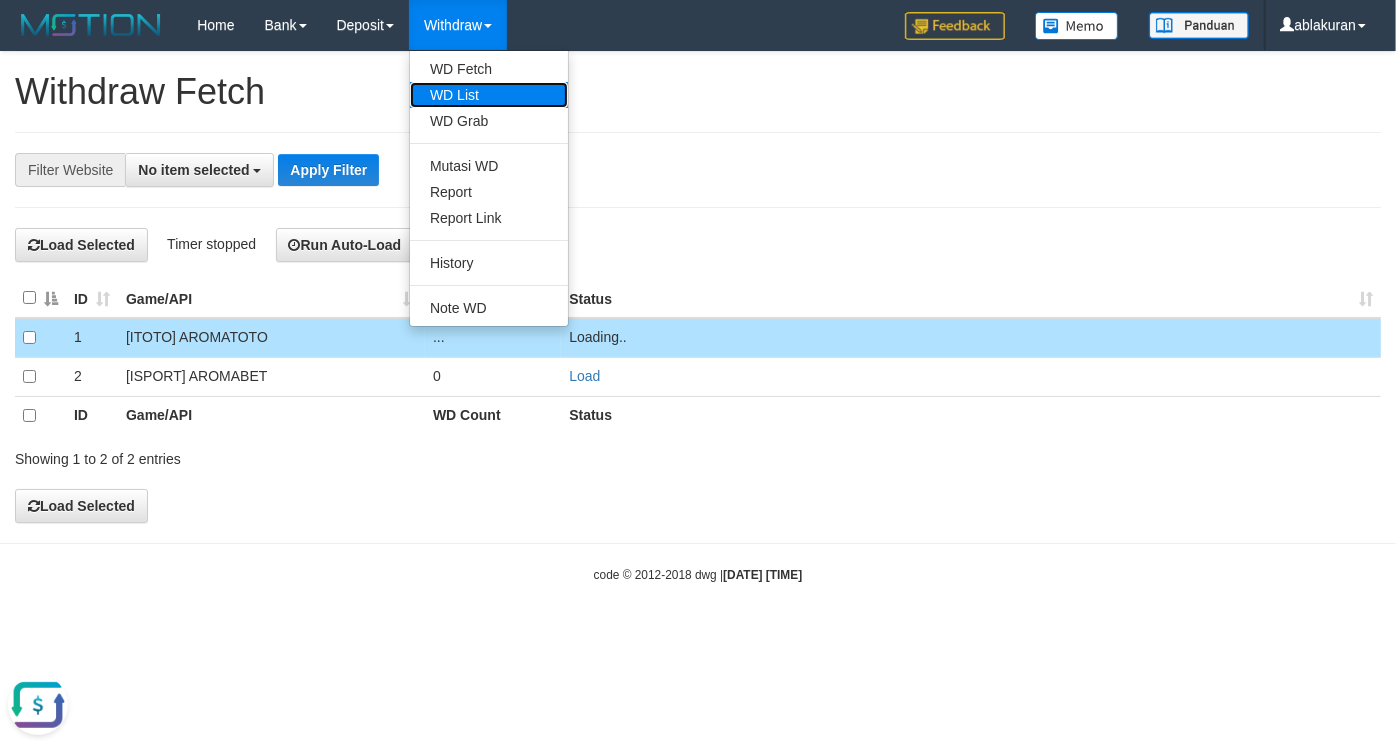 click on "WD List" at bounding box center [489, 95] 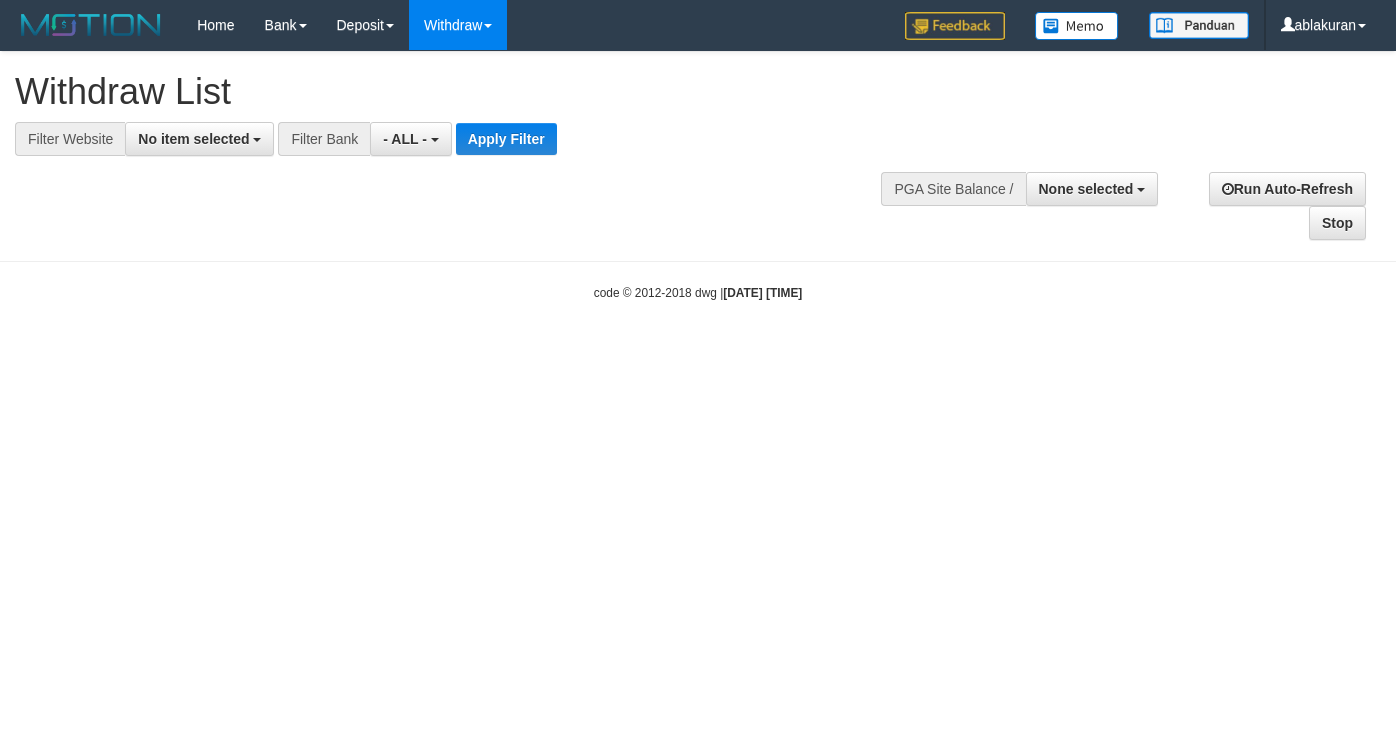select 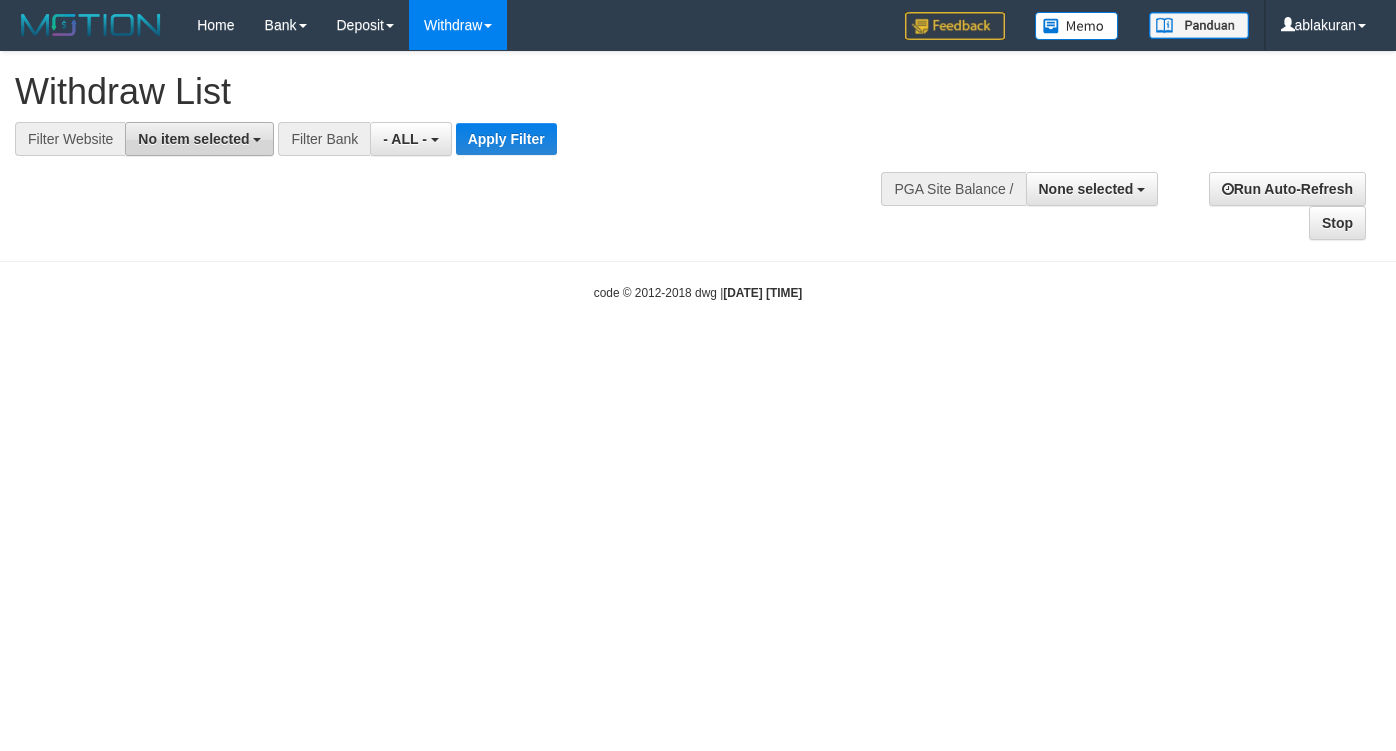 scroll, scrollTop: 0, scrollLeft: 0, axis: both 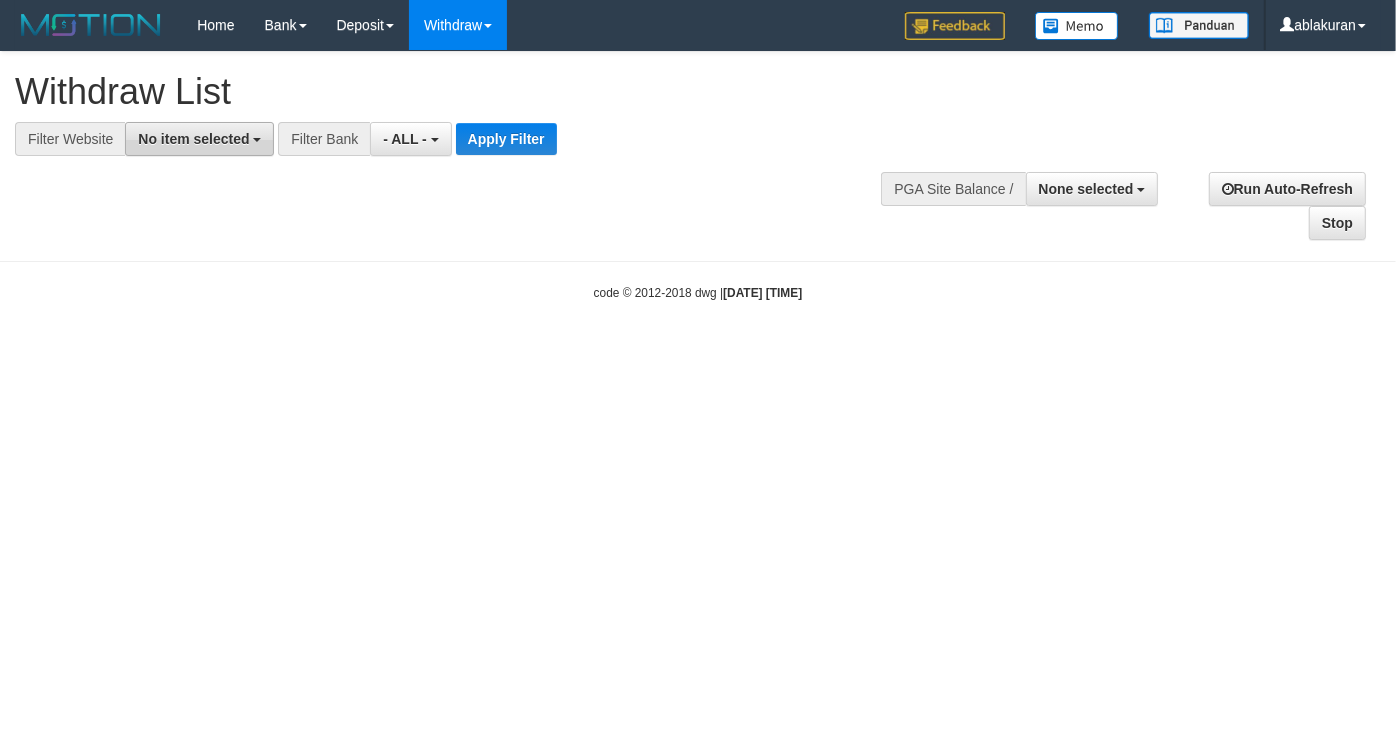 click on "No item selected" at bounding box center (199, 139) 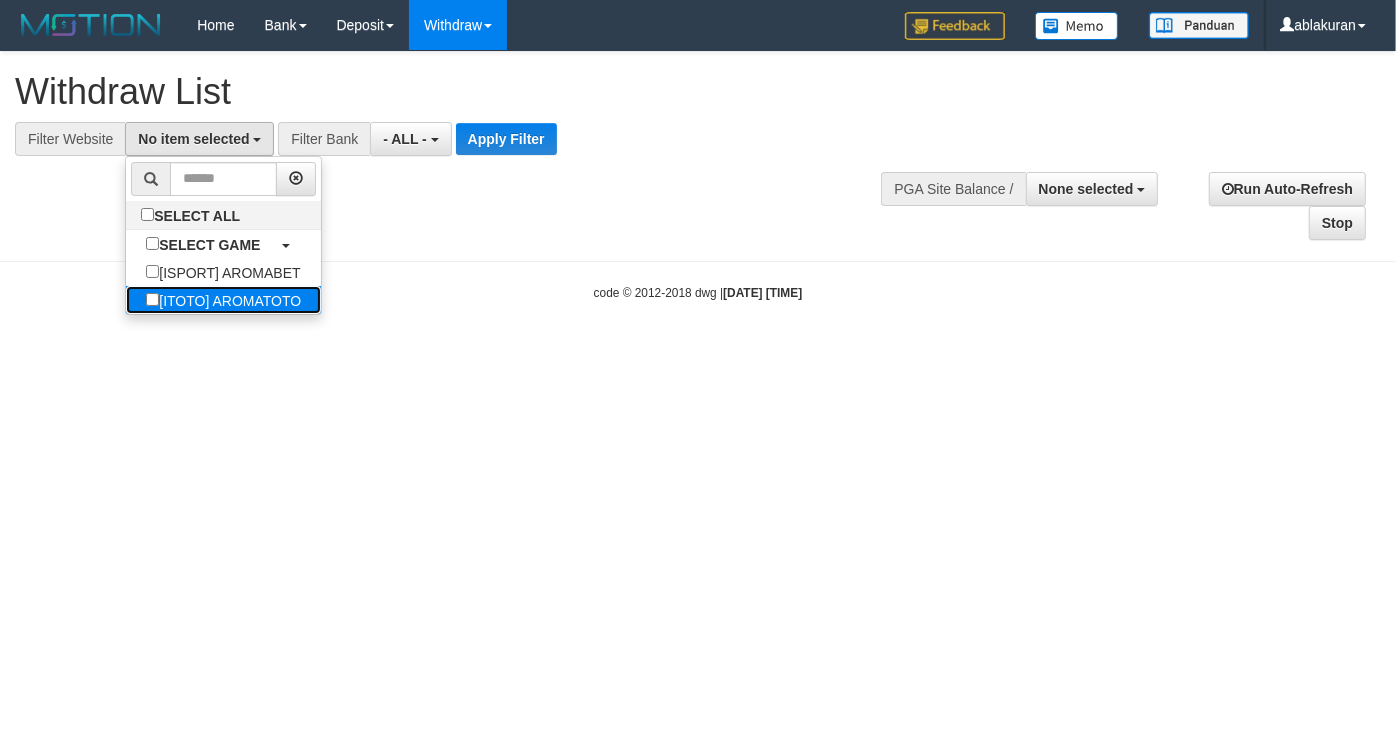 click on "[ITOTO] AROMATOTO" at bounding box center (223, 300) 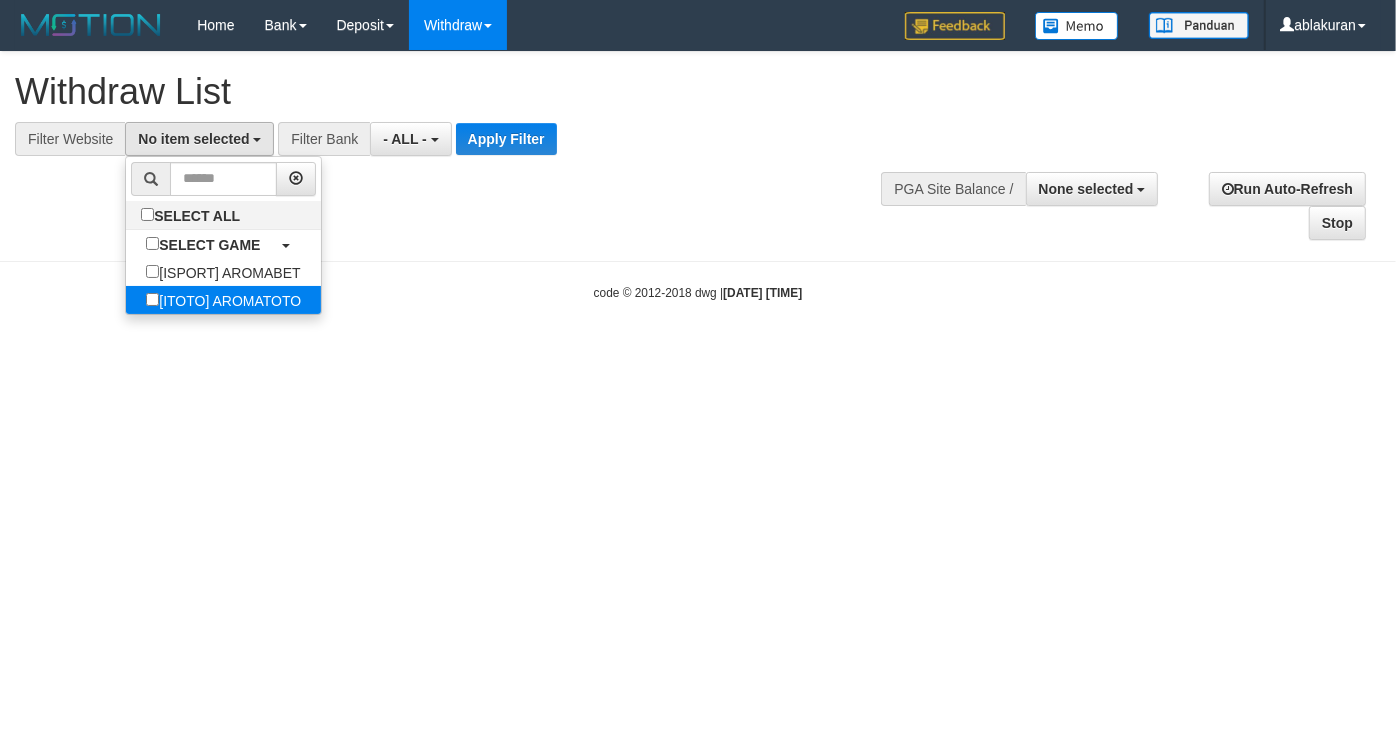 select on "***" 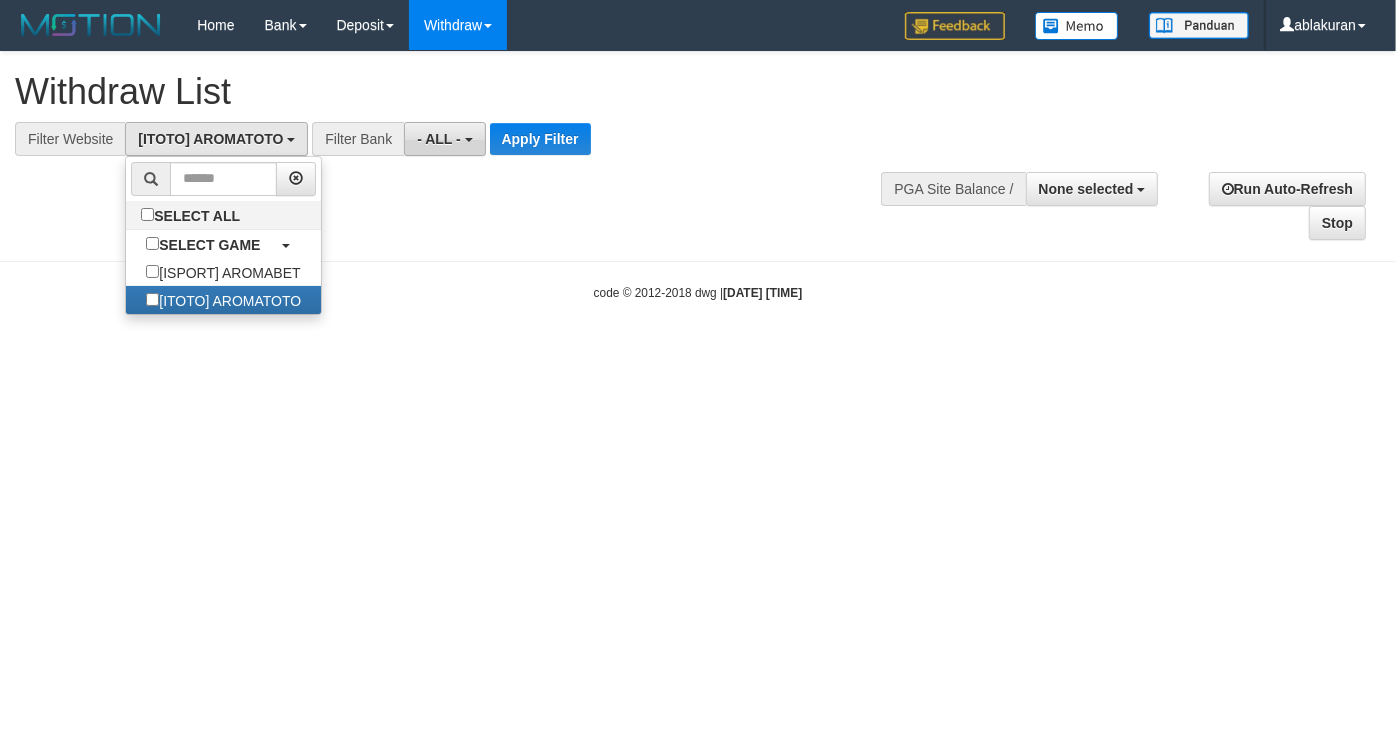 scroll, scrollTop: 35, scrollLeft: 0, axis: vertical 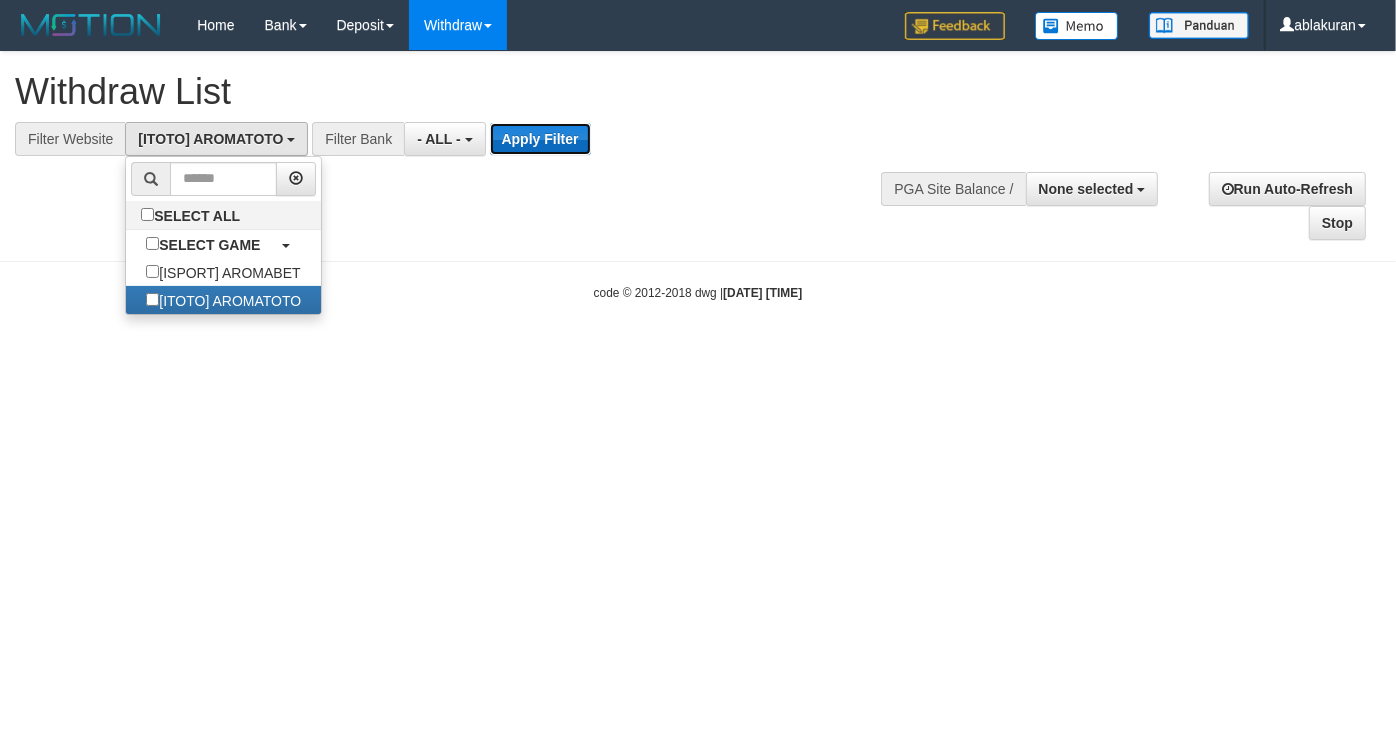 click on "Apply Filter" at bounding box center (540, 139) 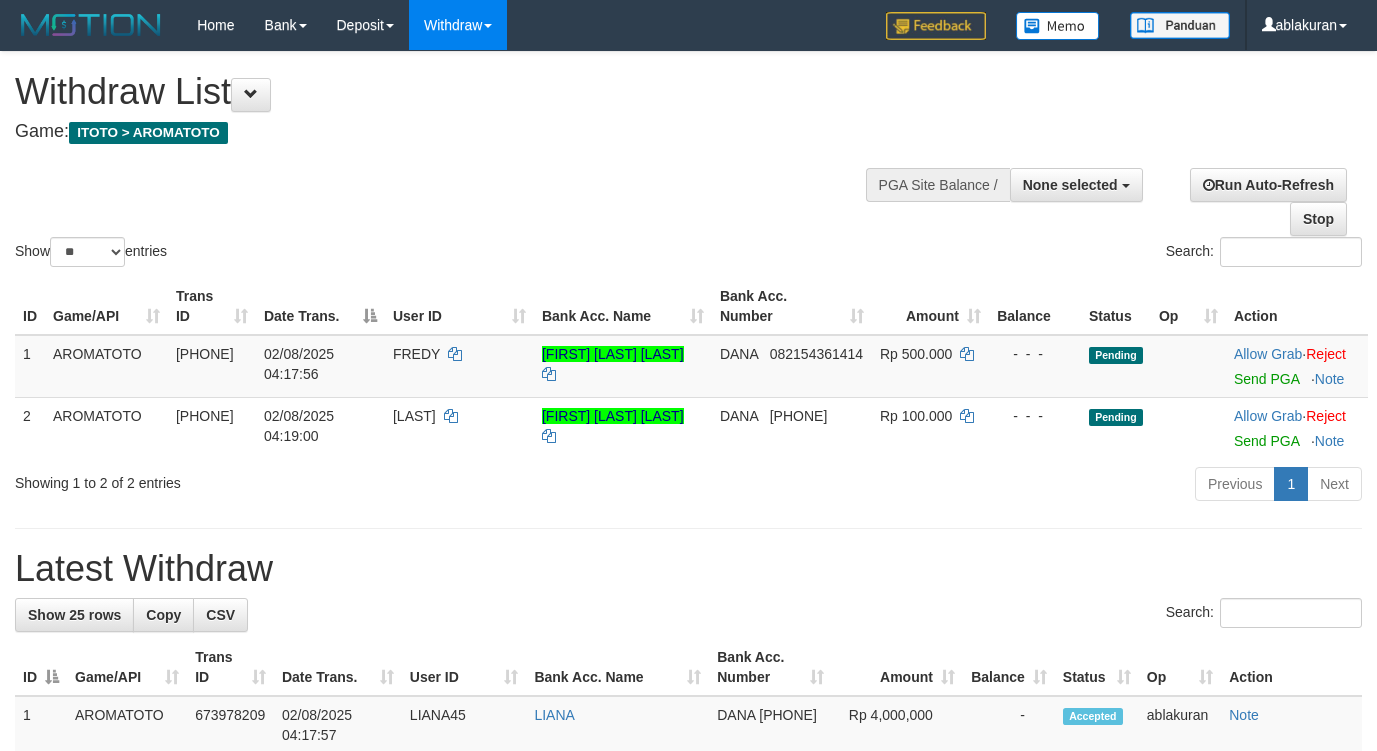 select 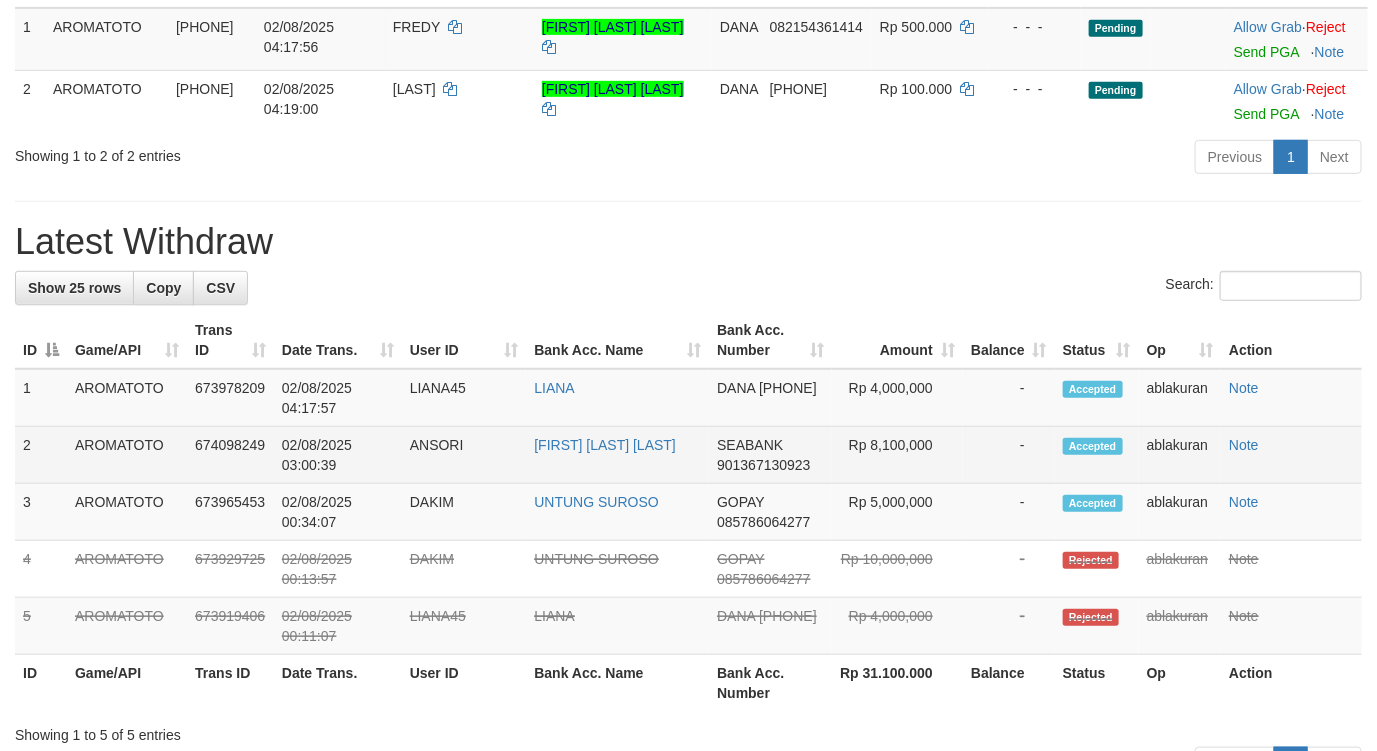 scroll, scrollTop: 333, scrollLeft: 0, axis: vertical 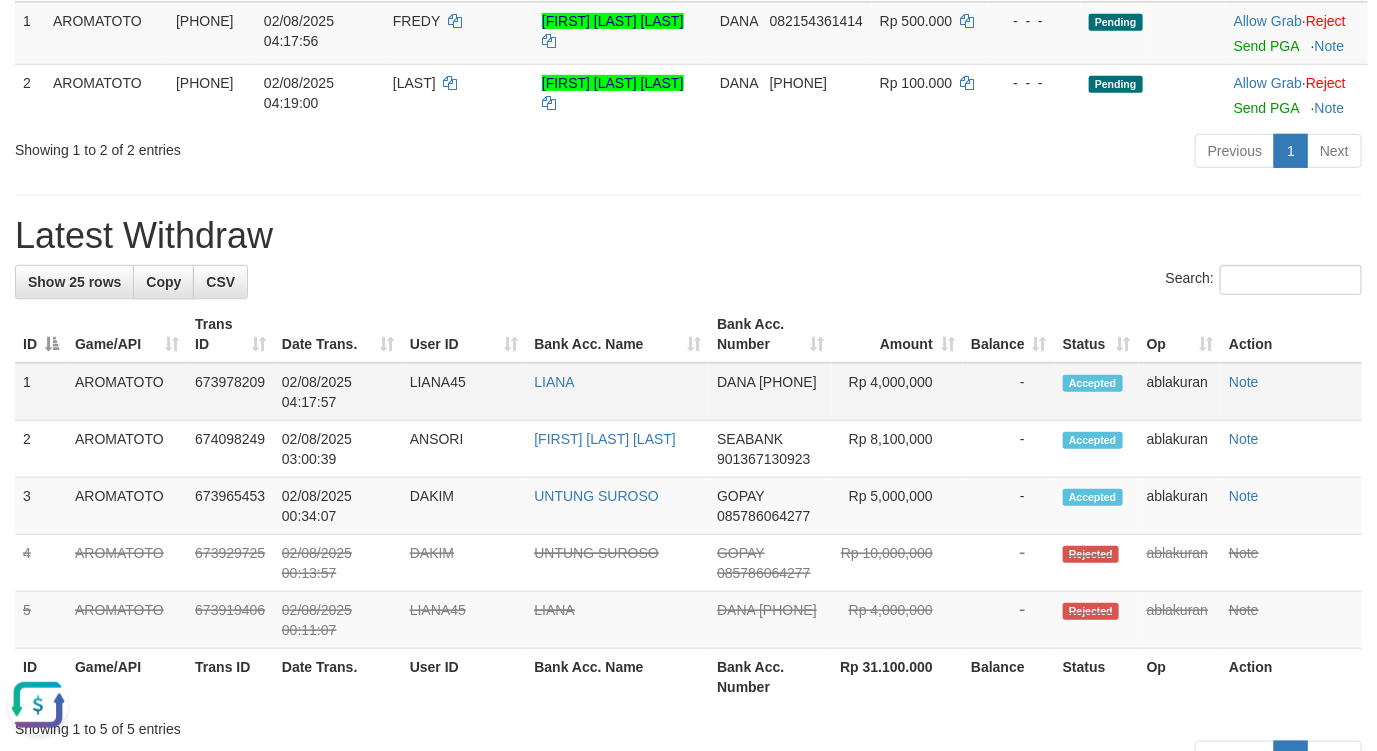 click on "LIANA45" at bounding box center (464, 392) 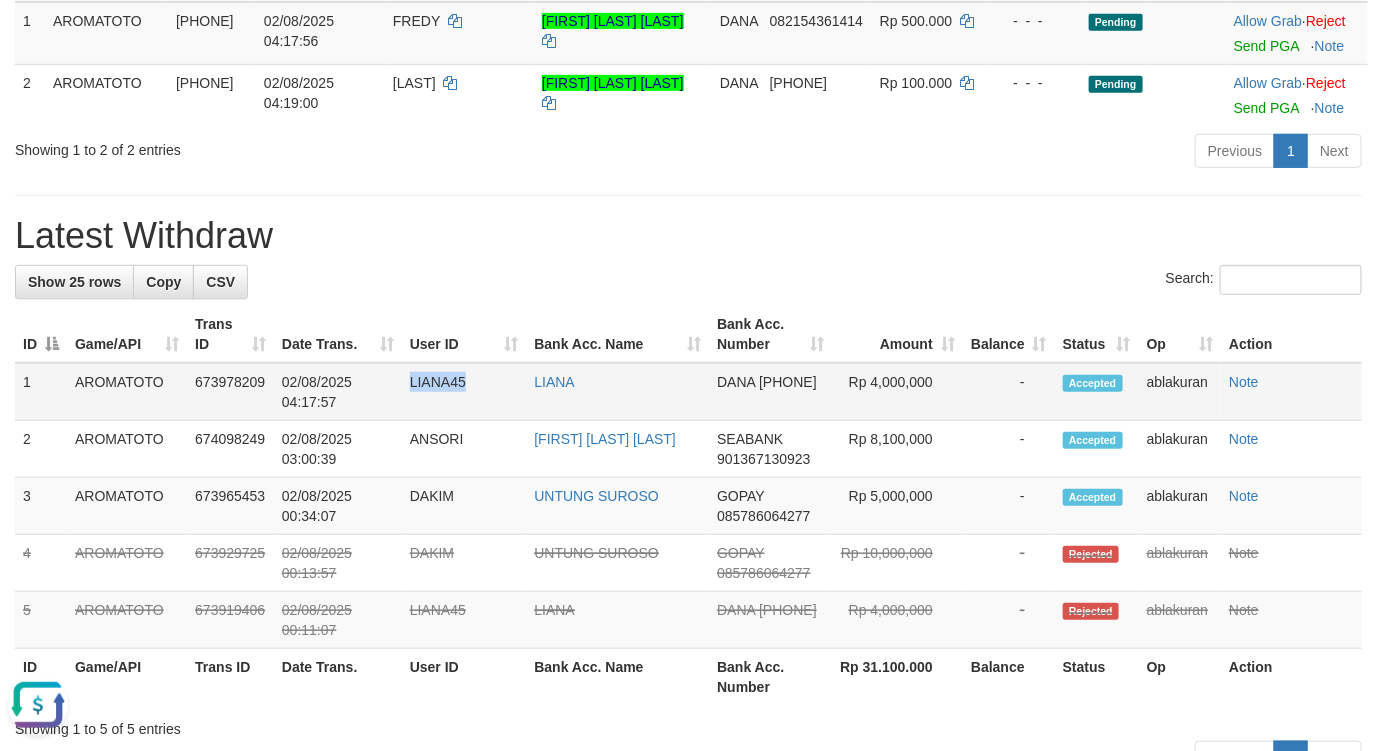 click on "LIANA45" at bounding box center (464, 392) 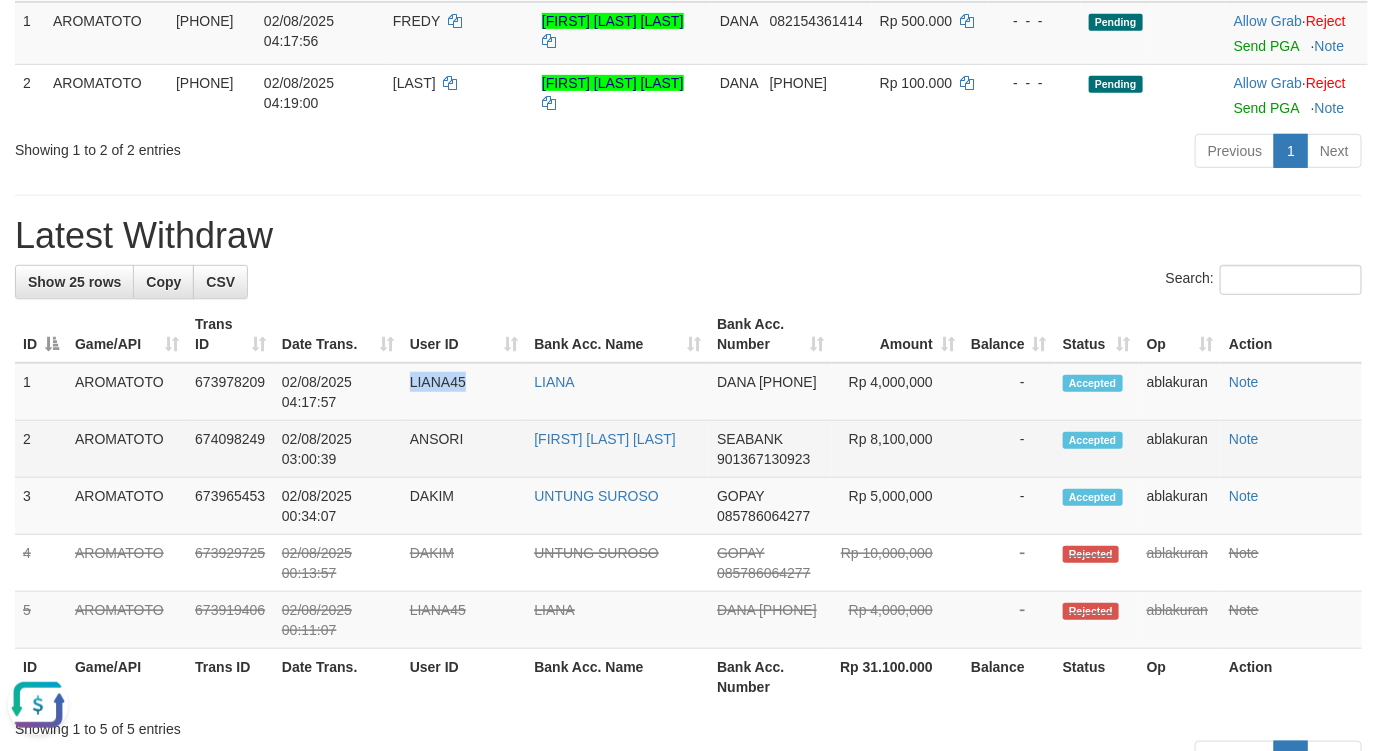 copy on "LIANA45" 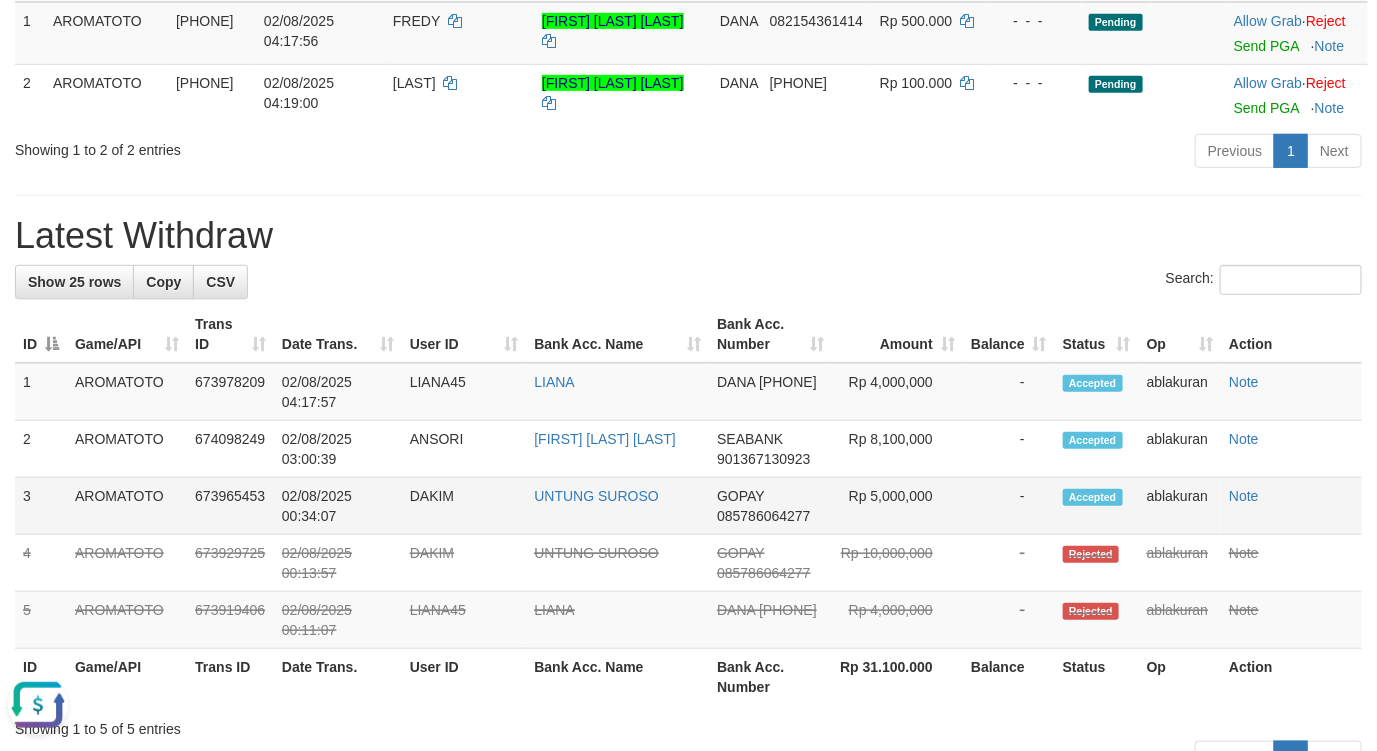 drag, startPoint x: 491, startPoint y: 575, endPoint x: 481, endPoint y: 560, distance: 18.027756 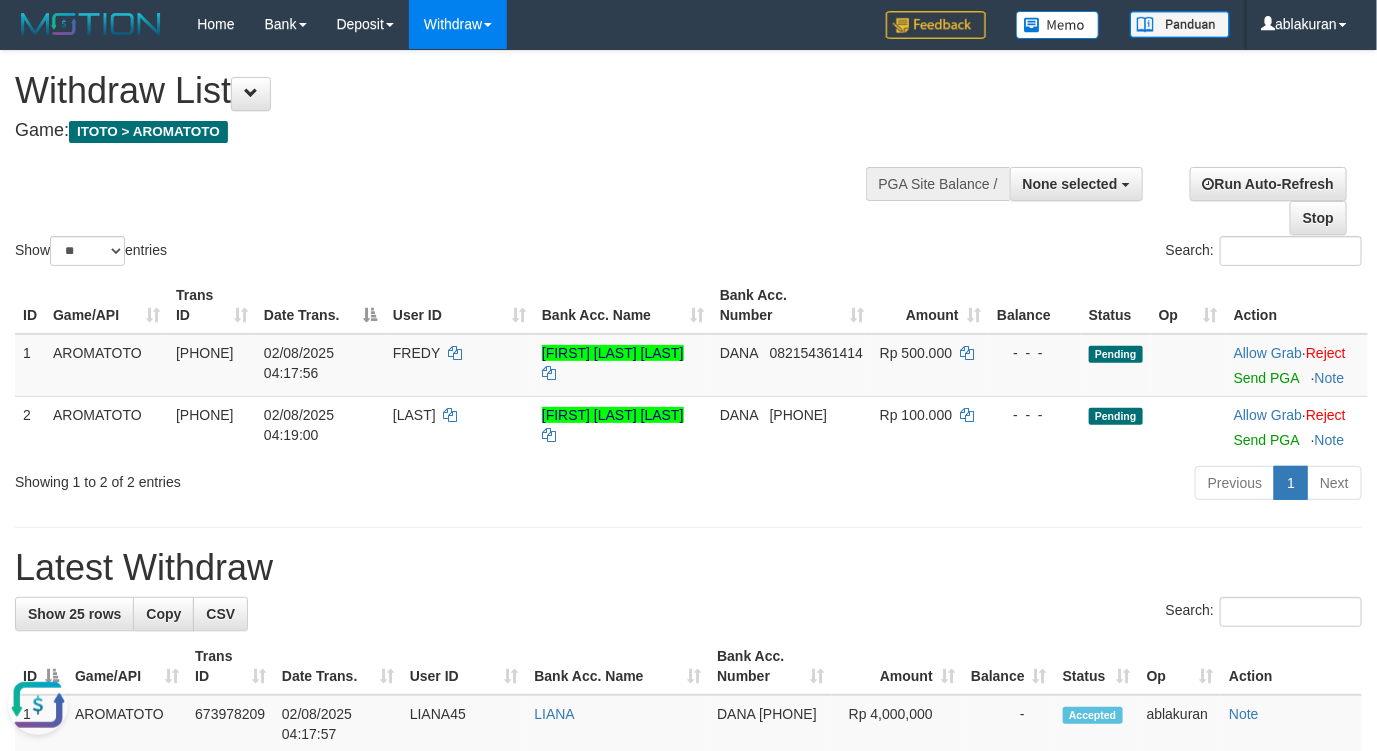 scroll, scrollTop: 0, scrollLeft: 0, axis: both 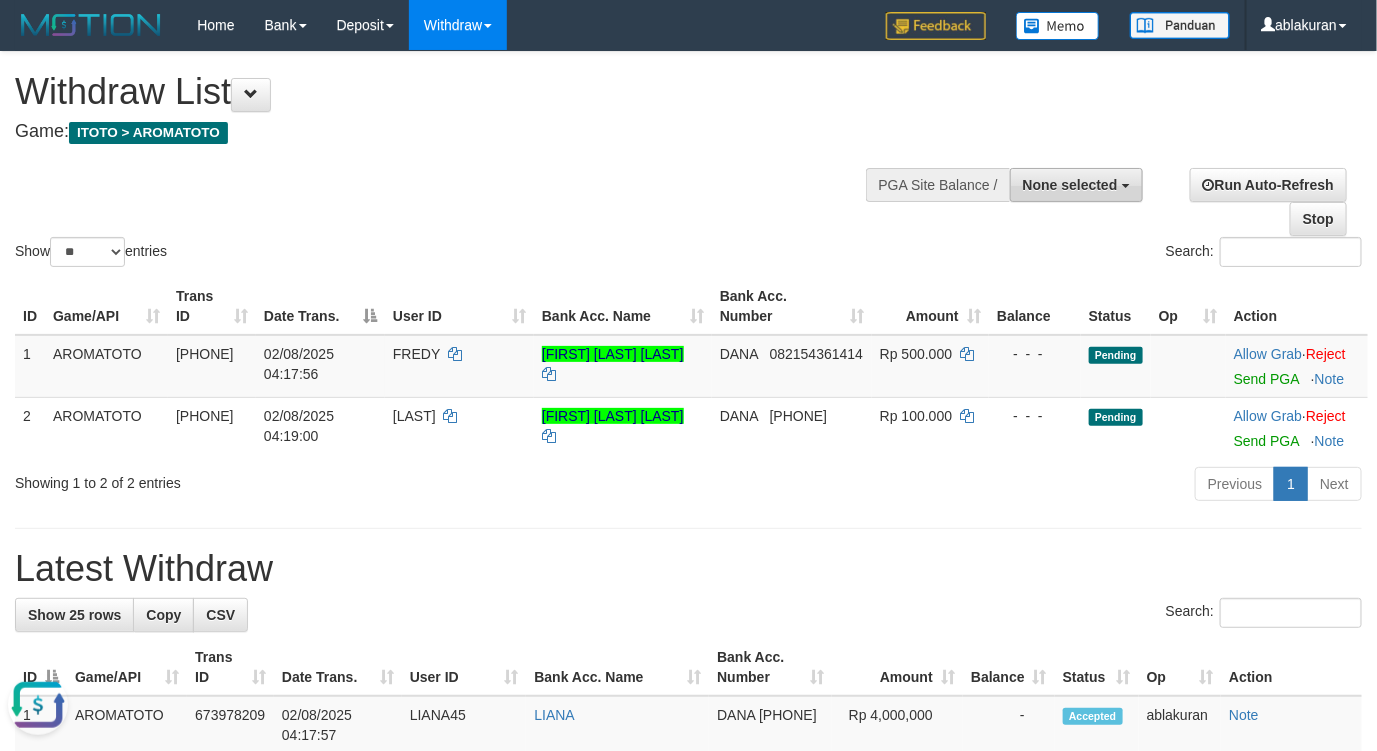 click on "None selected" at bounding box center (1076, 185) 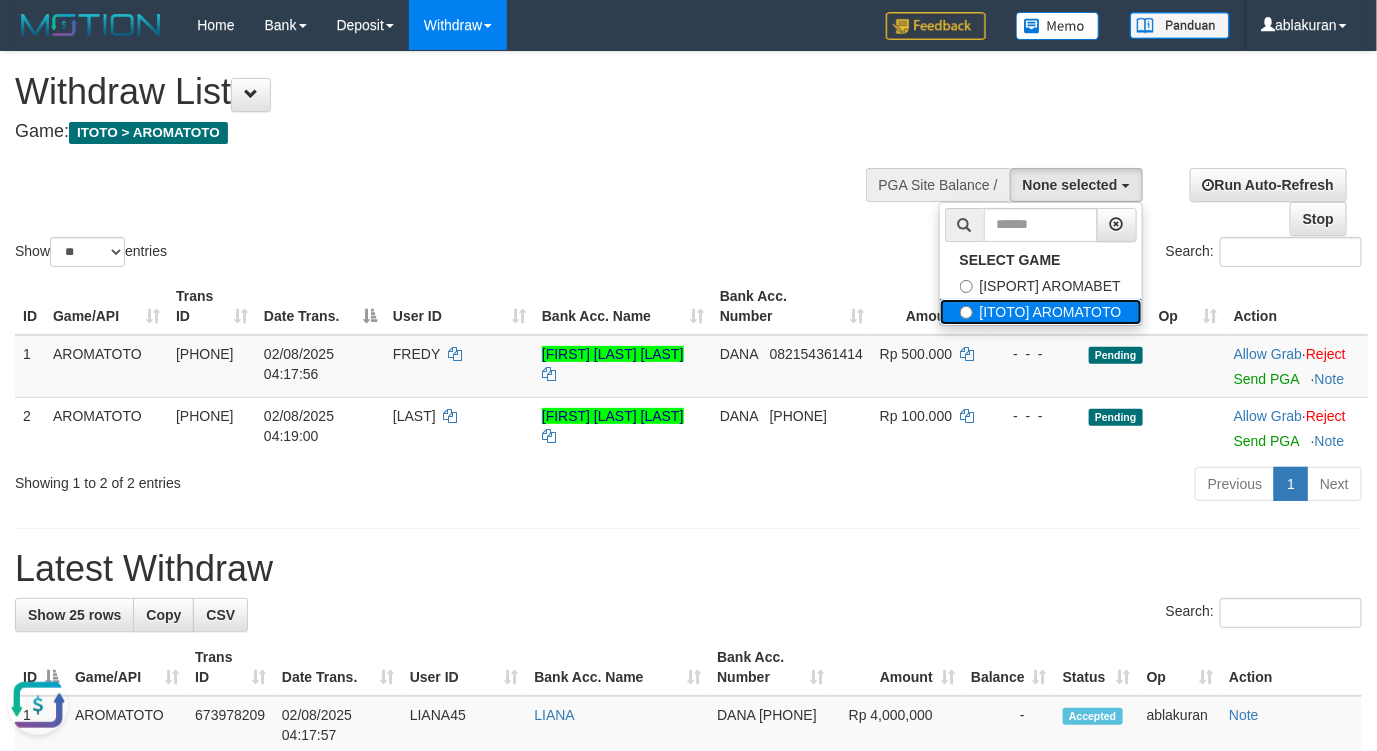 click on "[ITOTO] AROMATOTO" at bounding box center [1041, 312] 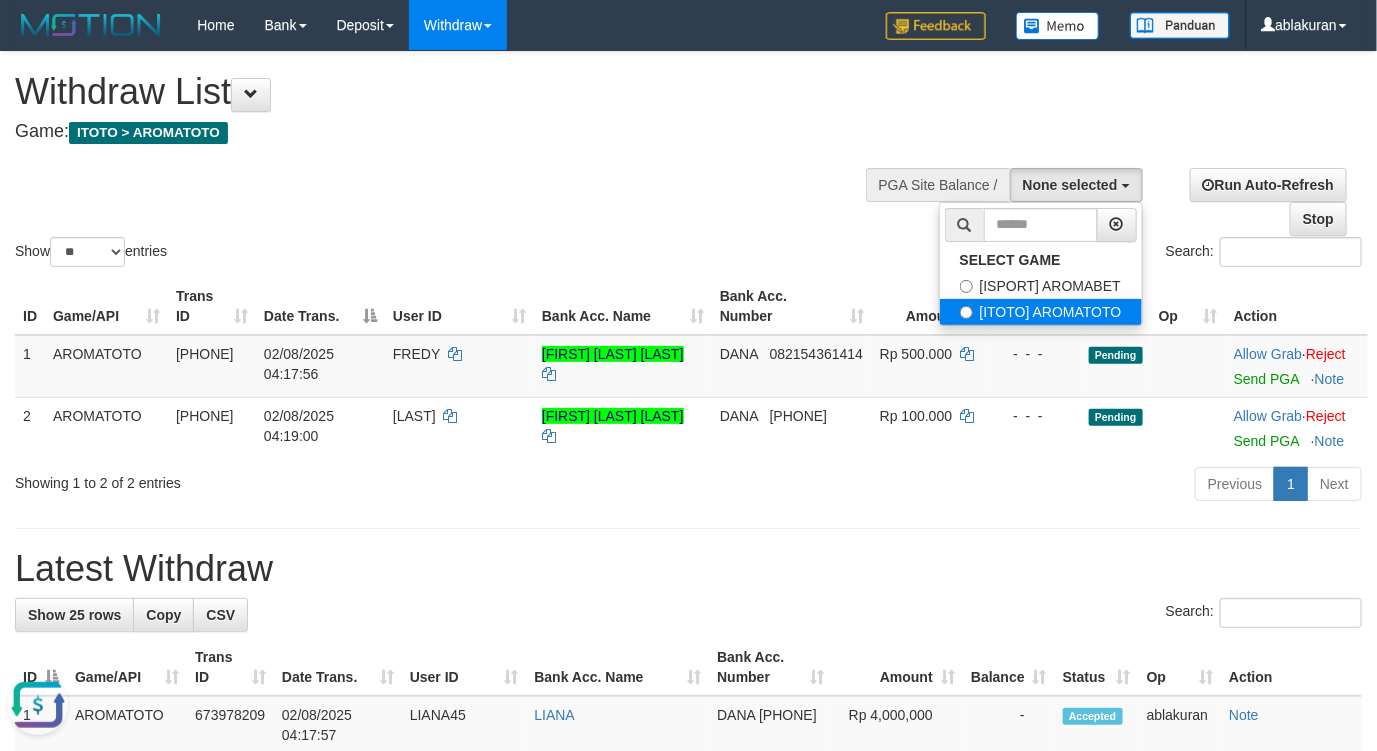 select on "***" 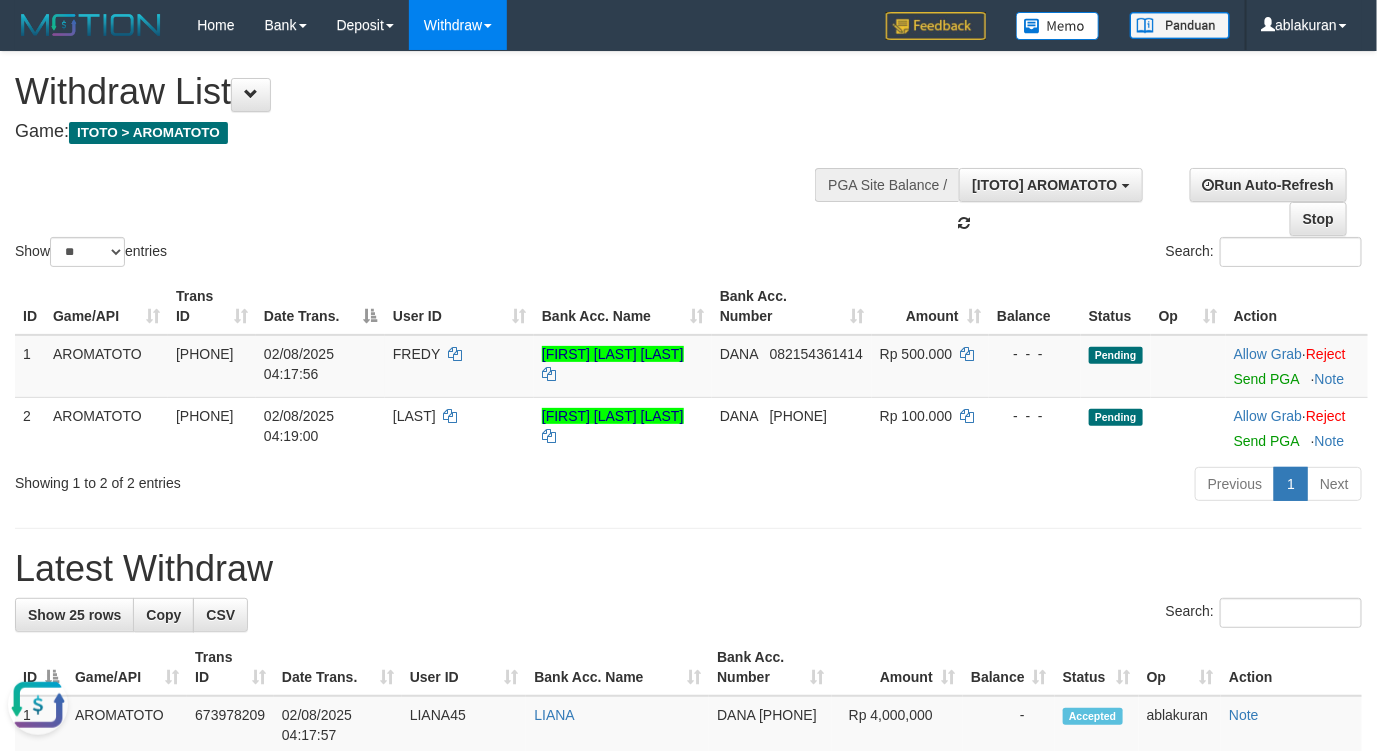 scroll, scrollTop: 35, scrollLeft: 0, axis: vertical 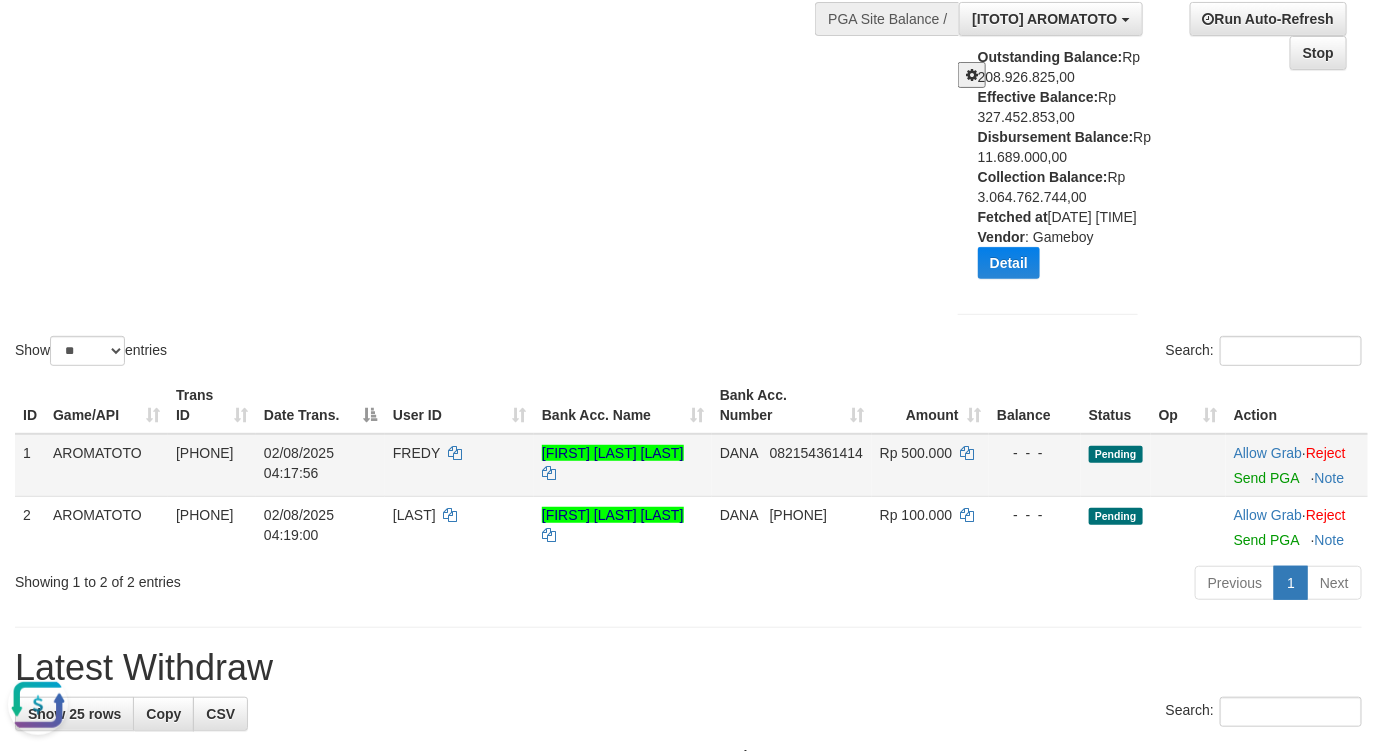 click on "FREDY" at bounding box center [459, 465] 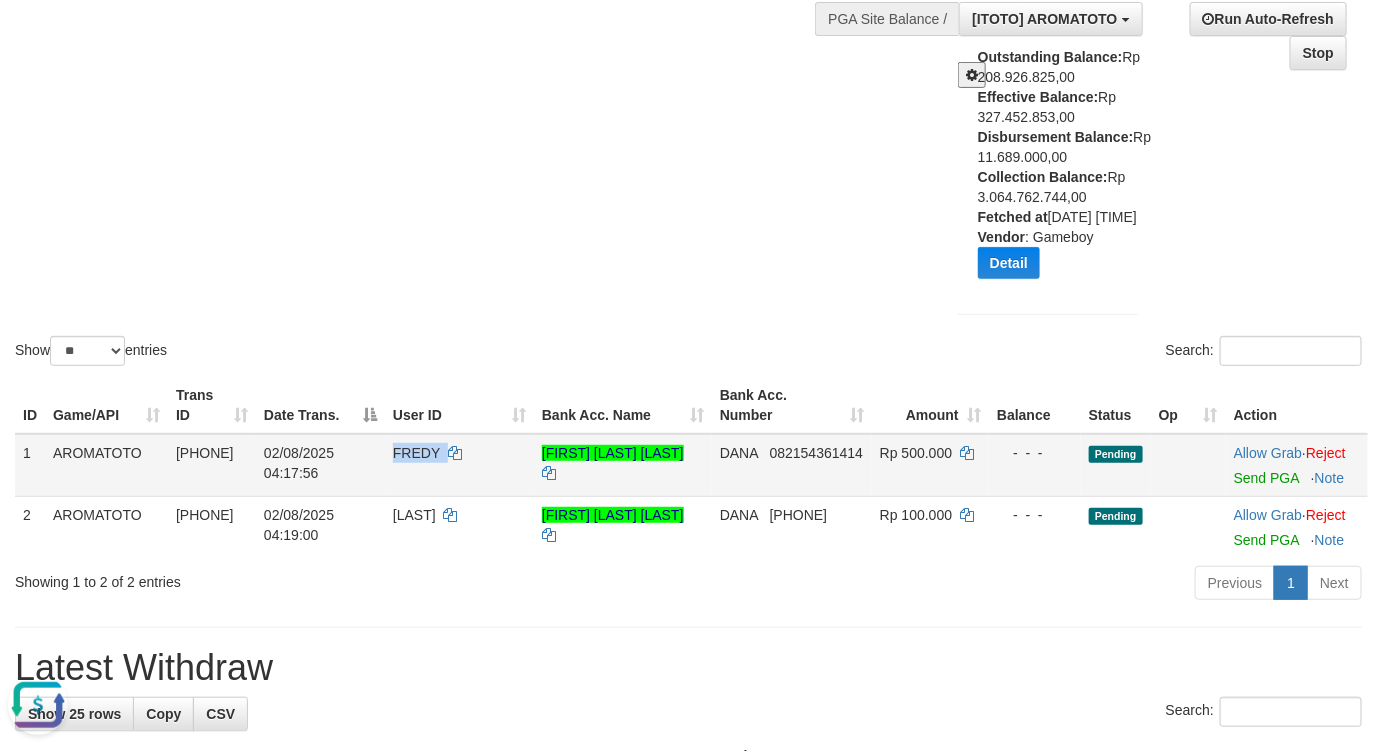 click on "FREDY" at bounding box center [459, 465] 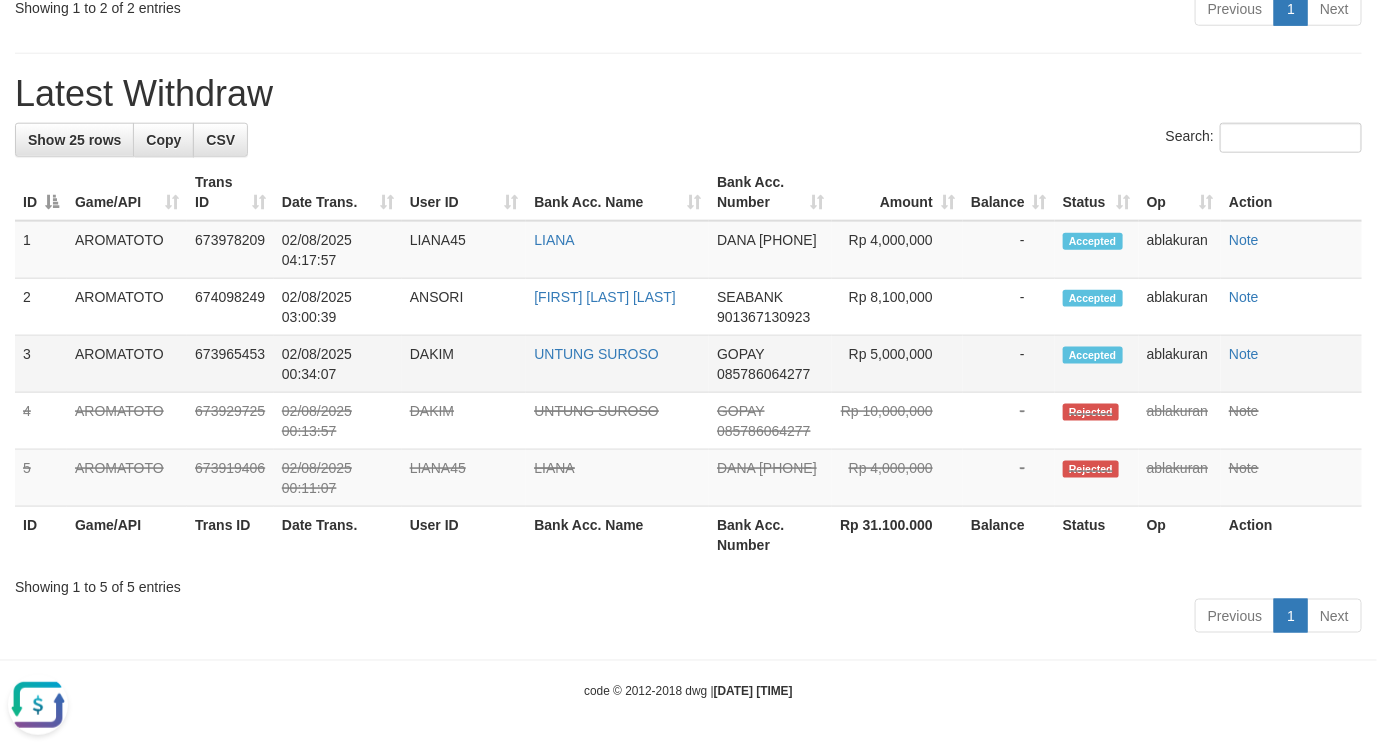 scroll, scrollTop: 801, scrollLeft: 0, axis: vertical 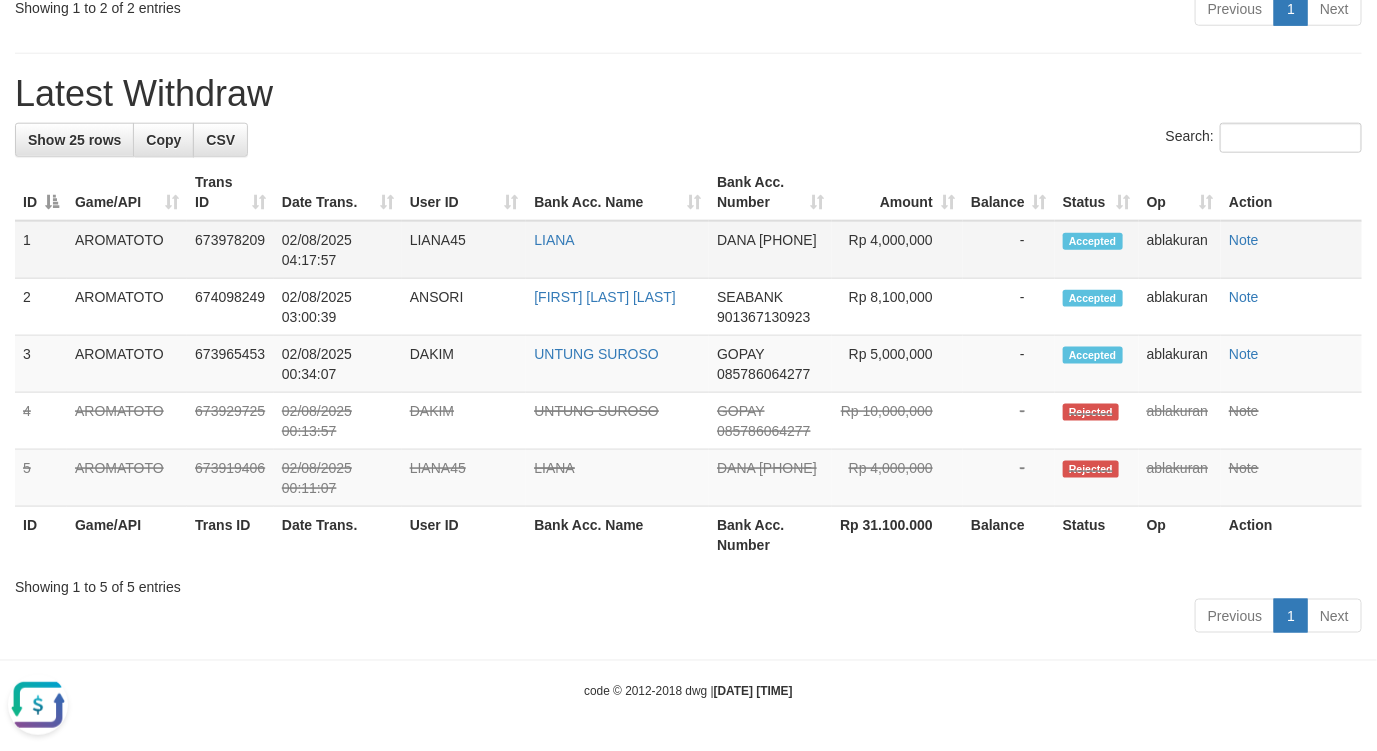 click on "LIANA45" at bounding box center (464, 250) 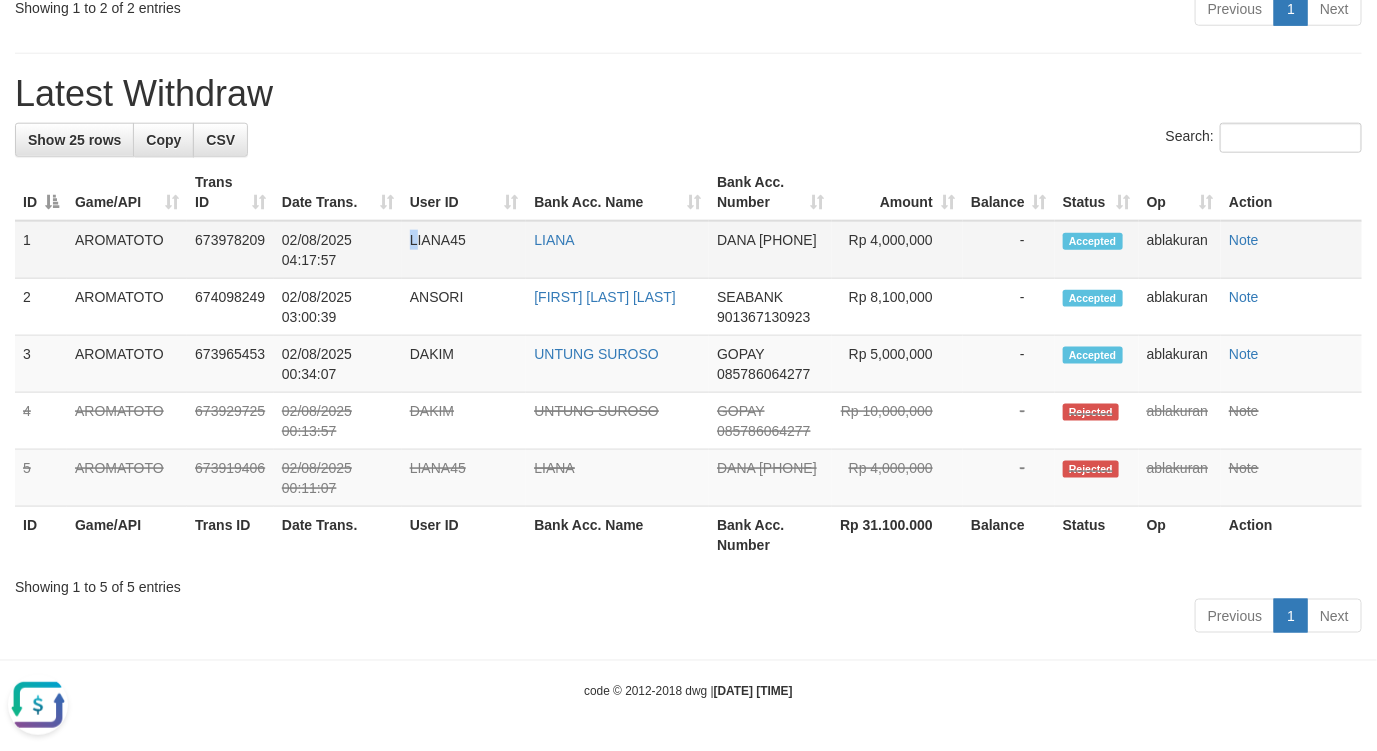 click on "LIANA45" at bounding box center (464, 250) 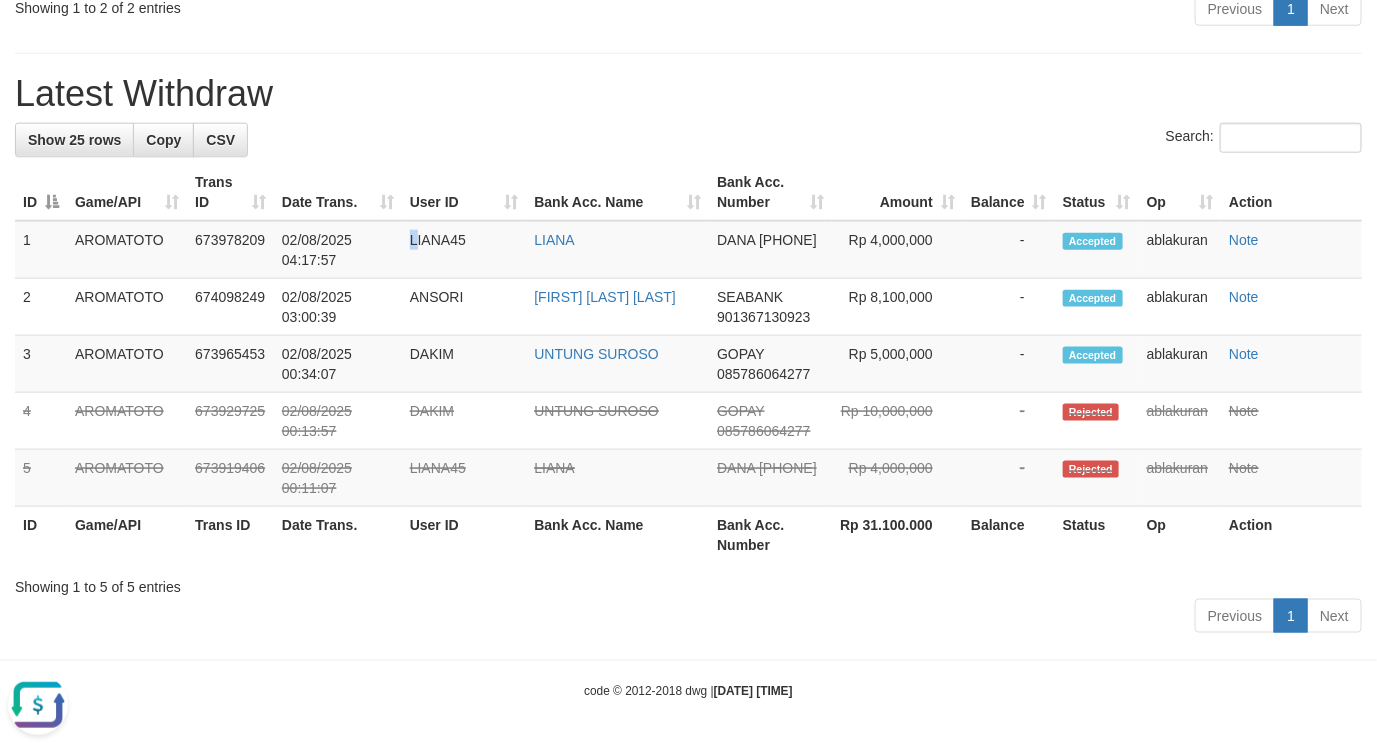 copy on "L" 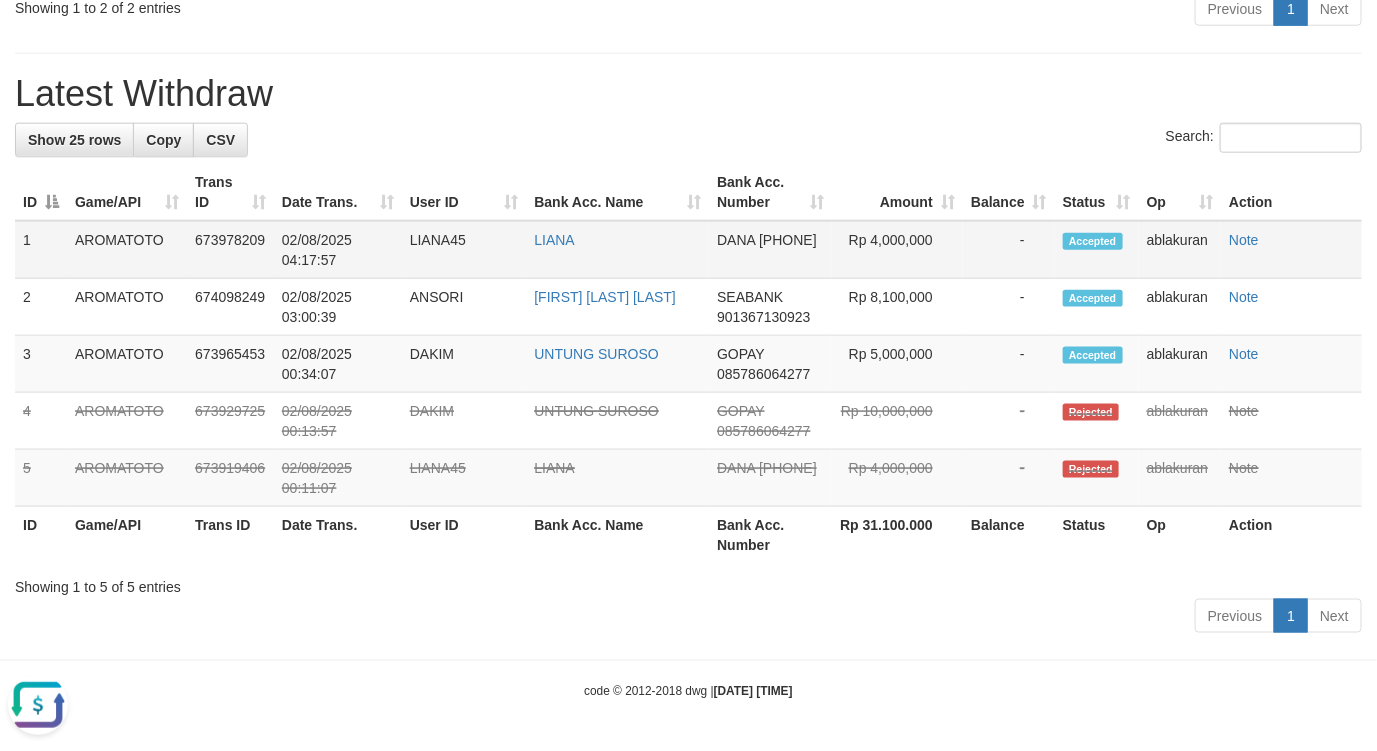 click on "LIANA45" at bounding box center [464, 250] 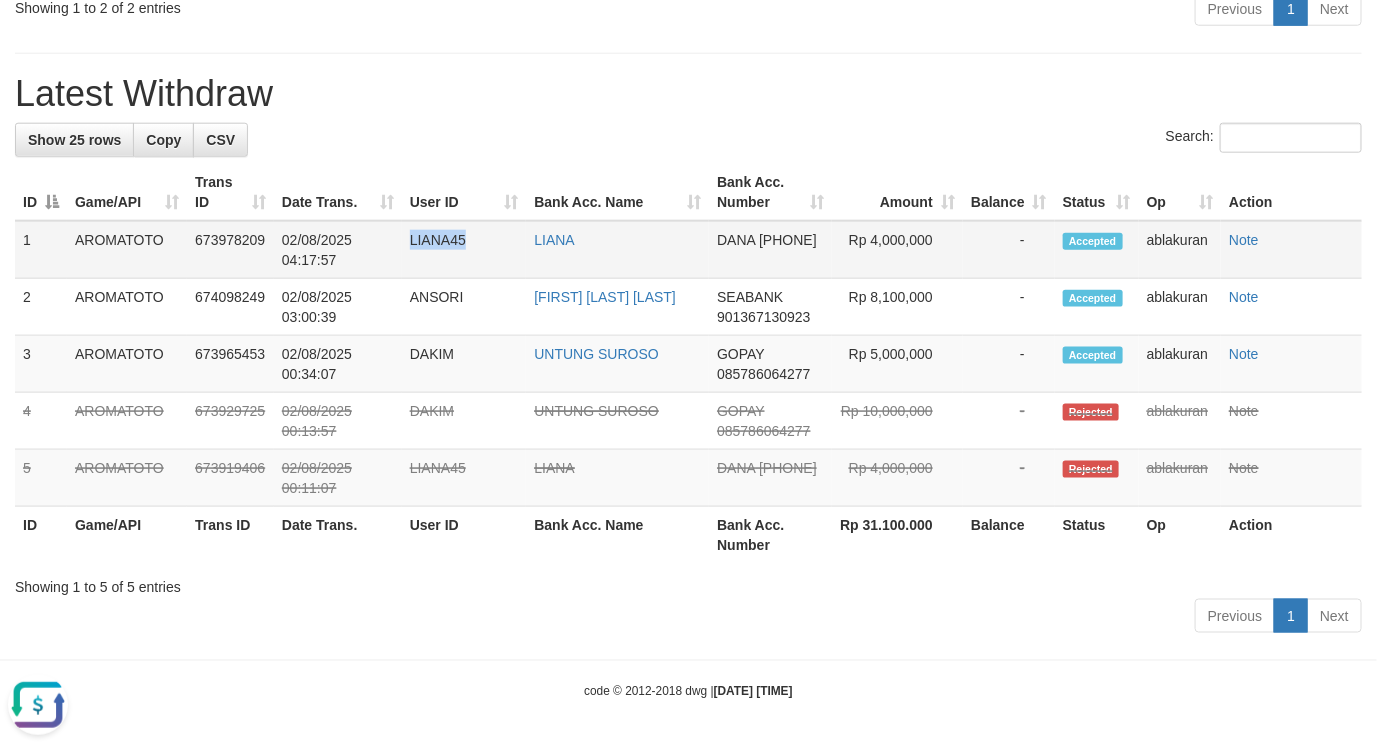 click on "LIANA45" at bounding box center [464, 250] 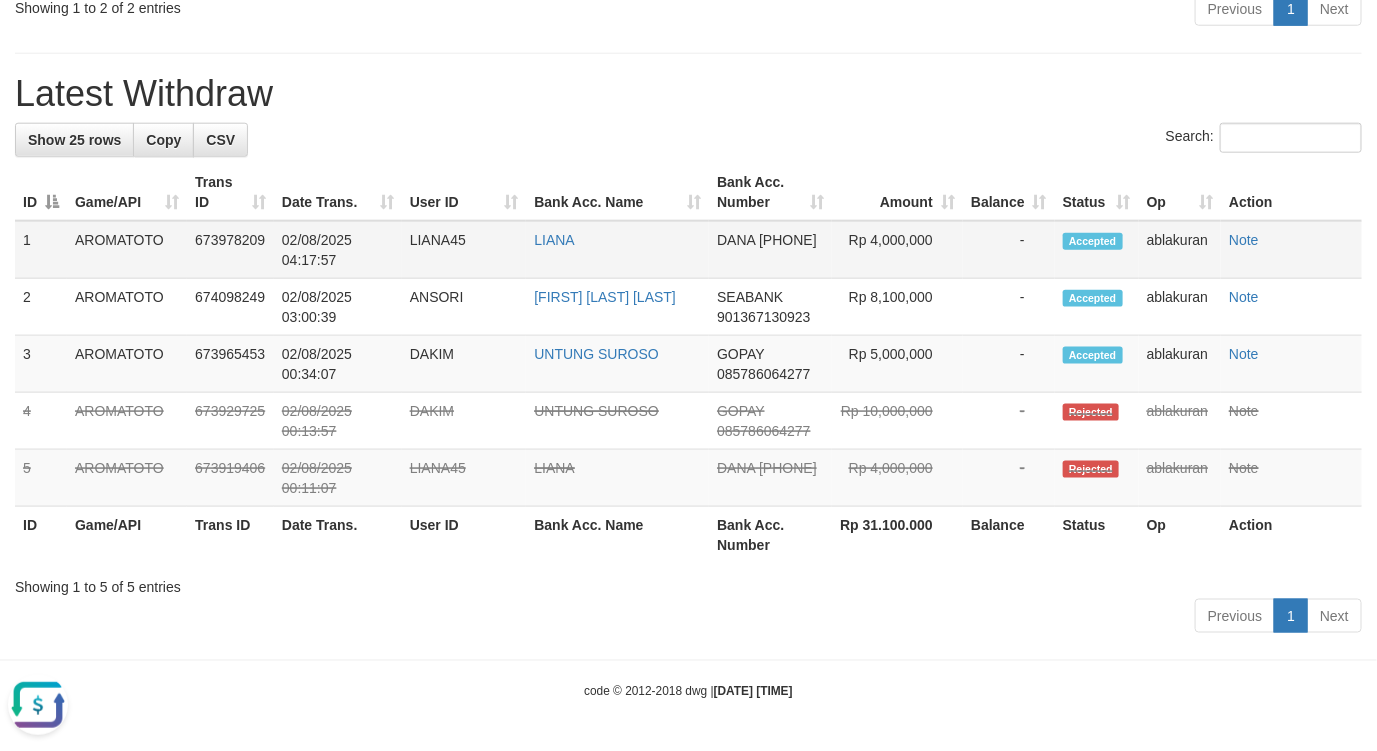 click on "Rp 4,000,000" at bounding box center (897, 250) 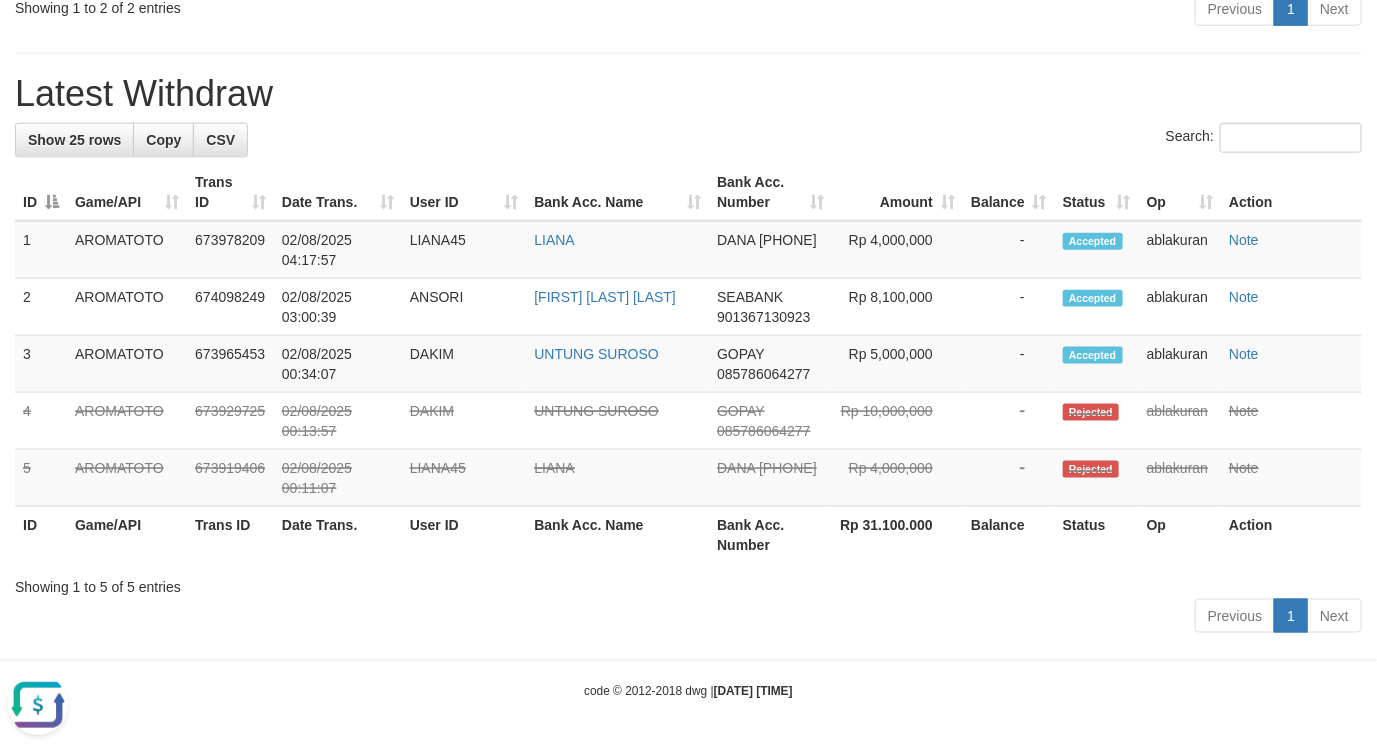 drag, startPoint x: 897, startPoint y: 238, endPoint x: 13, endPoint y: 293, distance: 885.70935 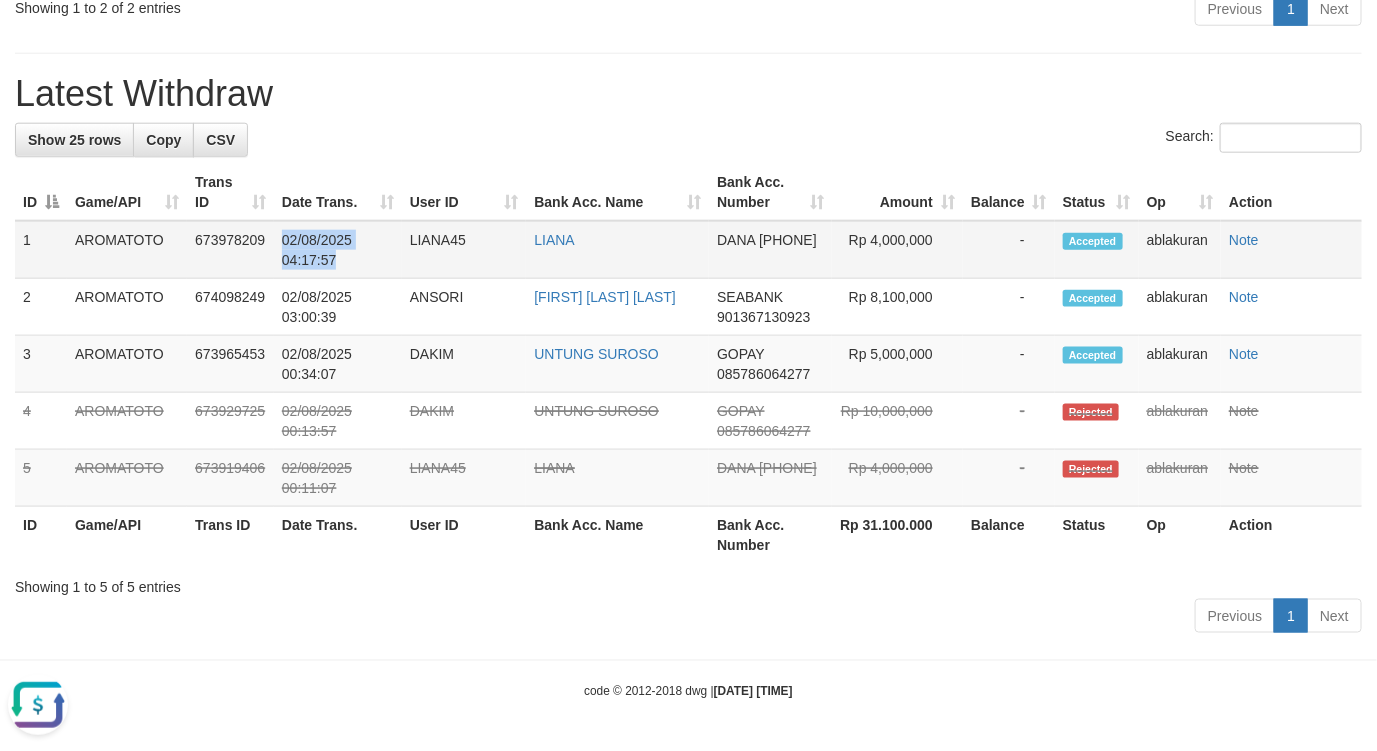 drag, startPoint x: 277, startPoint y: 237, endPoint x: 343, endPoint y: 258, distance: 69.260376 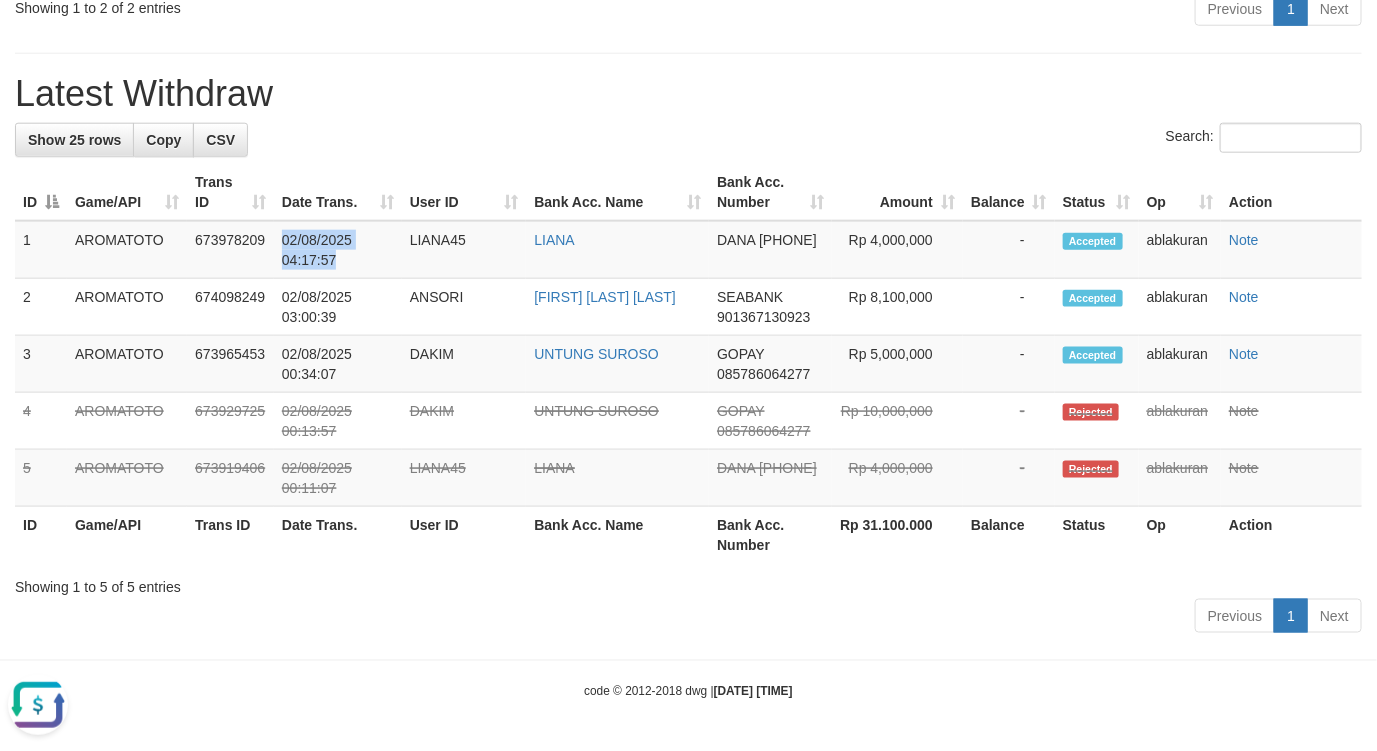 copy on "02/08/2025 04:17:57" 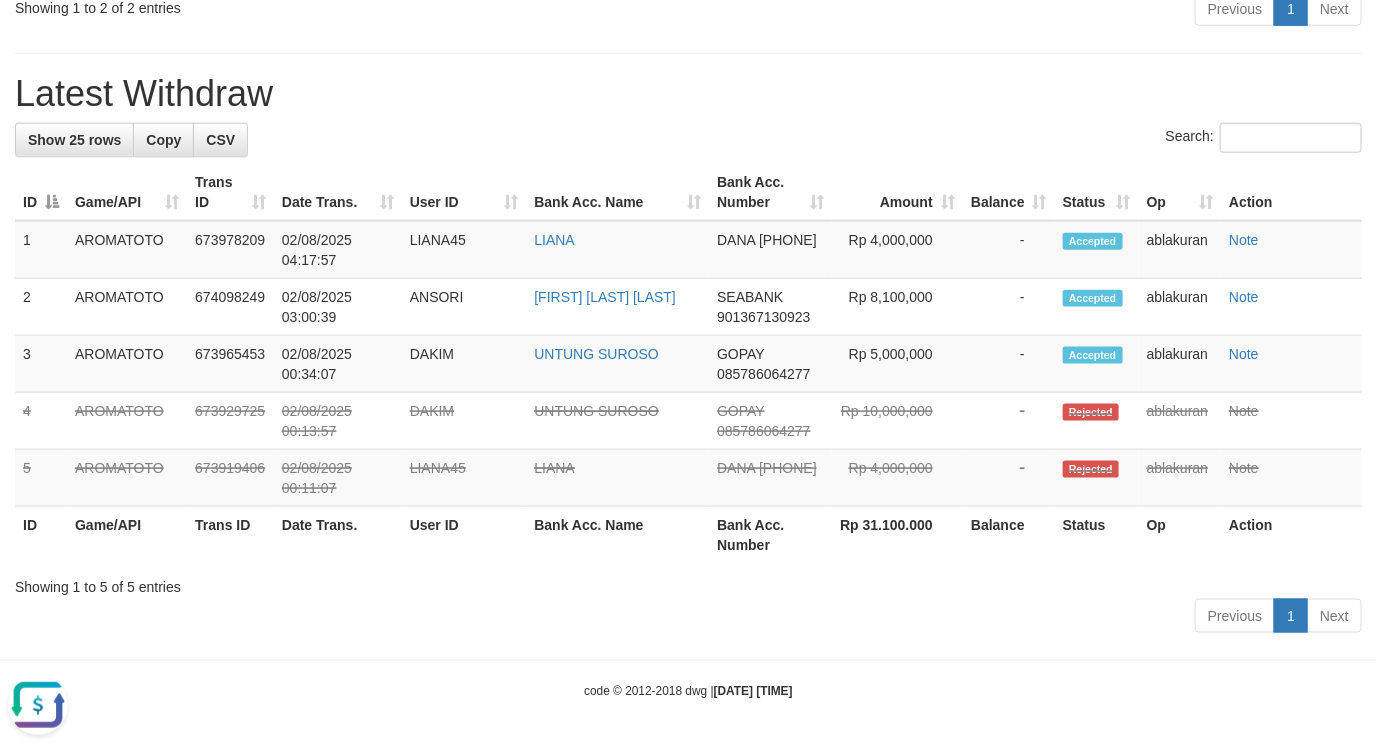 click on "Toggle navigation
Home
Bank
Account List
Load
By Website
Group
[ISPORT]													AROMABET
Group
[ITOTO]													AROMATOTO
Mutasi Bank
Search
Sync
Note Mutasi
Deposit
DPS Fetch
DPS List 							 -" at bounding box center (688, 5) 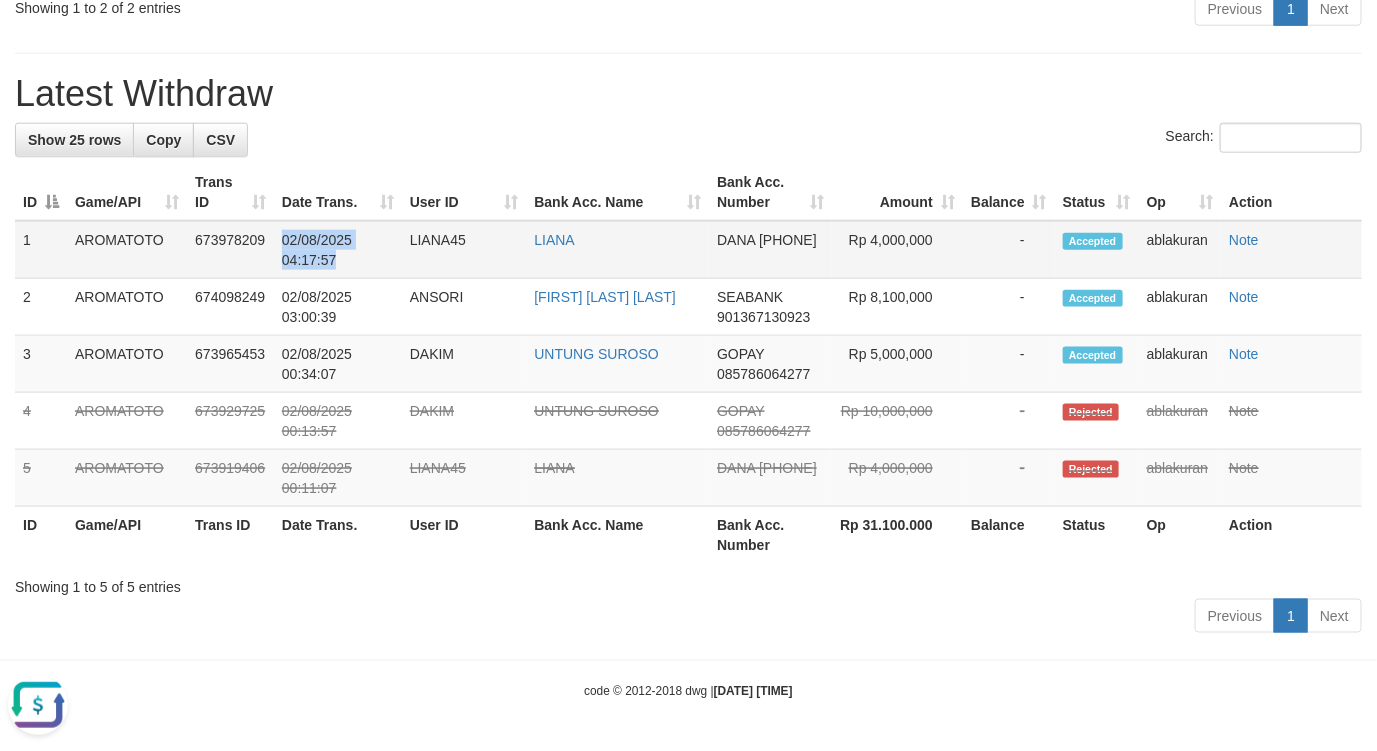 drag, startPoint x: 288, startPoint y: 227, endPoint x: 248, endPoint y: 361, distance: 139.84277 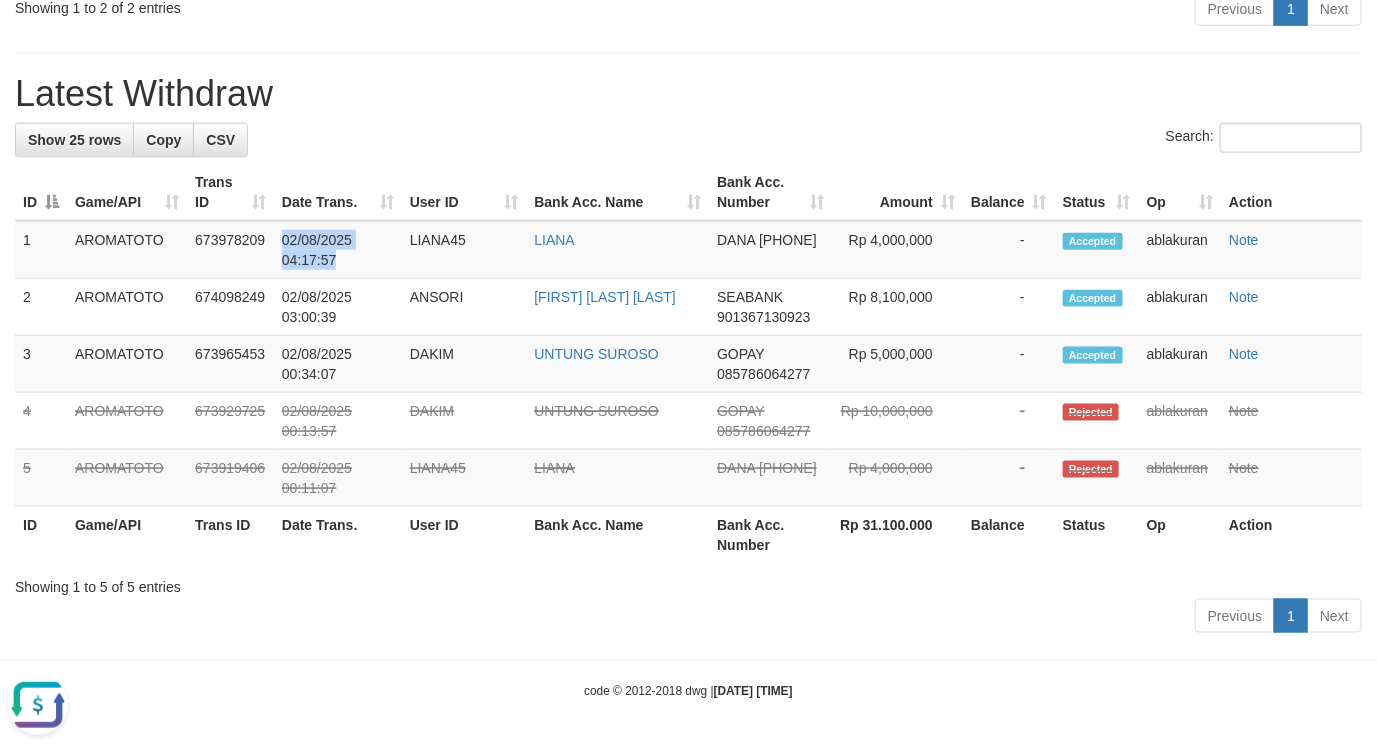 copy on "02/08/2025 04:17:57" 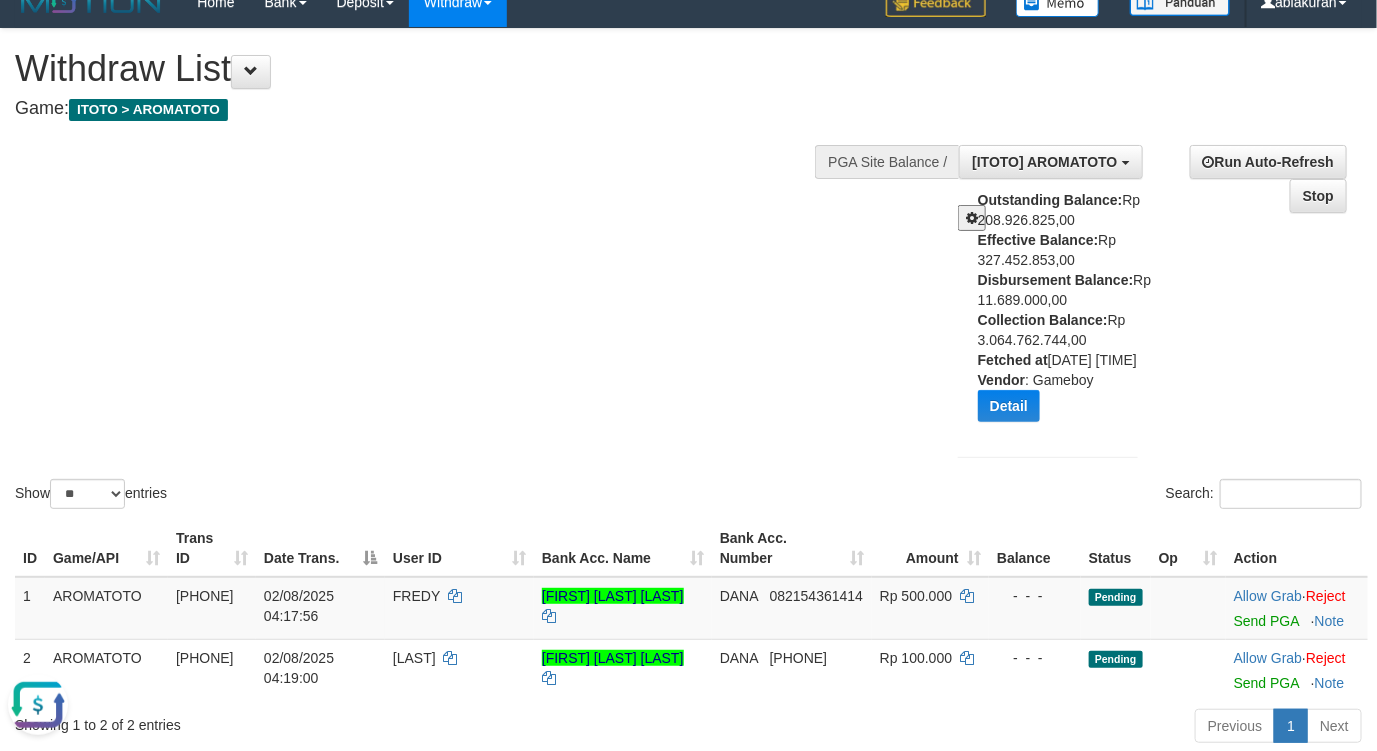 scroll, scrollTop: 0, scrollLeft: 0, axis: both 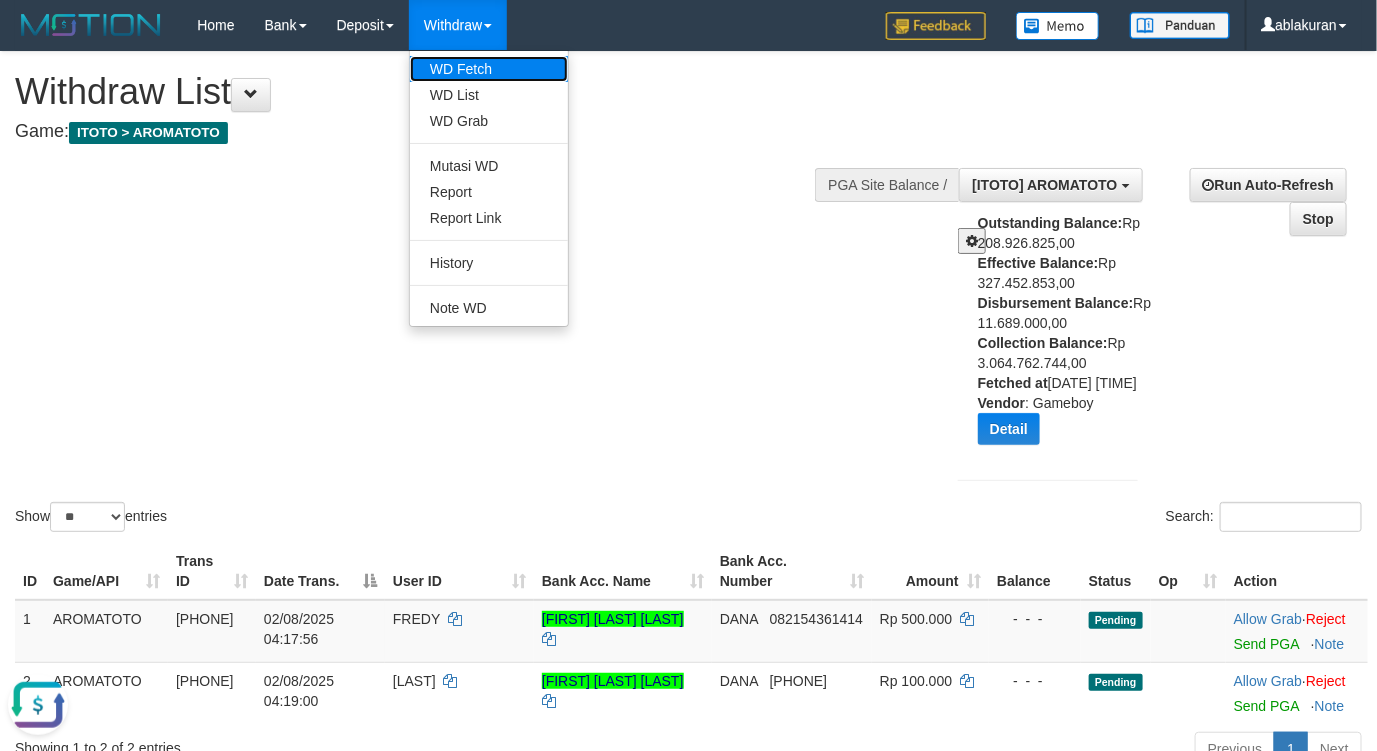 click on "WD Fetch" at bounding box center [489, 69] 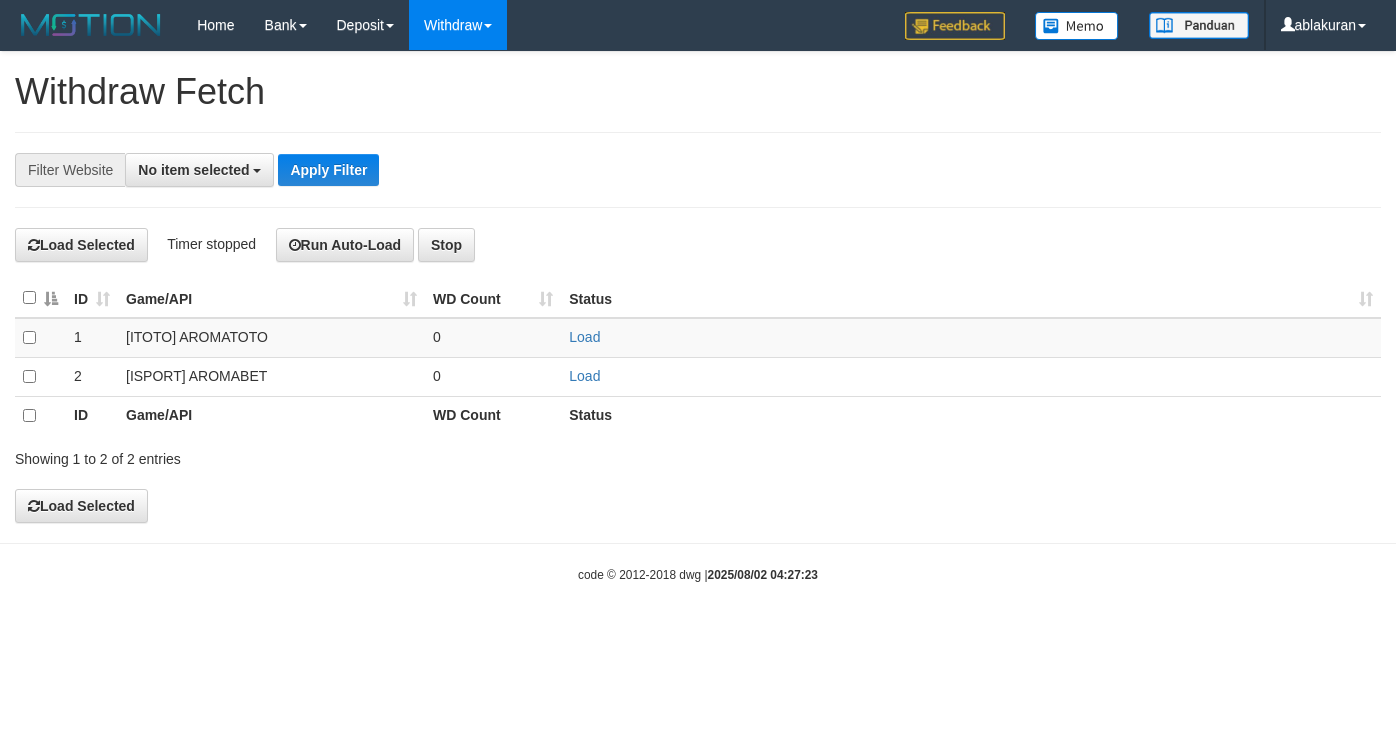 select 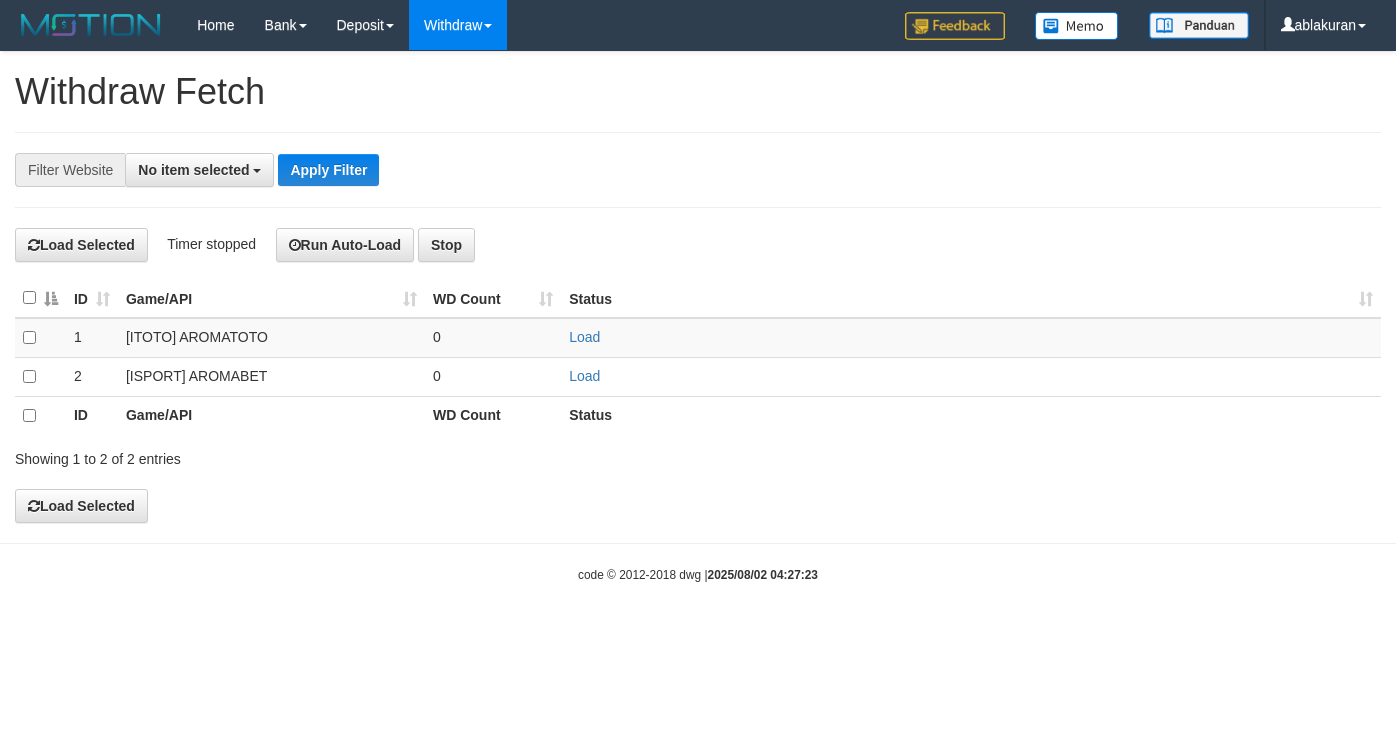 scroll, scrollTop: 0, scrollLeft: 0, axis: both 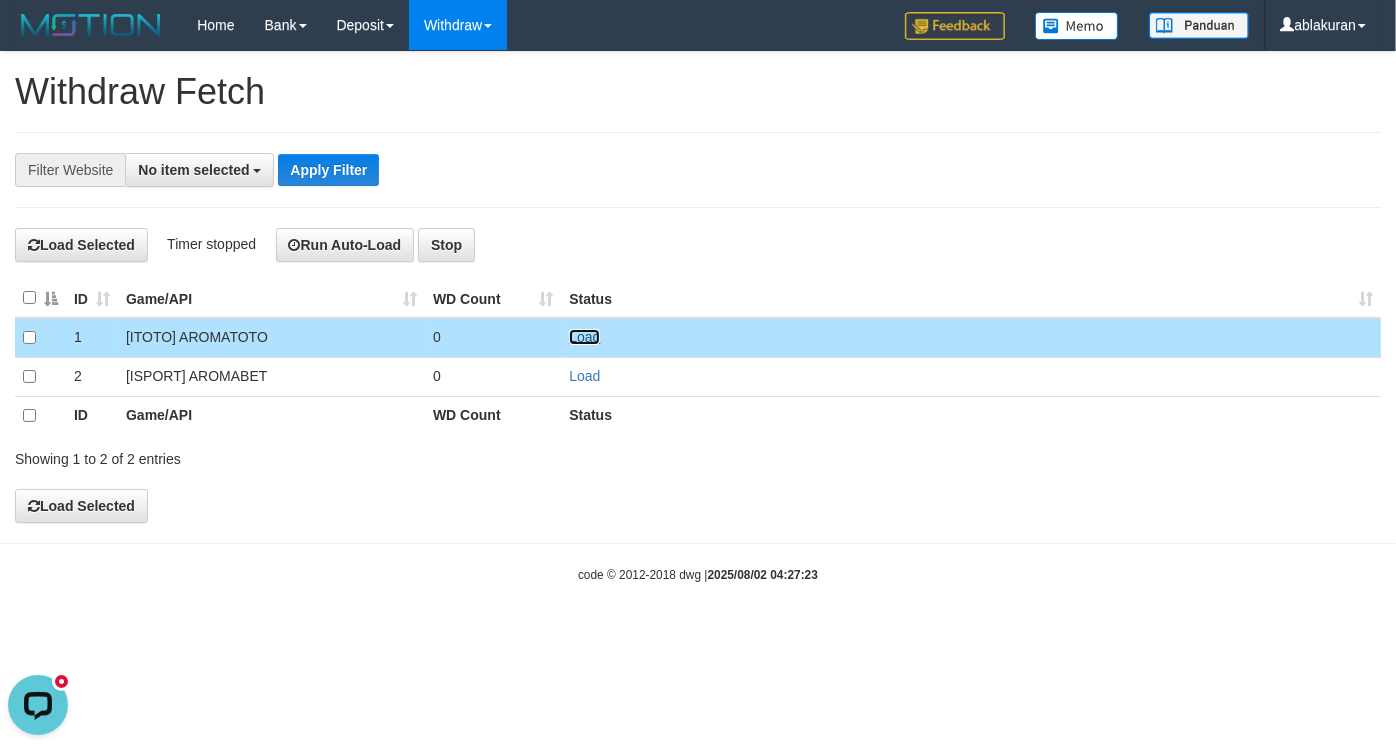 click on "Load" at bounding box center [584, 337] 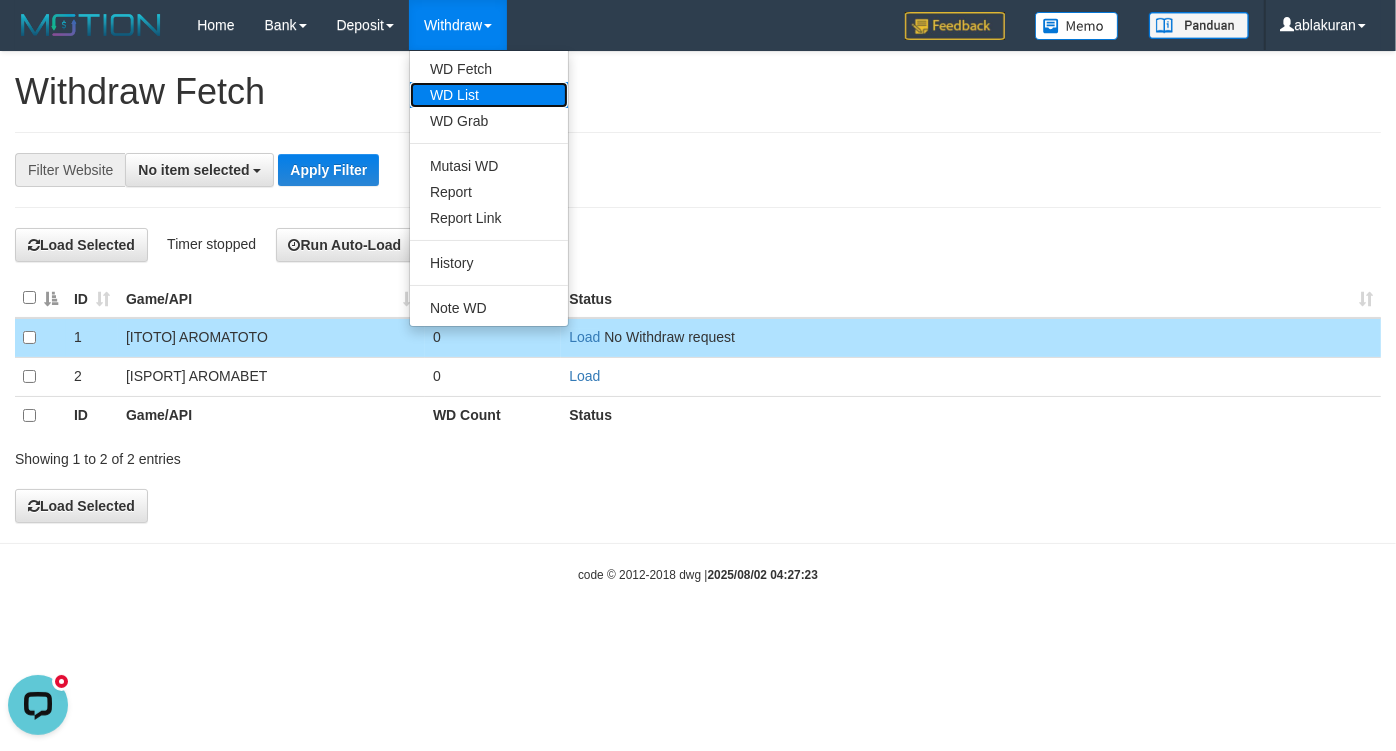 click on "WD List" at bounding box center (489, 95) 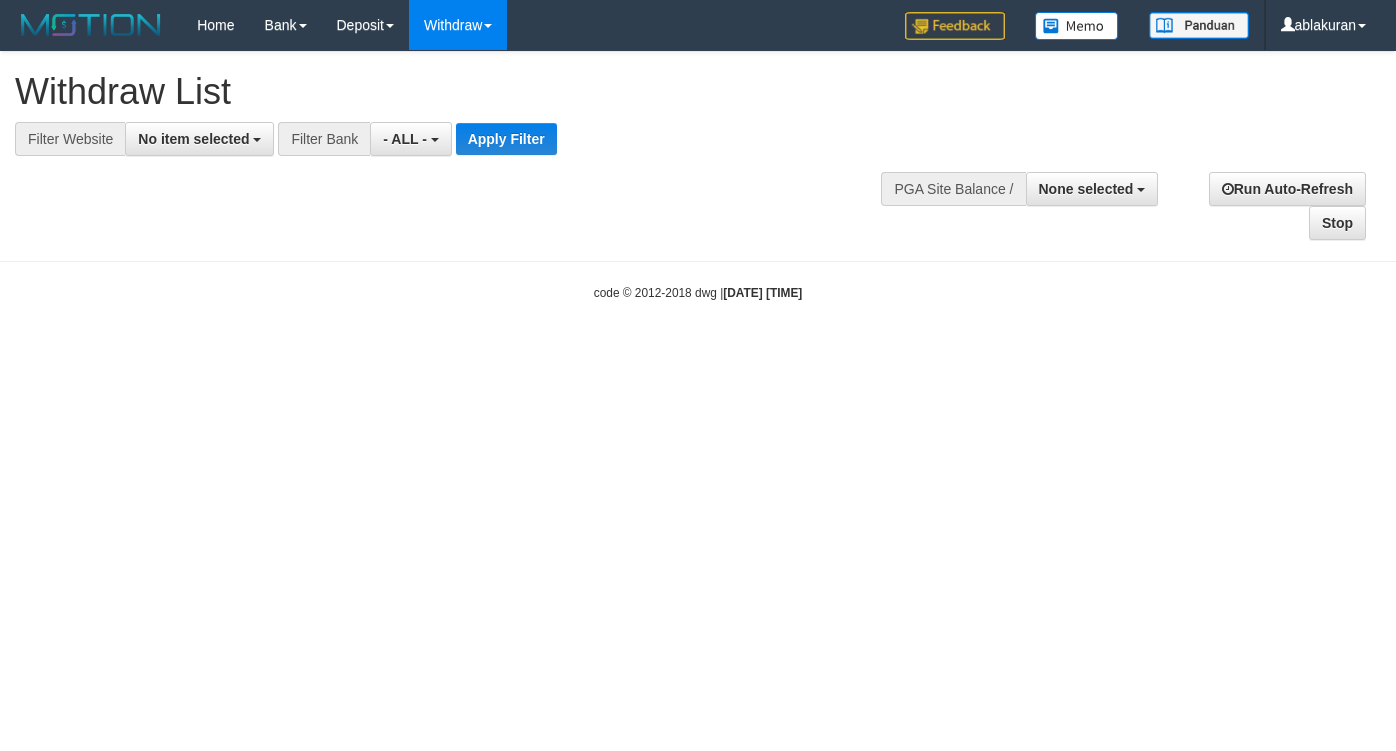 select 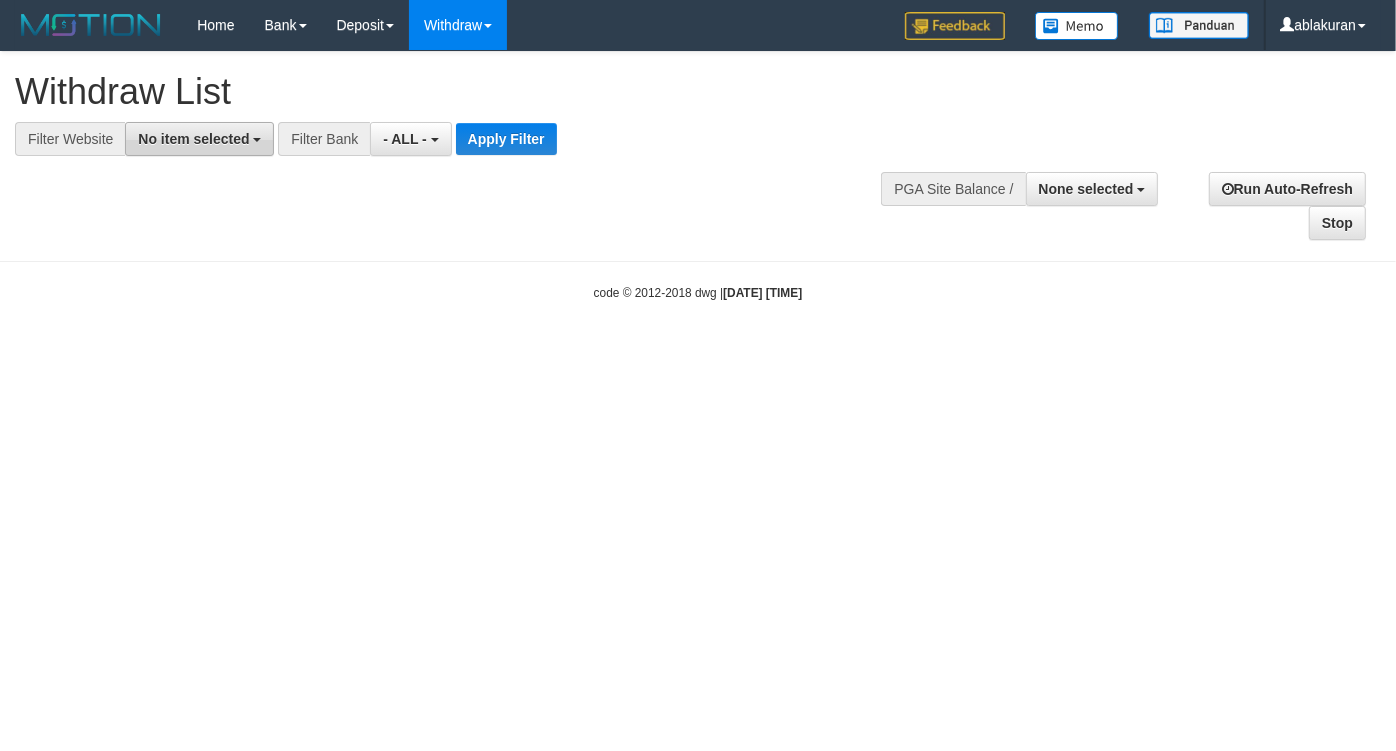 click on "No item selected" at bounding box center (199, 139) 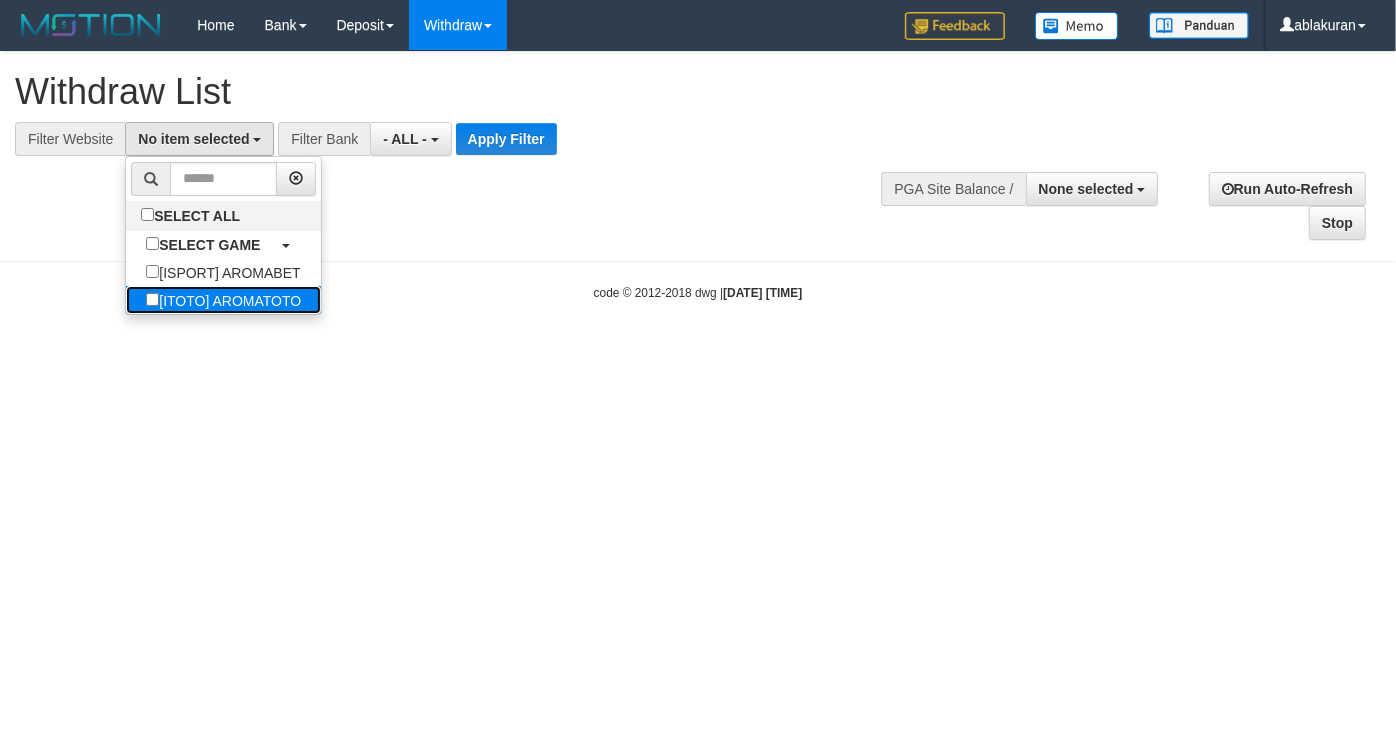 click on "[ITOTO] AROMATOTO" at bounding box center (223, 300) 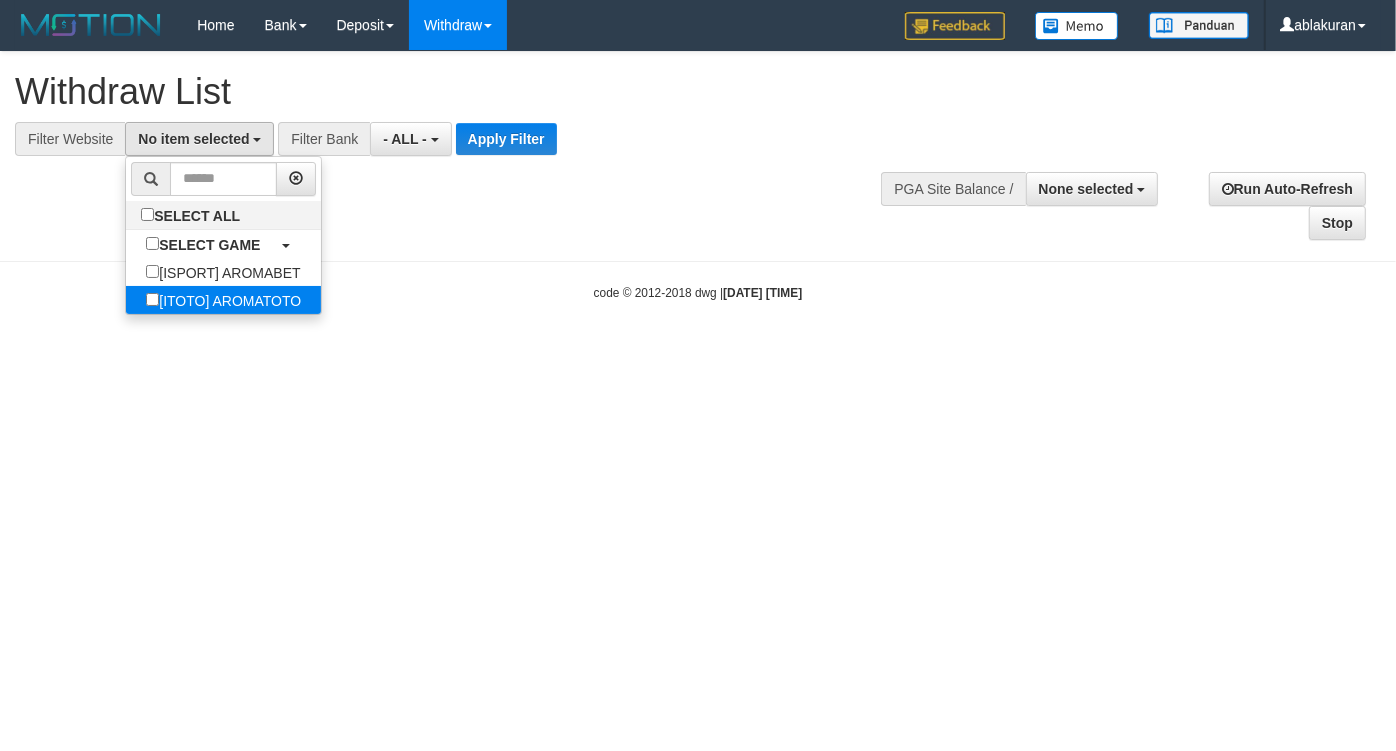 select on "***" 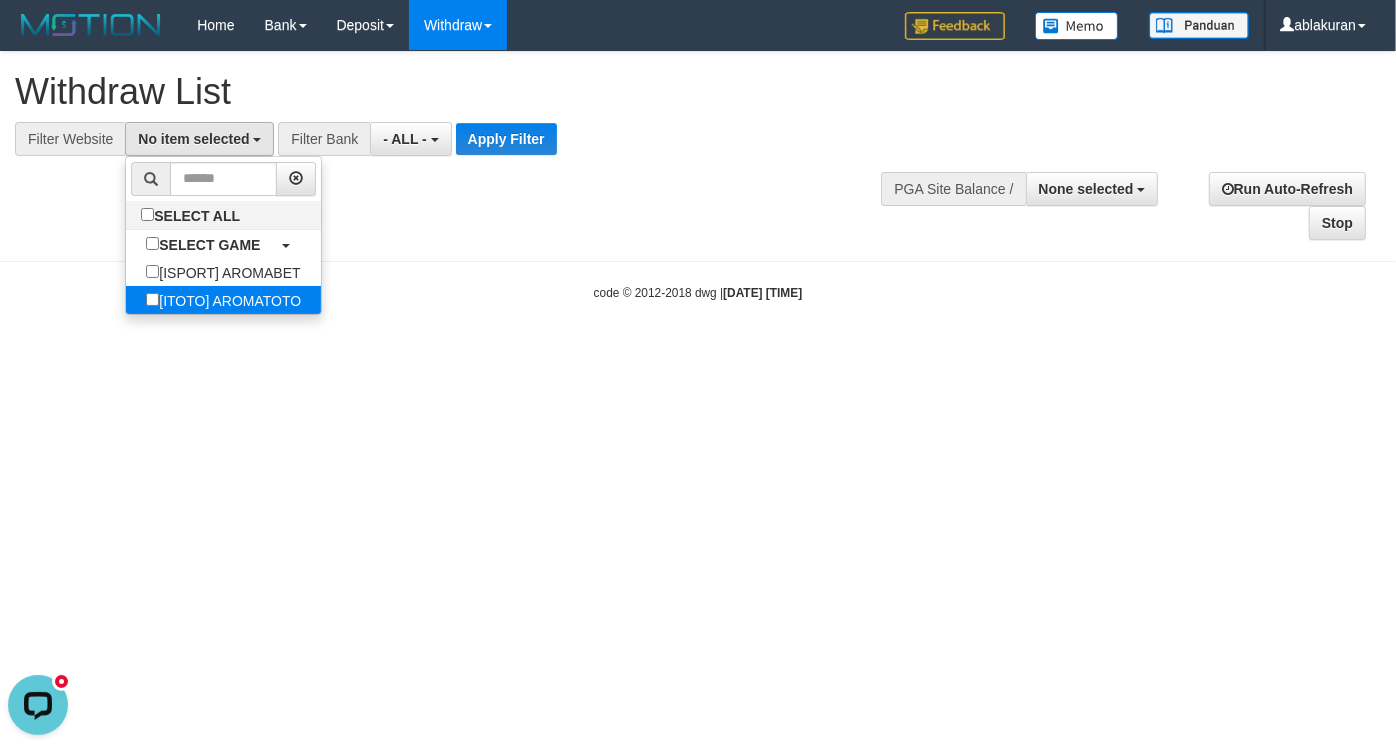 scroll, scrollTop: 0, scrollLeft: 0, axis: both 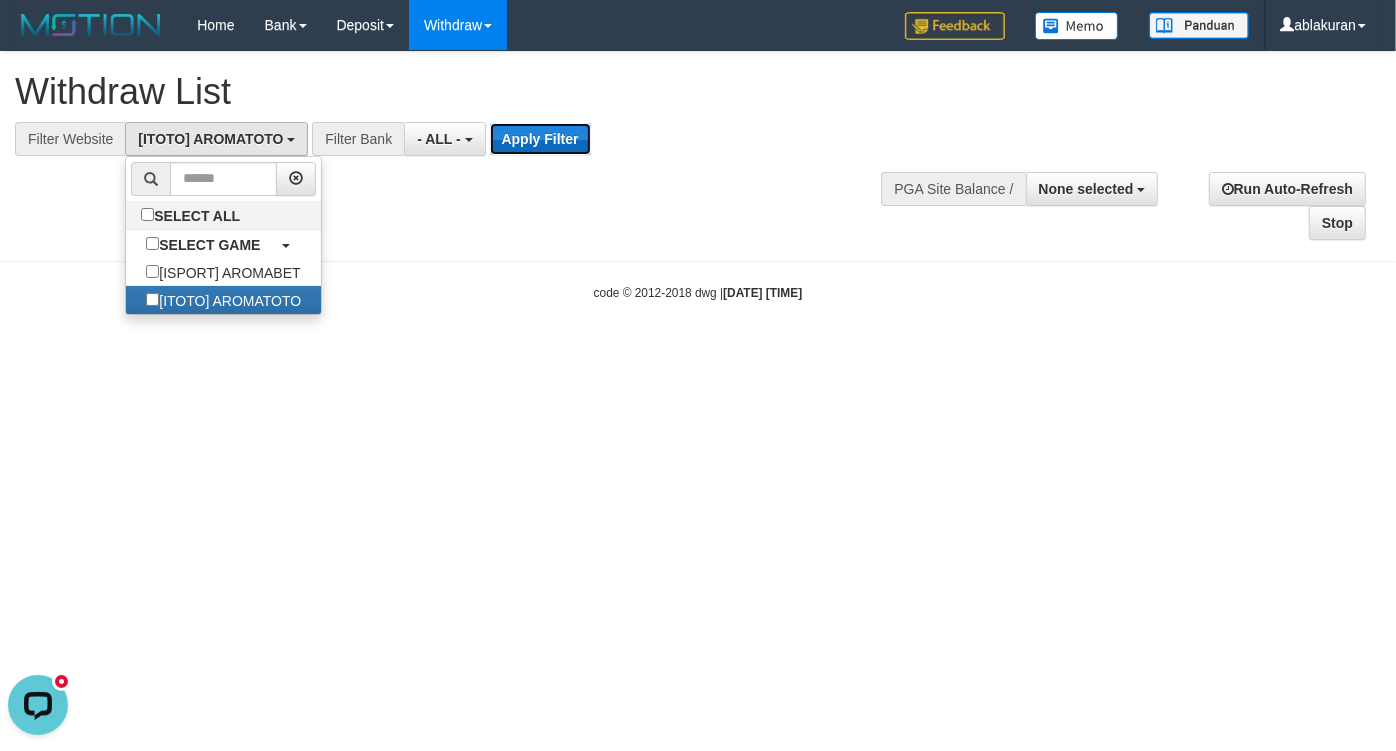click on "Apply Filter" at bounding box center [540, 139] 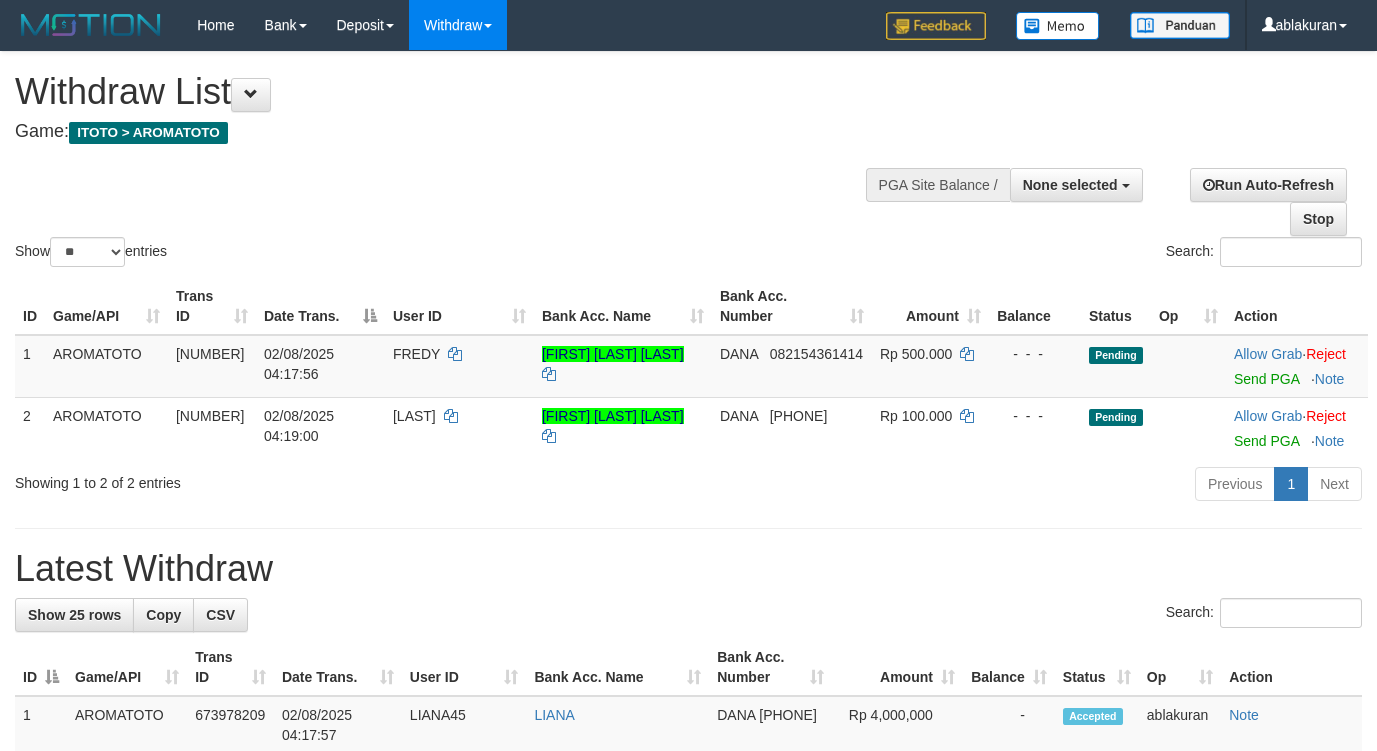 select 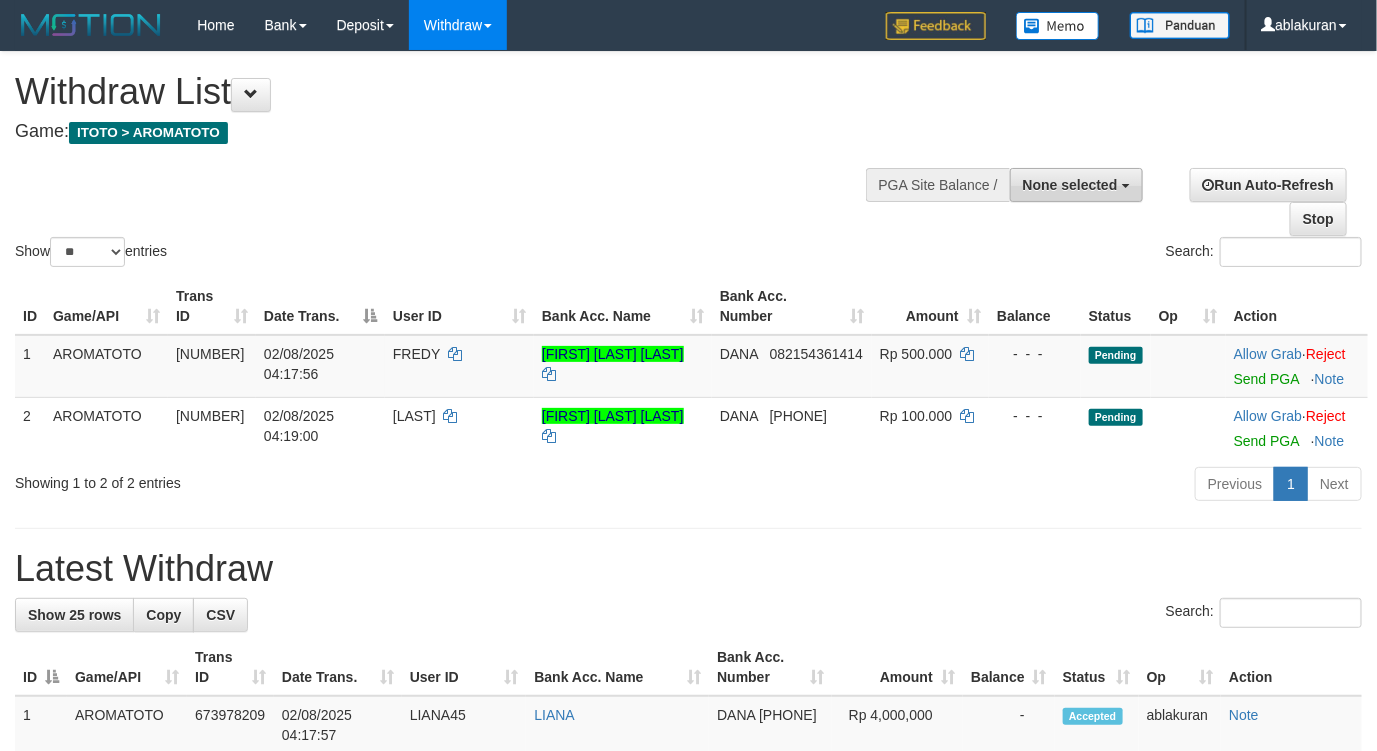 click on "None selected" at bounding box center (1070, 185) 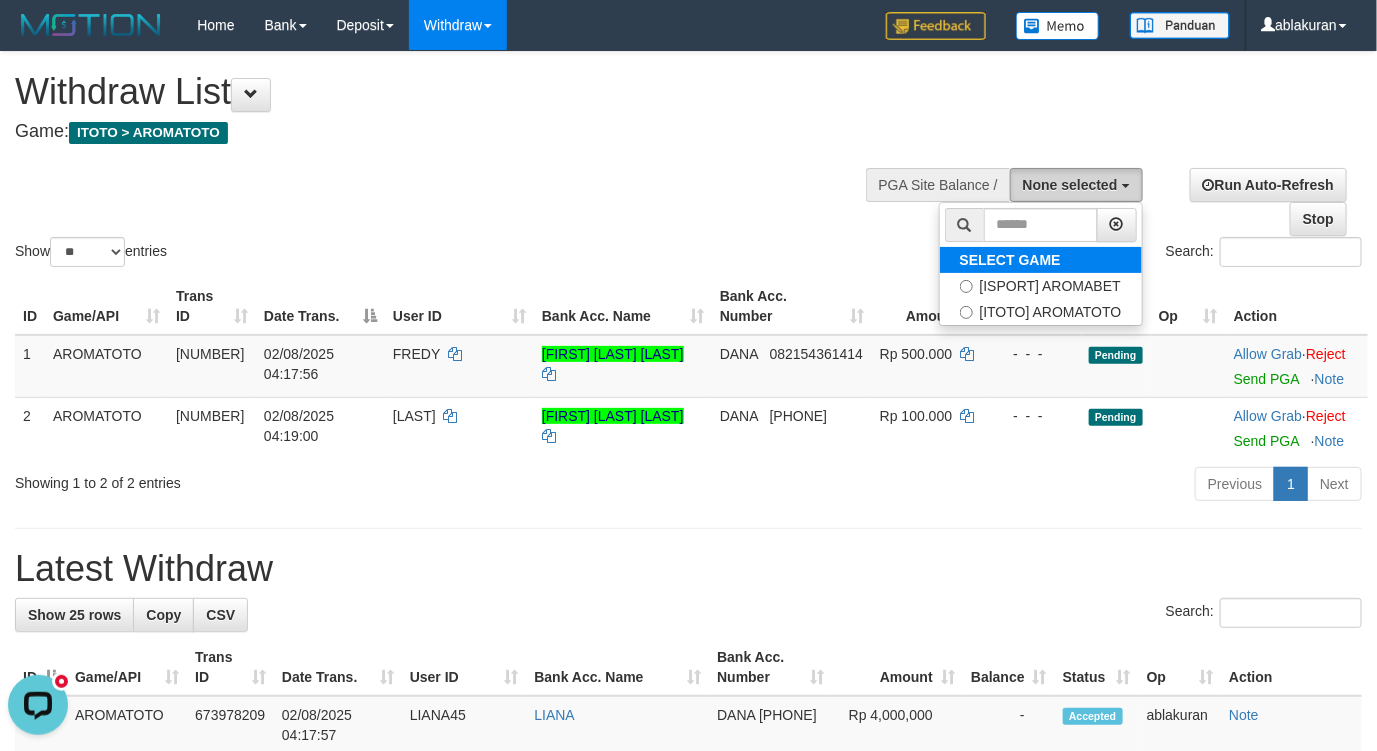 scroll, scrollTop: 0, scrollLeft: 0, axis: both 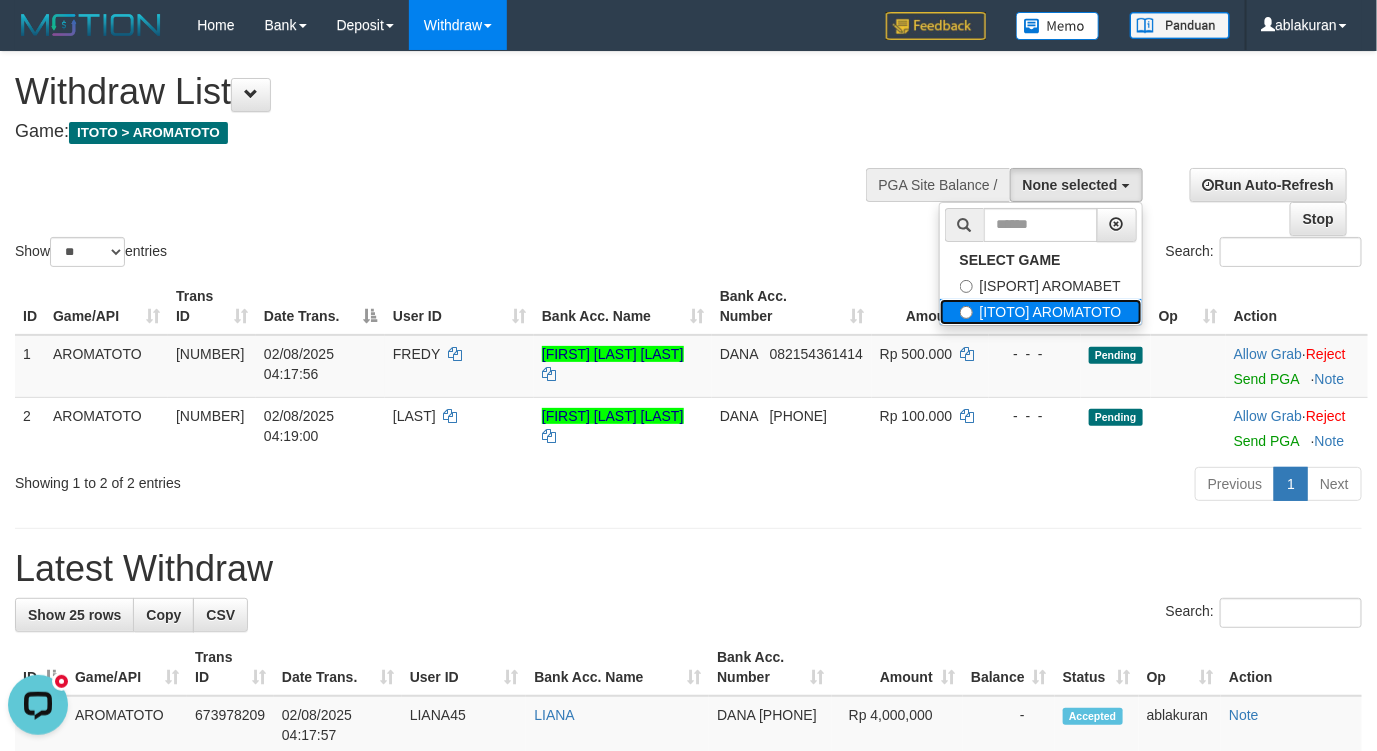 click on "[ITOTO] AROMATOTO" at bounding box center [1041, 312] 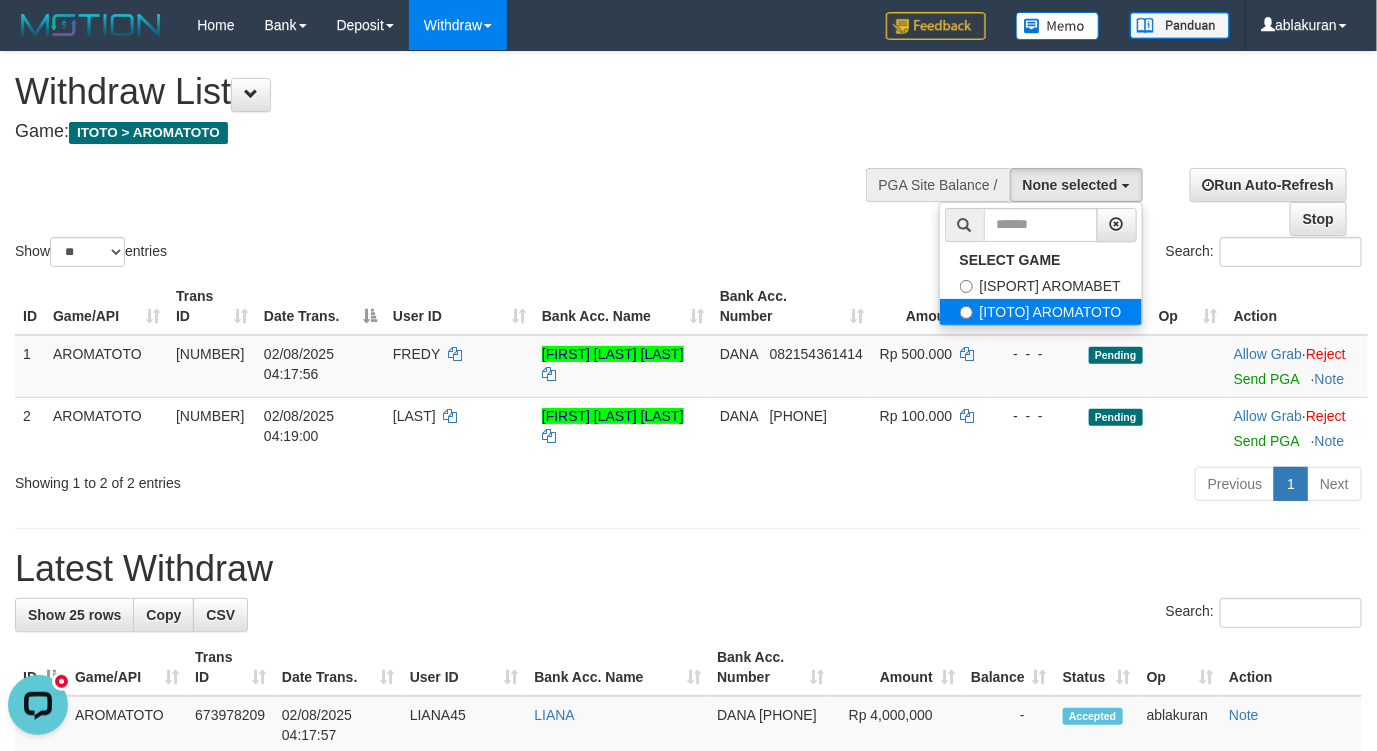 select on "***" 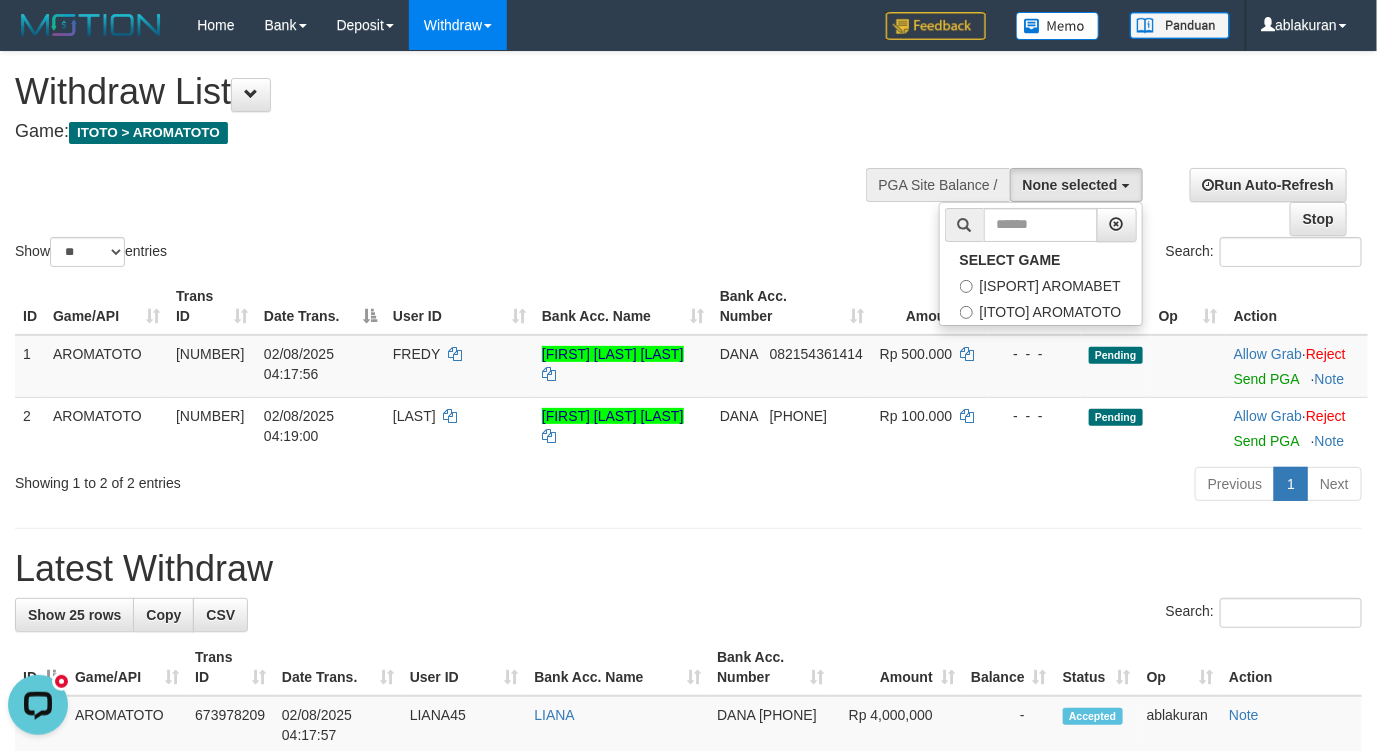 scroll, scrollTop: 35, scrollLeft: 0, axis: vertical 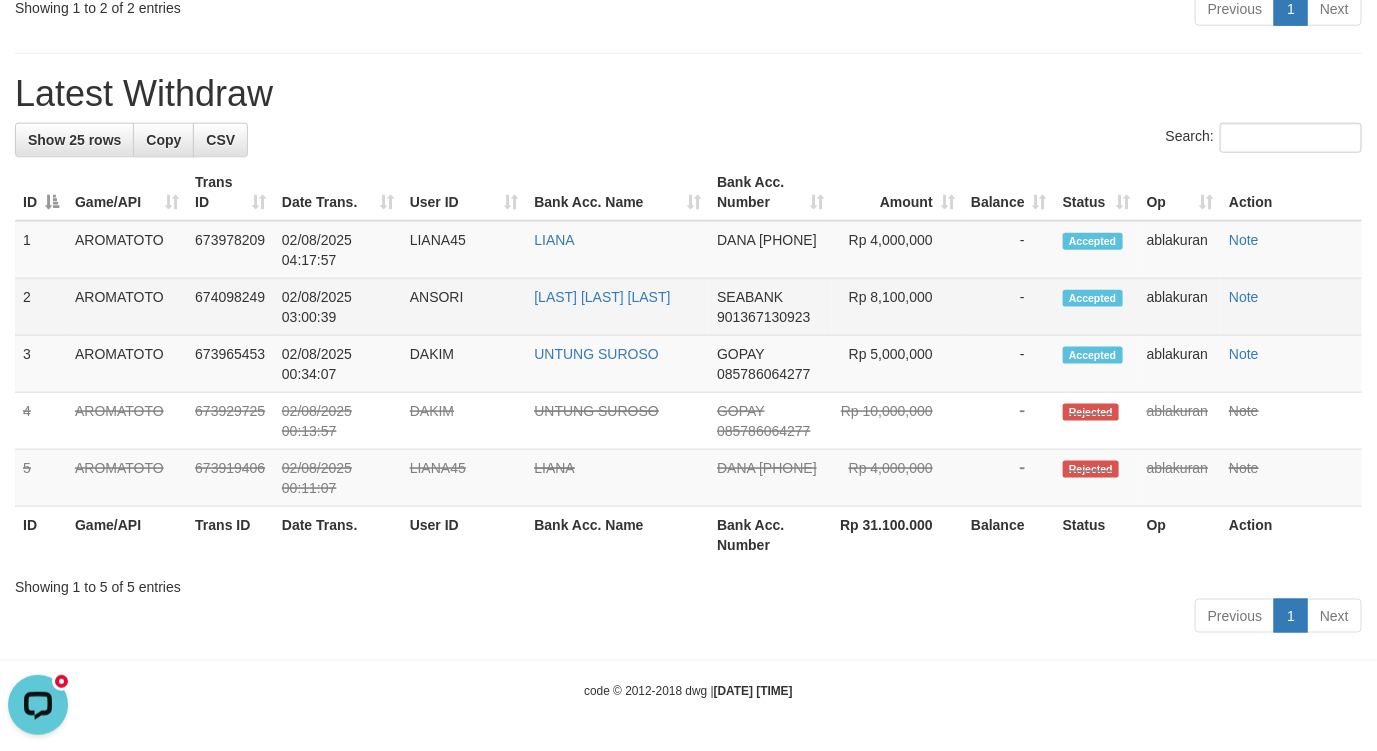 click on "ANSORI" at bounding box center (464, 307) 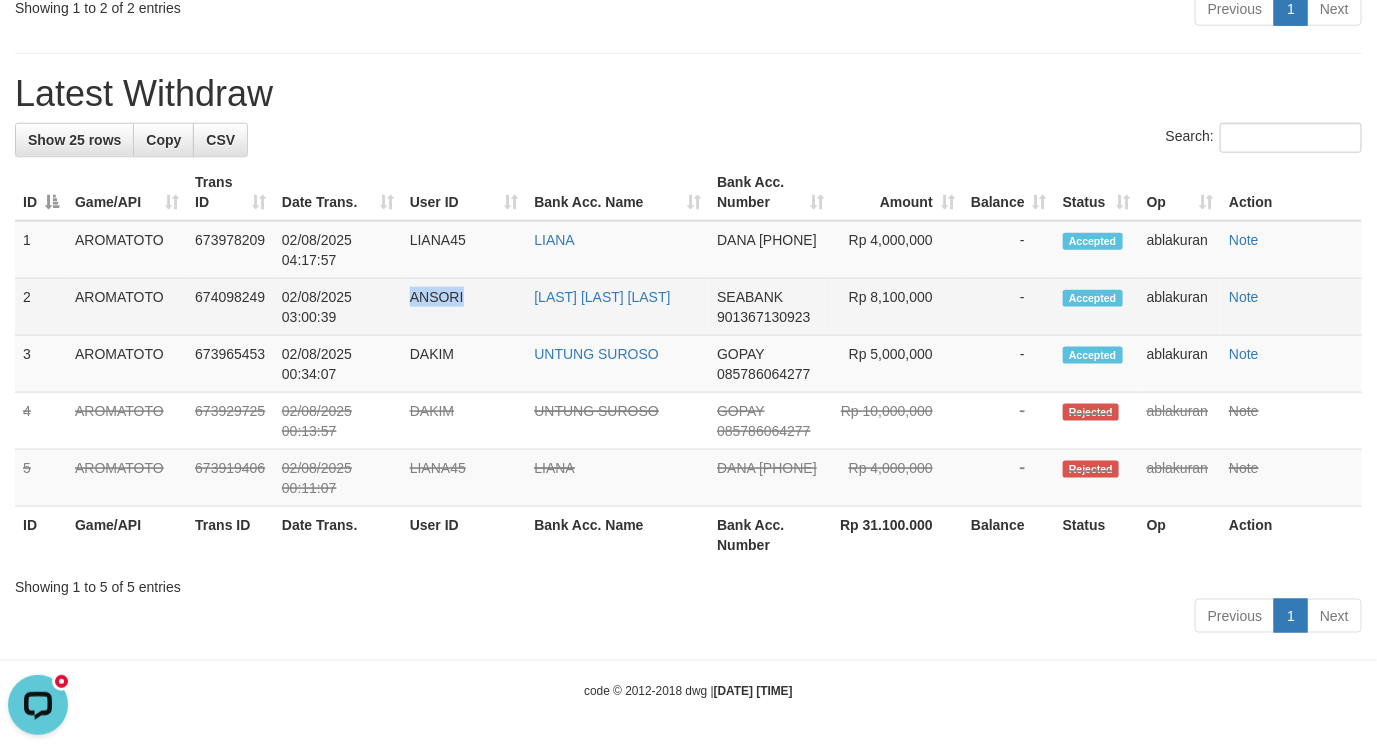 click on "ANSORI" at bounding box center (464, 307) 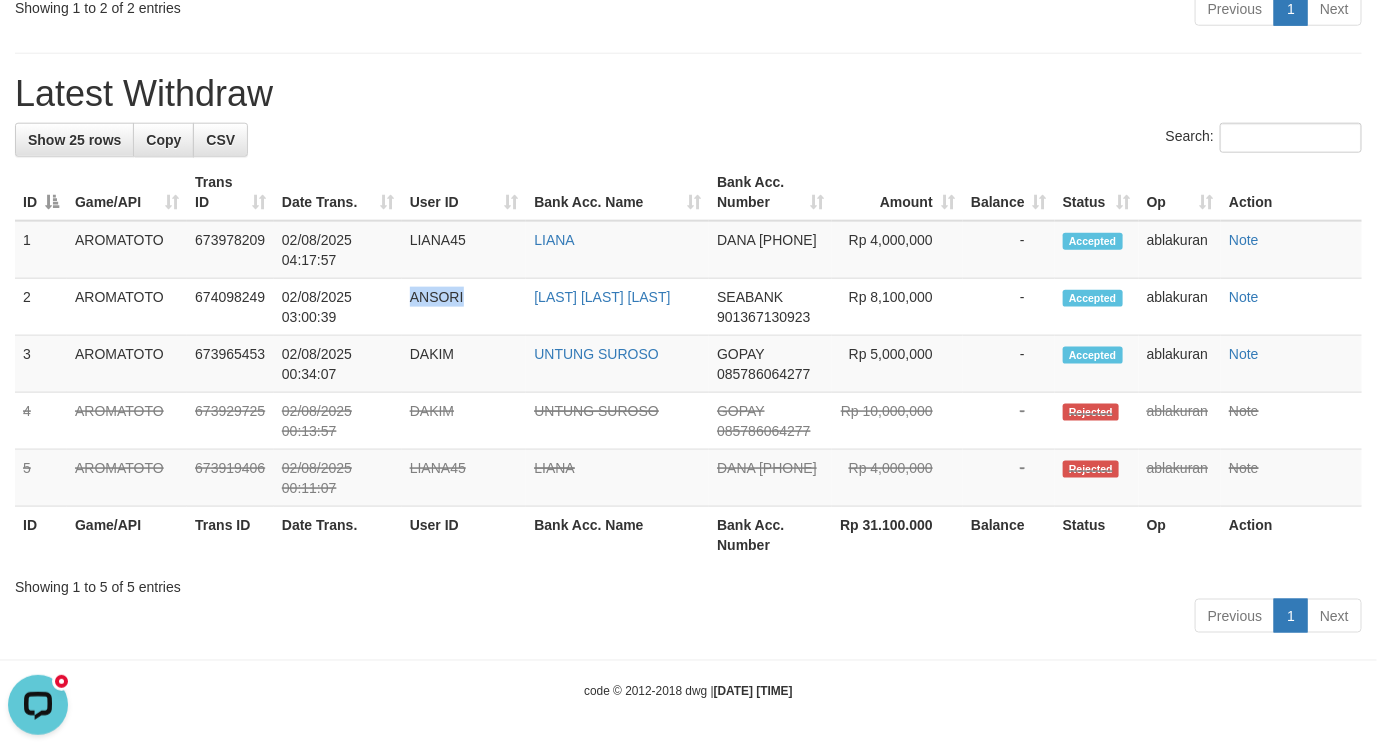 copy on "ANSORI" 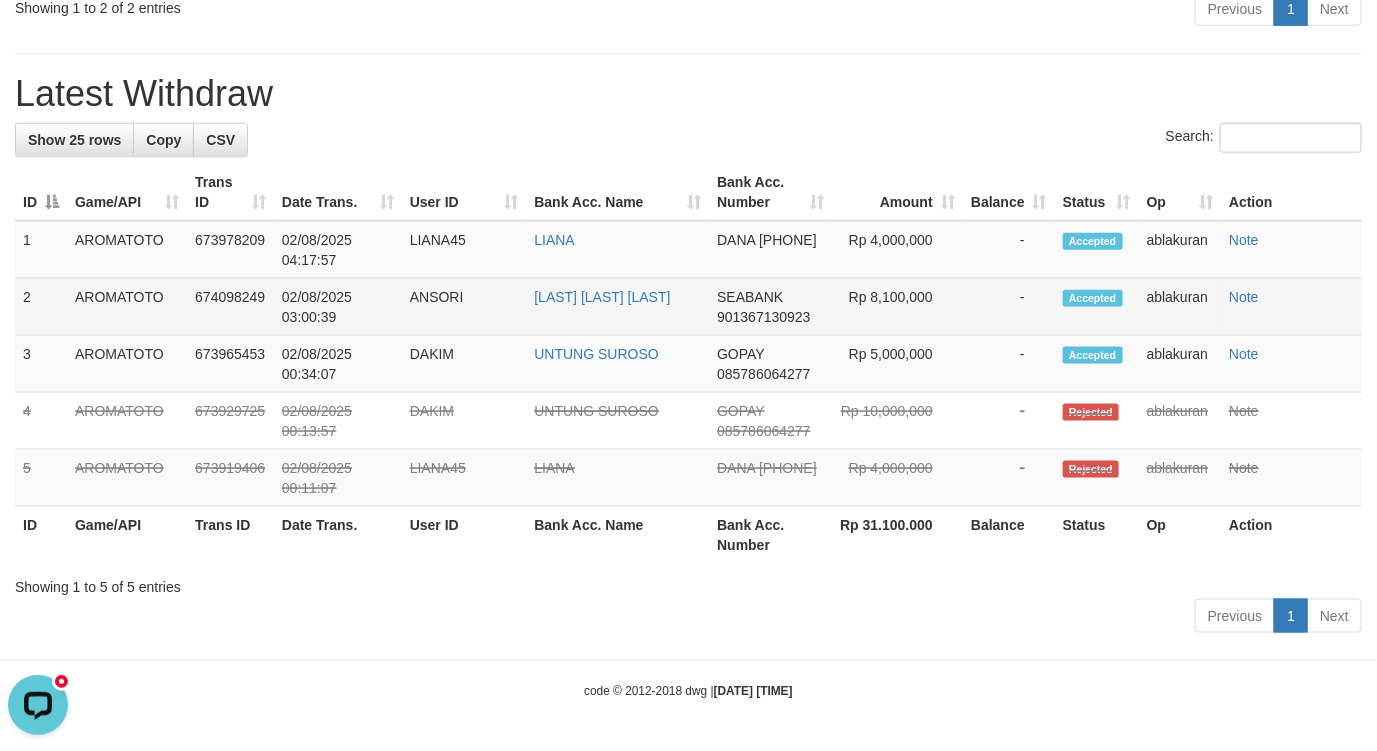 click on "Rp 8,100,000" at bounding box center (897, 307) 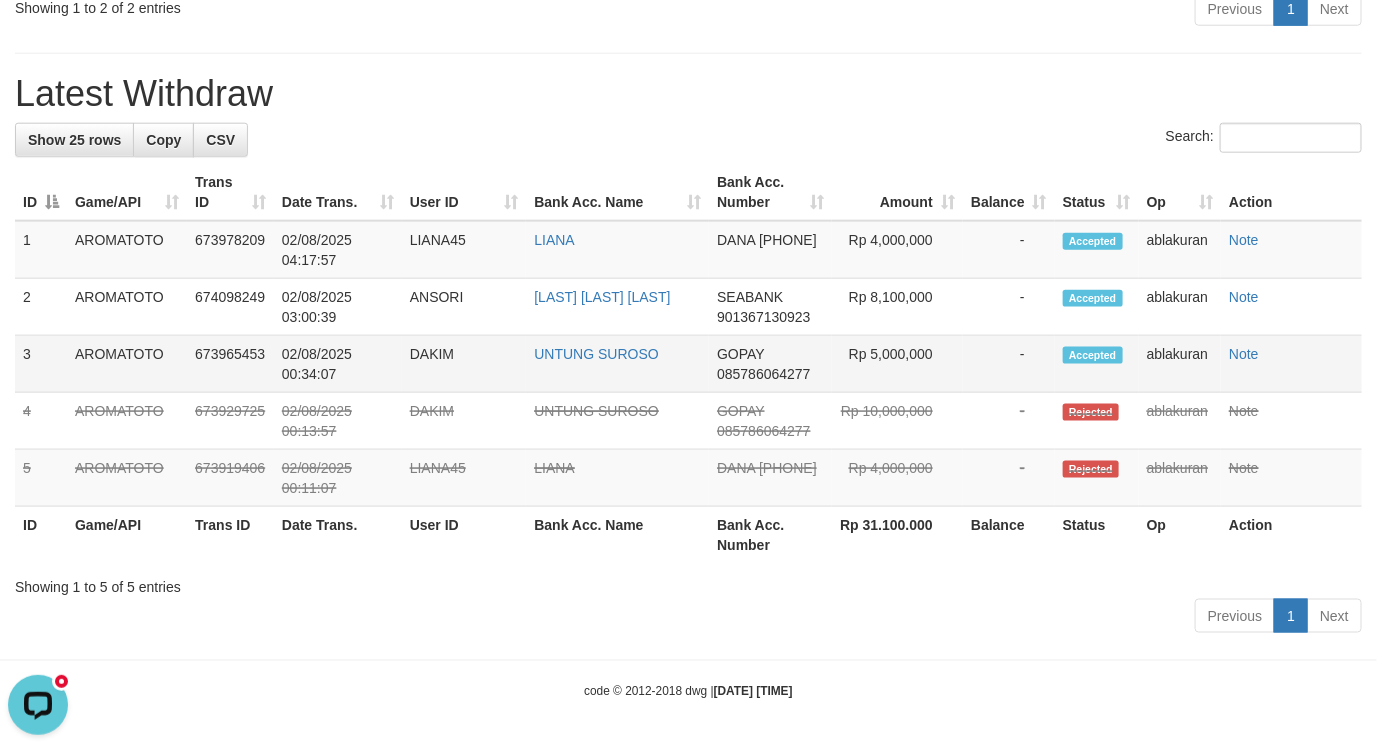 copy on "8,100,000" 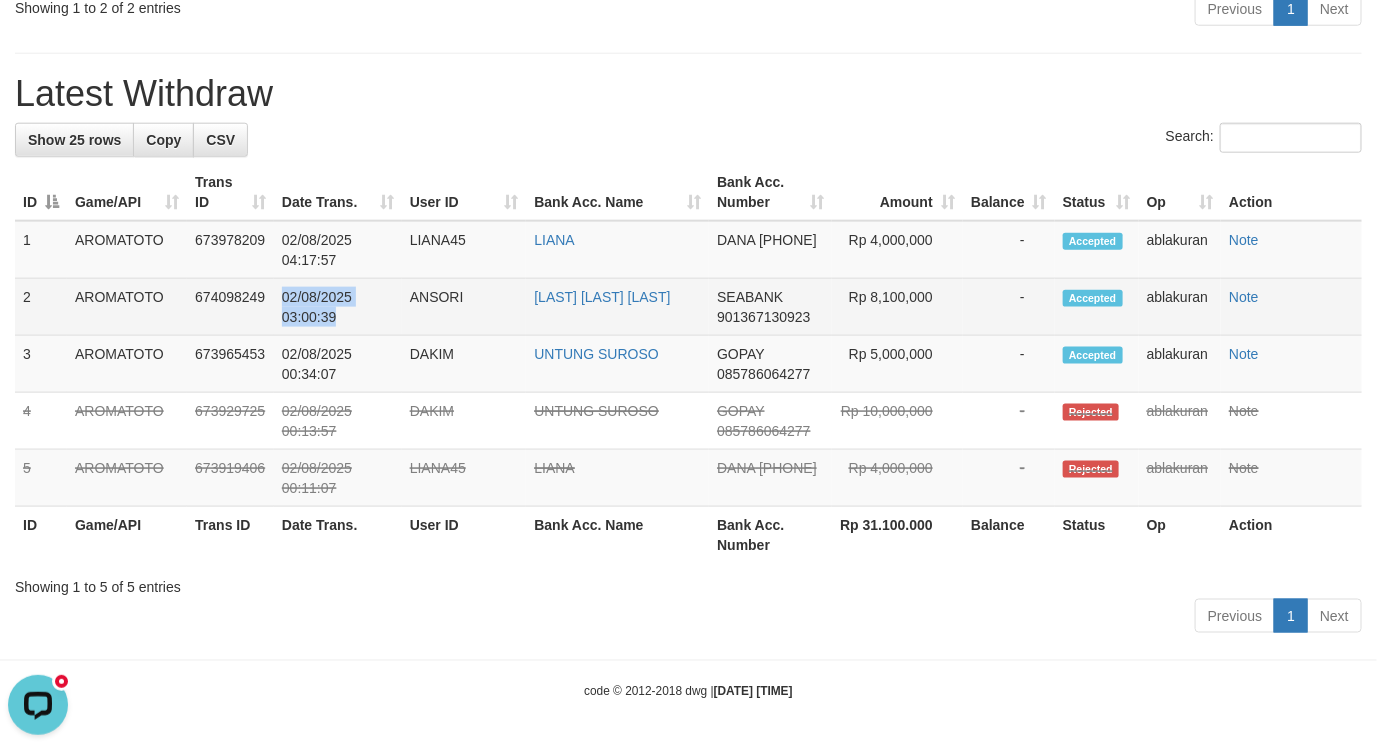 drag, startPoint x: 277, startPoint y: 346, endPoint x: 333, endPoint y: 367, distance: 59.808025 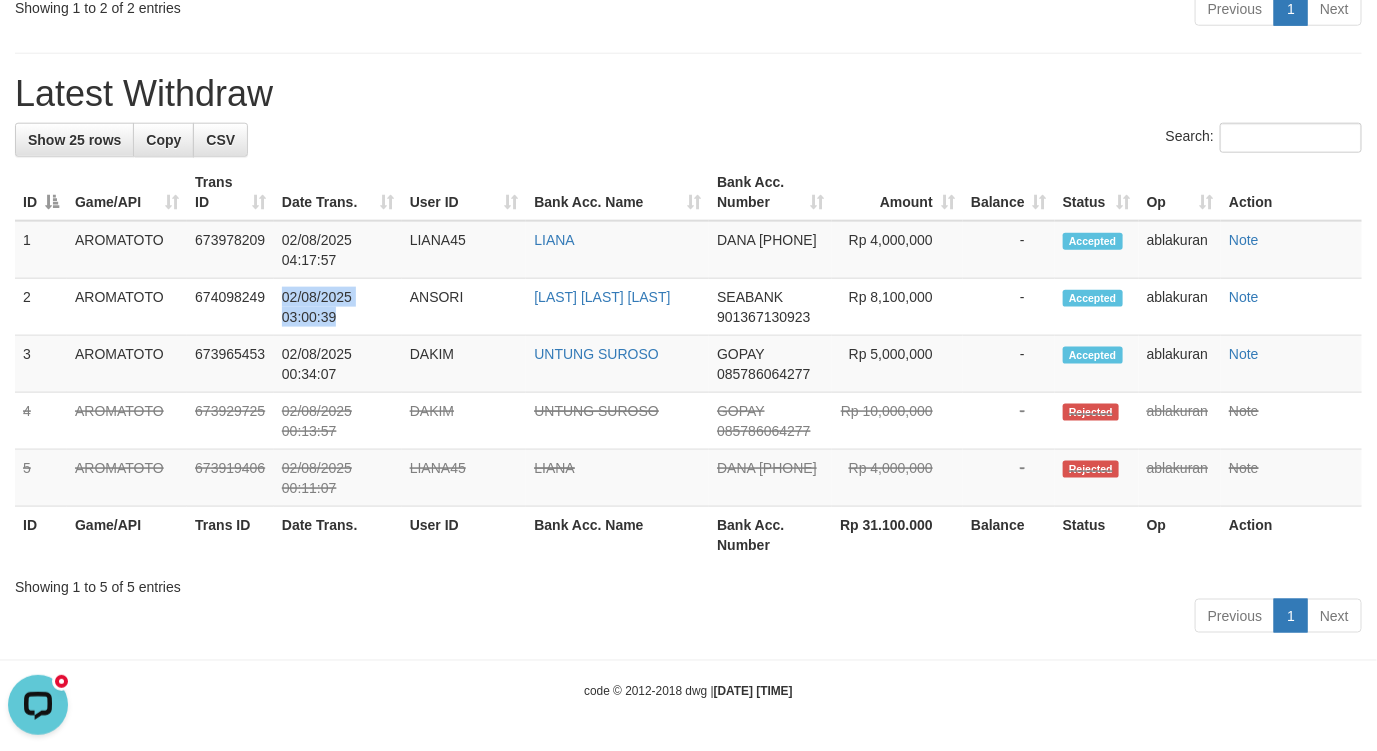 copy on "02/08/2025 03:00:39" 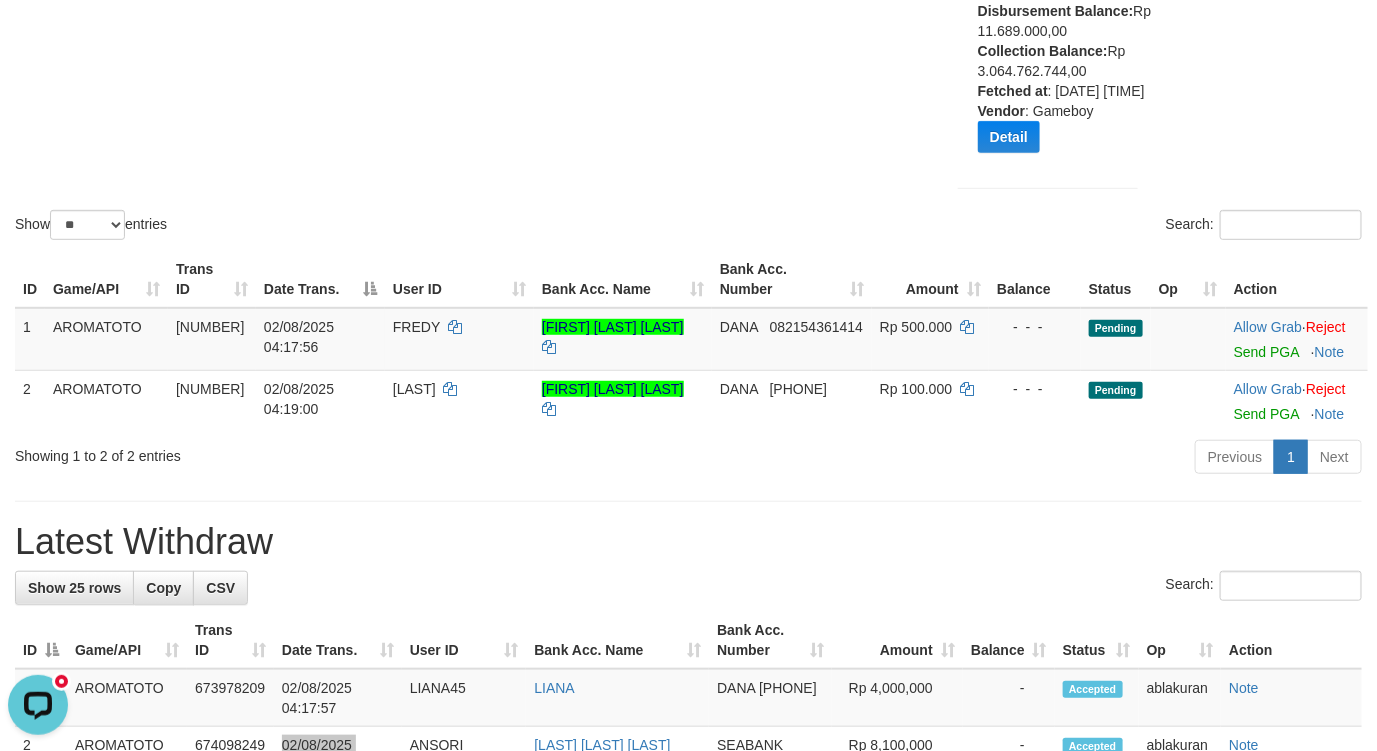 scroll, scrollTop: 166, scrollLeft: 0, axis: vertical 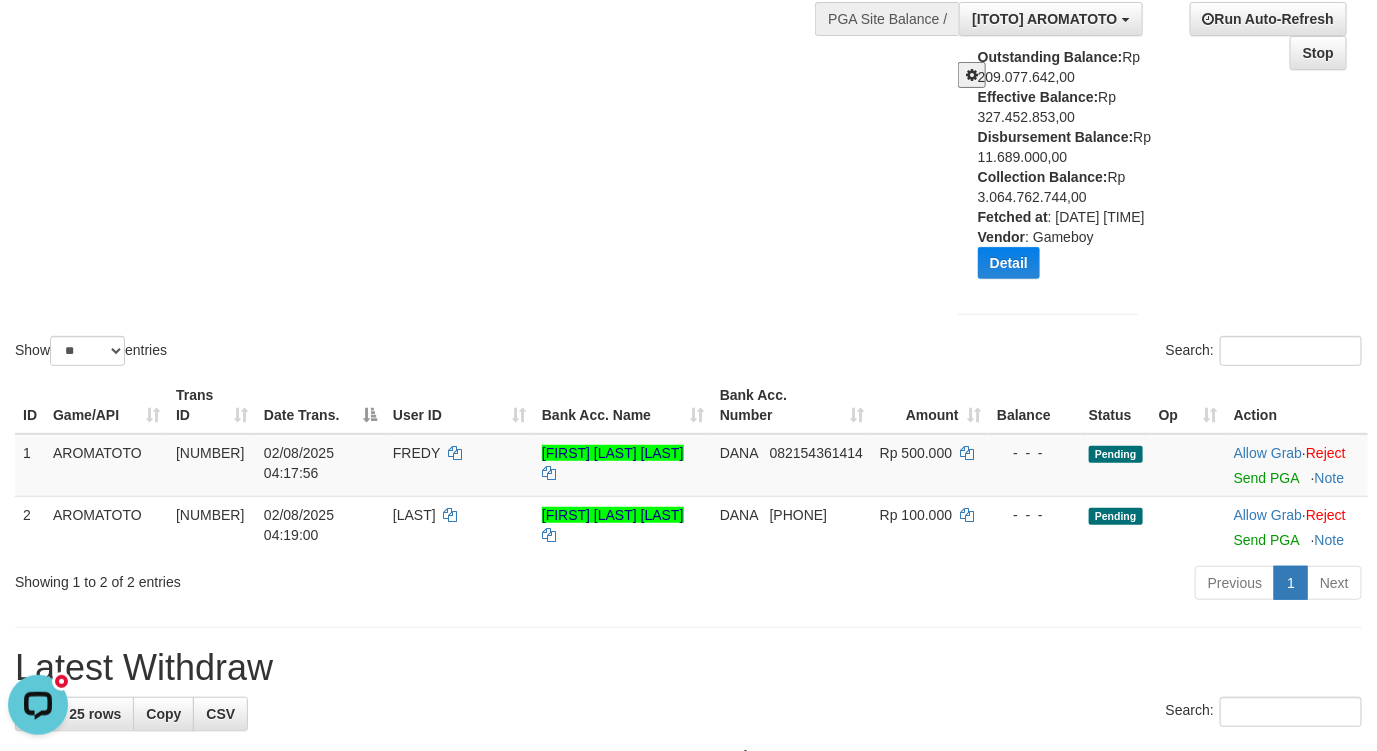 click on "Showing 1 to 2 of 2 entries" at bounding box center [287, 578] 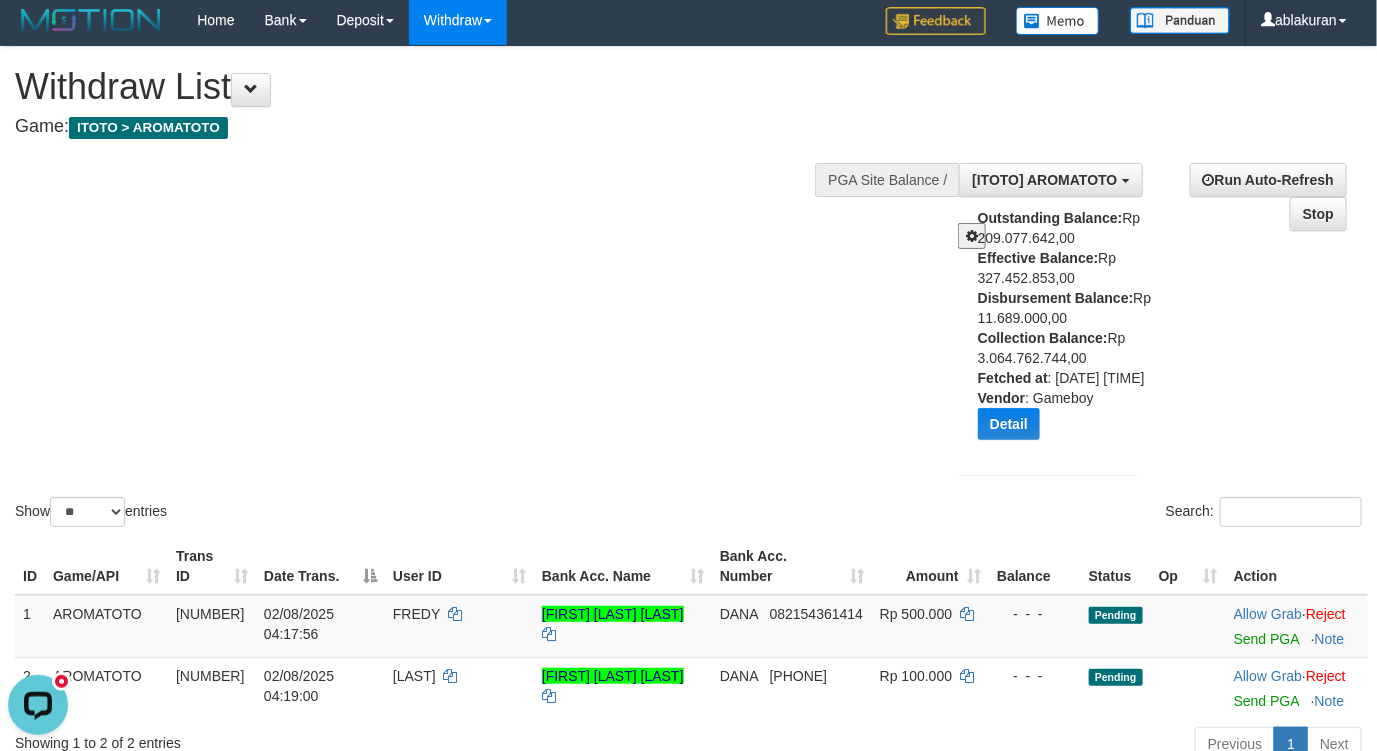 scroll, scrollTop: 0, scrollLeft: 0, axis: both 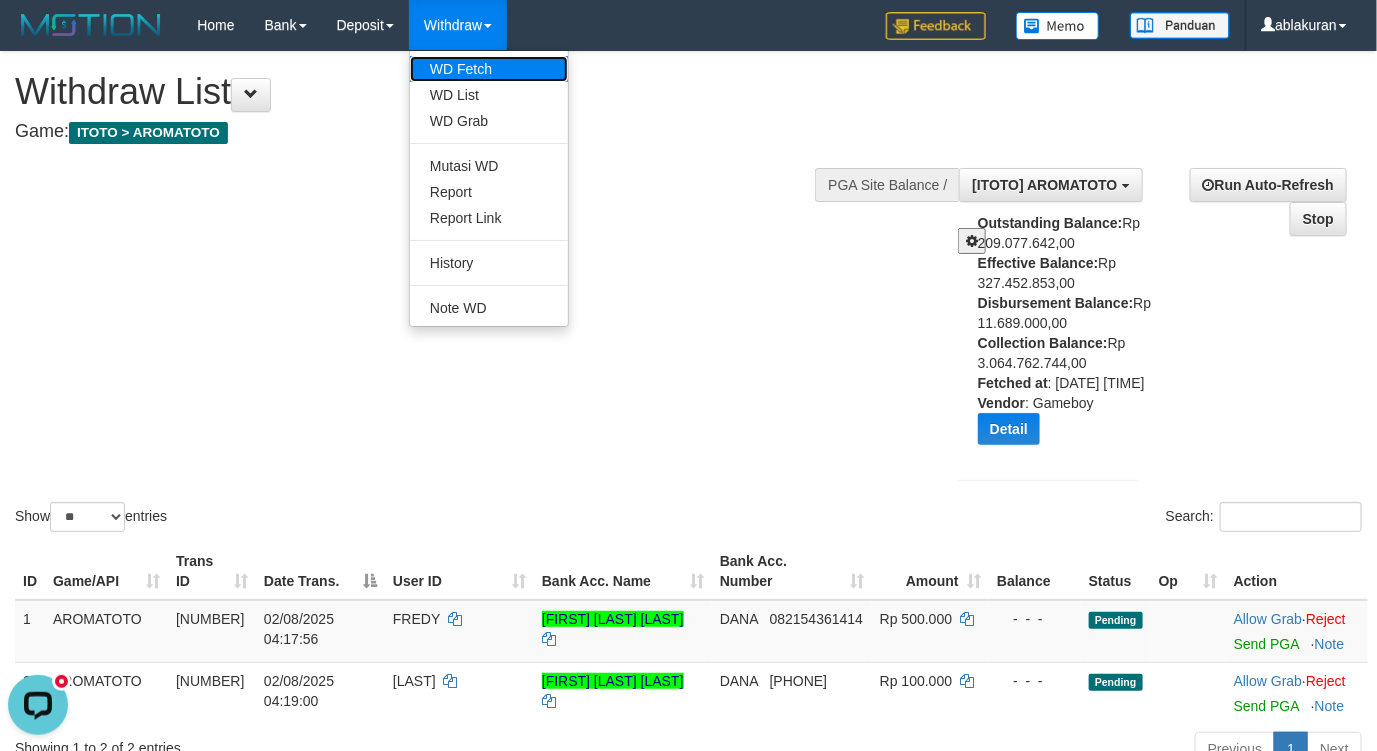 click on "WD Fetch" at bounding box center [489, 69] 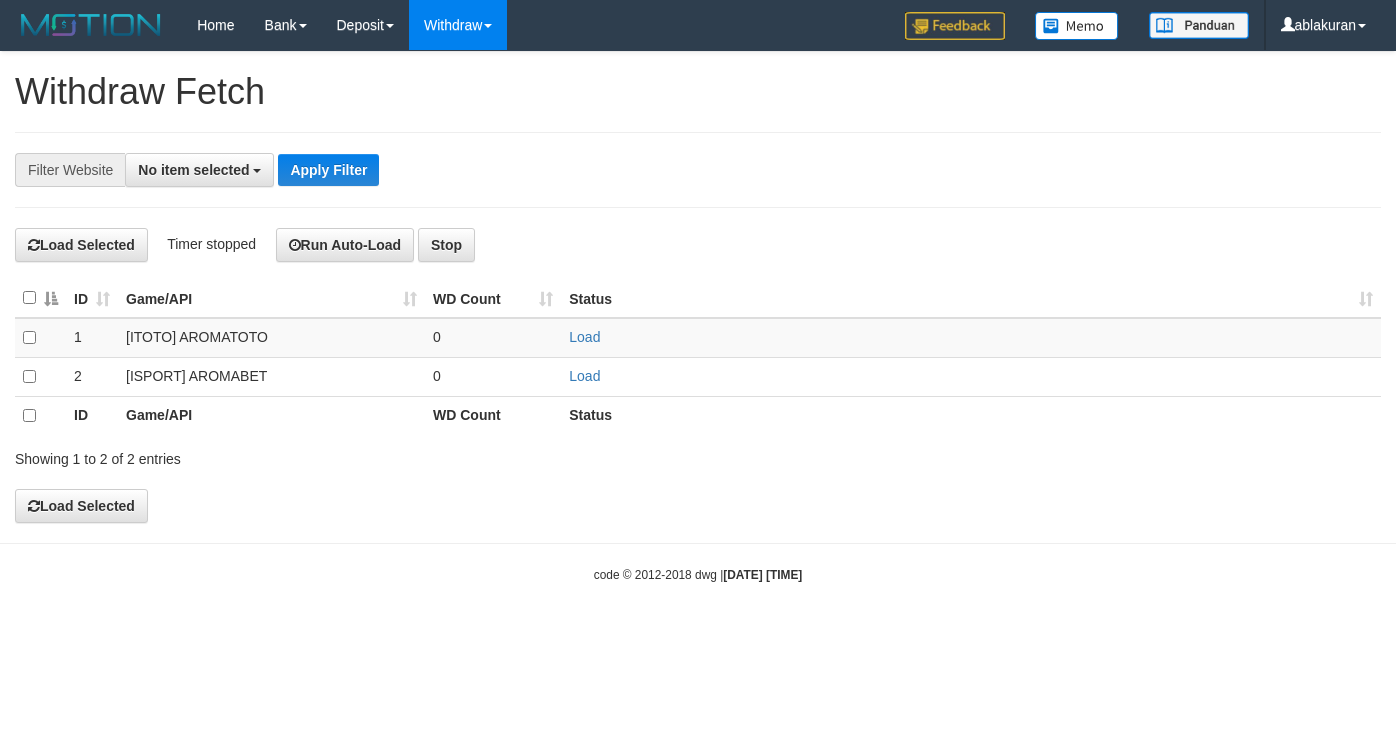 select 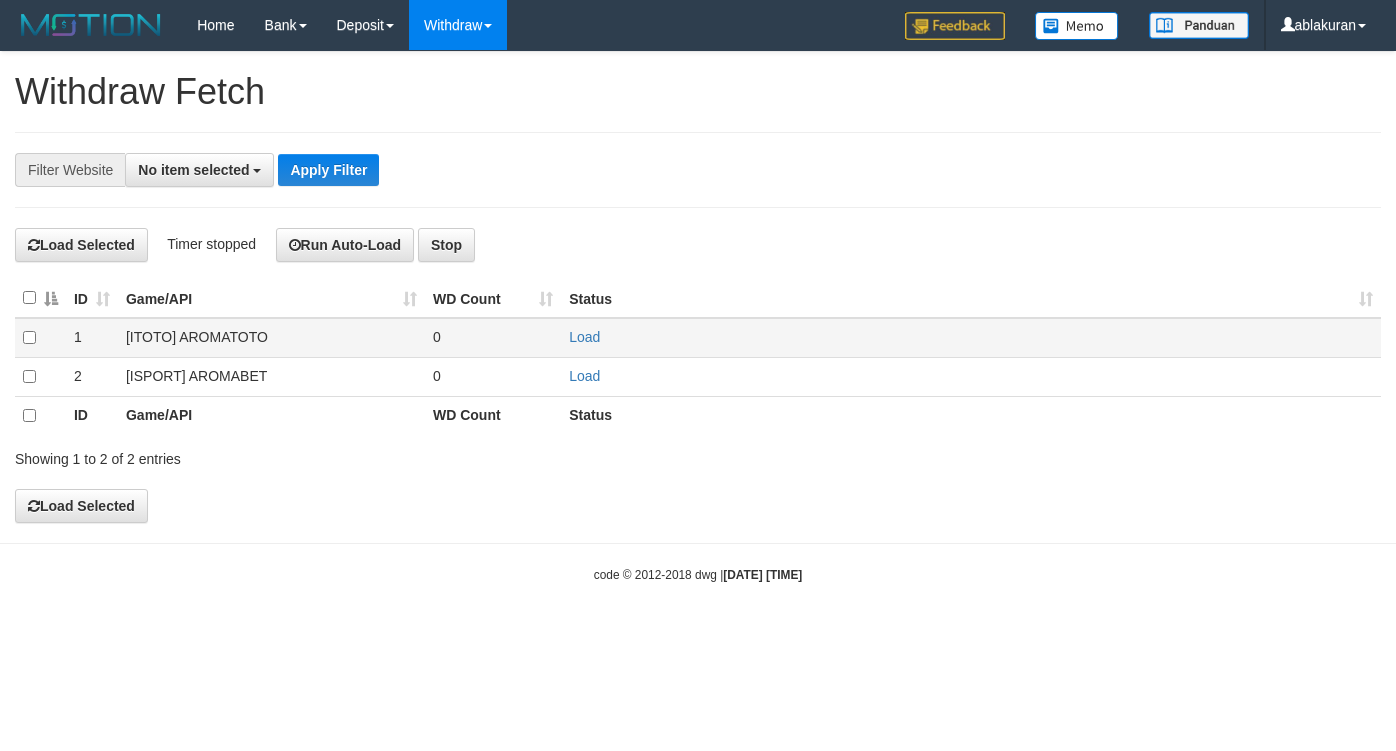 scroll, scrollTop: 0, scrollLeft: 0, axis: both 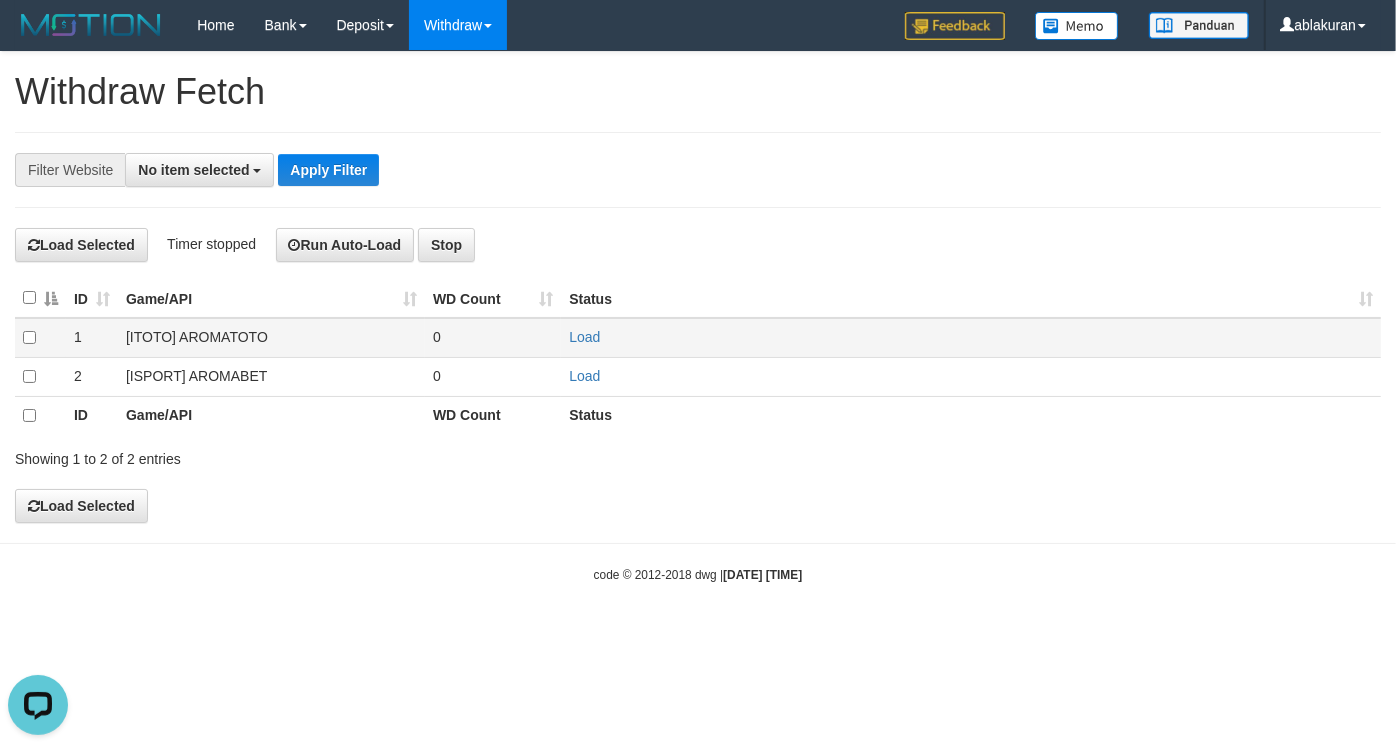 click at bounding box center (40, 337) 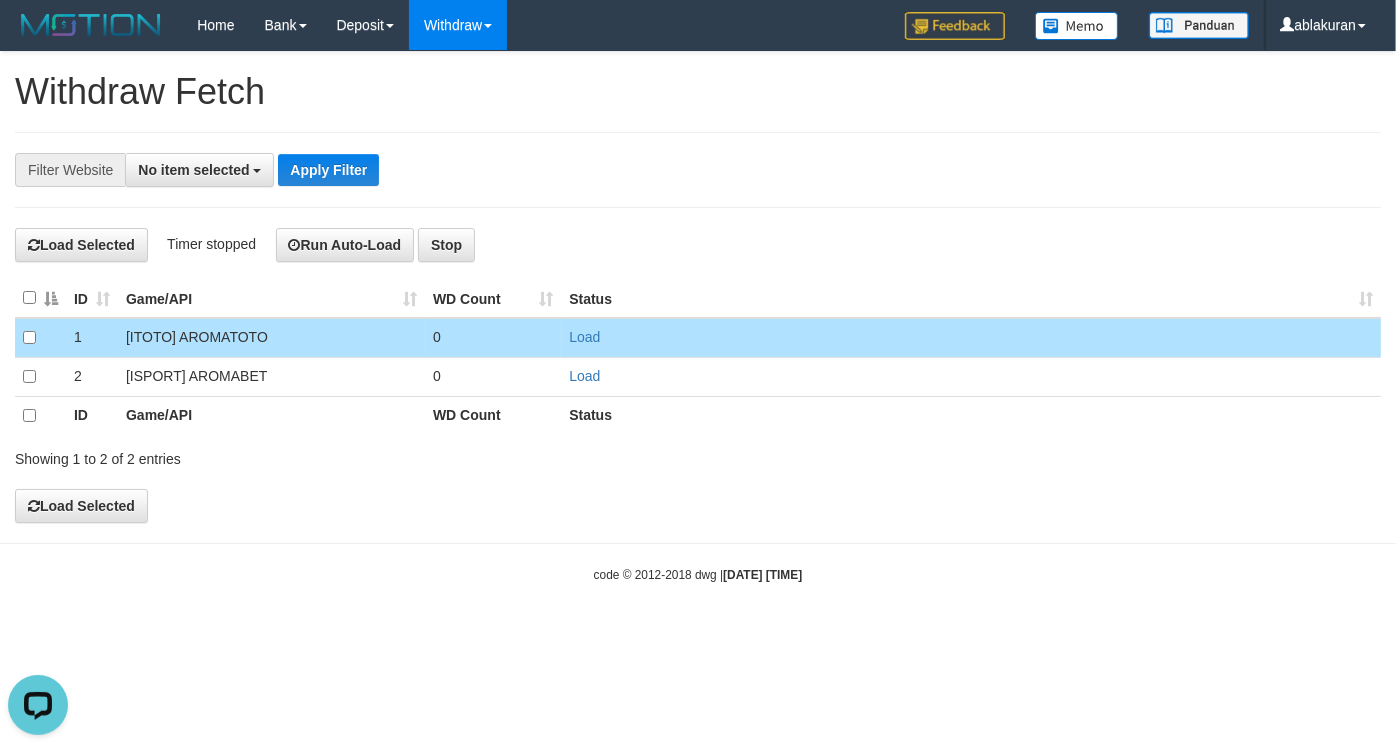 click on "Load" at bounding box center [971, 337] 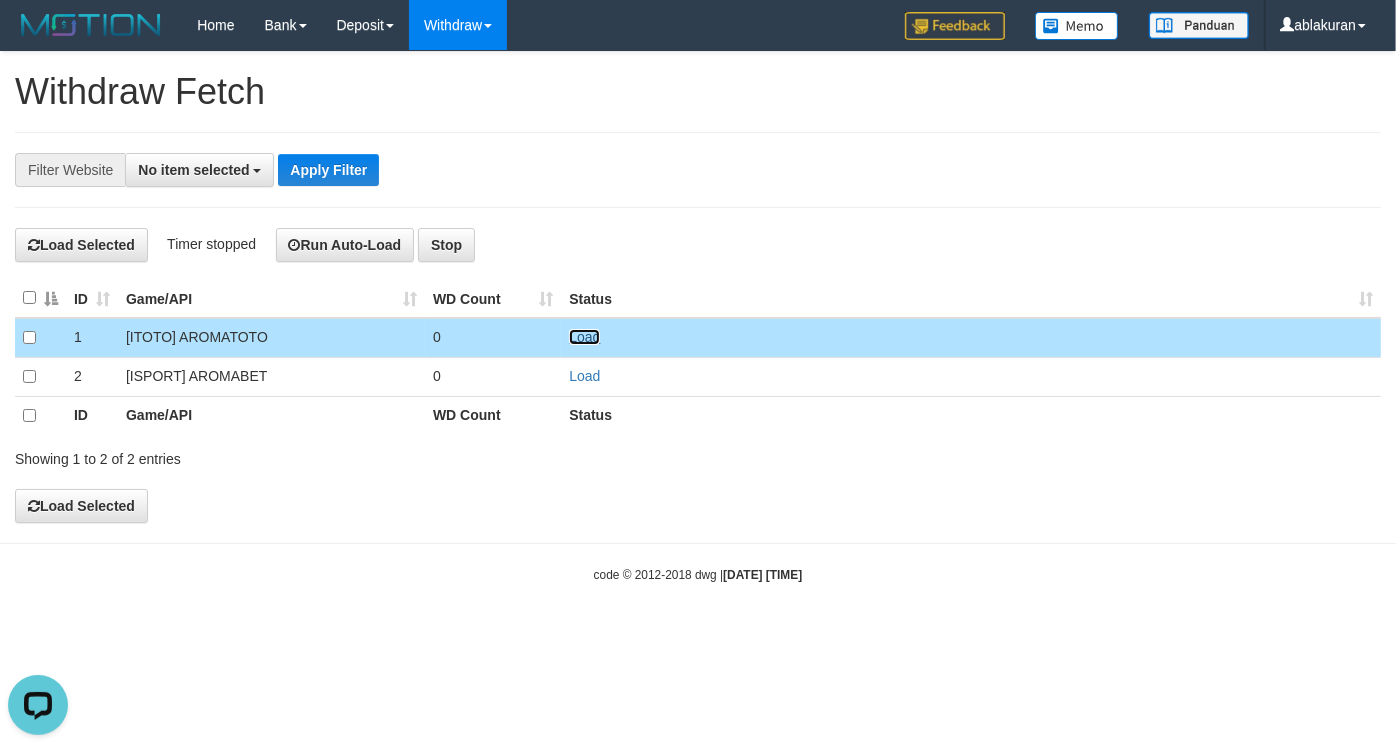 click on "Load" at bounding box center [584, 337] 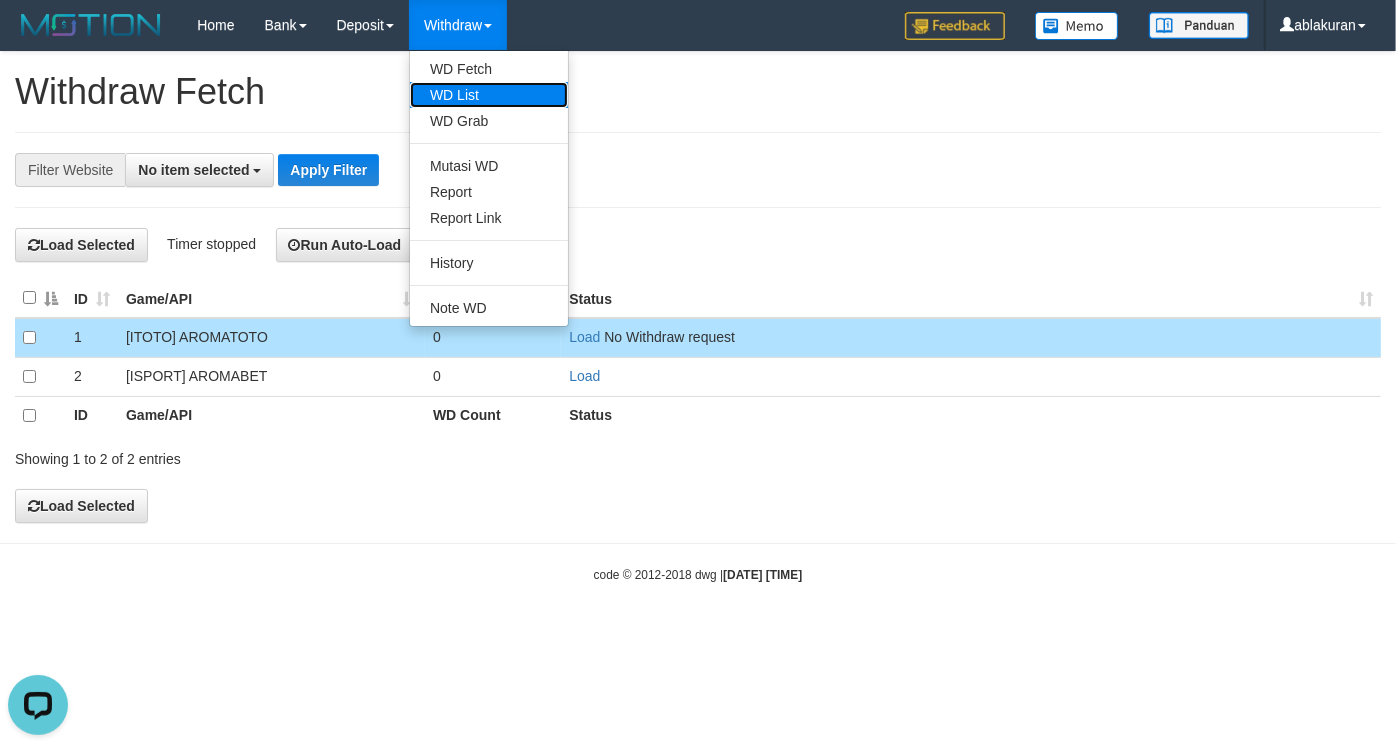 click on "WD List" at bounding box center [489, 95] 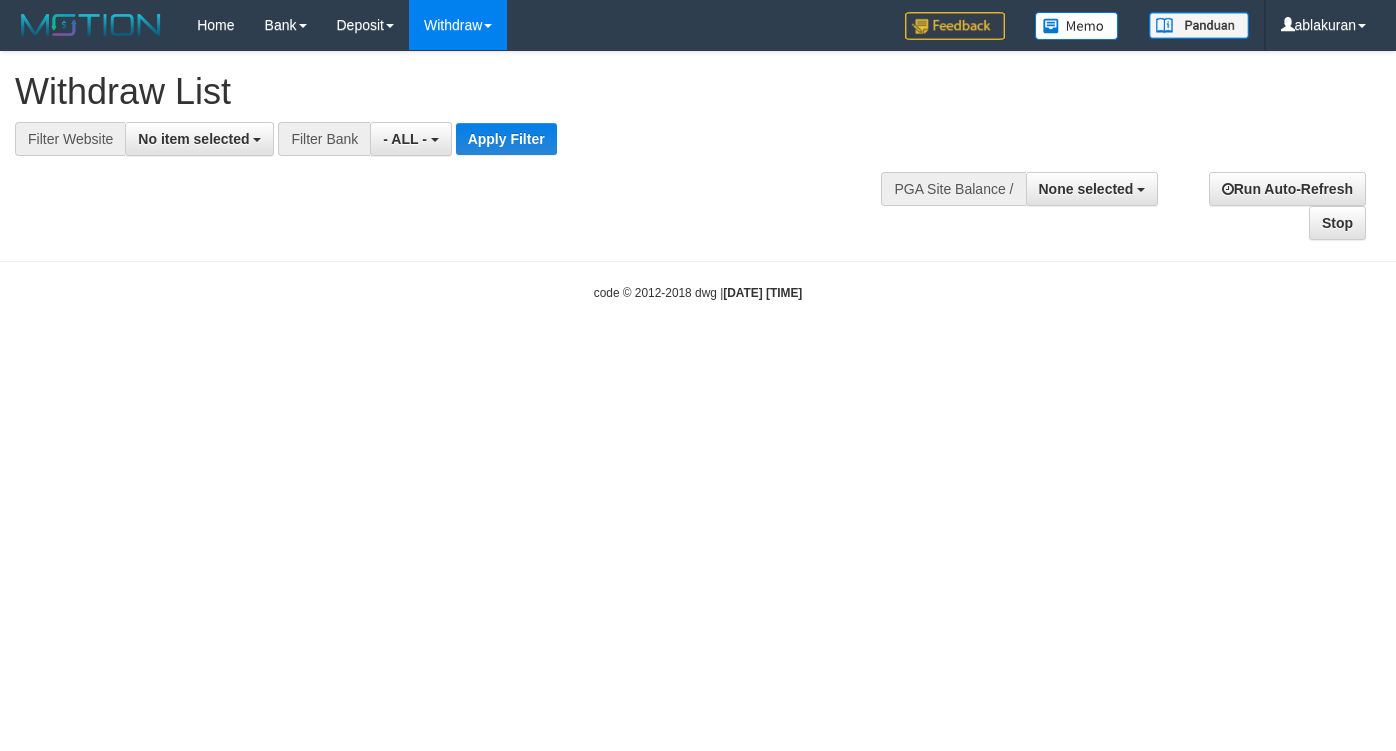 select 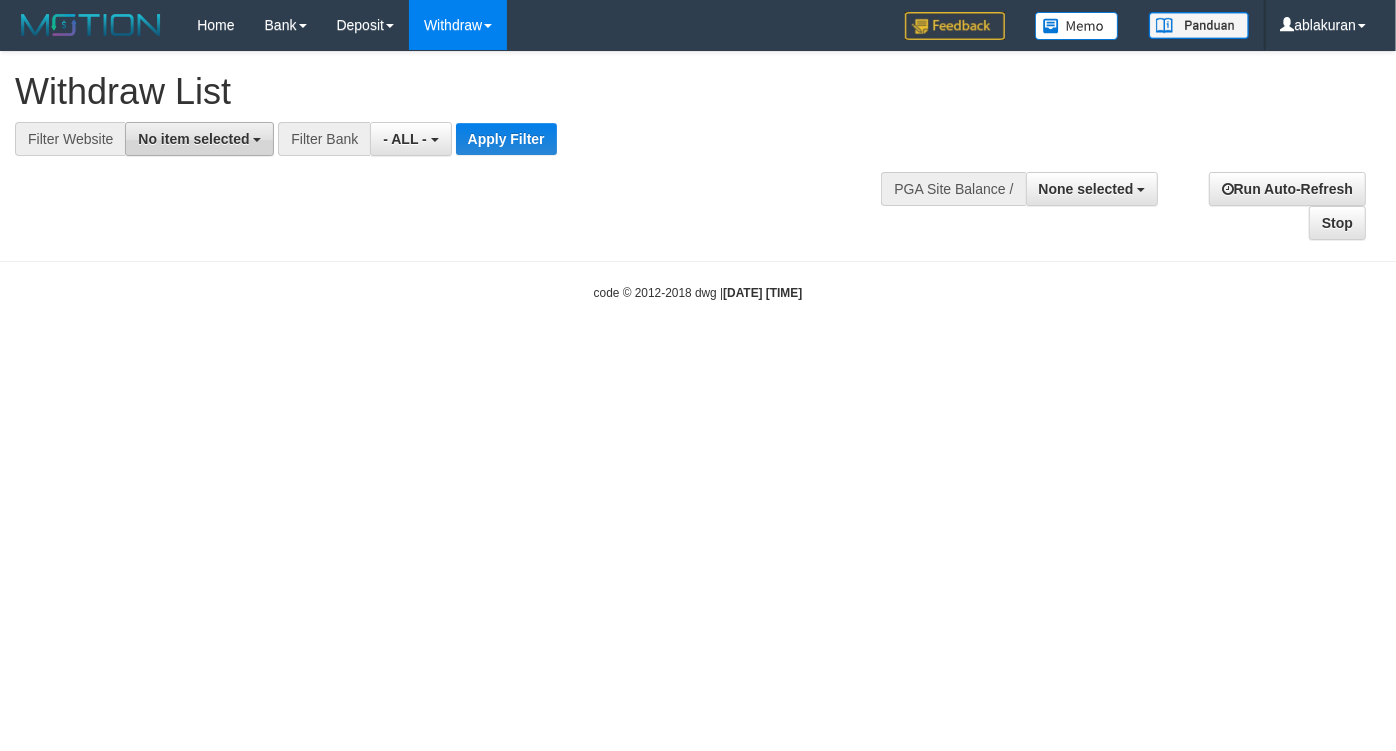 click on "No item selected" at bounding box center (193, 139) 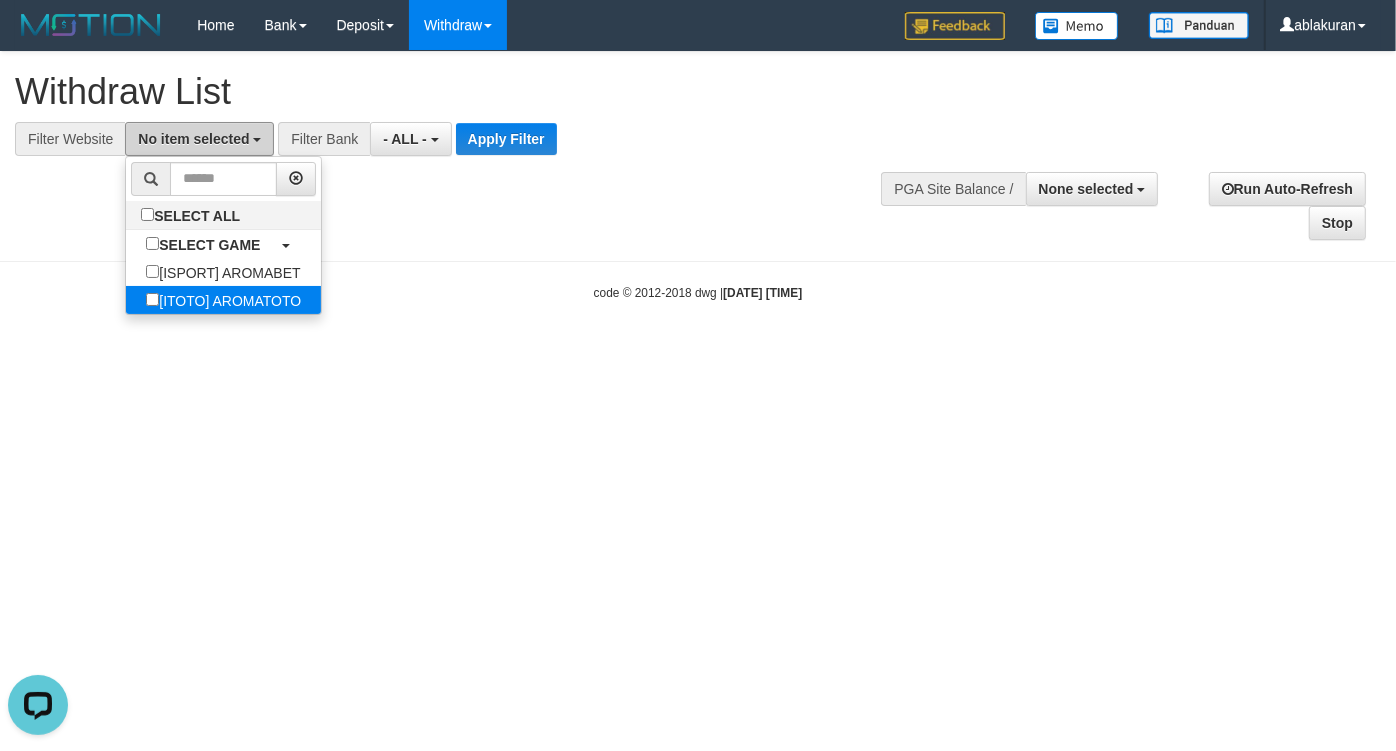 scroll, scrollTop: 0, scrollLeft: 0, axis: both 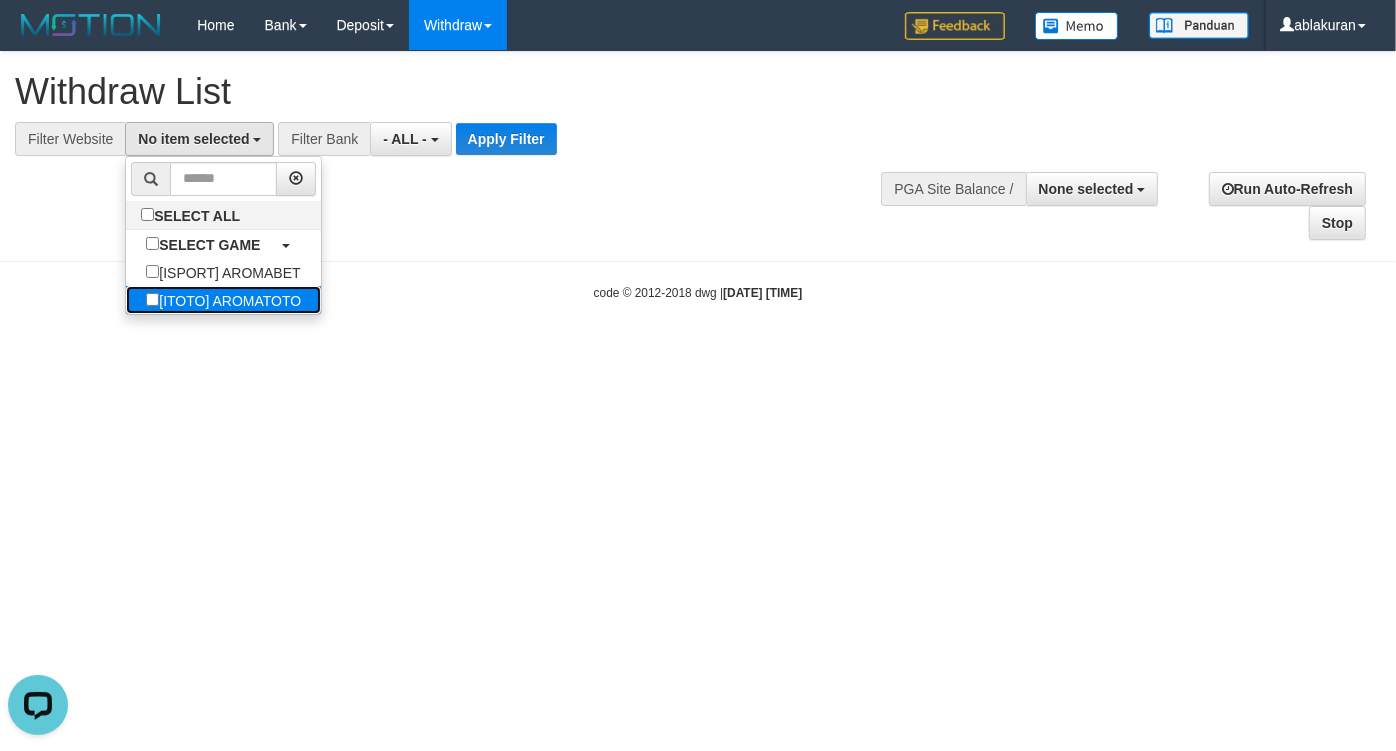 click on "[ITOTO] AROMATOTO" at bounding box center (223, 300) 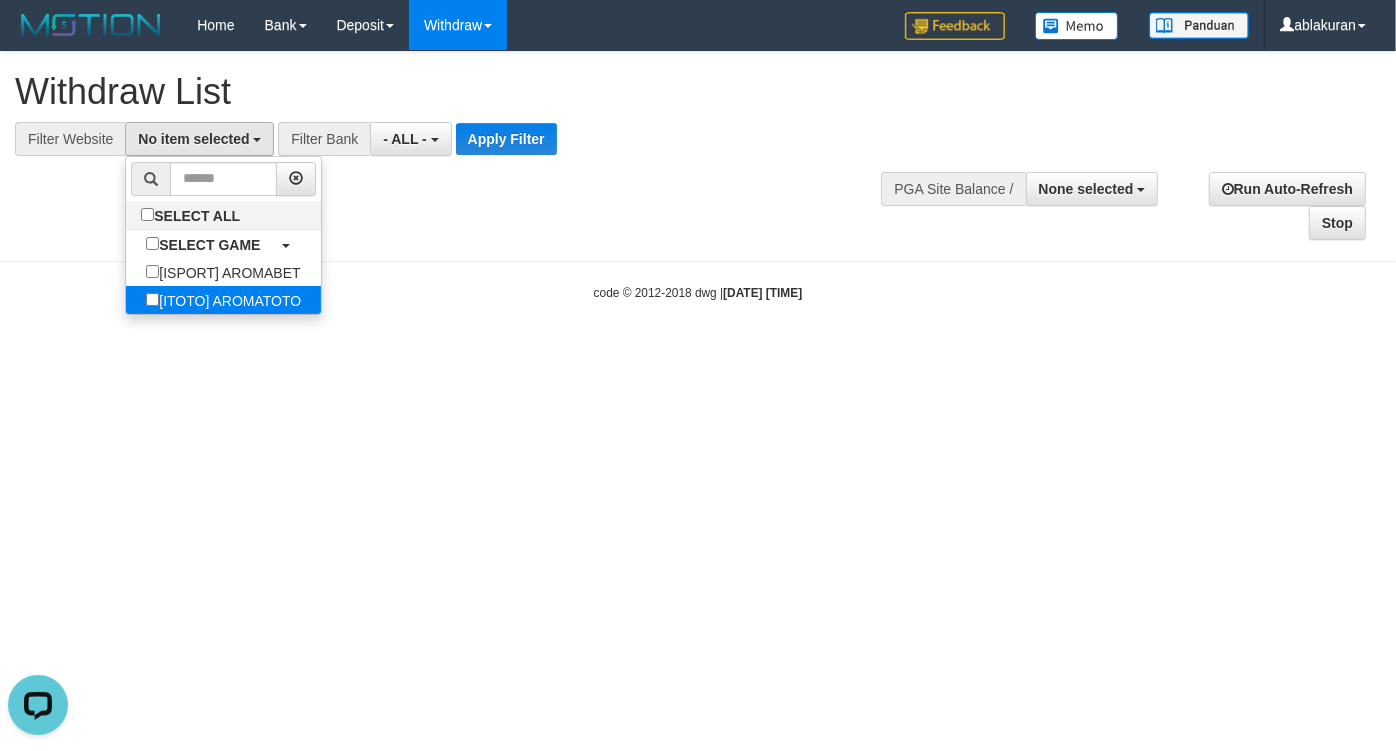 select on "***" 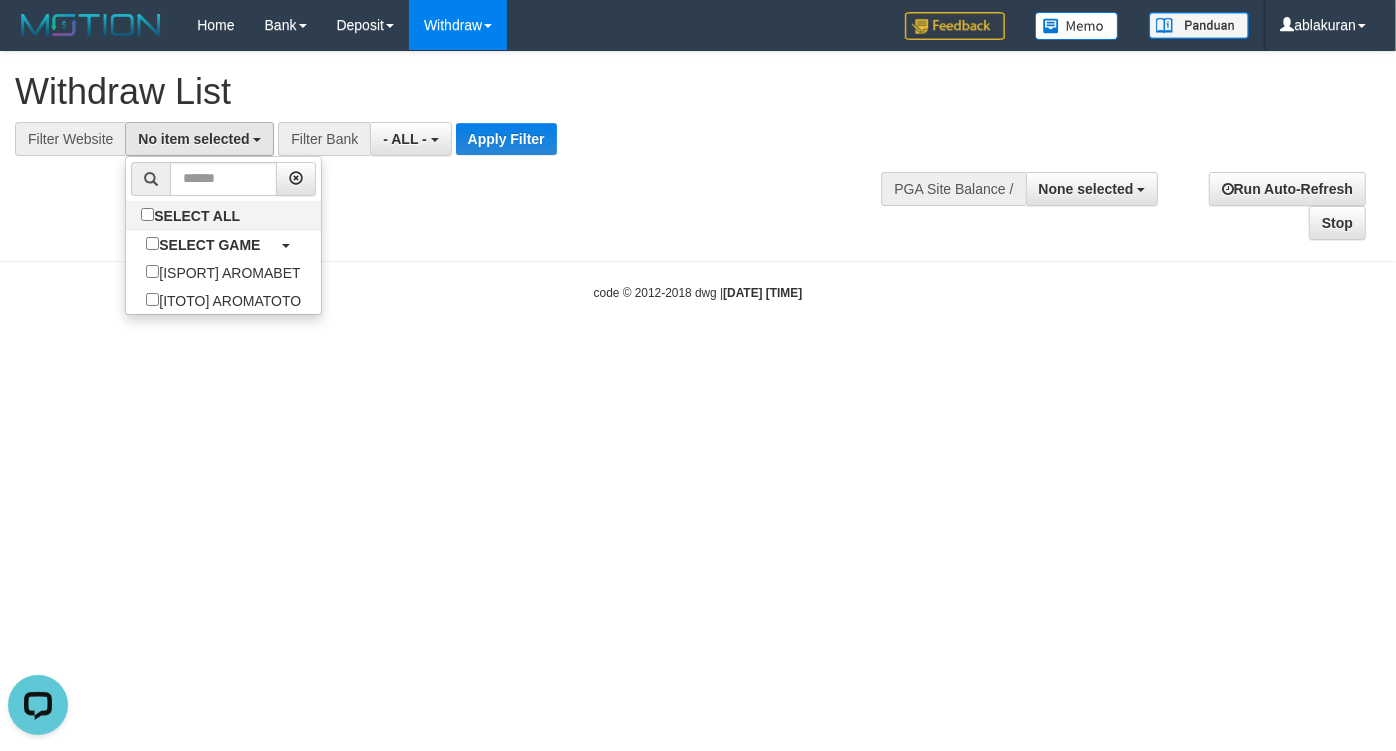 scroll, scrollTop: 35, scrollLeft: 0, axis: vertical 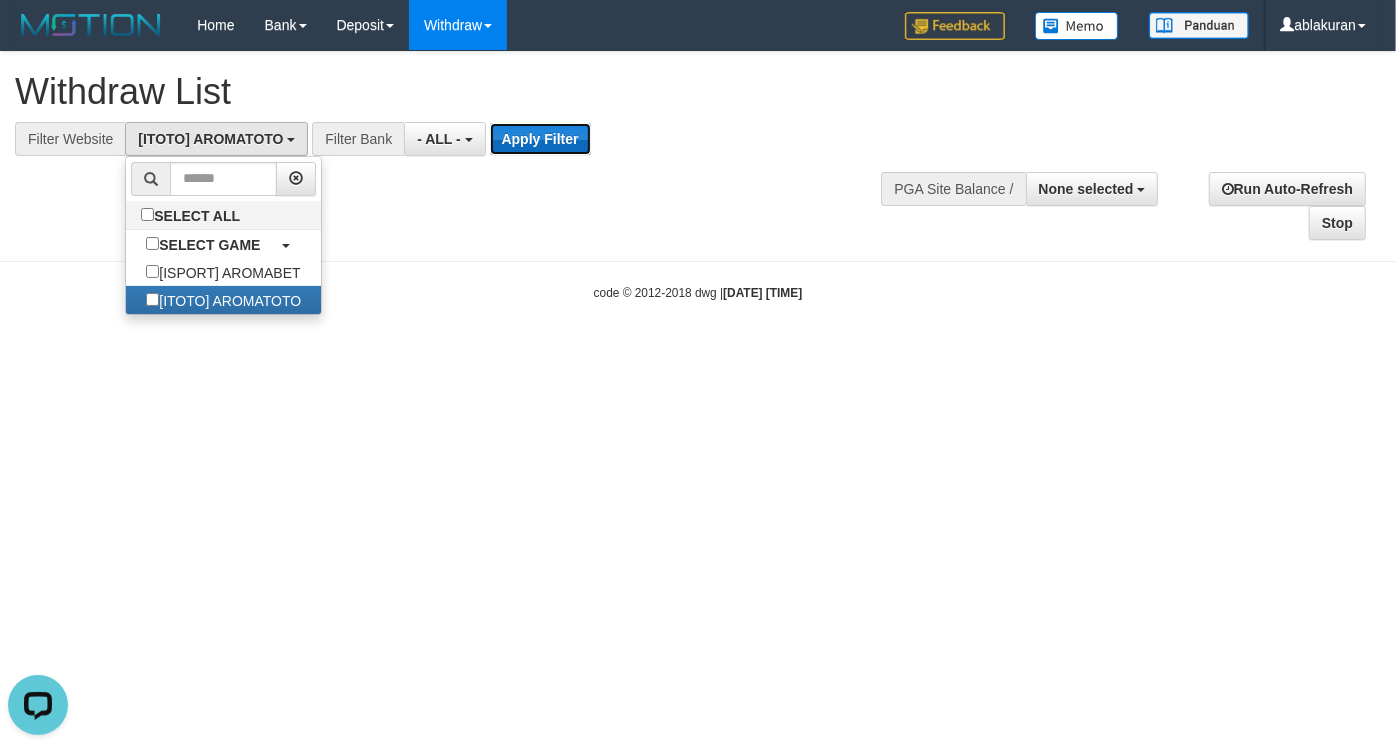 click on "Apply Filter" at bounding box center (540, 139) 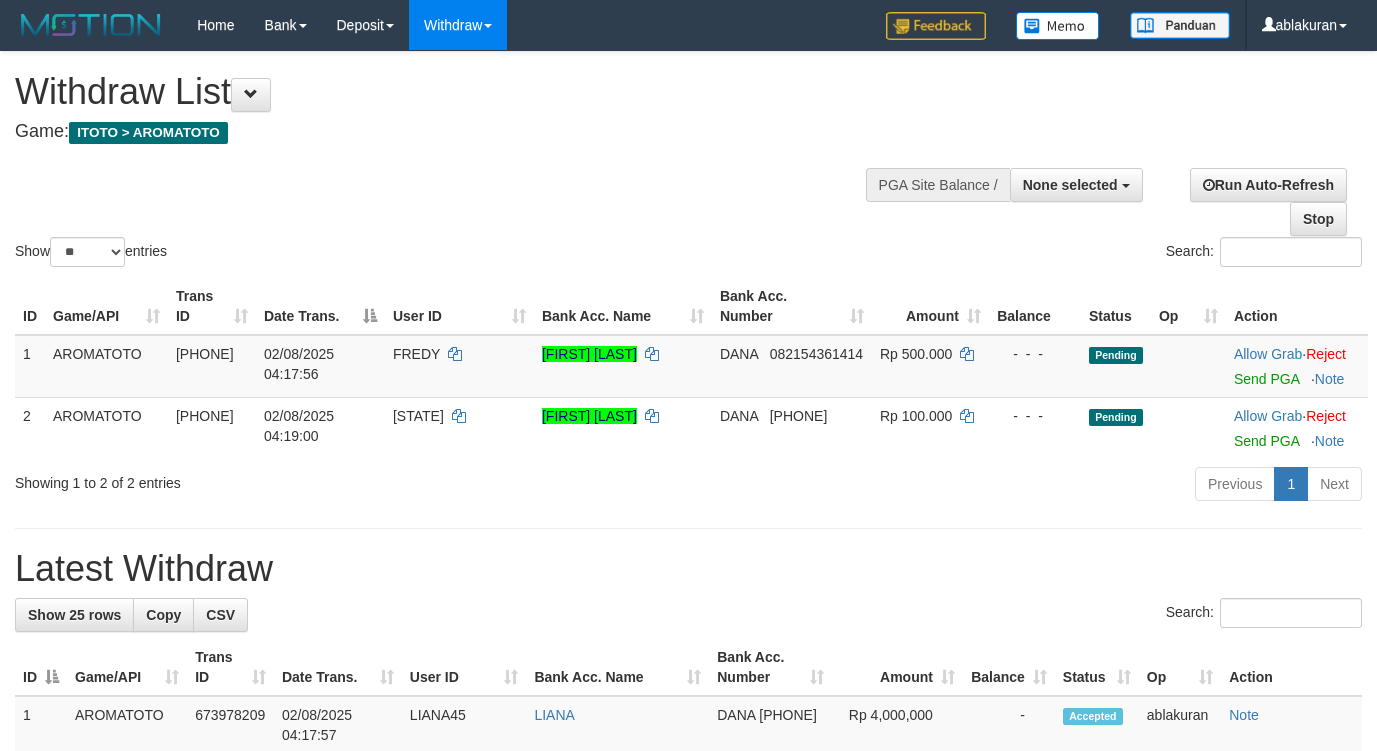 select 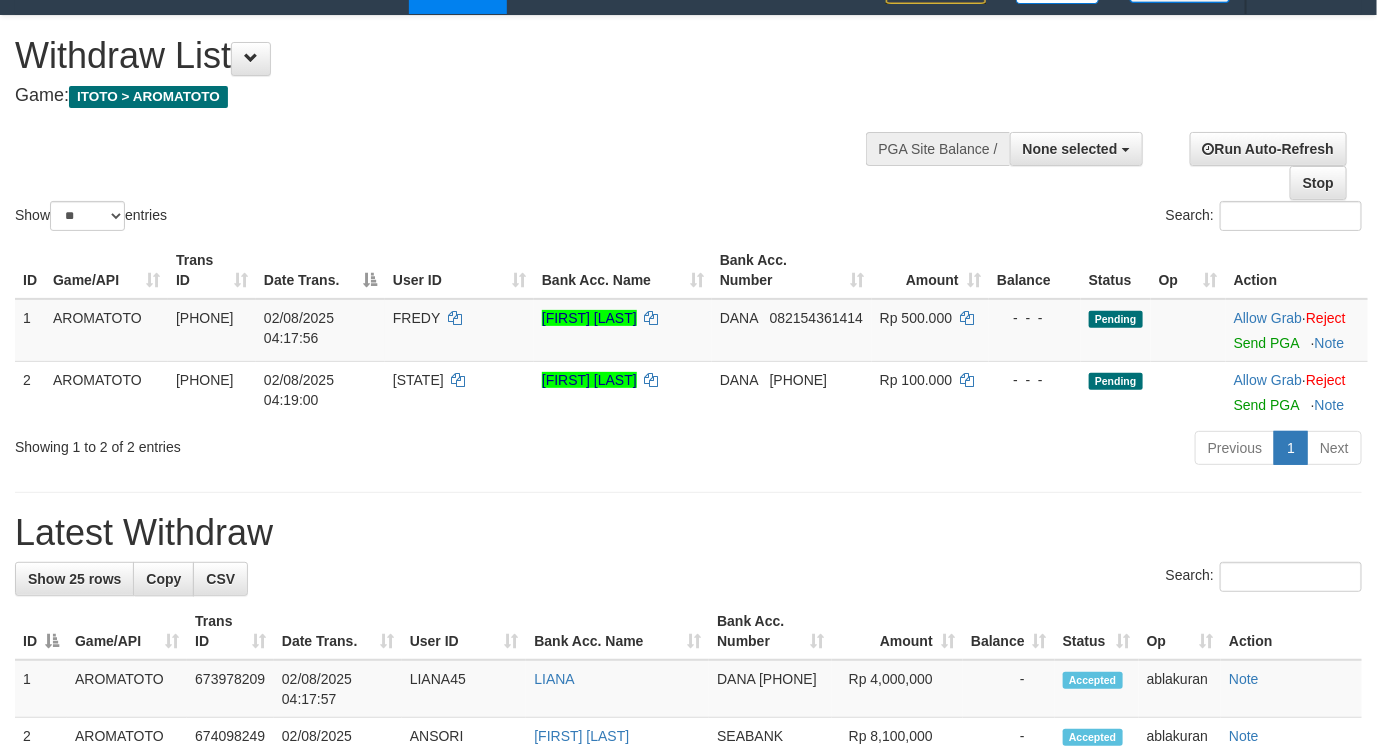 scroll, scrollTop: 77, scrollLeft: 0, axis: vertical 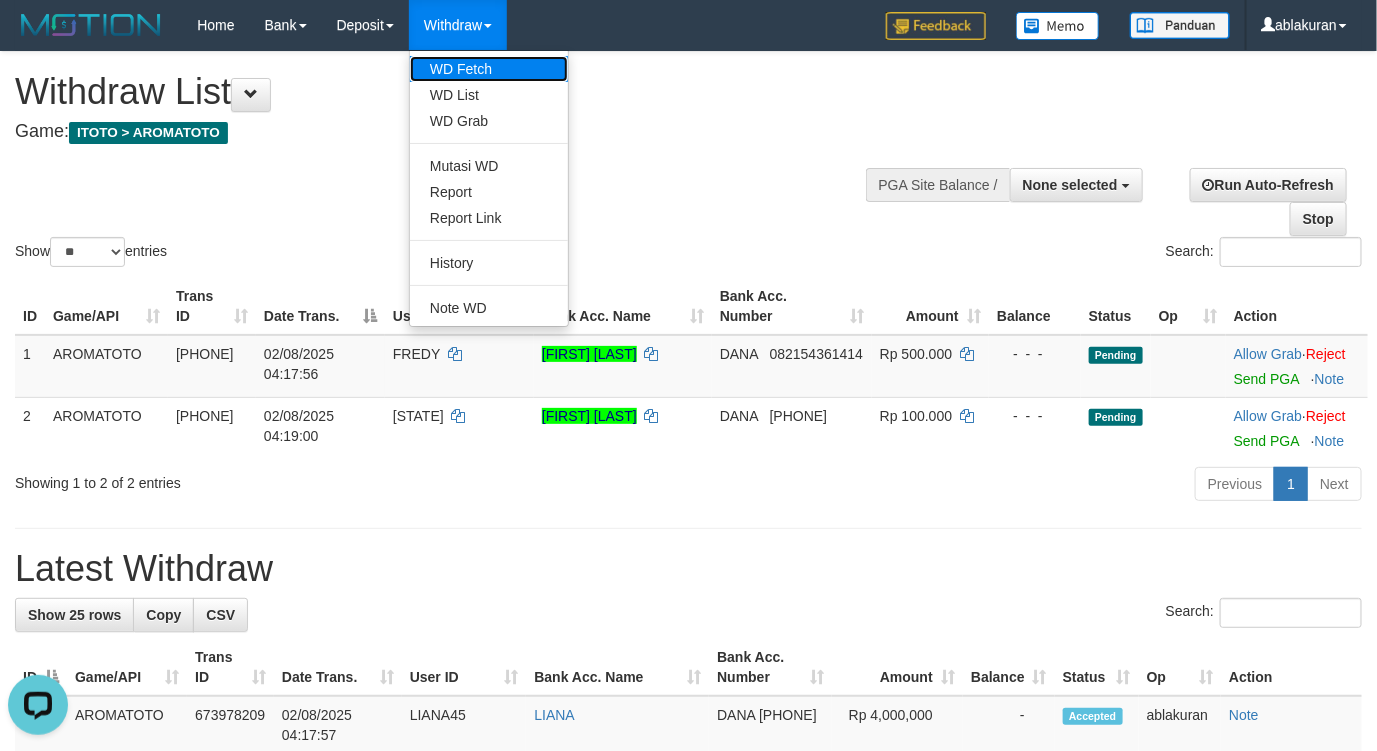 click on "WD Fetch" at bounding box center [489, 69] 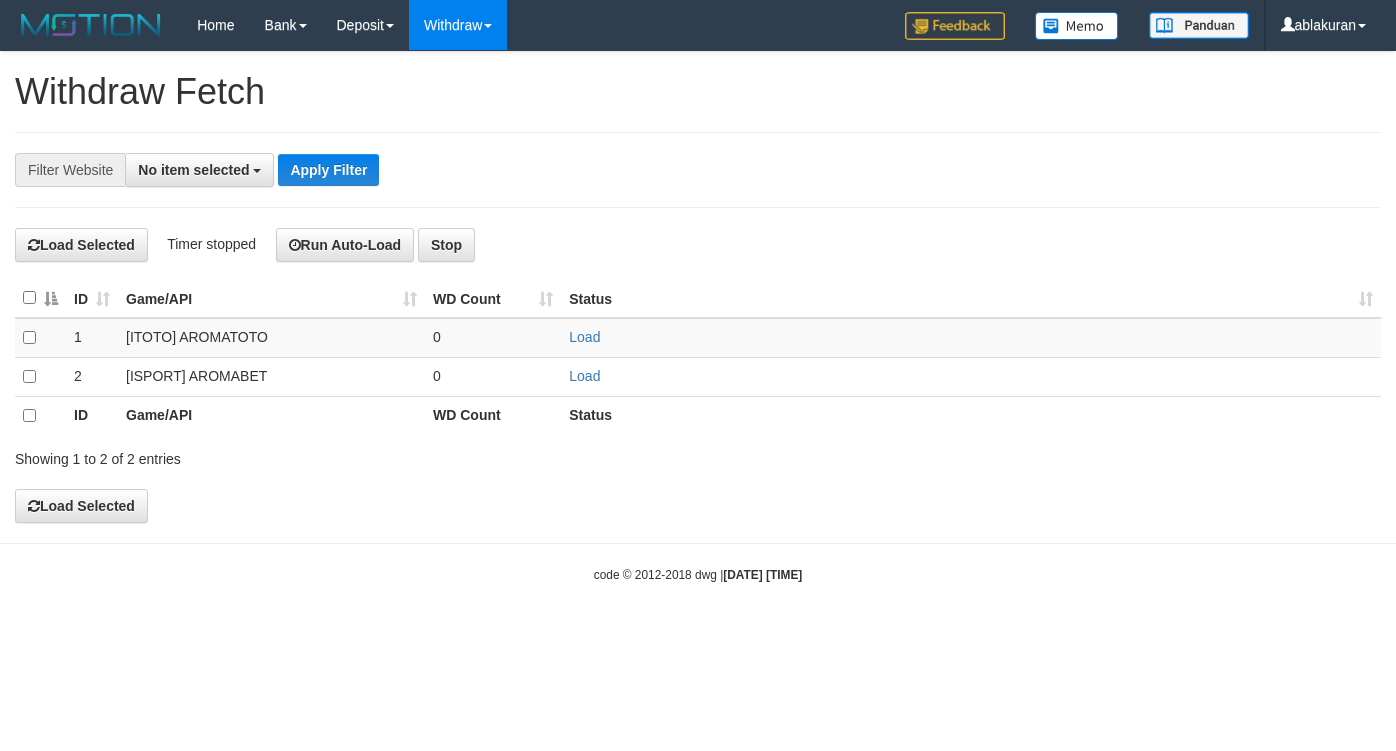 select 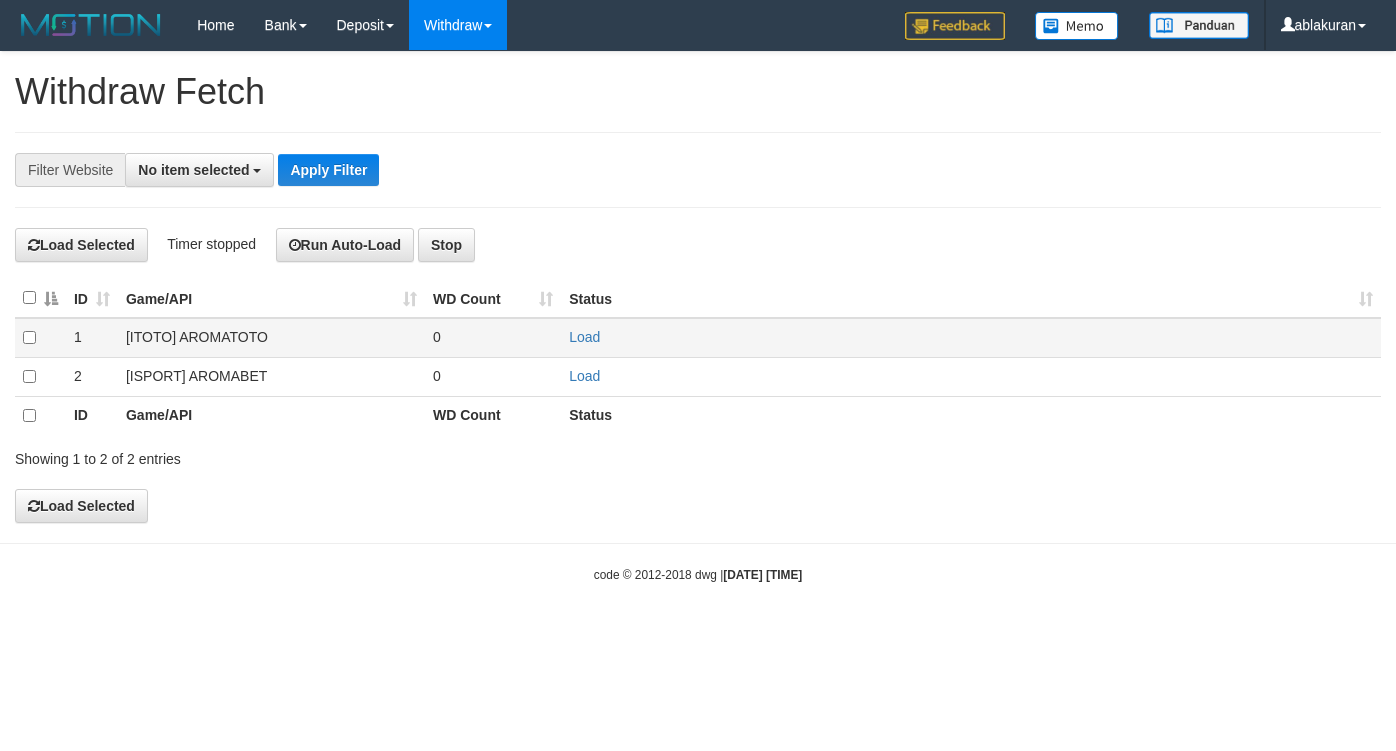 scroll, scrollTop: 0, scrollLeft: 0, axis: both 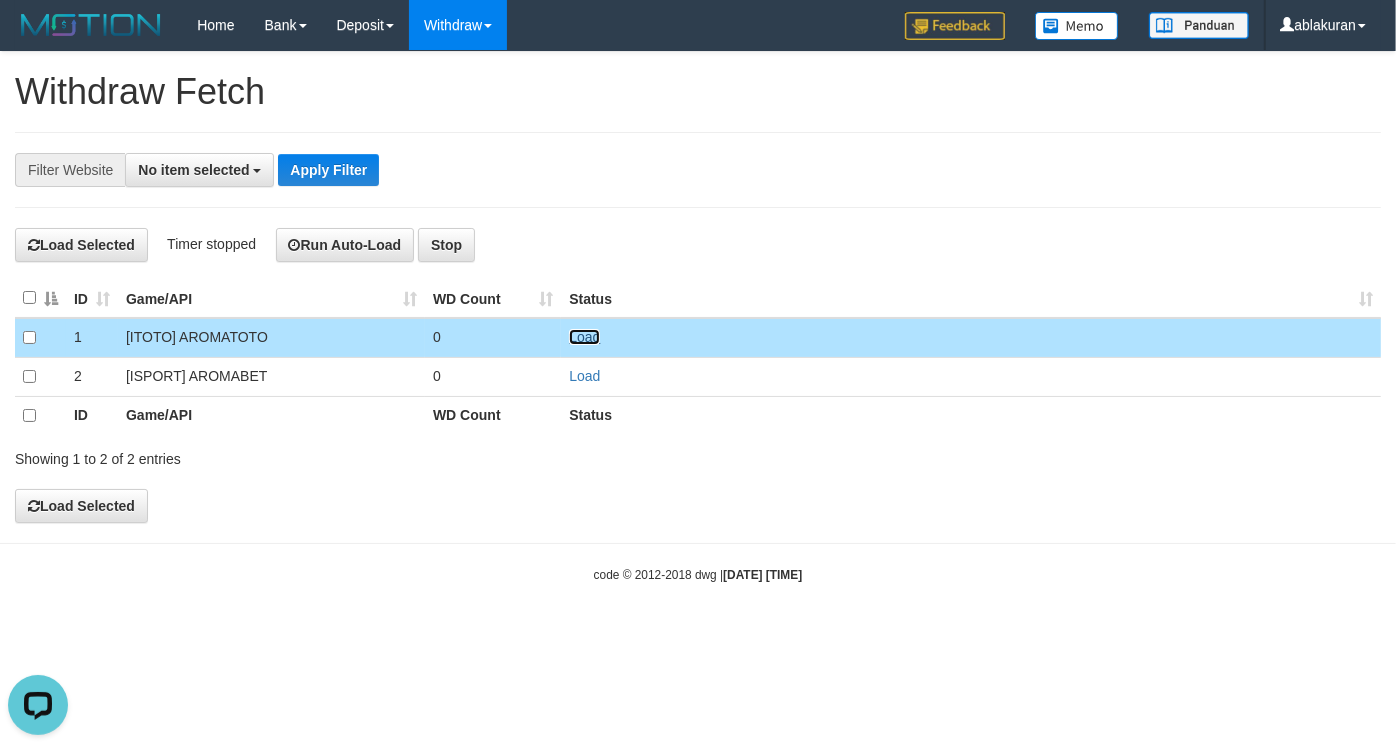 click on "Load" at bounding box center (584, 337) 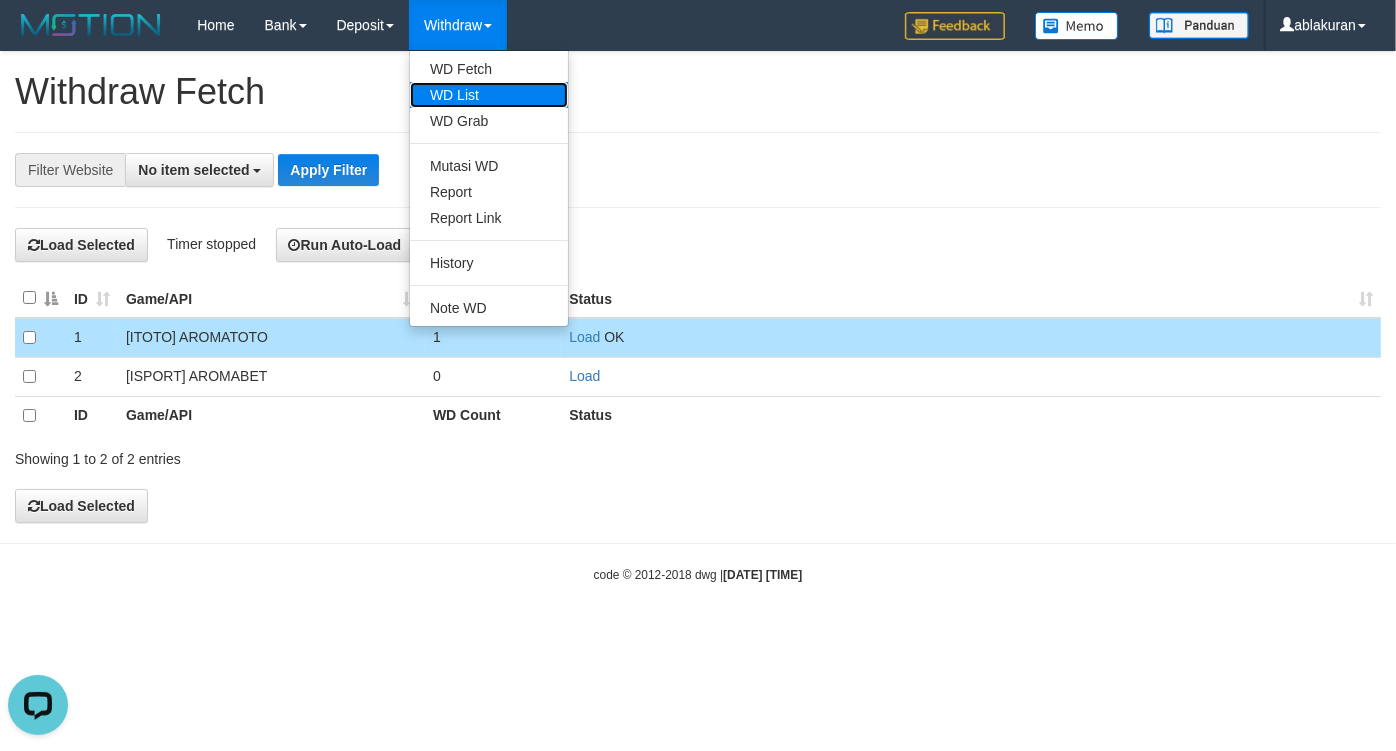 click on "WD List" at bounding box center (489, 95) 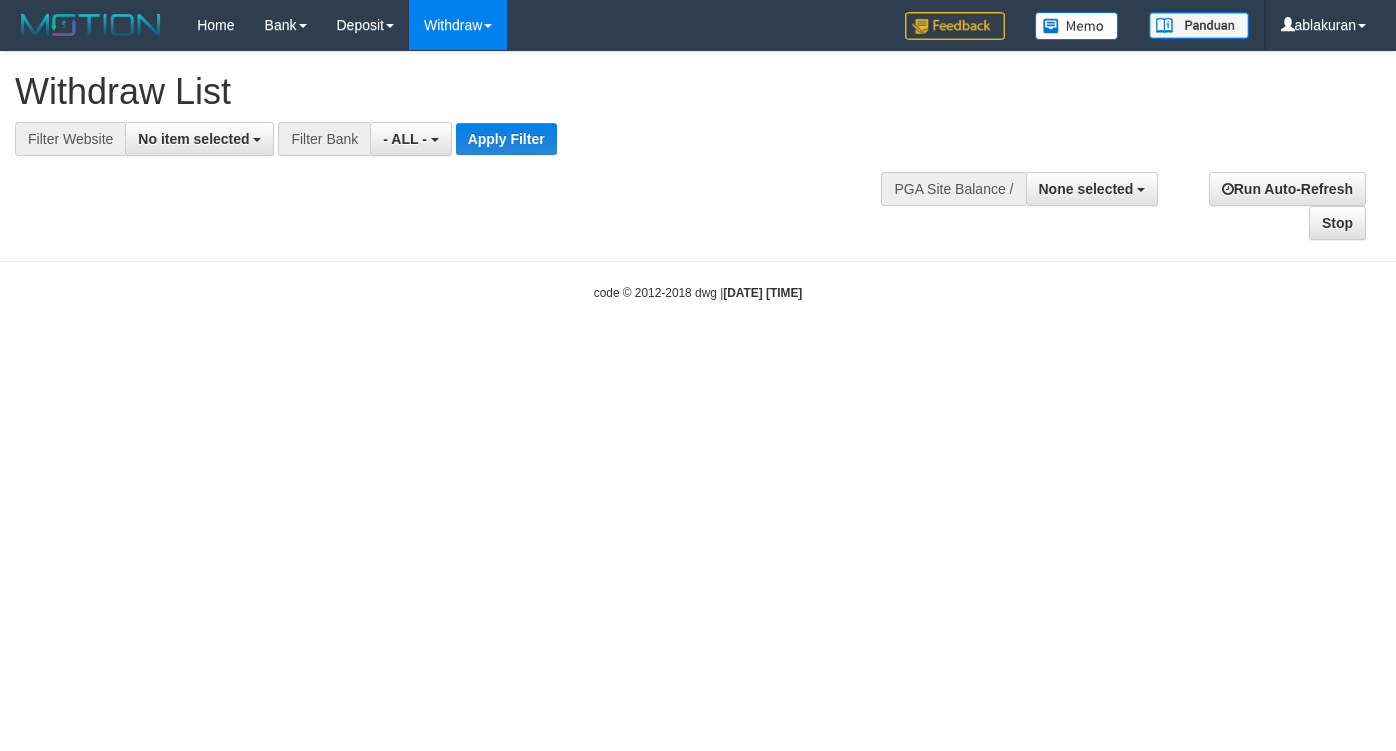 select 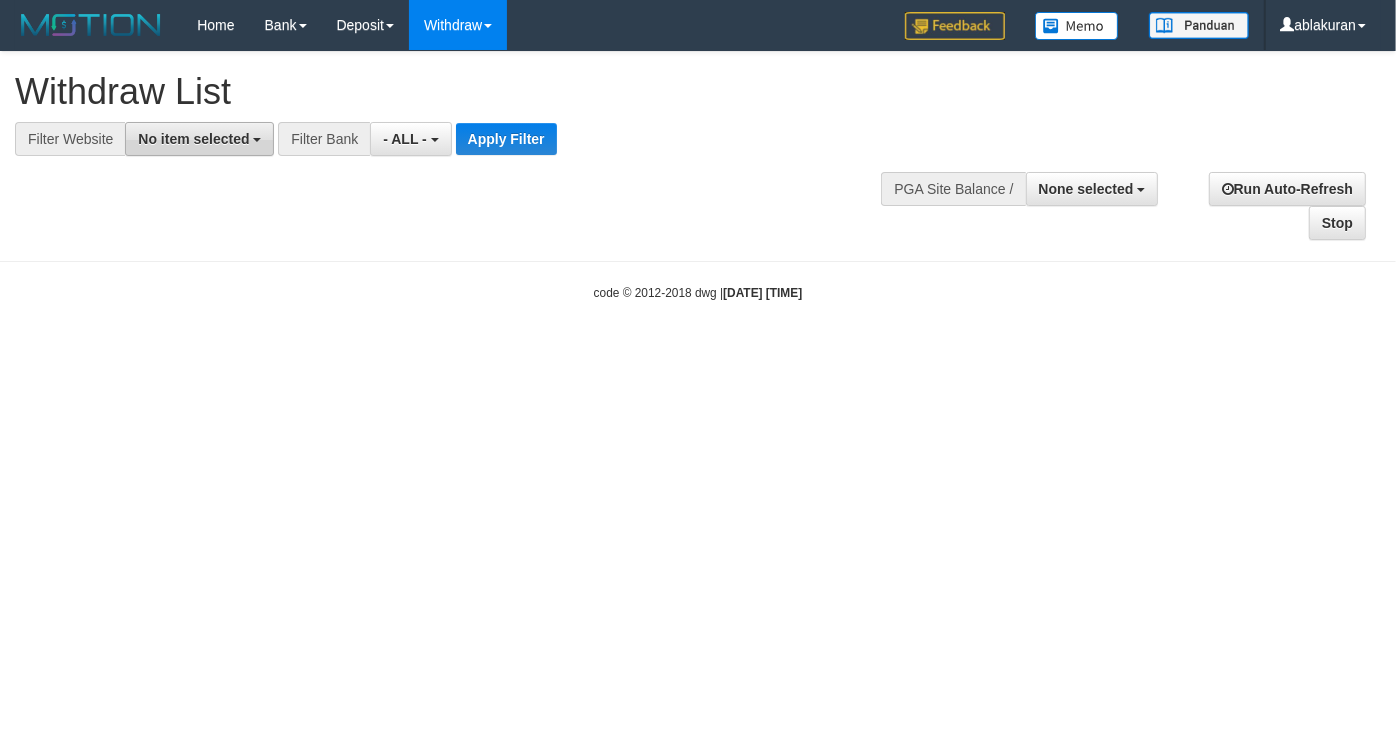 click on "No item selected" at bounding box center [193, 139] 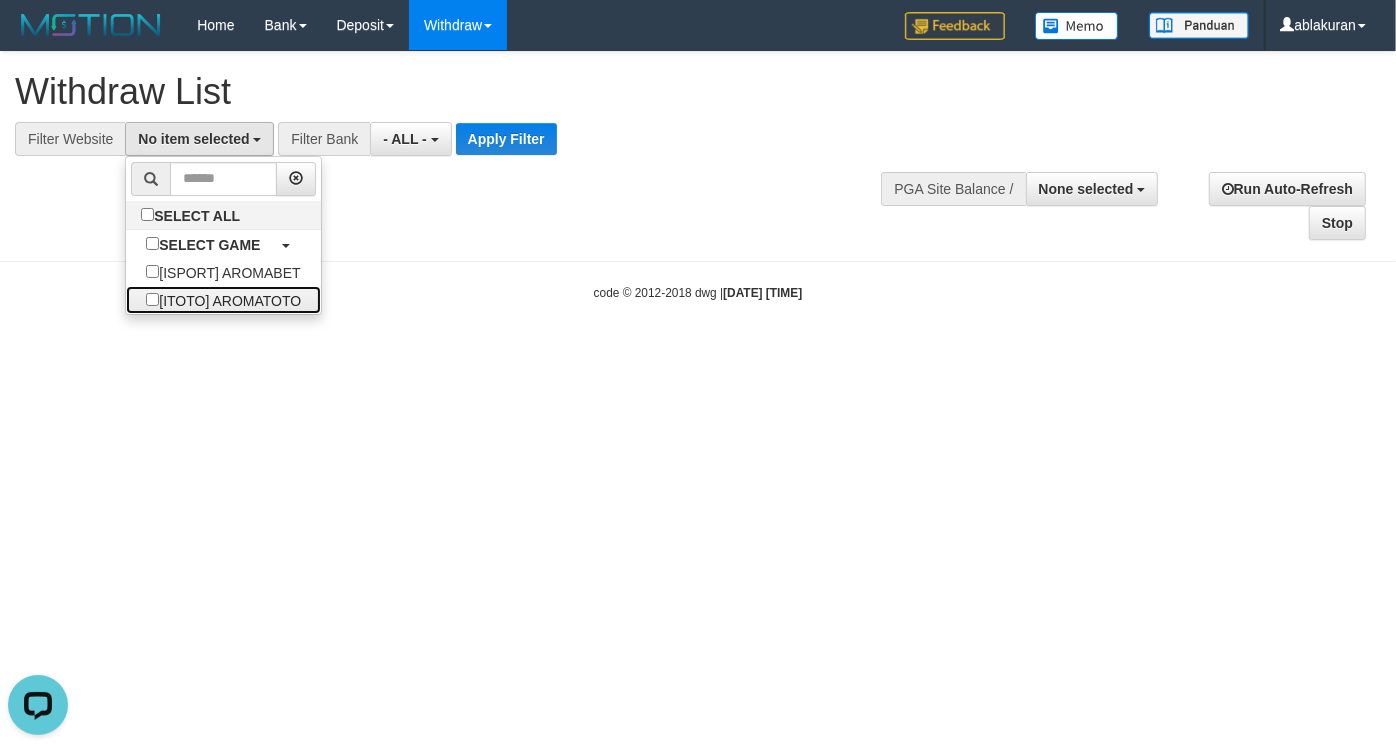 drag, startPoint x: 238, startPoint y: 300, endPoint x: 398, endPoint y: 226, distance: 176.28386 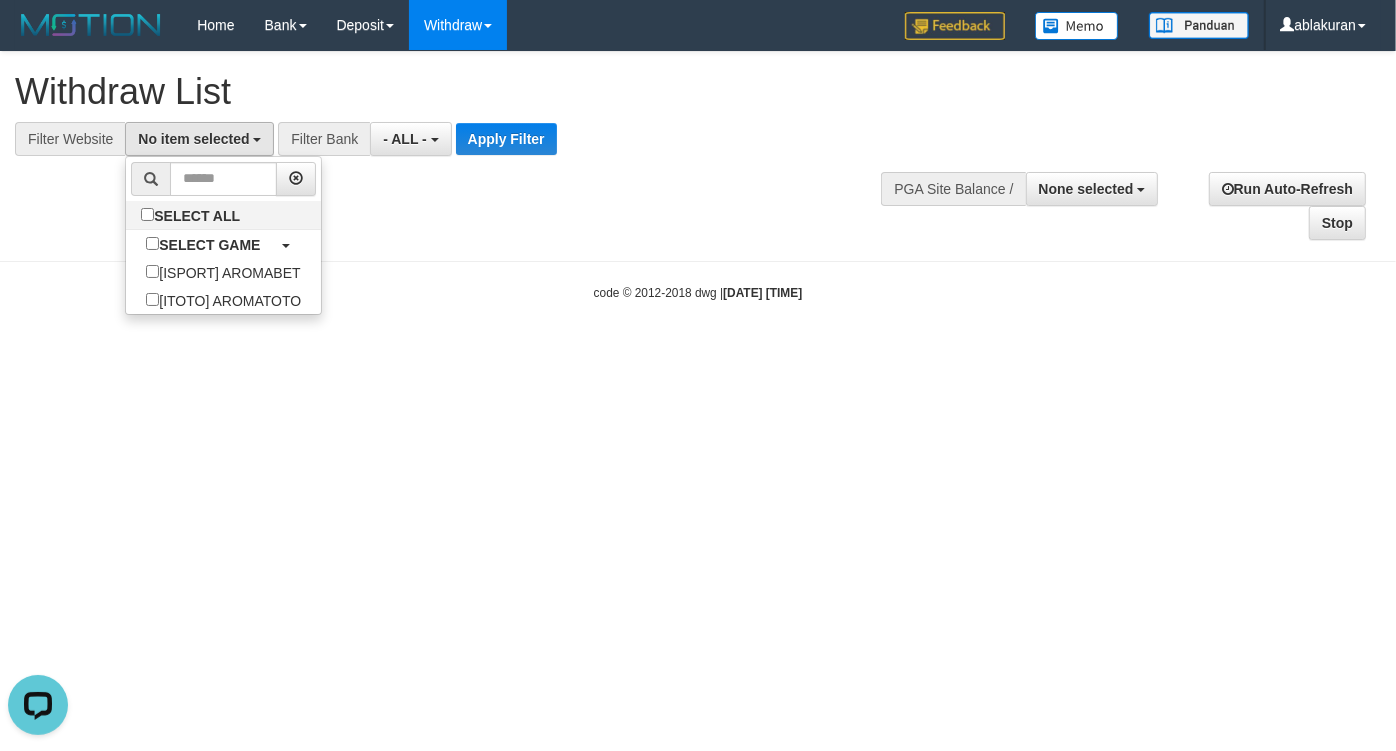 select on "***" 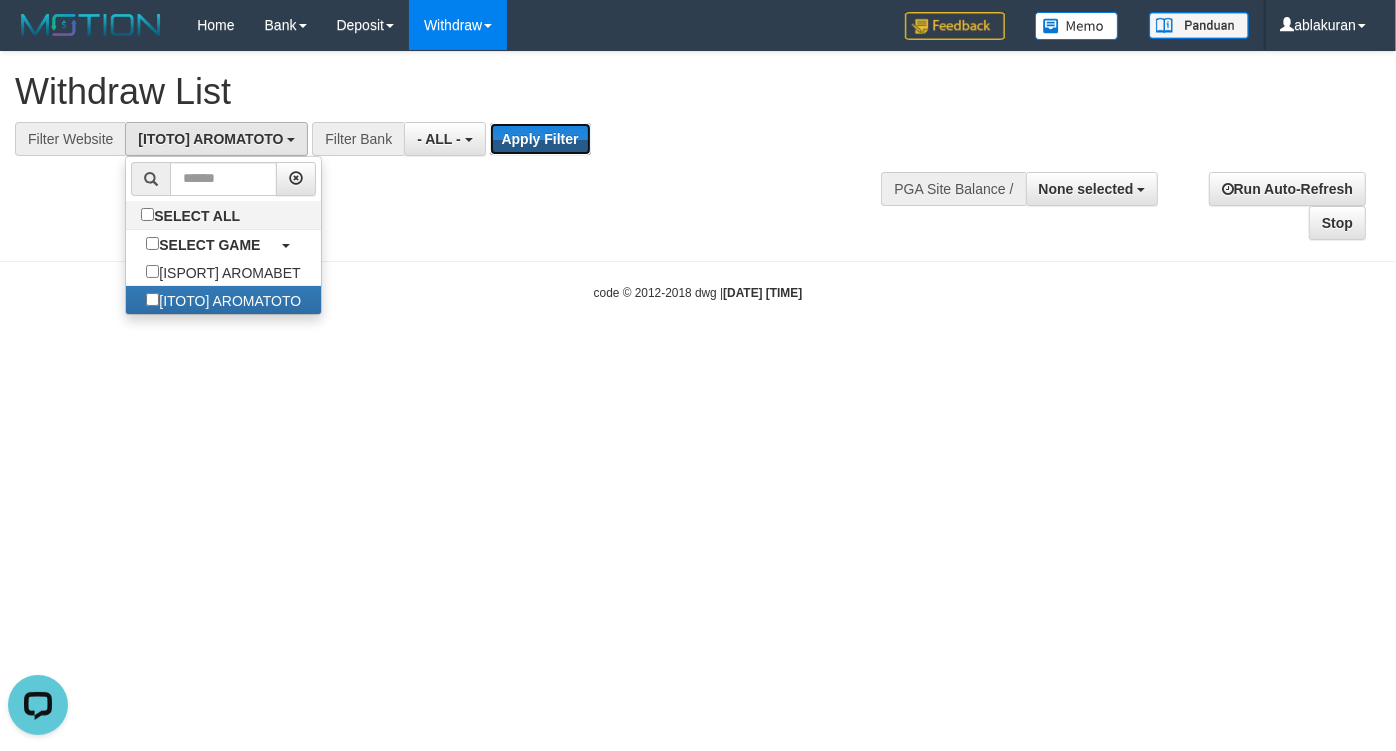 drag, startPoint x: 530, startPoint y: 145, endPoint x: 555, endPoint y: 158, distance: 28.178005 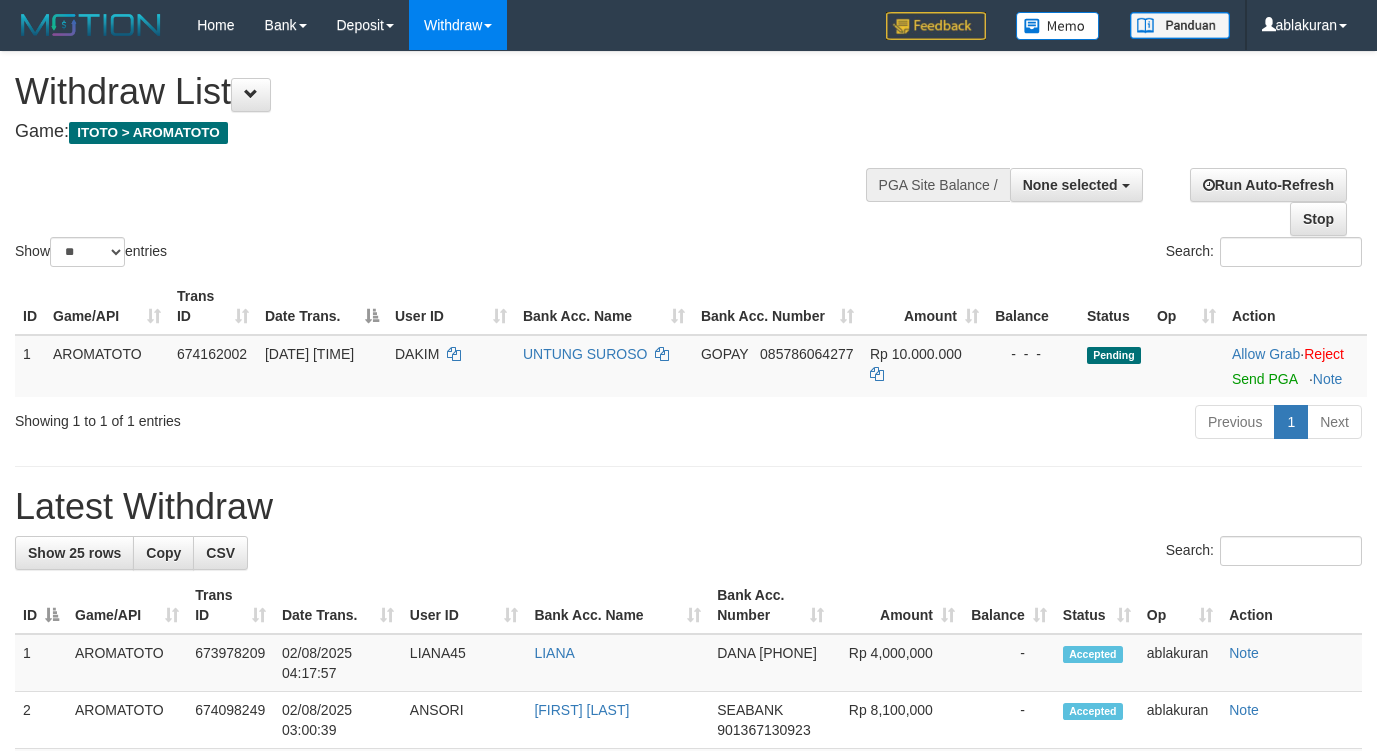 select 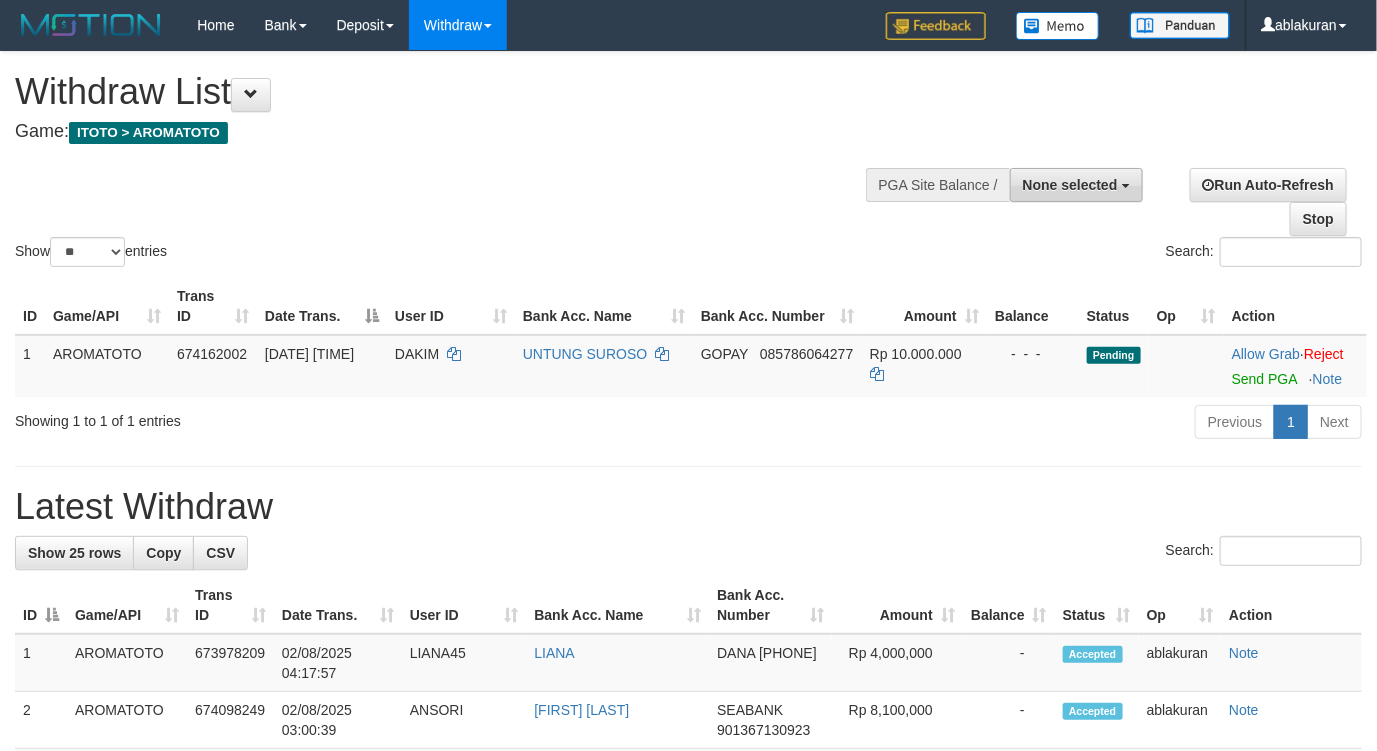 click on "None selected" at bounding box center (1070, 185) 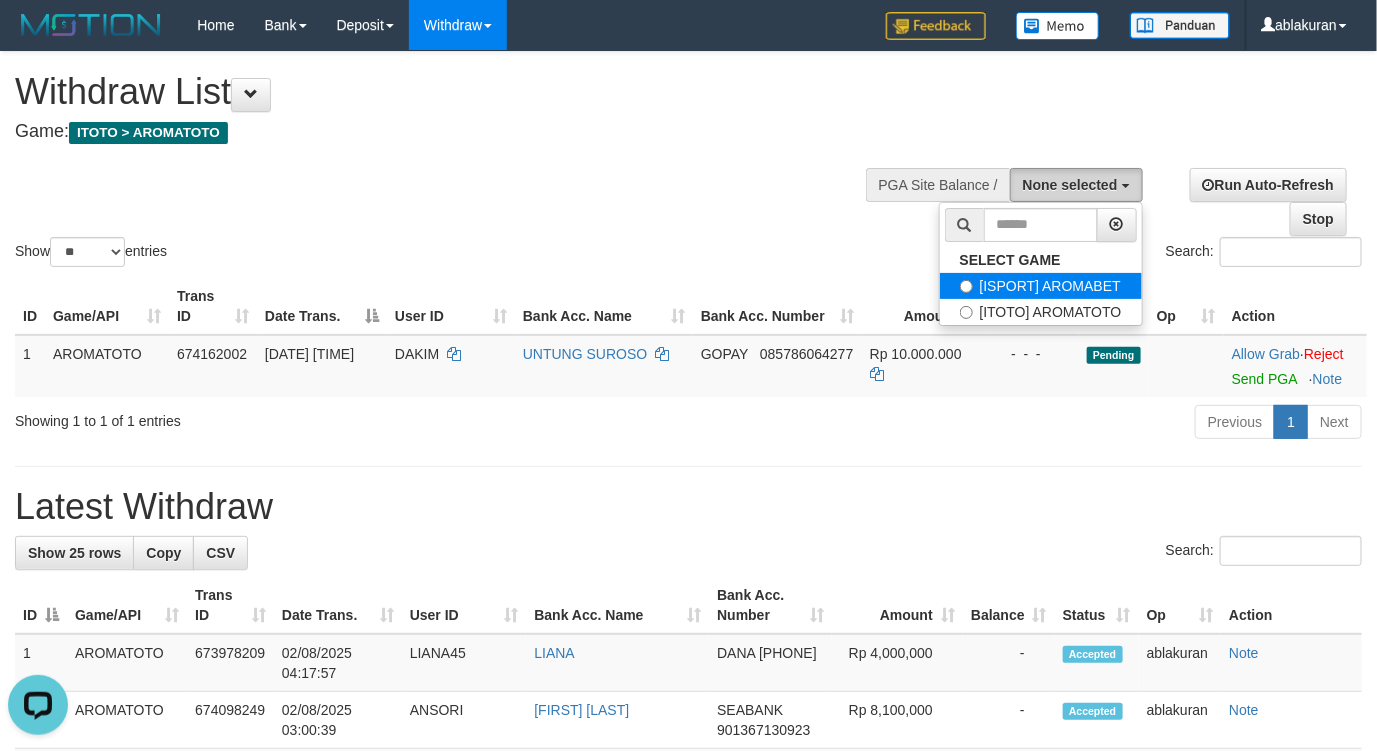 scroll, scrollTop: 0, scrollLeft: 0, axis: both 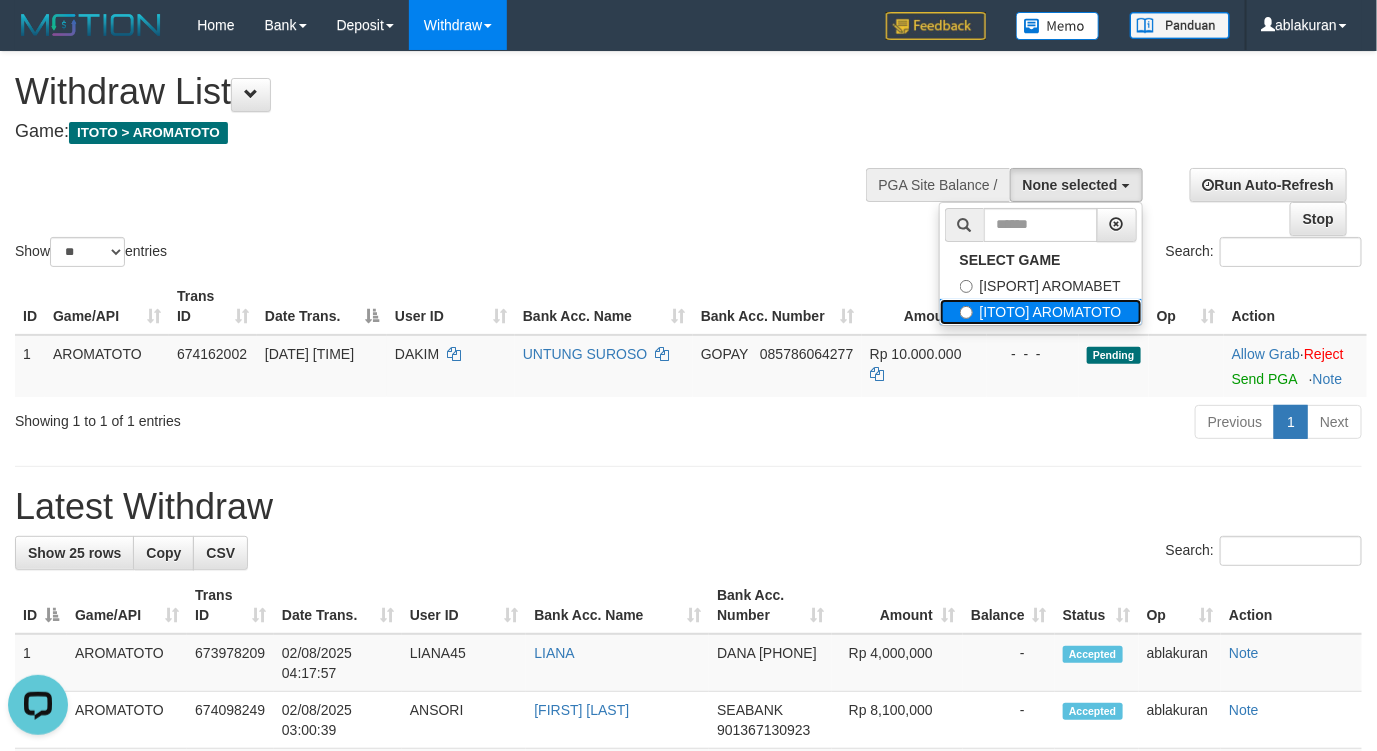 click on "[ITOTO] AROMATOTO" at bounding box center [1041, 312] 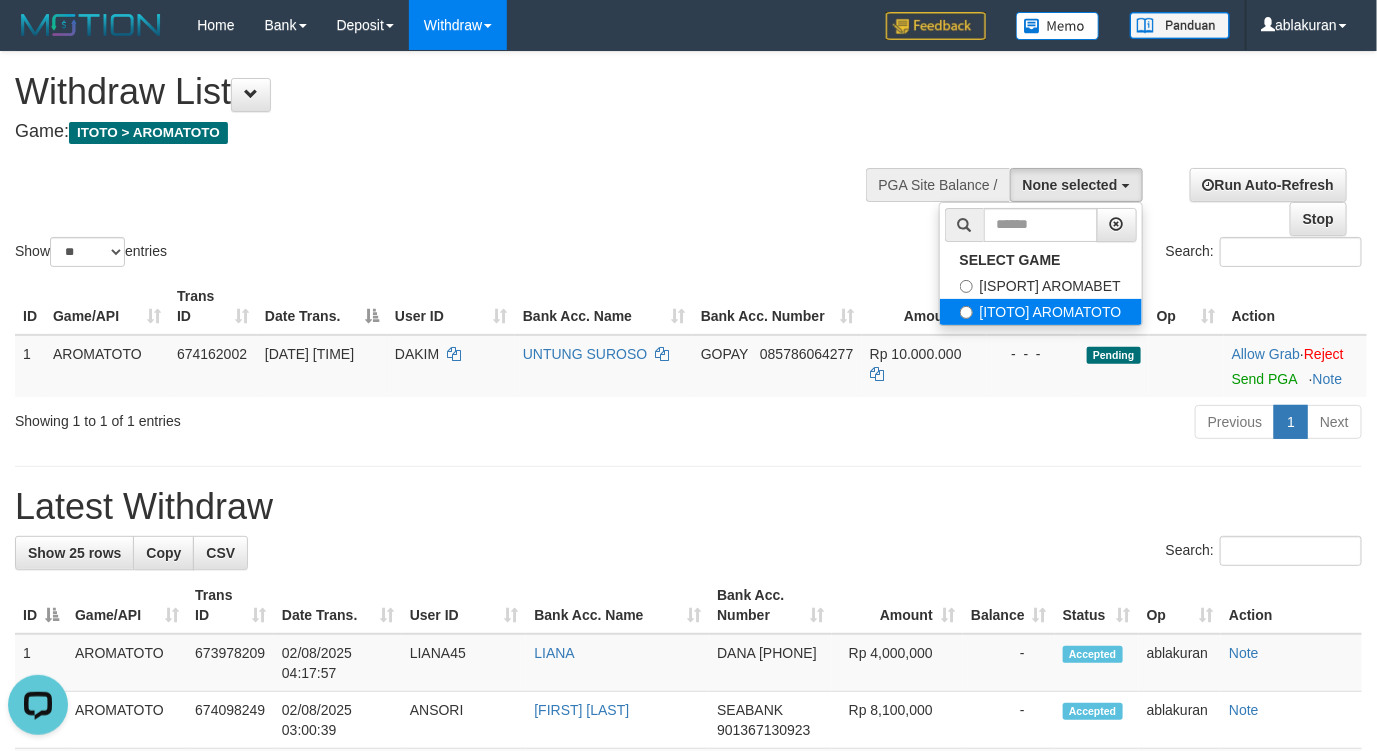 select on "***" 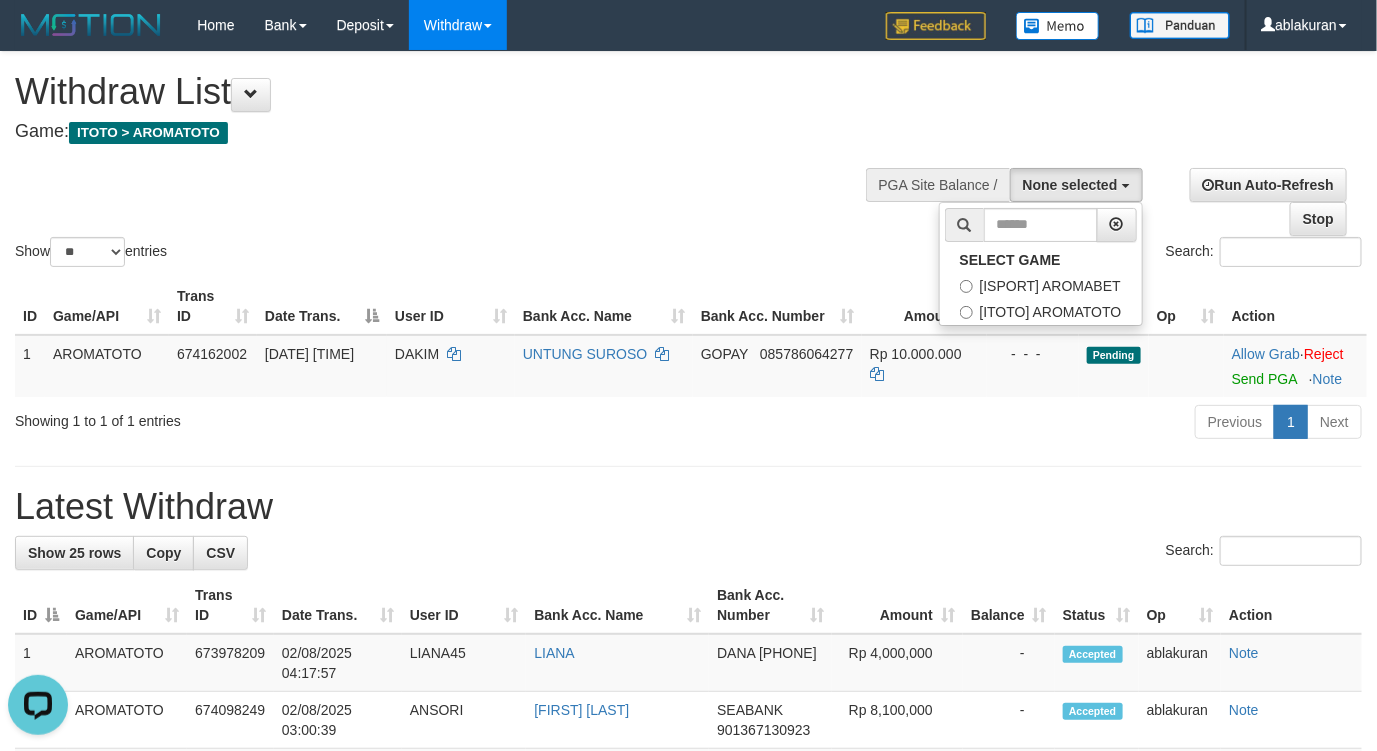 scroll, scrollTop: 35, scrollLeft: 0, axis: vertical 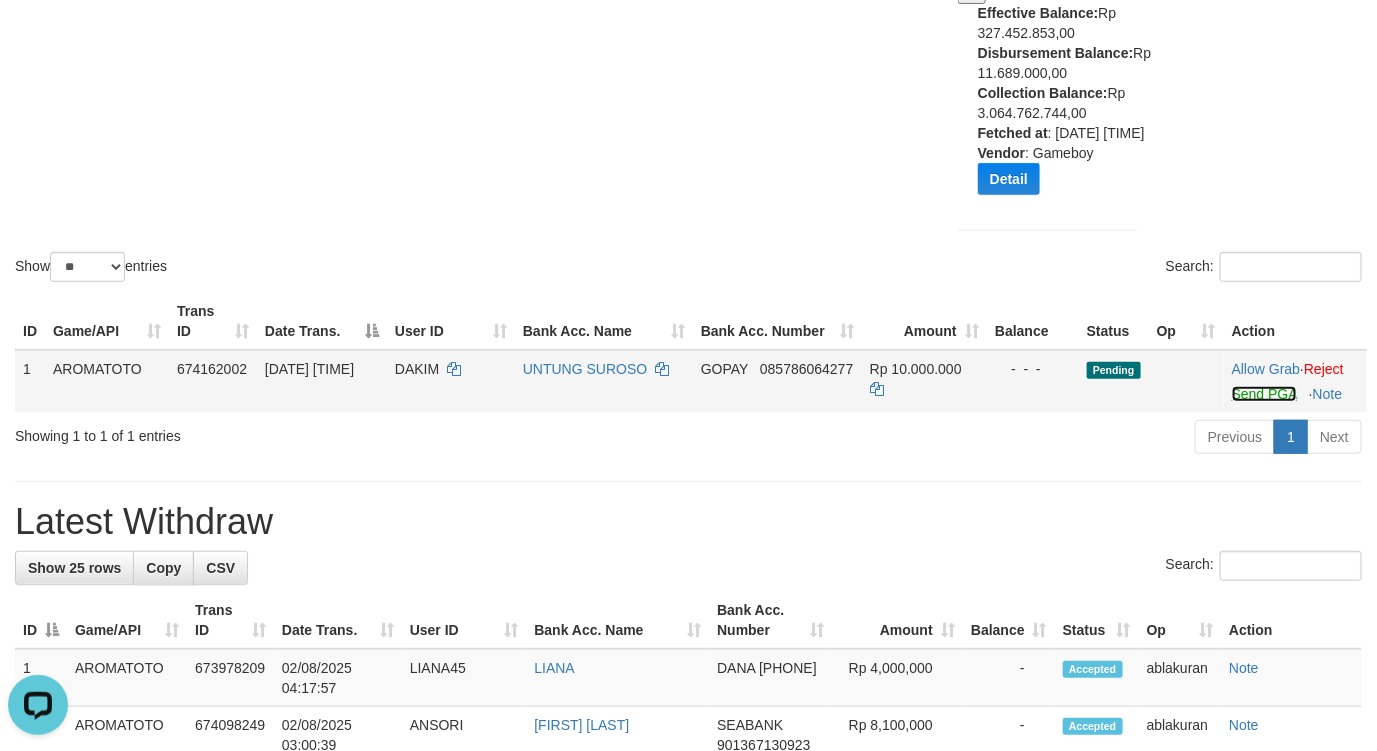 click on "Send PGA" at bounding box center [1264, 394] 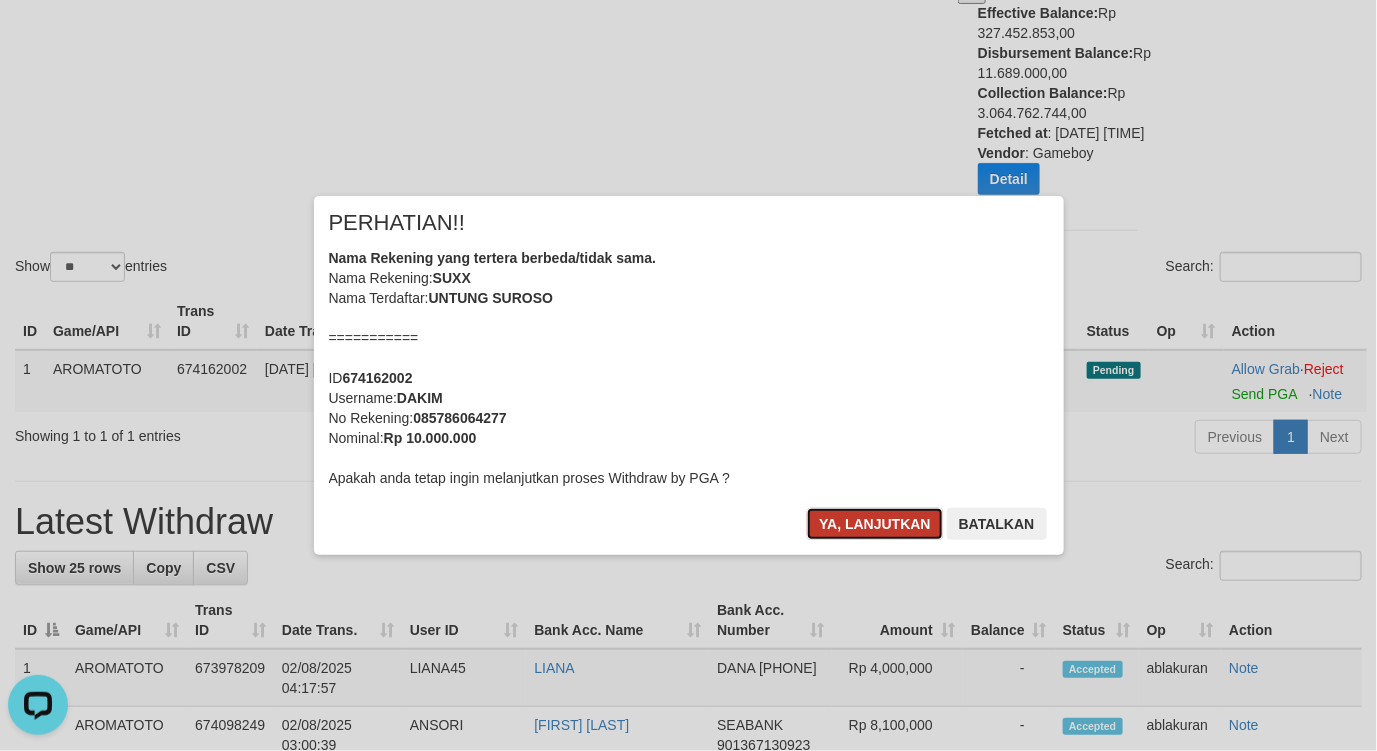 click on "Ya, lanjutkan" at bounding box center [875, 524] 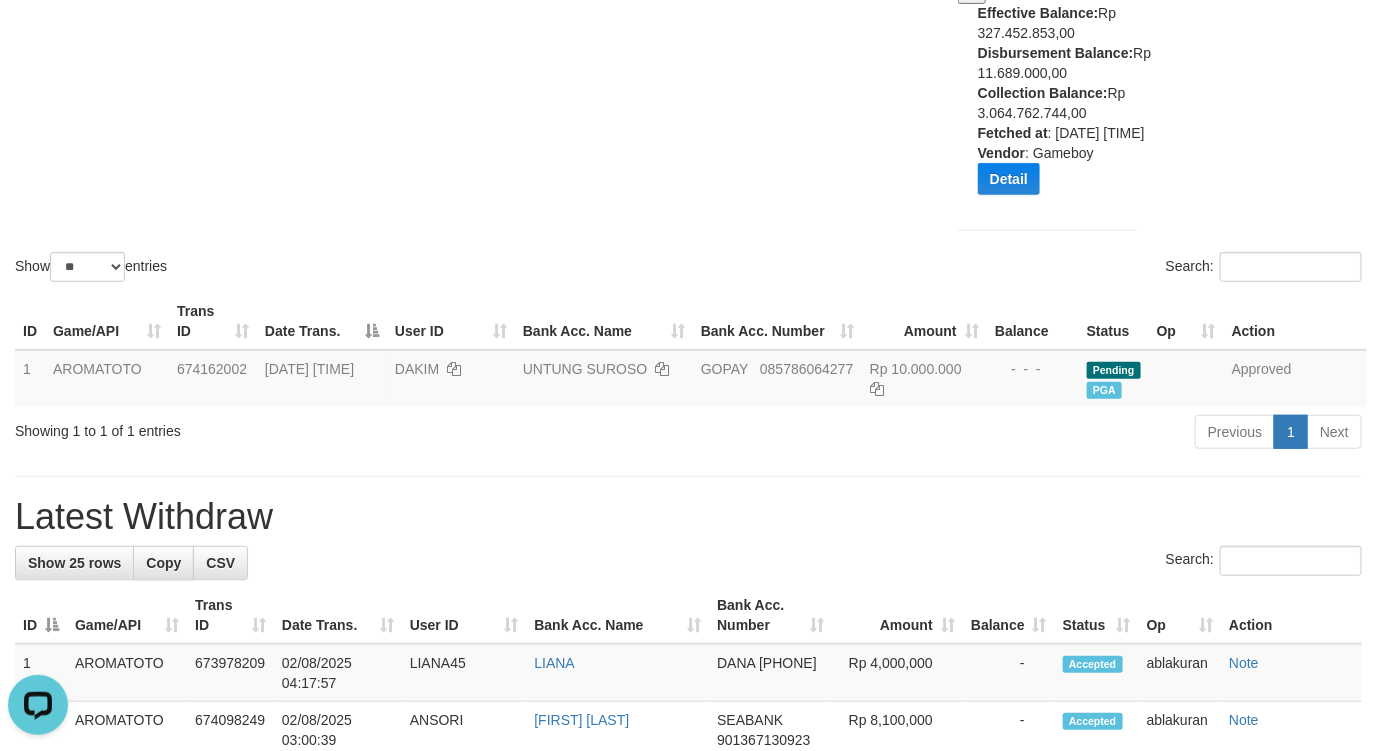 drag, startPoint x: 852, startPoint y: 580, endPoint x: 826, endPoint y: 553, distance: 37.48333 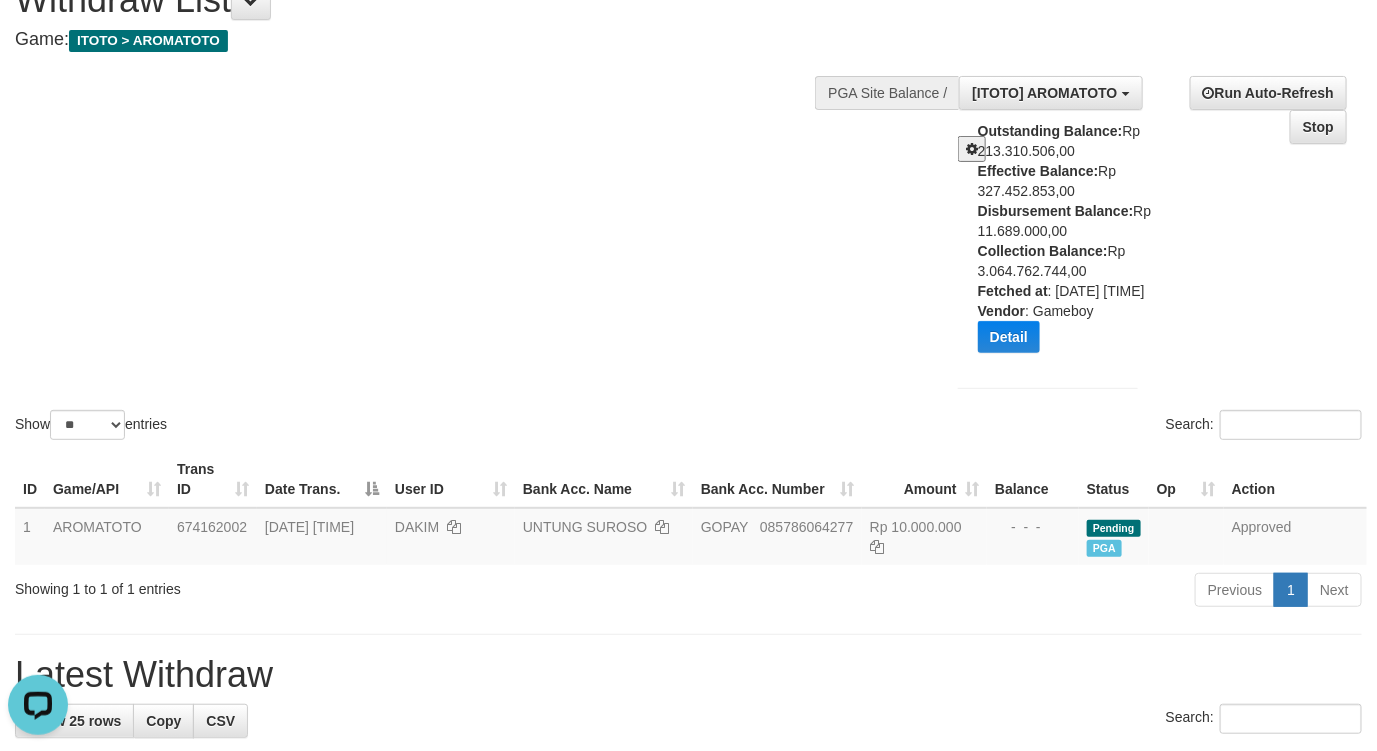 scroll, scrollTop: 0, scrollLeft: 0, axis: both 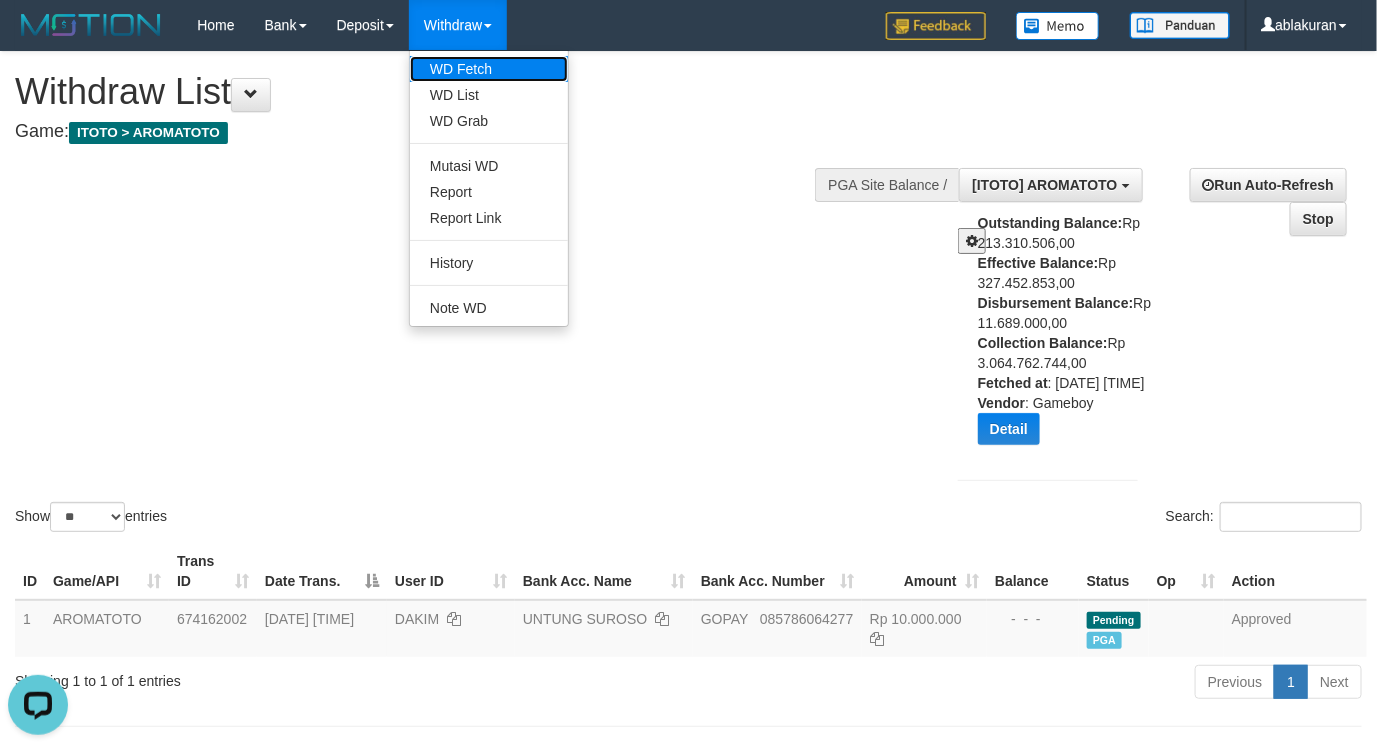 click on "WD Fetch" at bounding box center [489, 69] 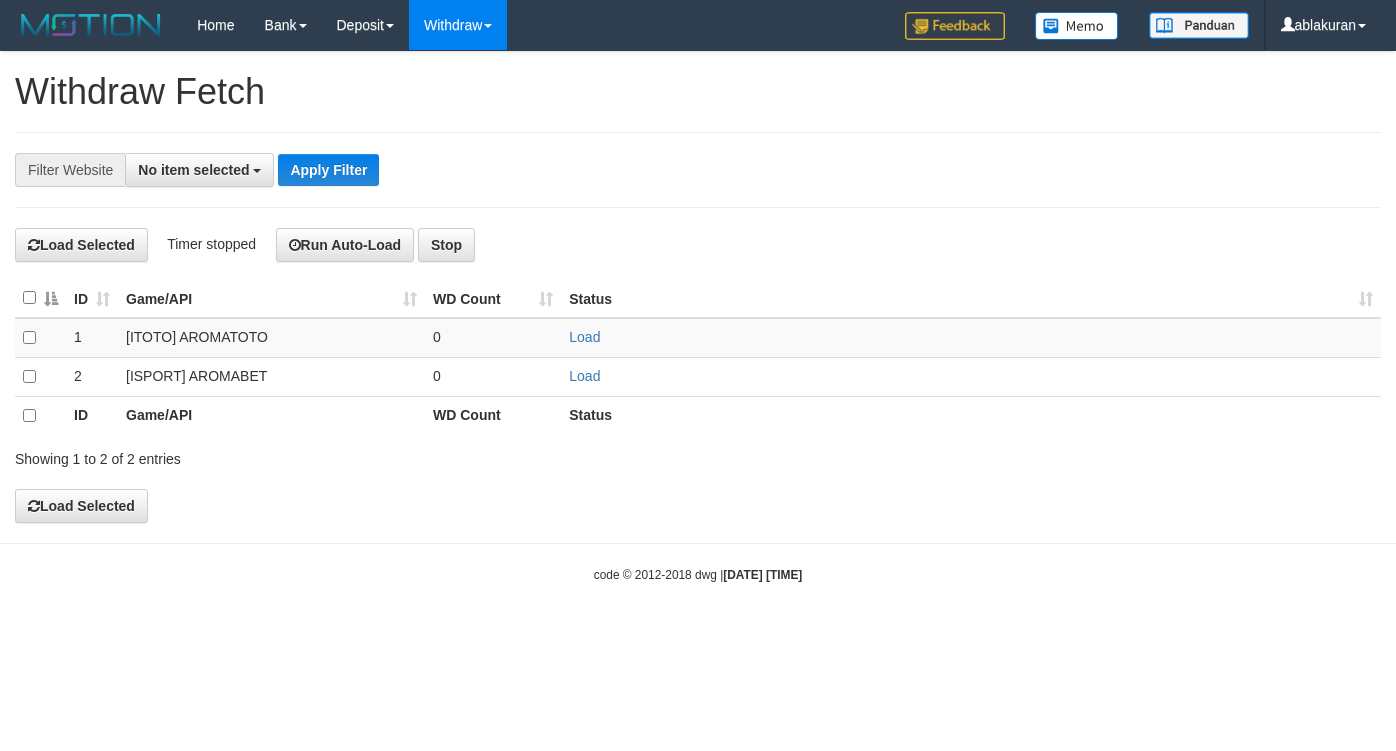 select 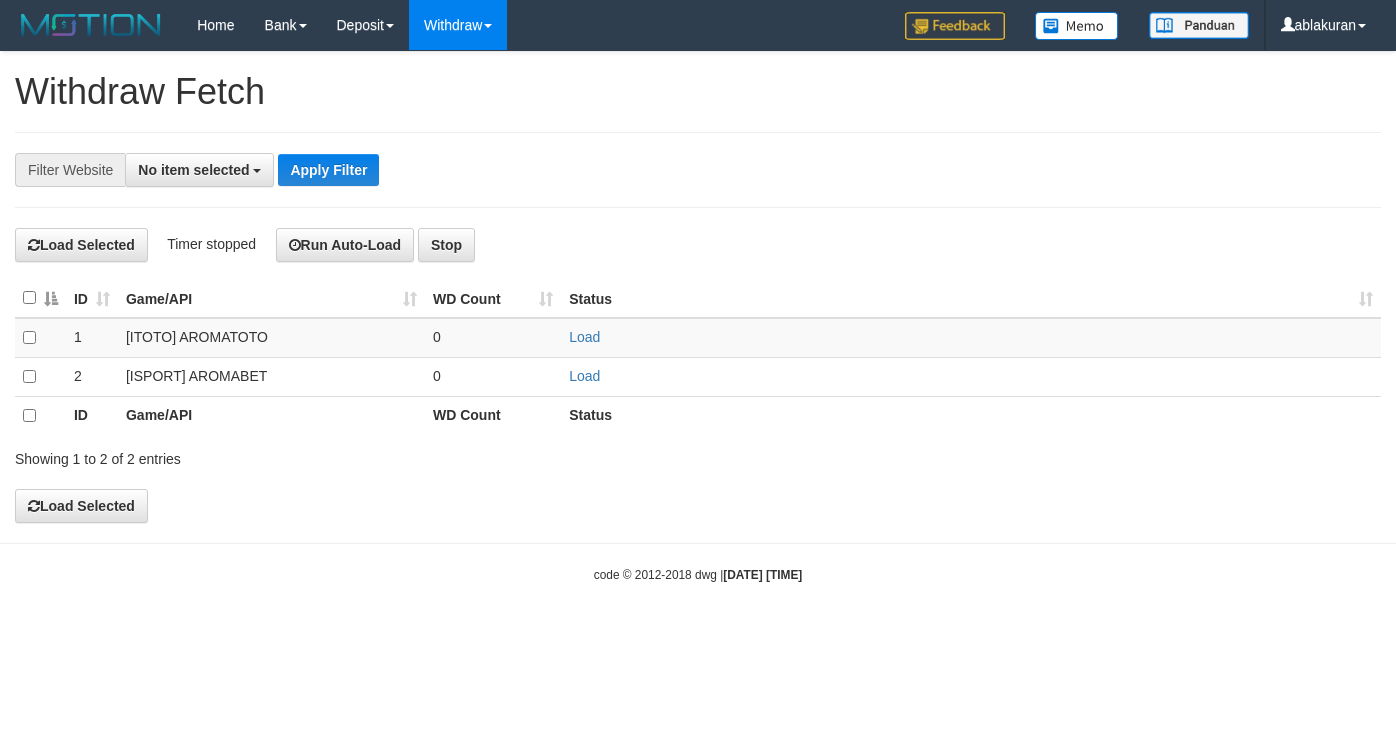 scroll, scrollTop: 0, scrollLeft: 0, axis: both 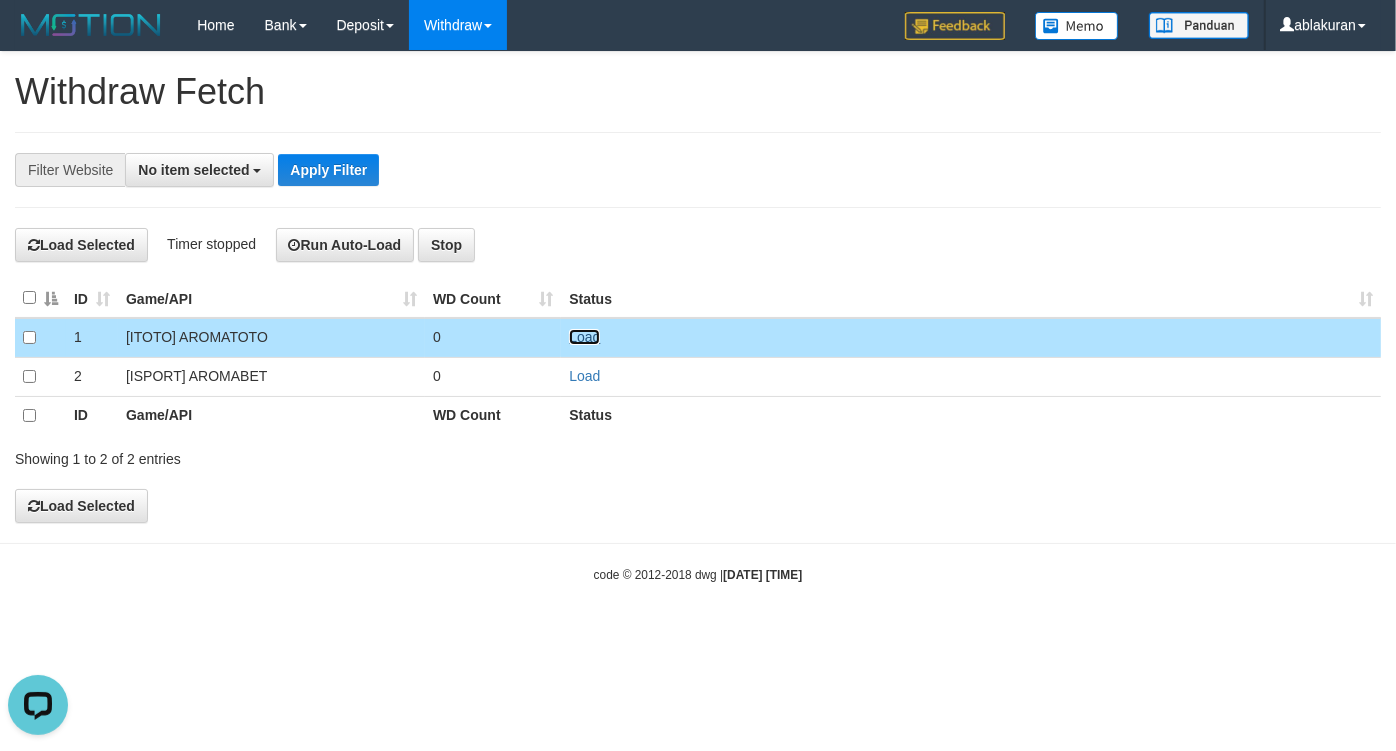 click on "Load" at bounding box center (584, 337) 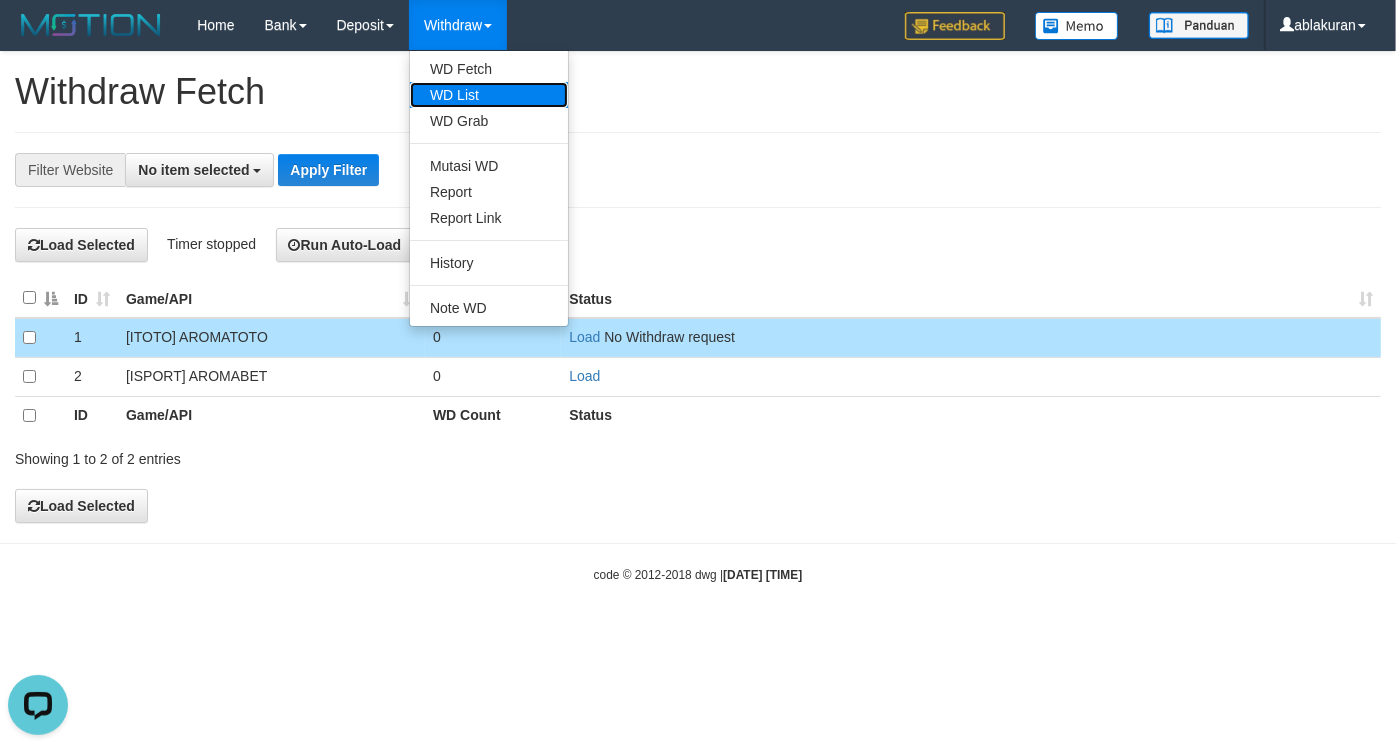 click on "WD List" at bounding box center [489, 95] 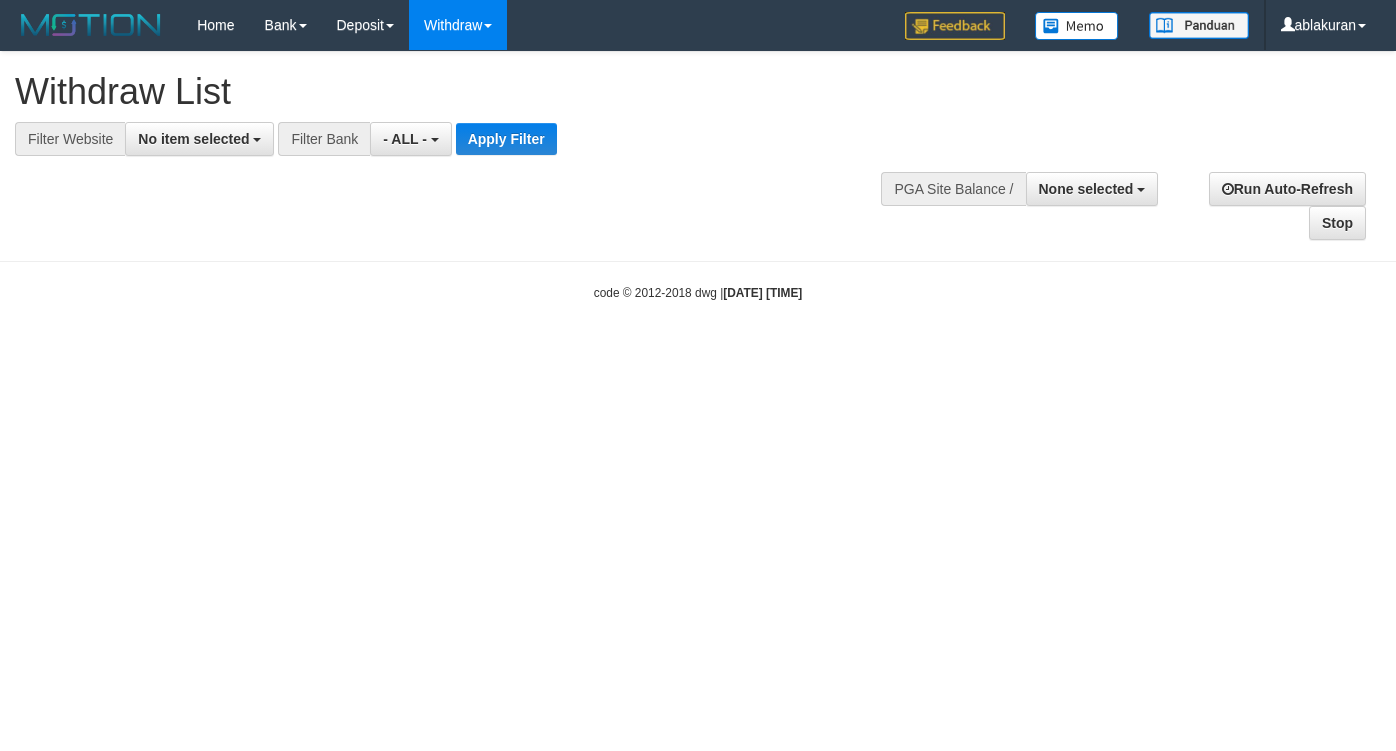 select 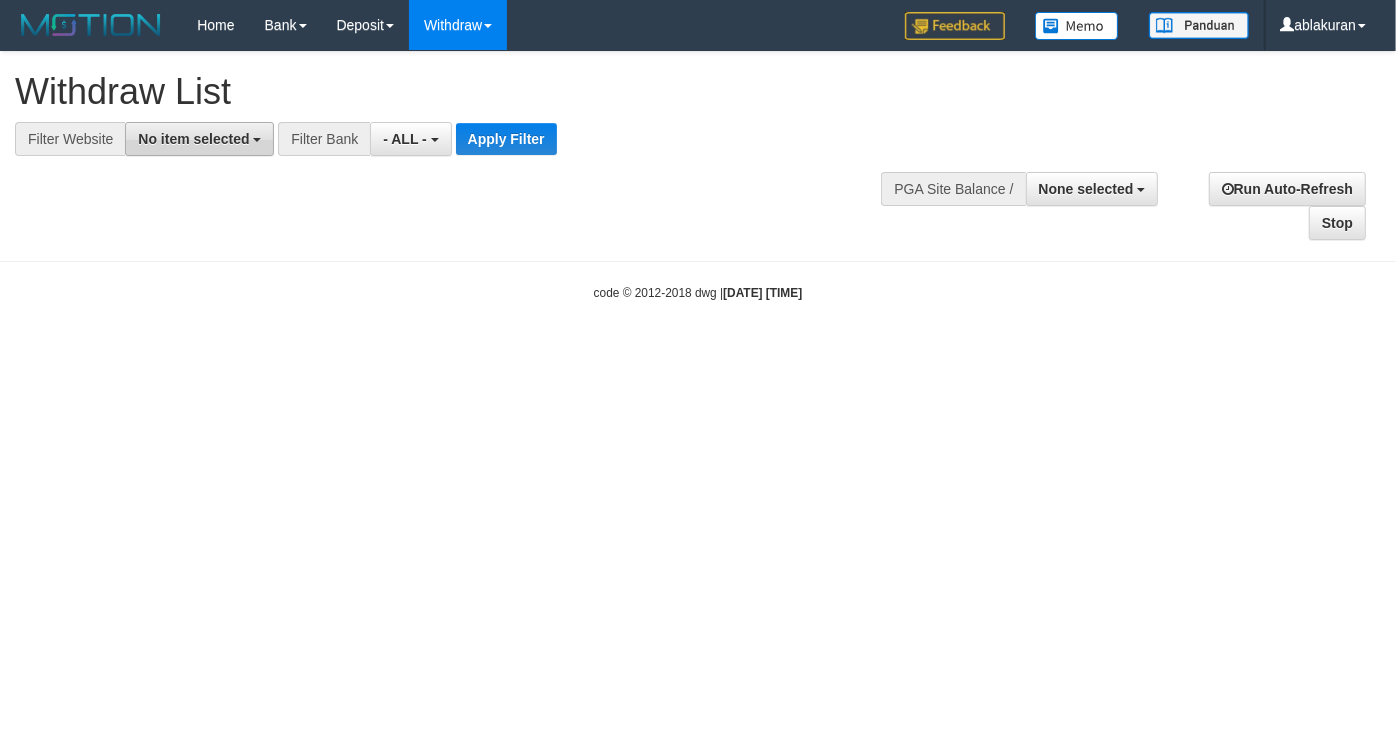 click on "No item selected" at bounding box center [193, 139] 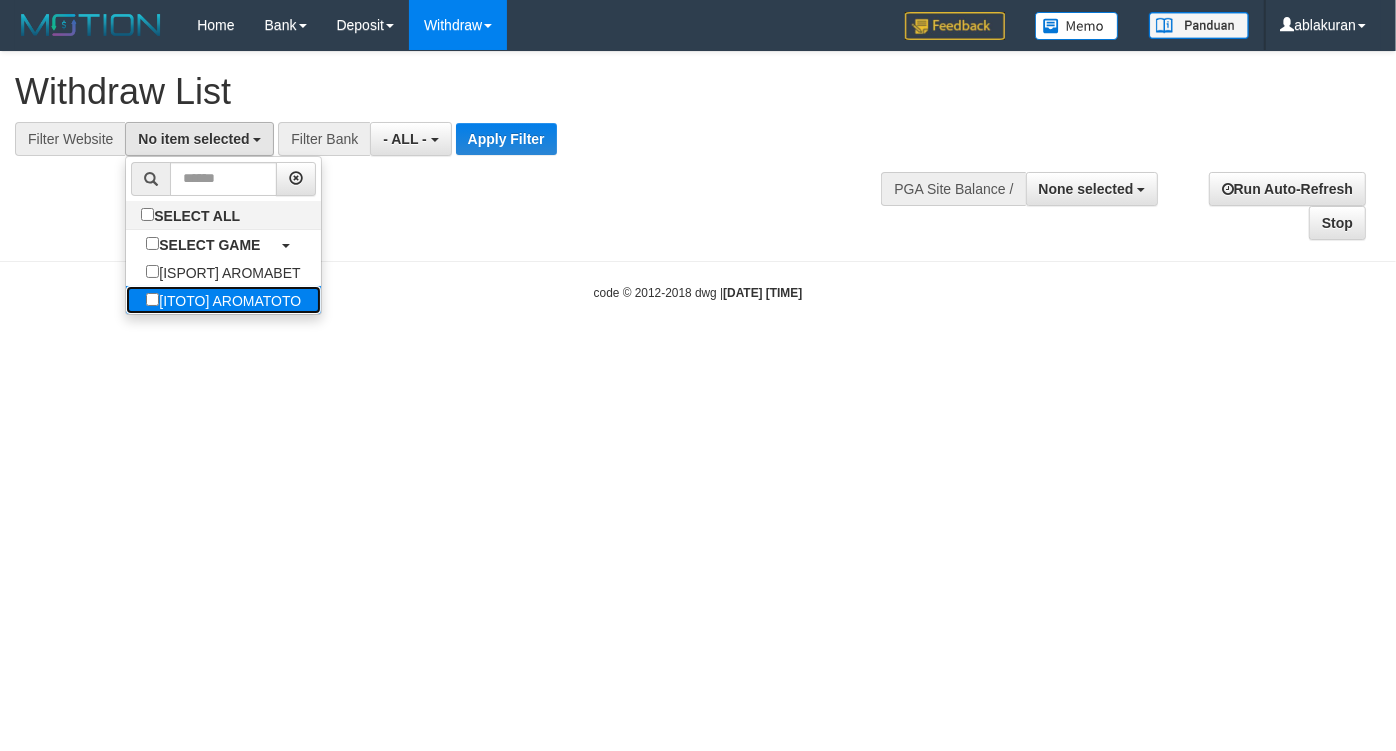 click on "[ITOTO] AROMATOTO" at bounding box center [223, 300] 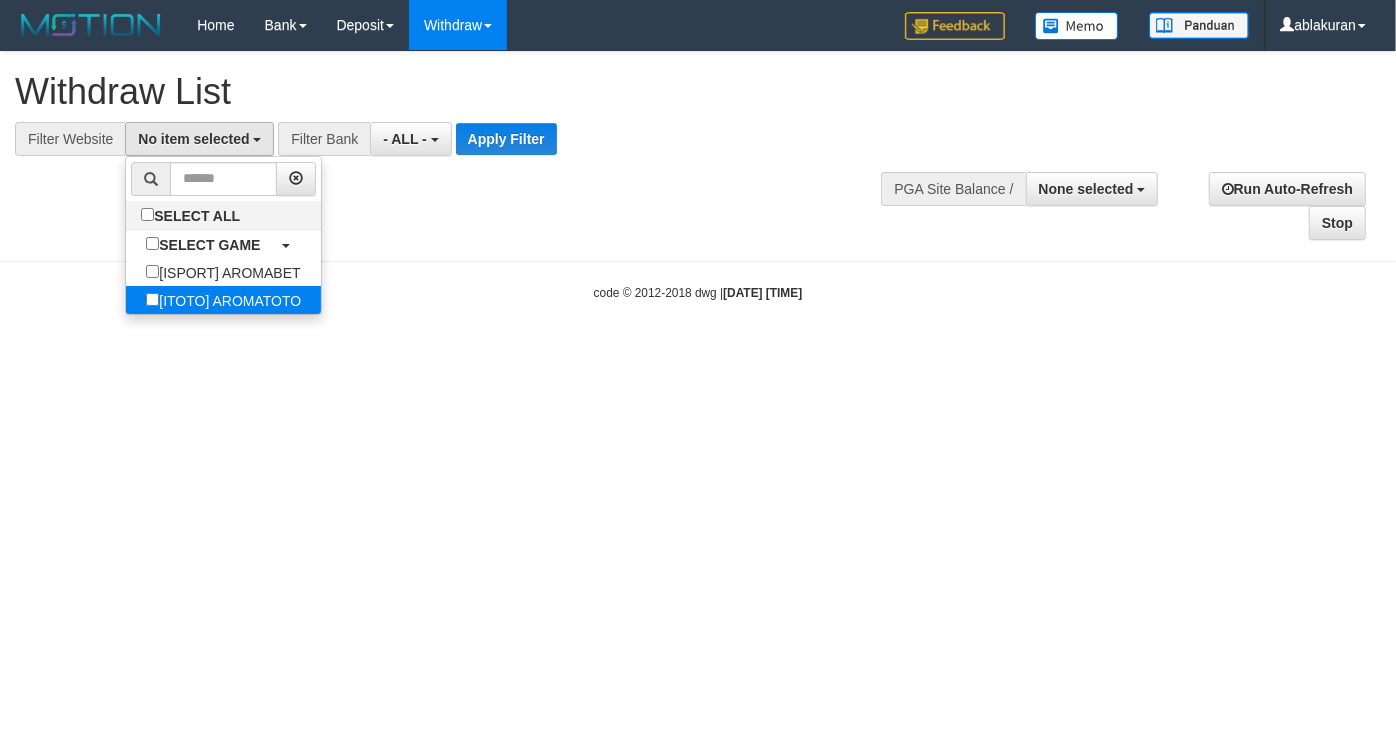 select on "***" 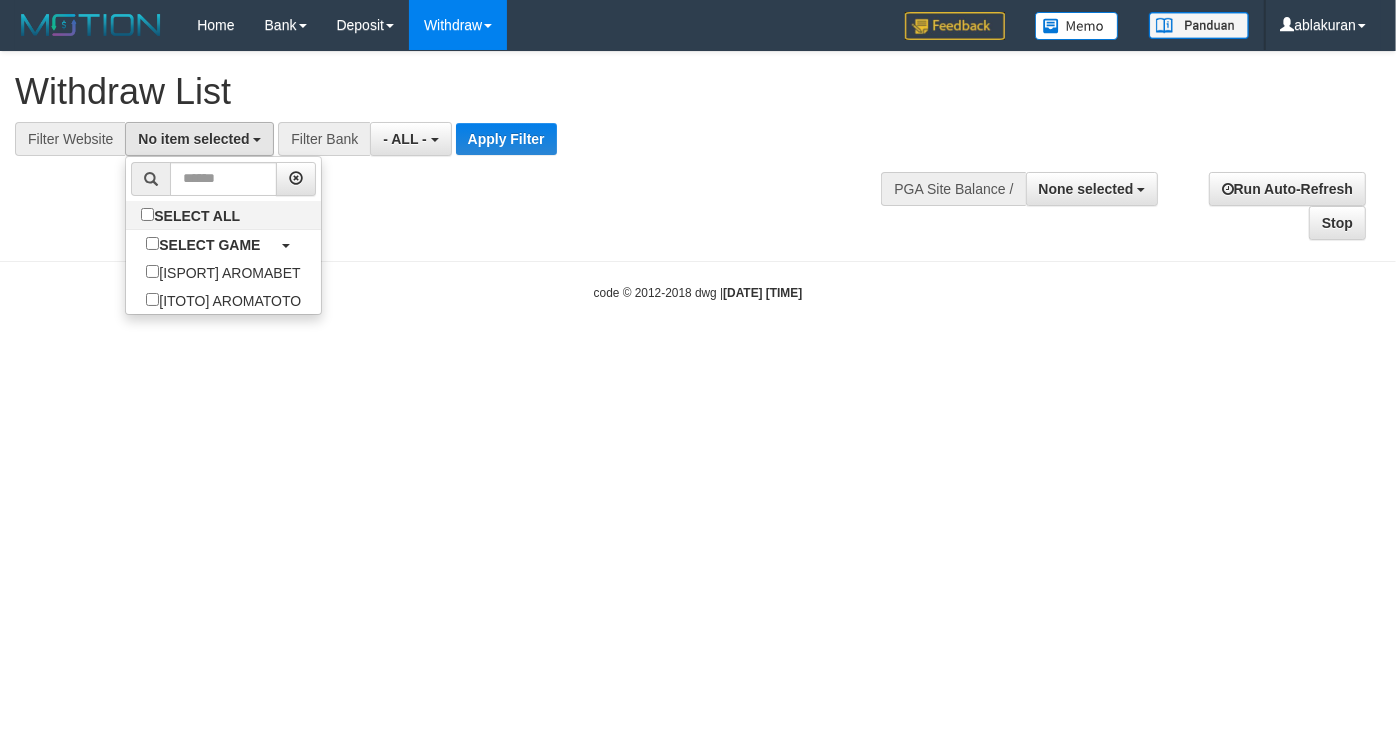 scroll, scrollTop: 35, scrollLeft: 0, axis: vertical 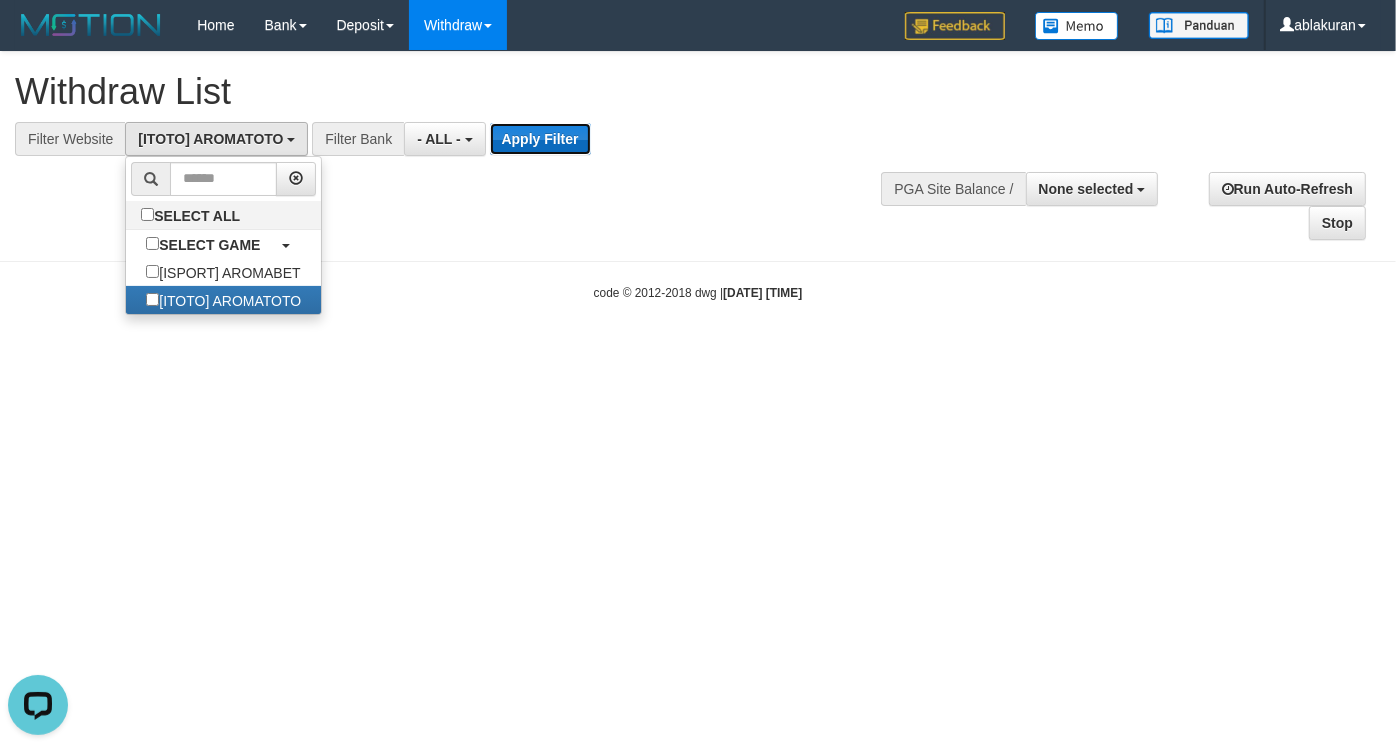 click on "Apply Filter" at bounding box center [540, 139] 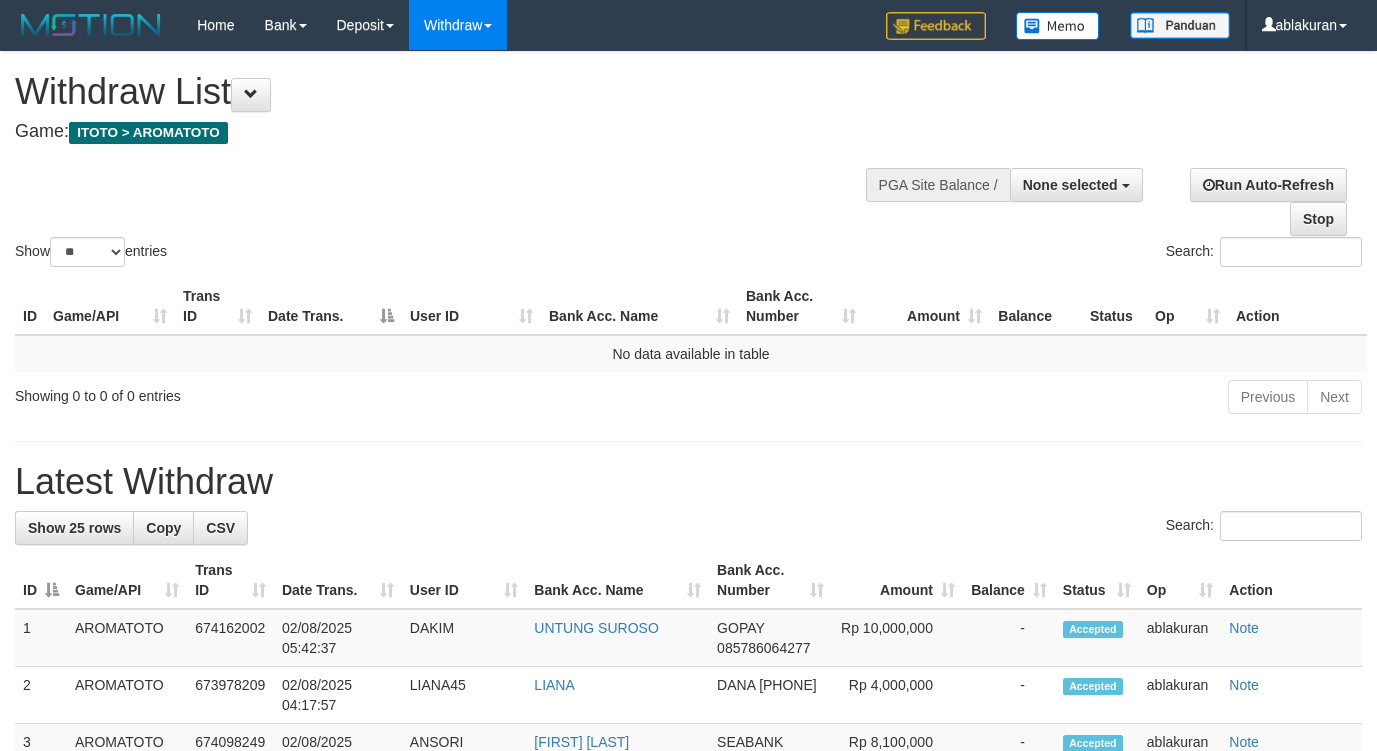 select 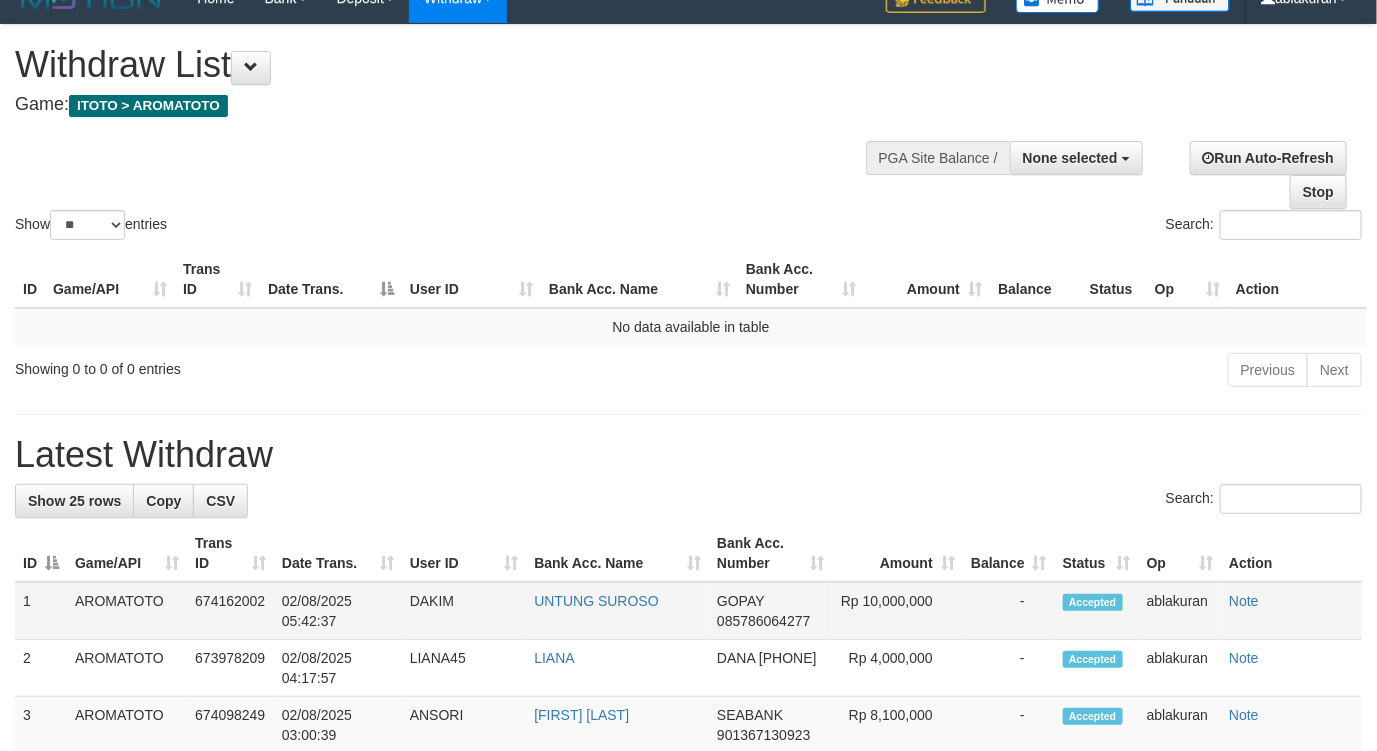 scroll, scrollTop: 41, scrollLeft: 0, axis: vertical 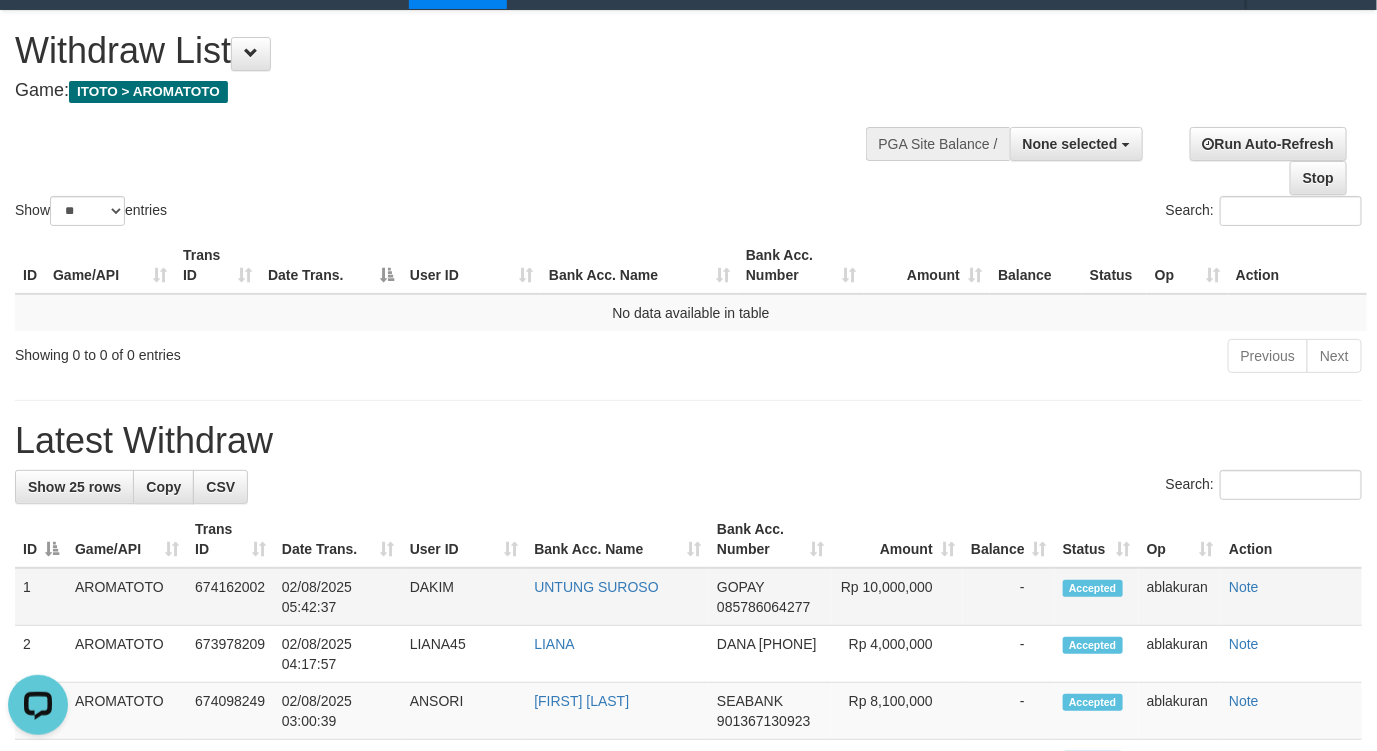 click on "DAKIM" at bounding box center [464, 597] 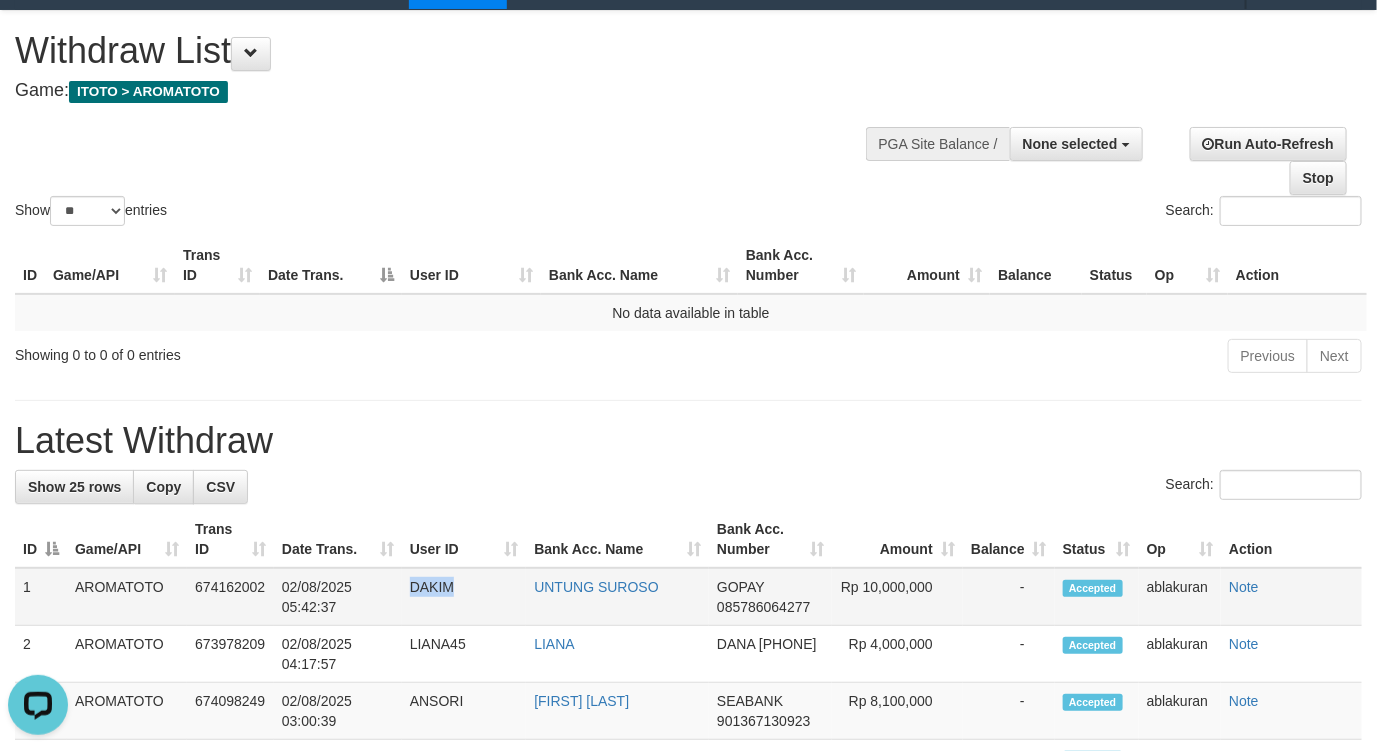 click on "DAKIM" at bounding box center [464, 597] 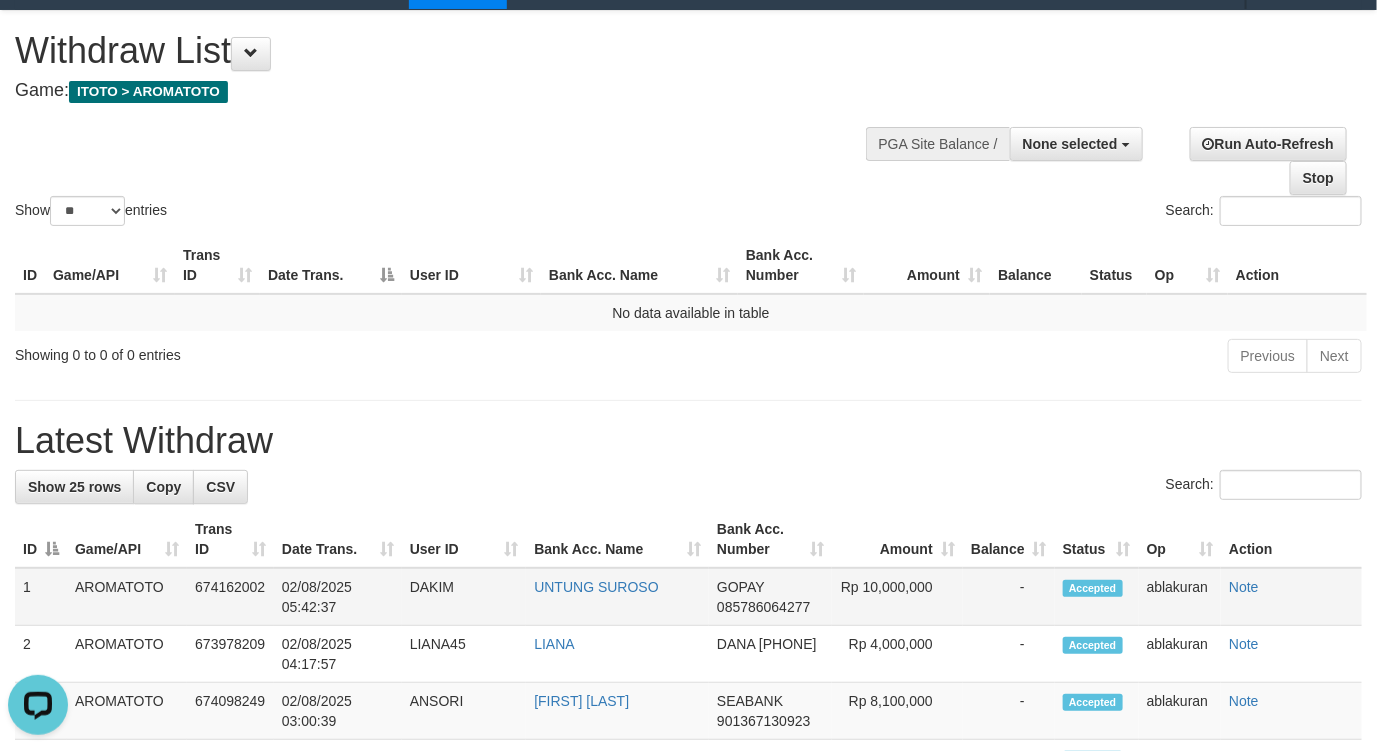 click on "Rp 10,000,000" at bounding box center [897, 597] 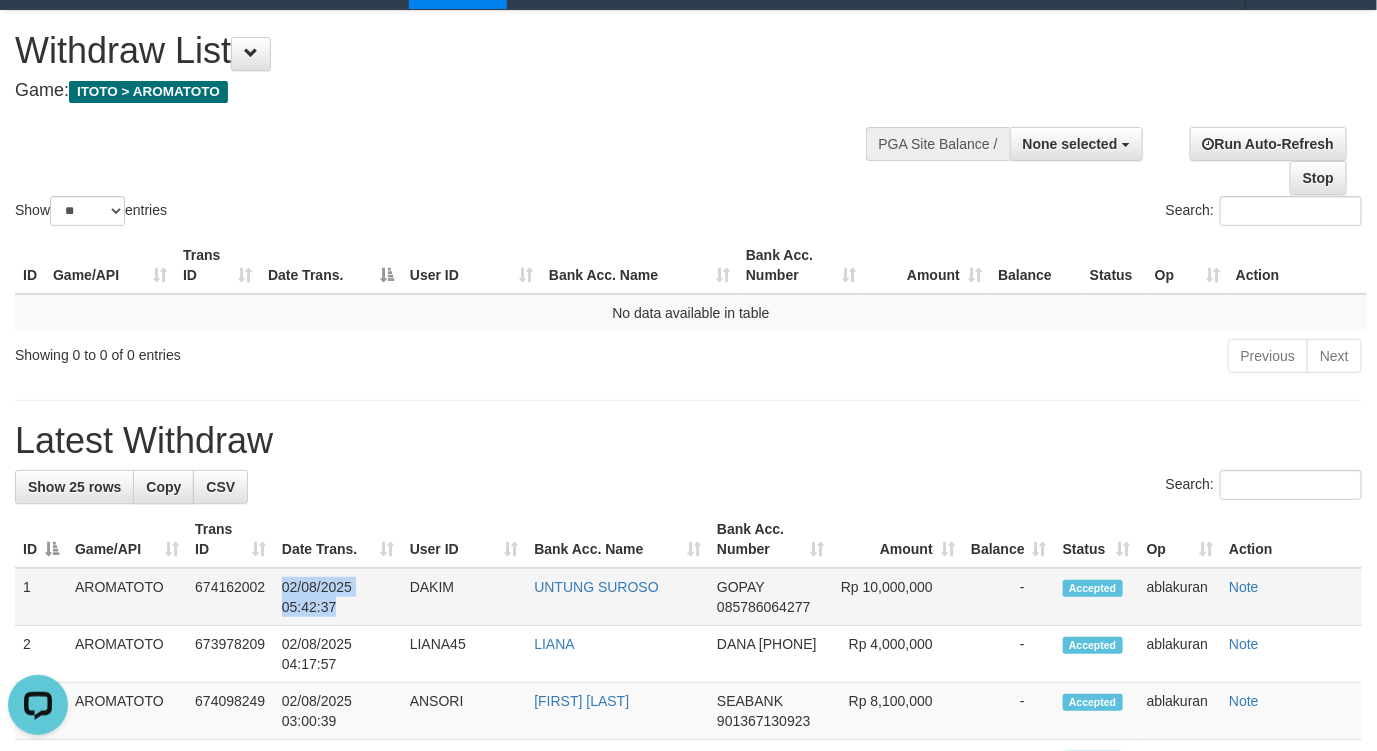 drag, startPoint x: 276, startPoint y: 582, endPoint x: 336, endPoint y: 606, distance: 64.62198 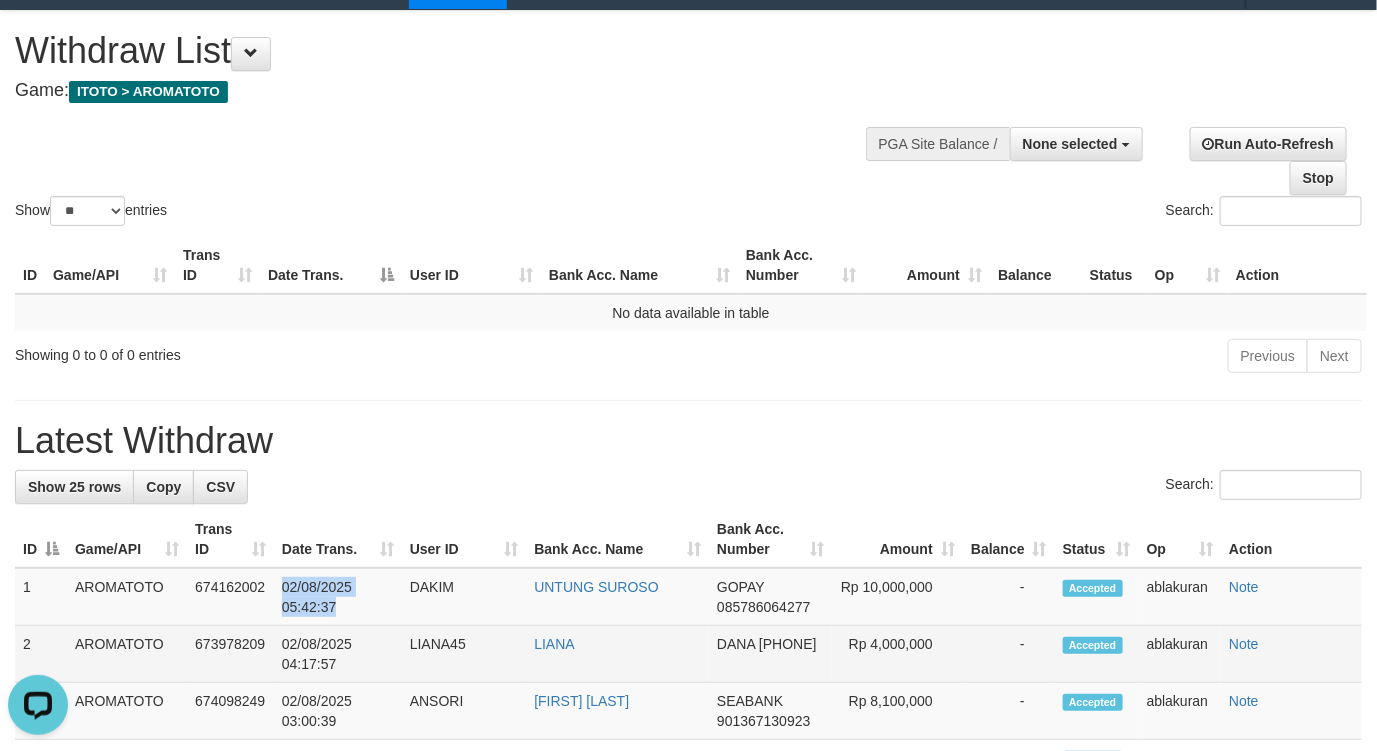 copy on "02/08/2025 05:42:37" 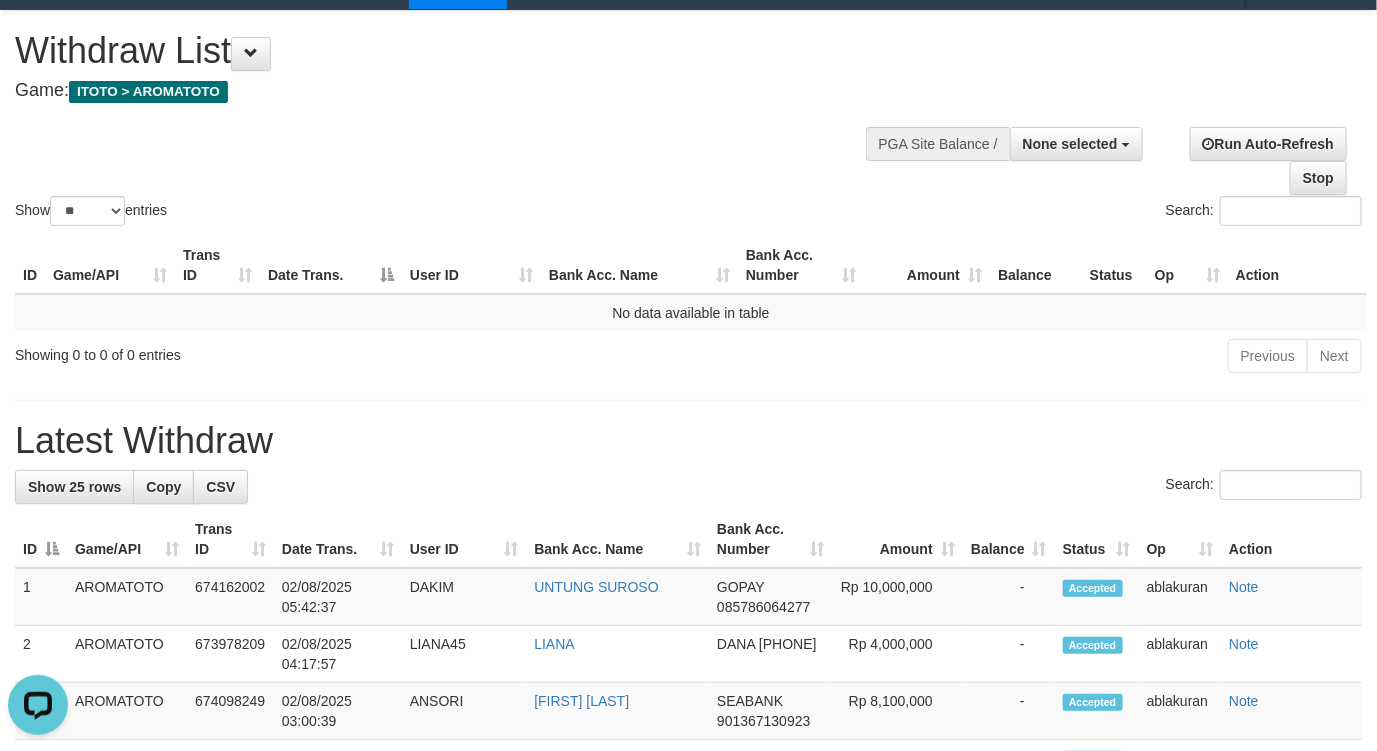 click on "Search:" at bounding box center (688, 487) 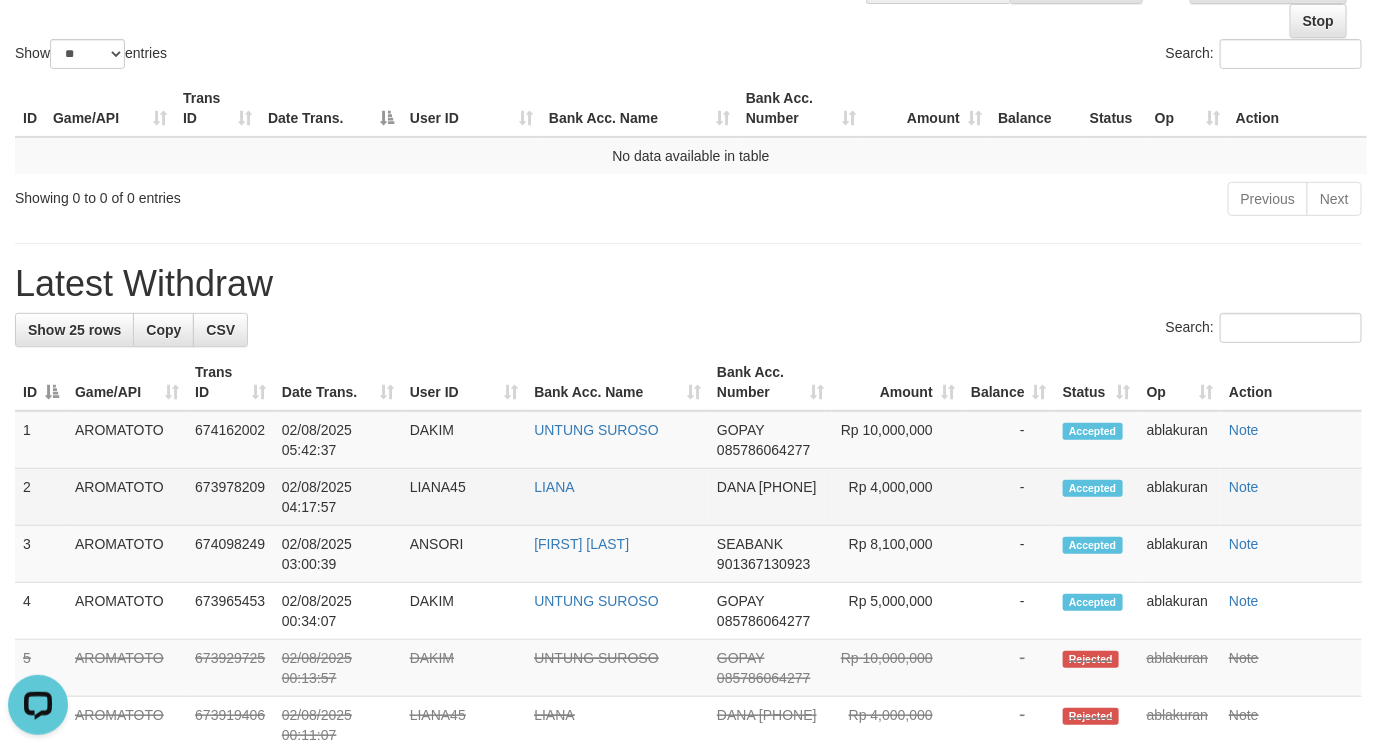 scroll, scrollTop: 208, scrollLeft: 0, axis: vertical 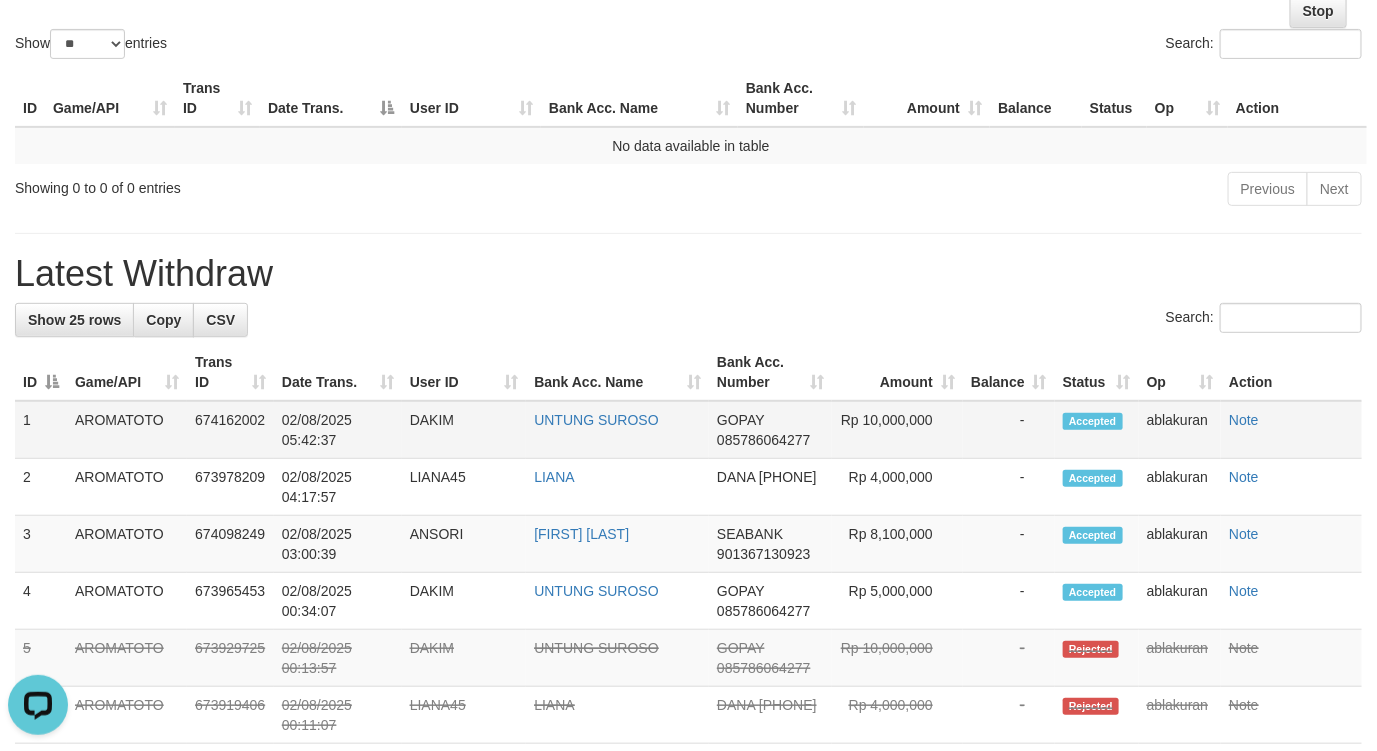 click on "DAKIM" at bounding box center [464, 430] 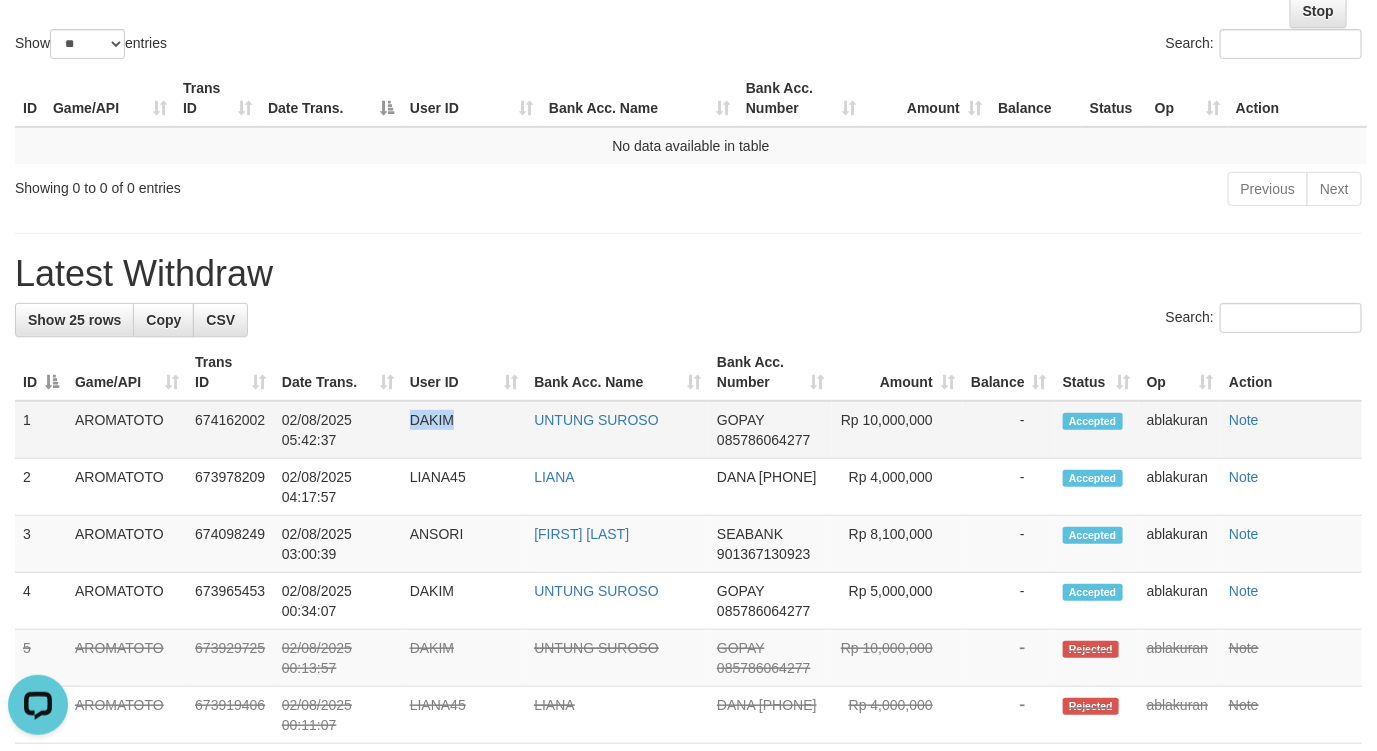 click on "DAKIM" at bounding box center [464, 430] 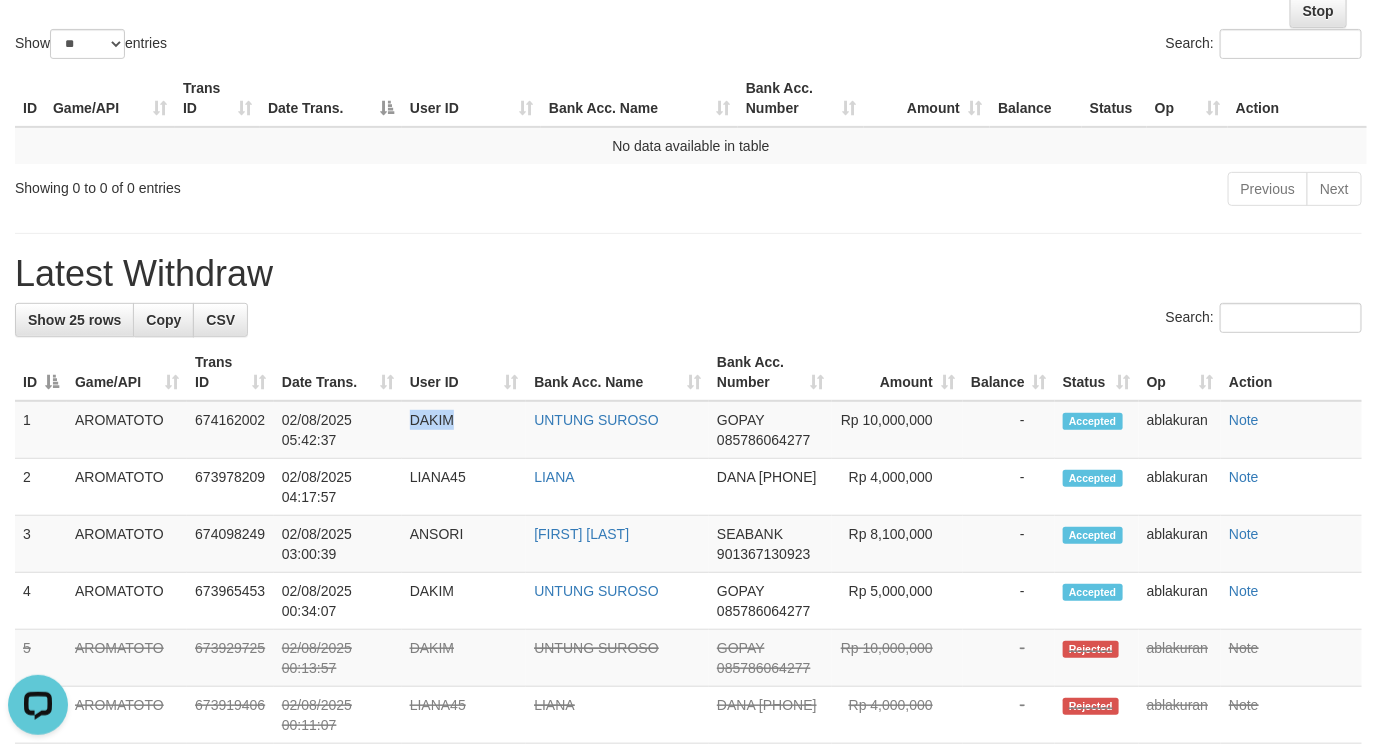 copy on "DAKIM" 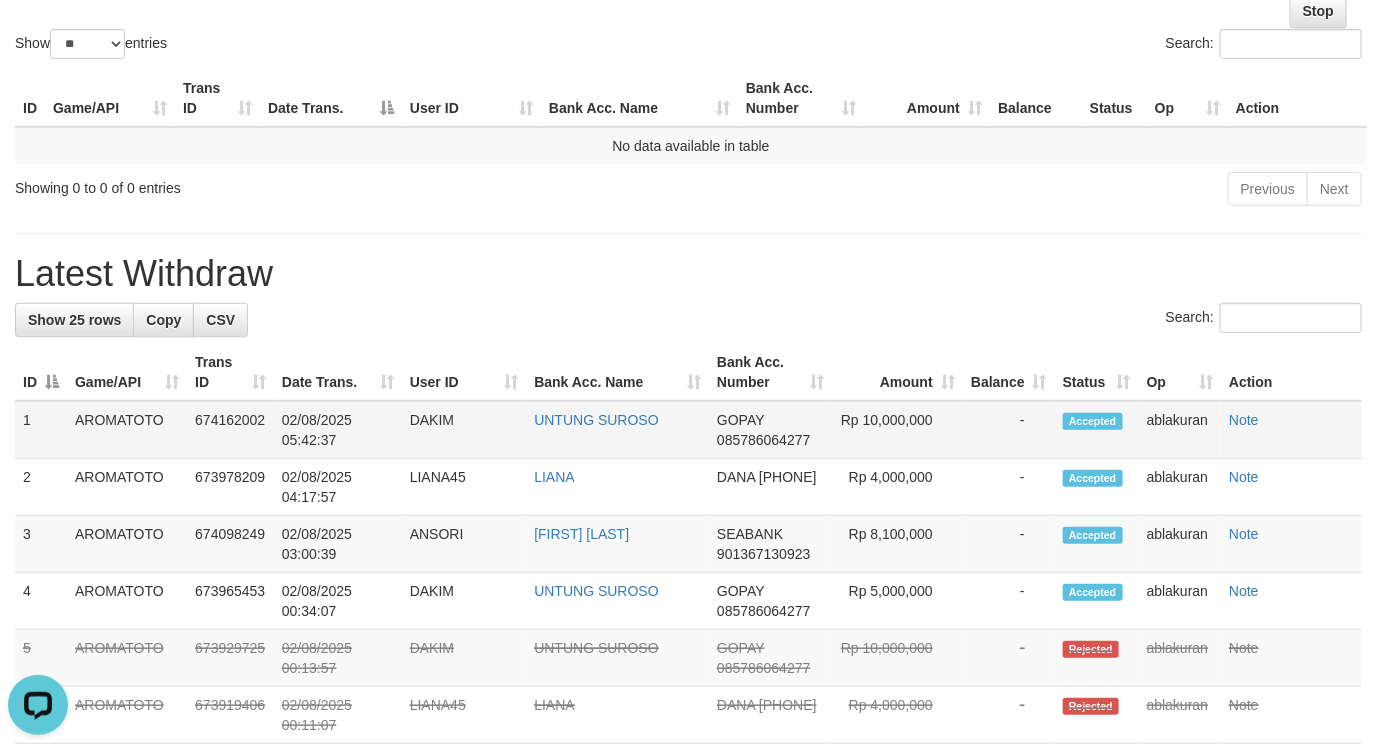 click on "Rp 10,000,000" at bounding box center (897, 430) 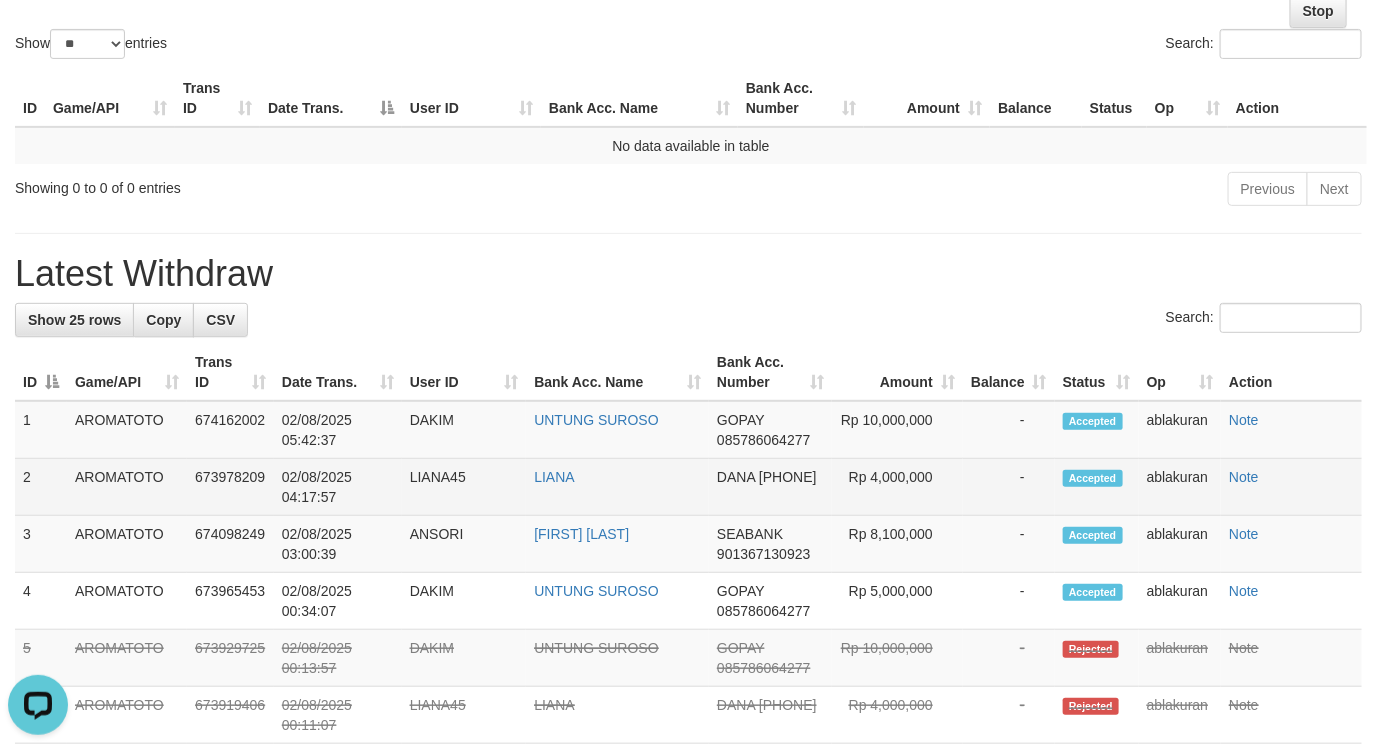 copy on "10,000,000" 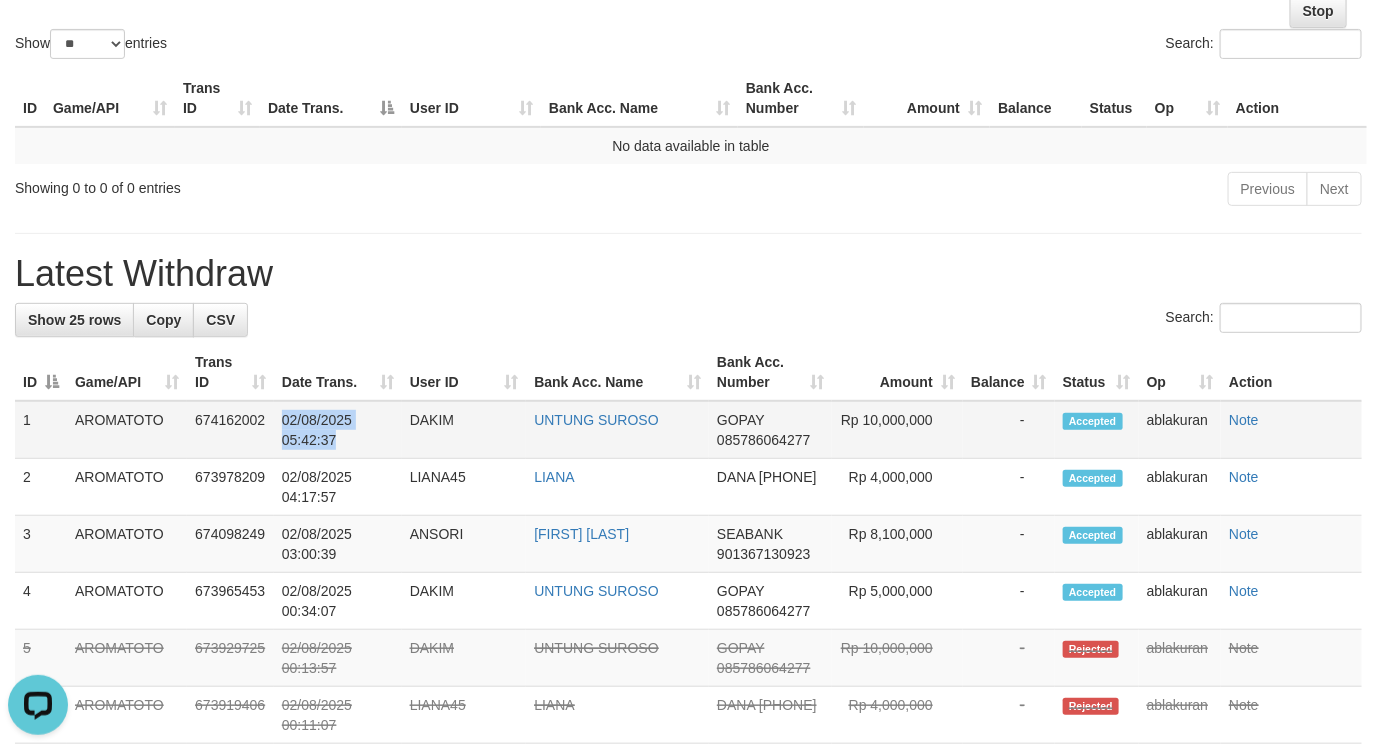 drag, startPoint x: 278, startPoint y: 416, endPoint x: 338, endPoint y: 442, distance: 65.39113 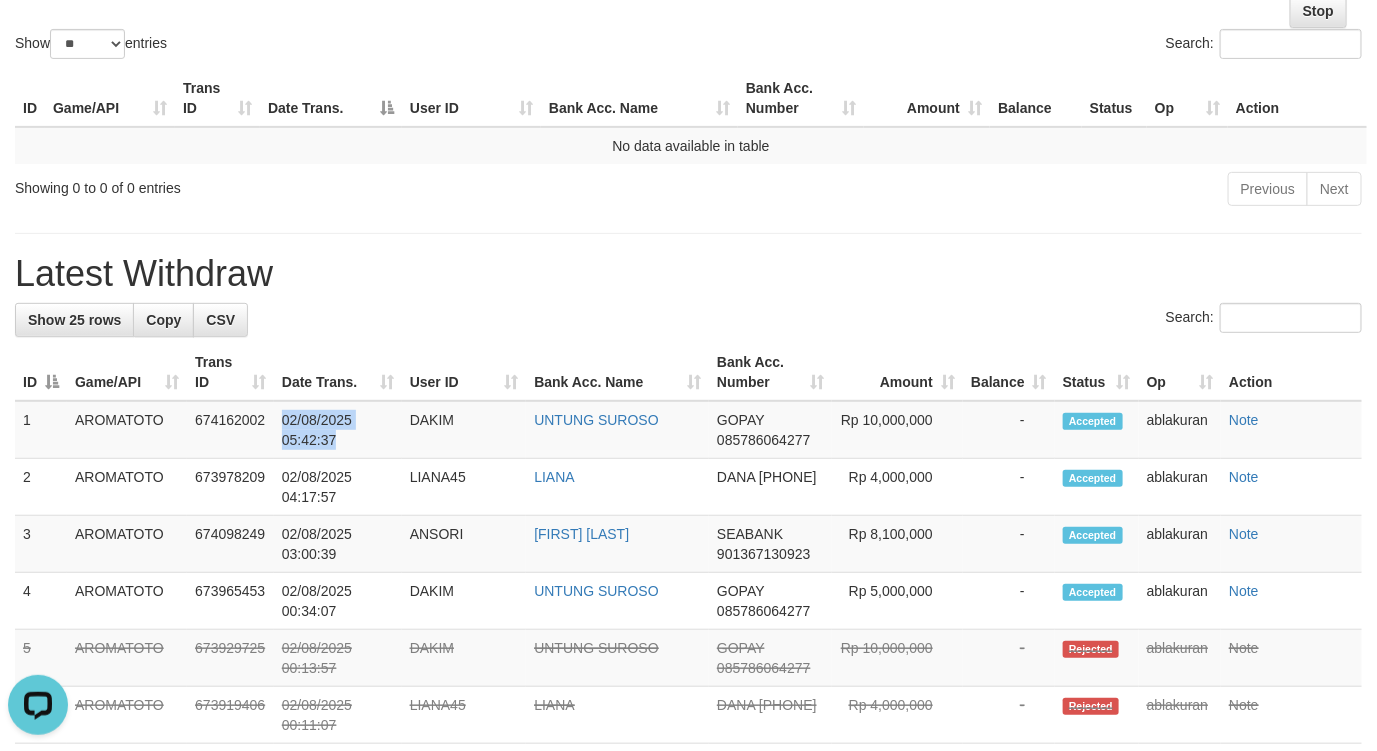 copy on "02/08/2025 05:42:37" 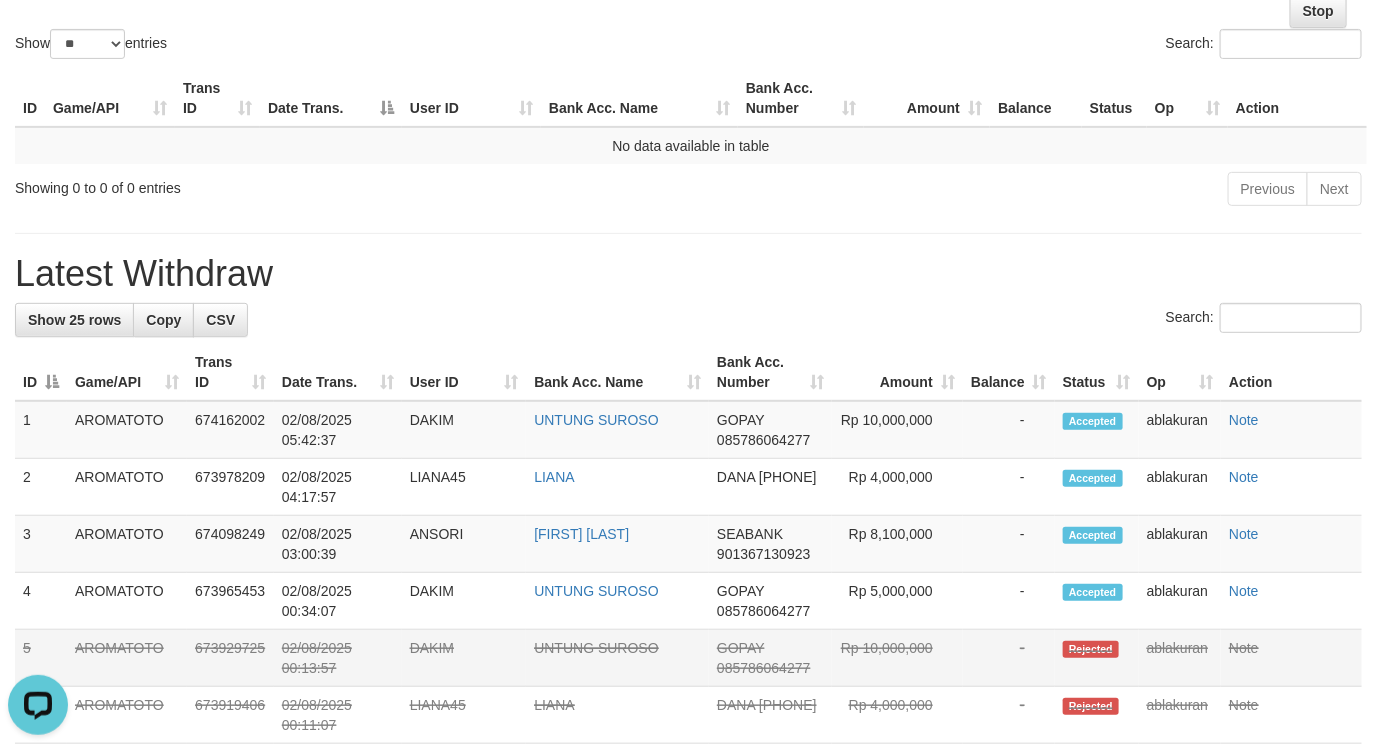 click on "-" at bounding box center (1009, 658) 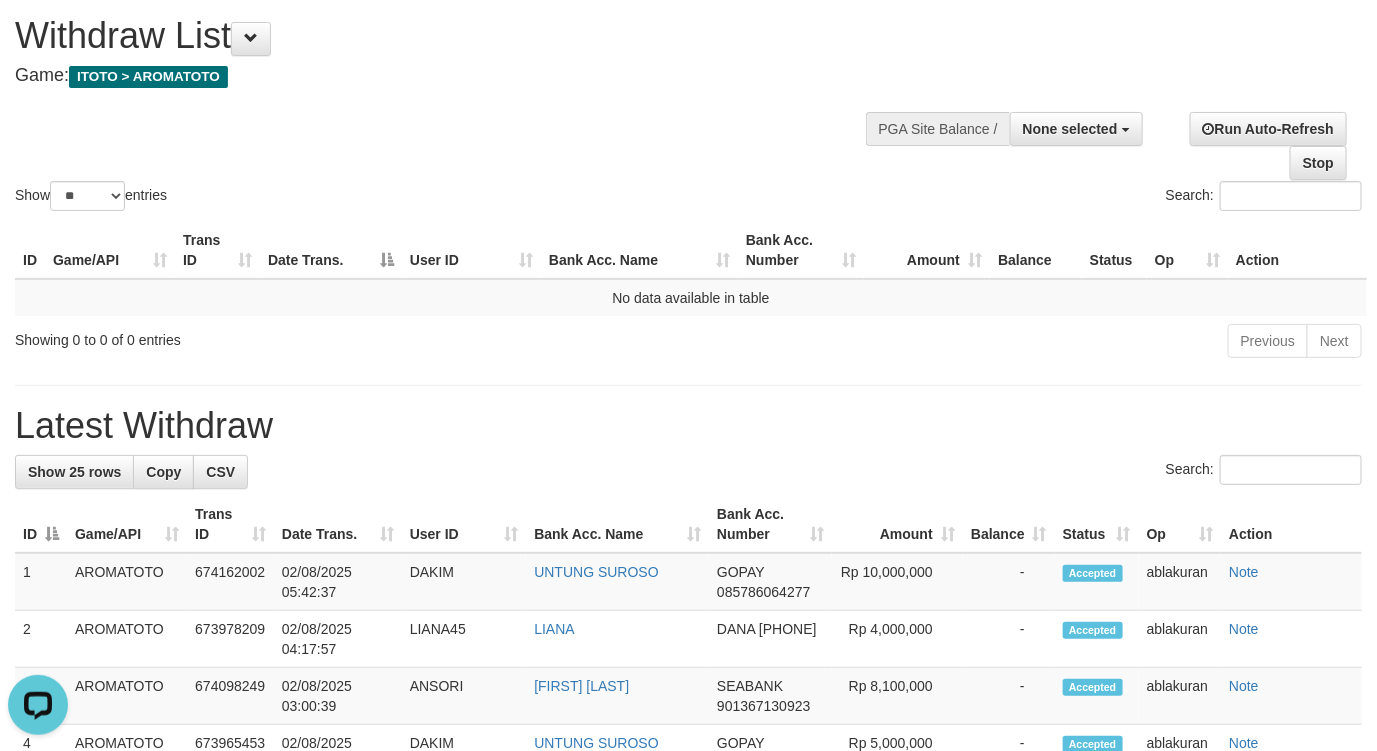 scroll, scrollTop: 41, scrollLeft: 0, axis: vertical 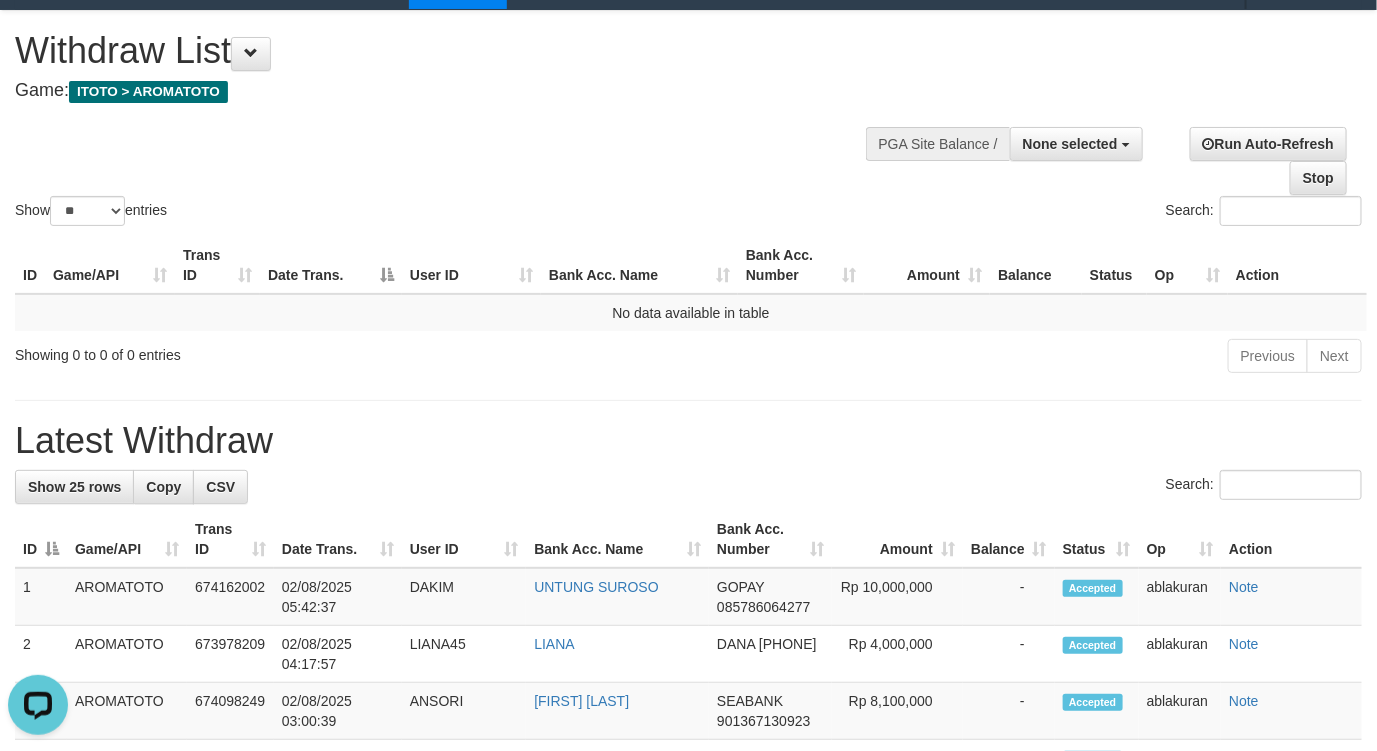 click at bounding box center [1048, 142] 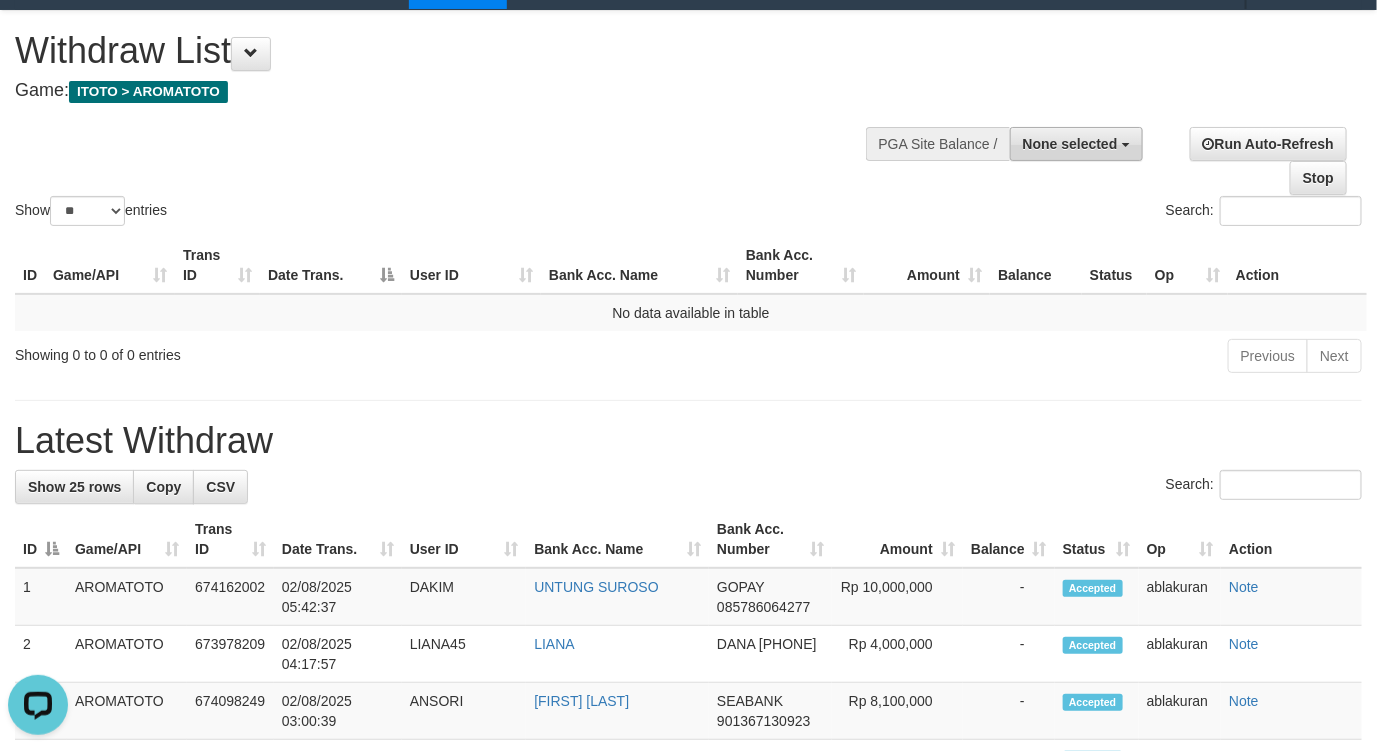 click on "None selected" at bounding box center [1070, 144] 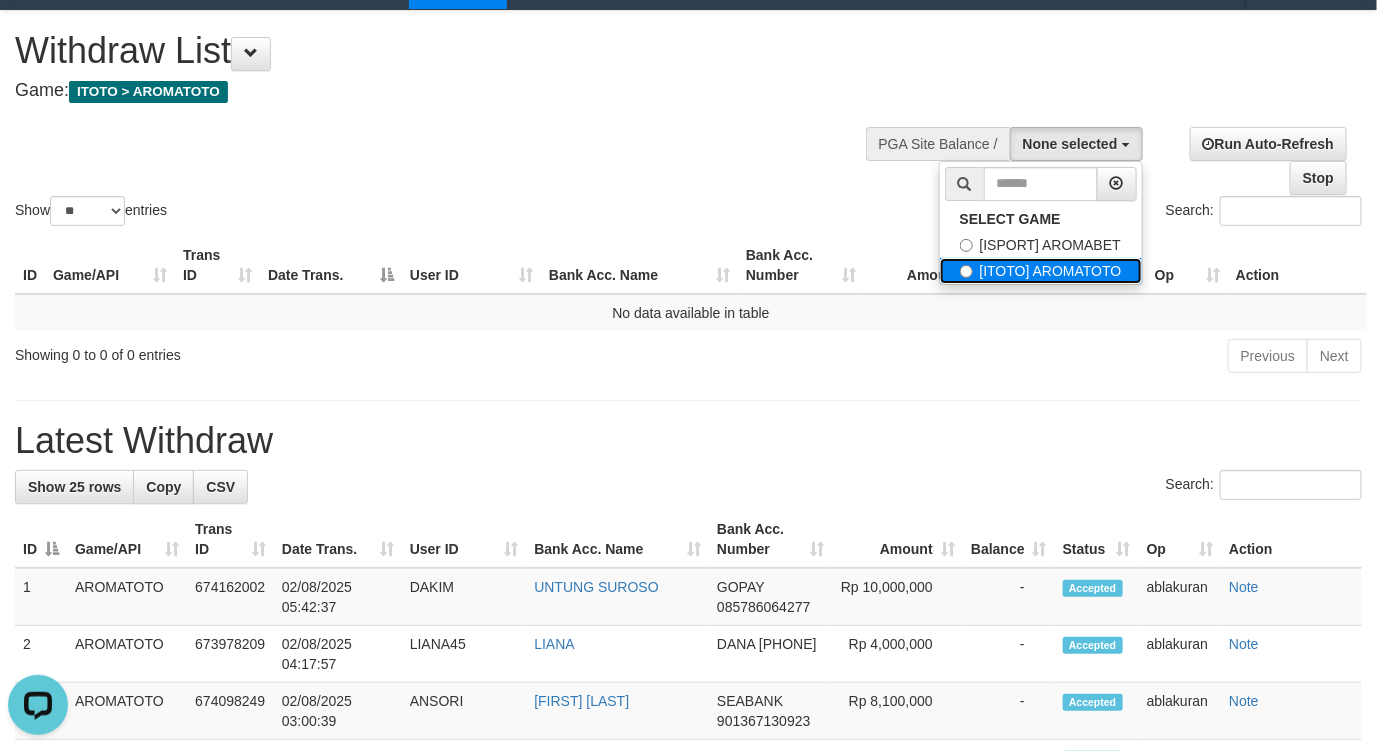 click on "[ITOTO] AROMATOTO" at bounding box center (1041, 271) 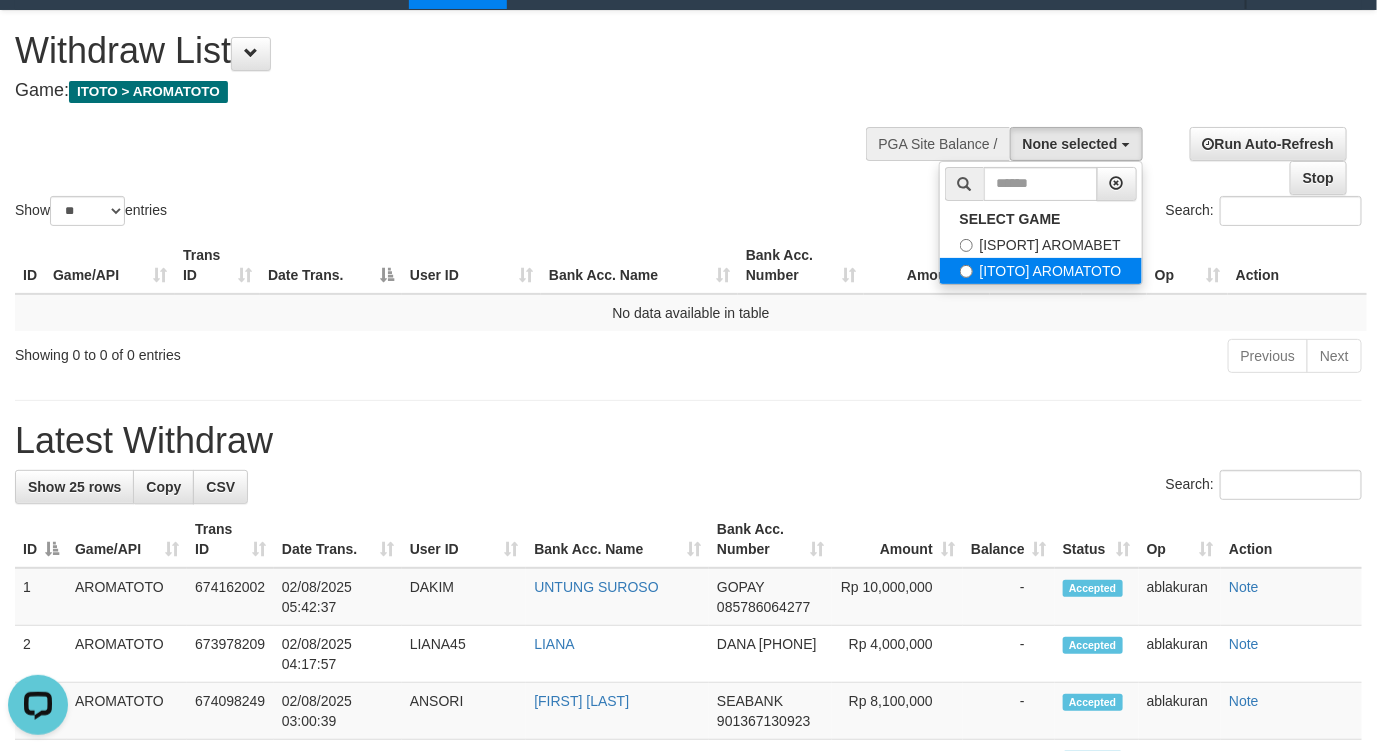 select on "***" 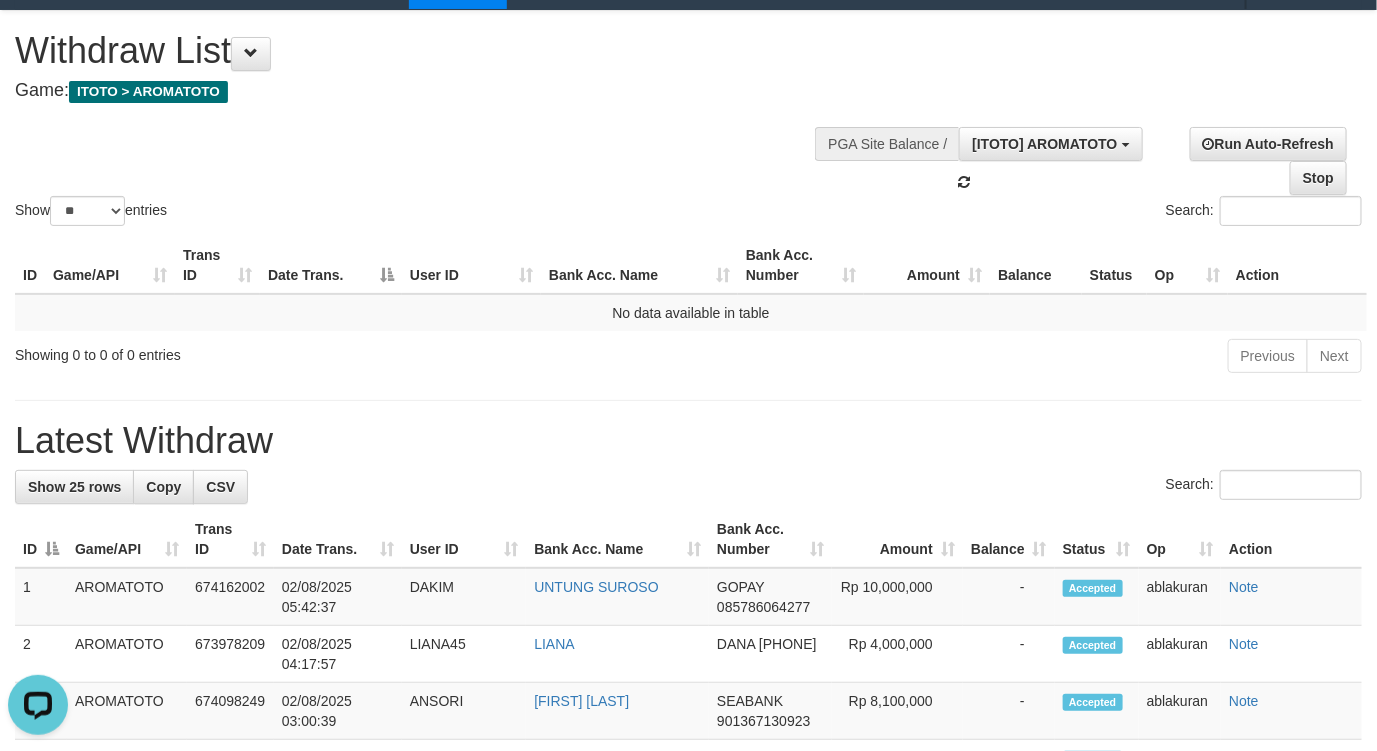 scroll, scrollTop: 35, scrollLeft: 0, axis: vertical 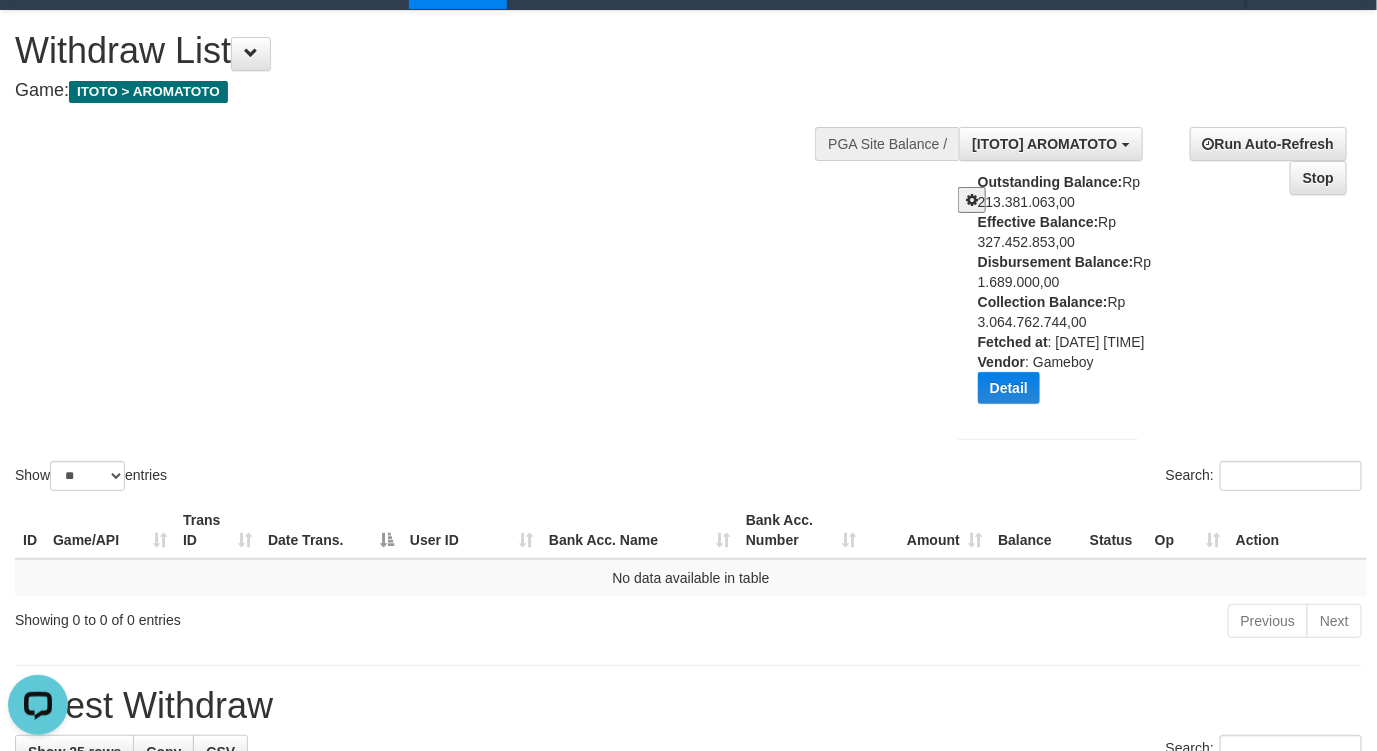 click at bounding box center [972, 200] 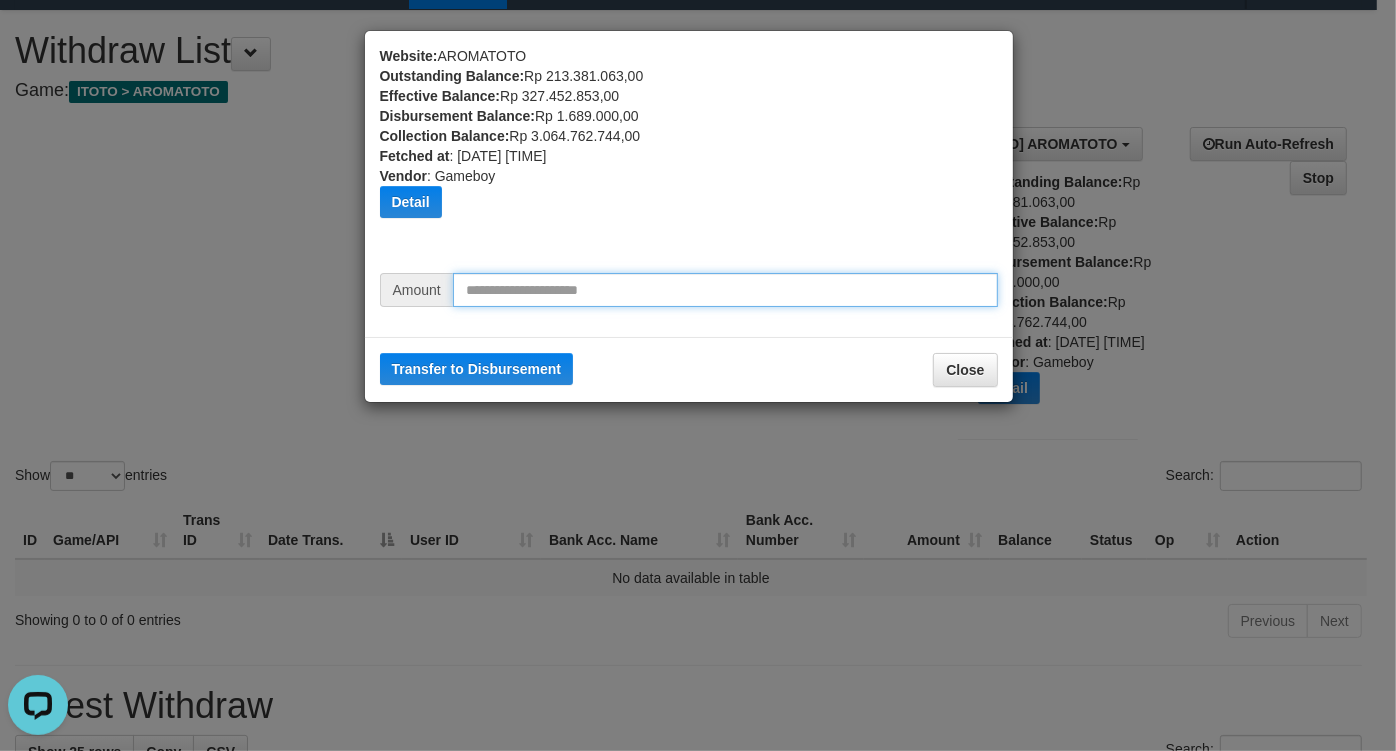 click at bounding box center (725, 290) 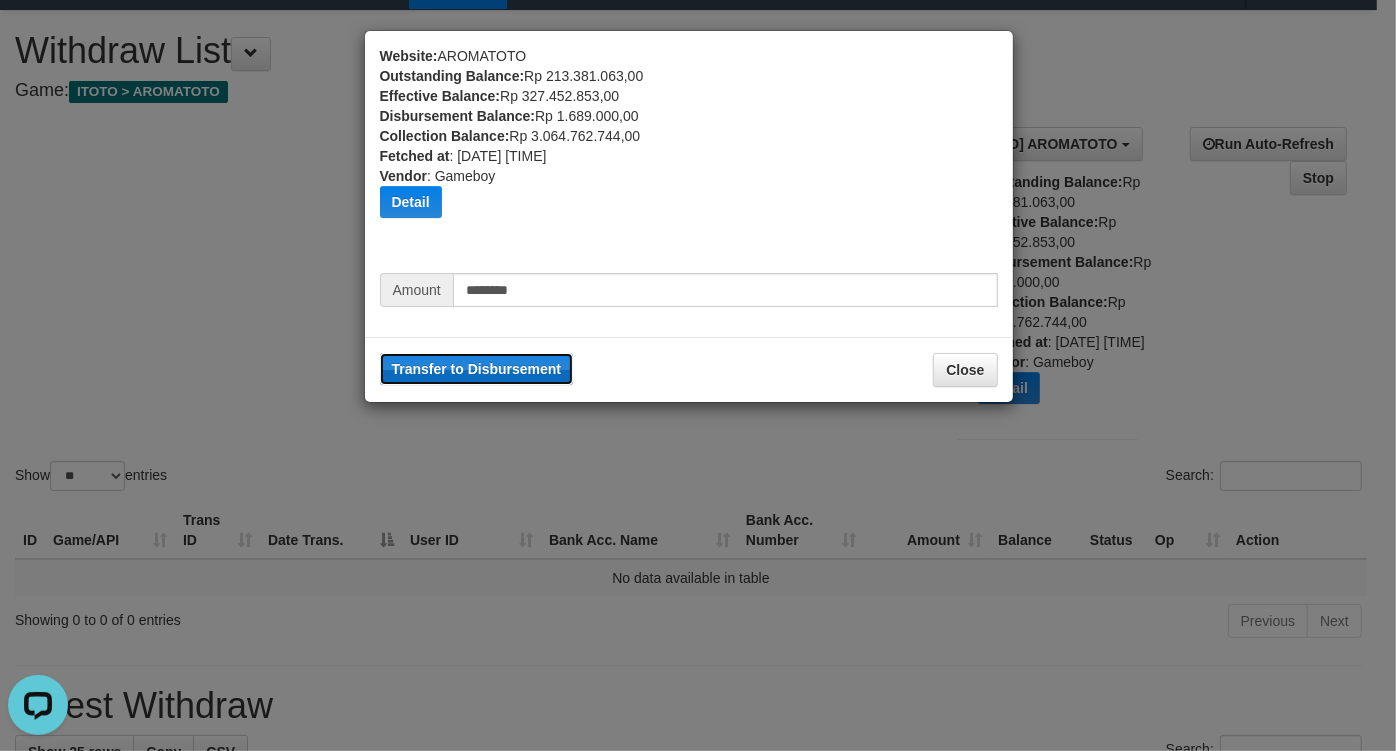 click on "Transfer to Disbursement" at bounding box center [477, 369] 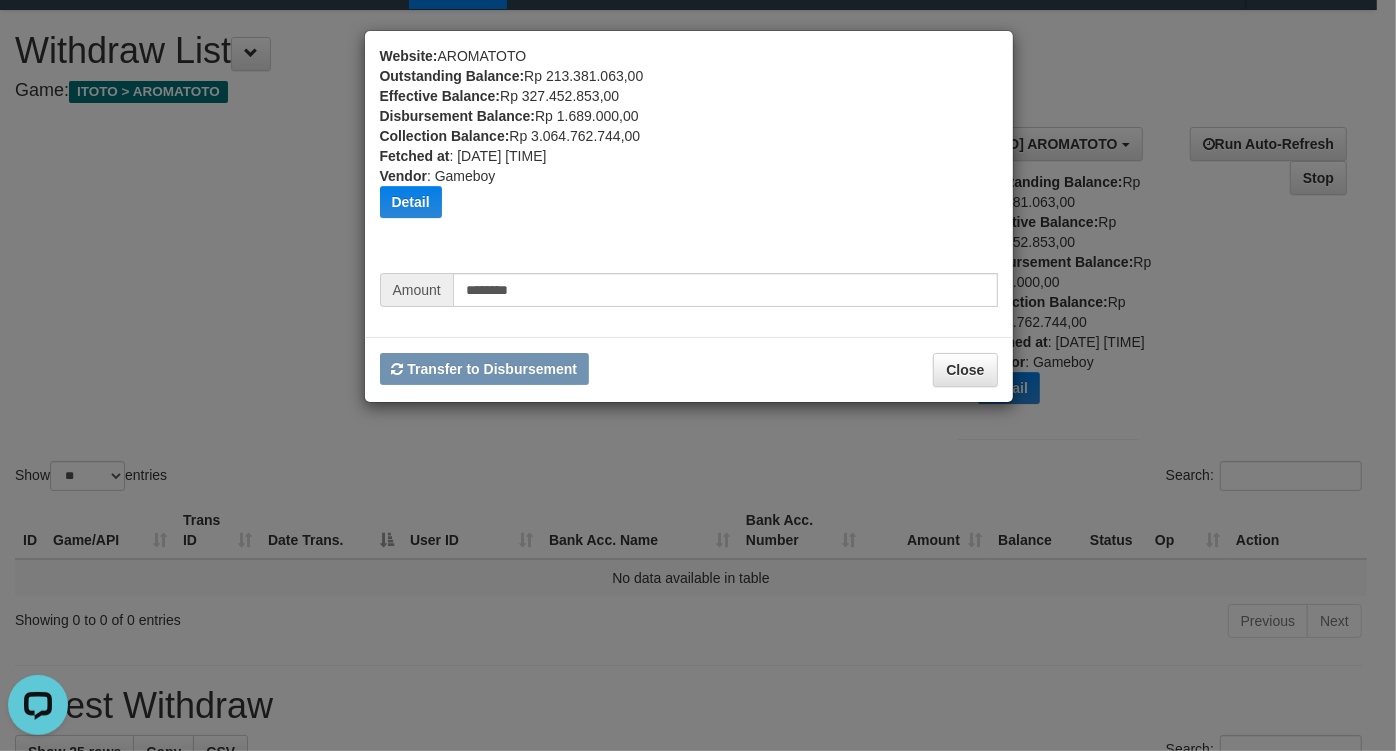 type 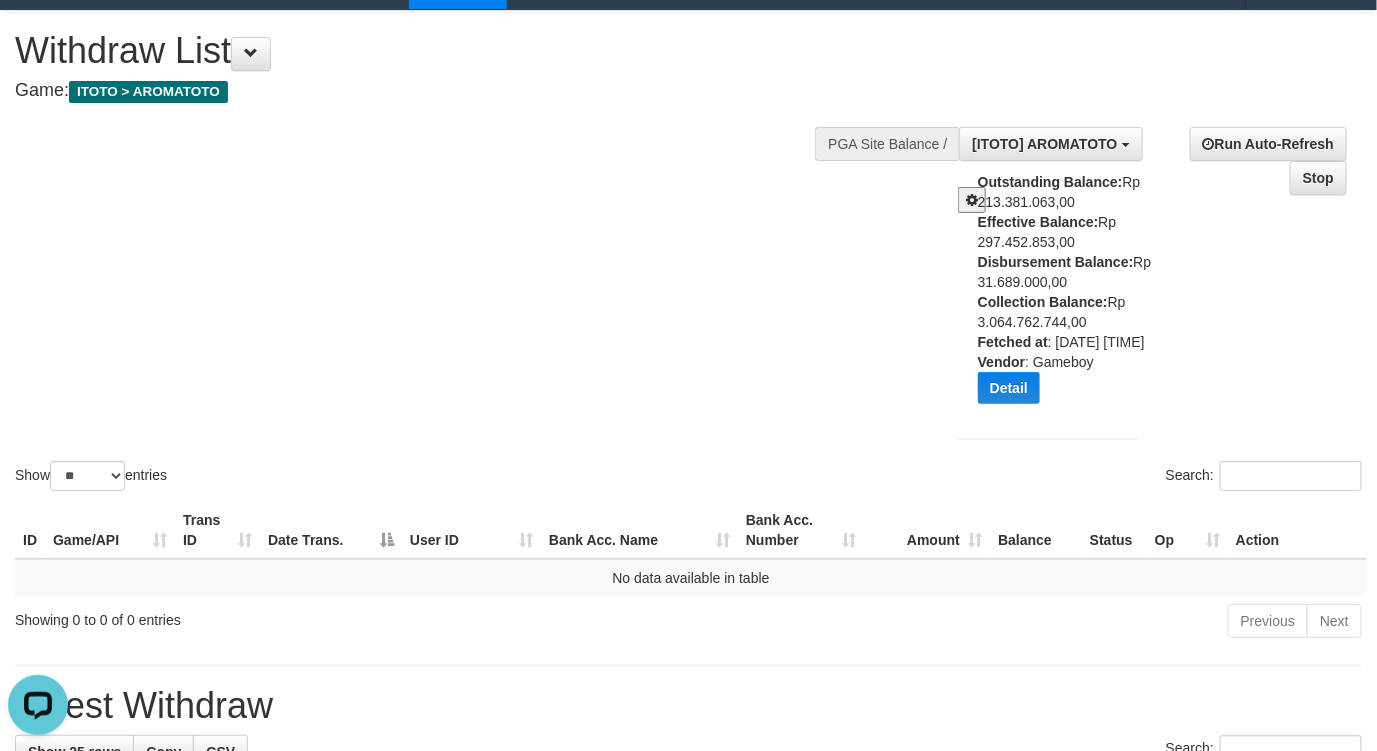 click on "Previous Next" at bounding box center (975, 623) 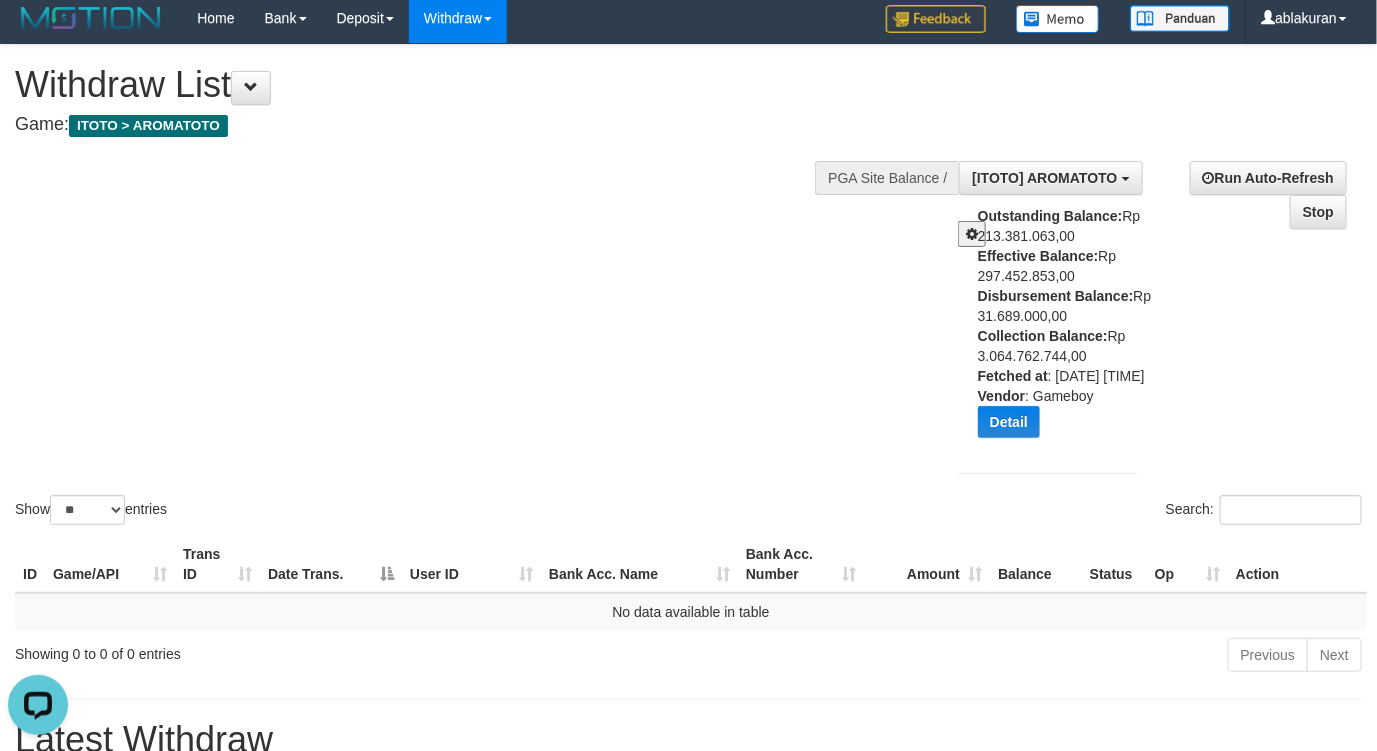 scroll, scrollTop: 0, scrollLeft: 0, axis: both 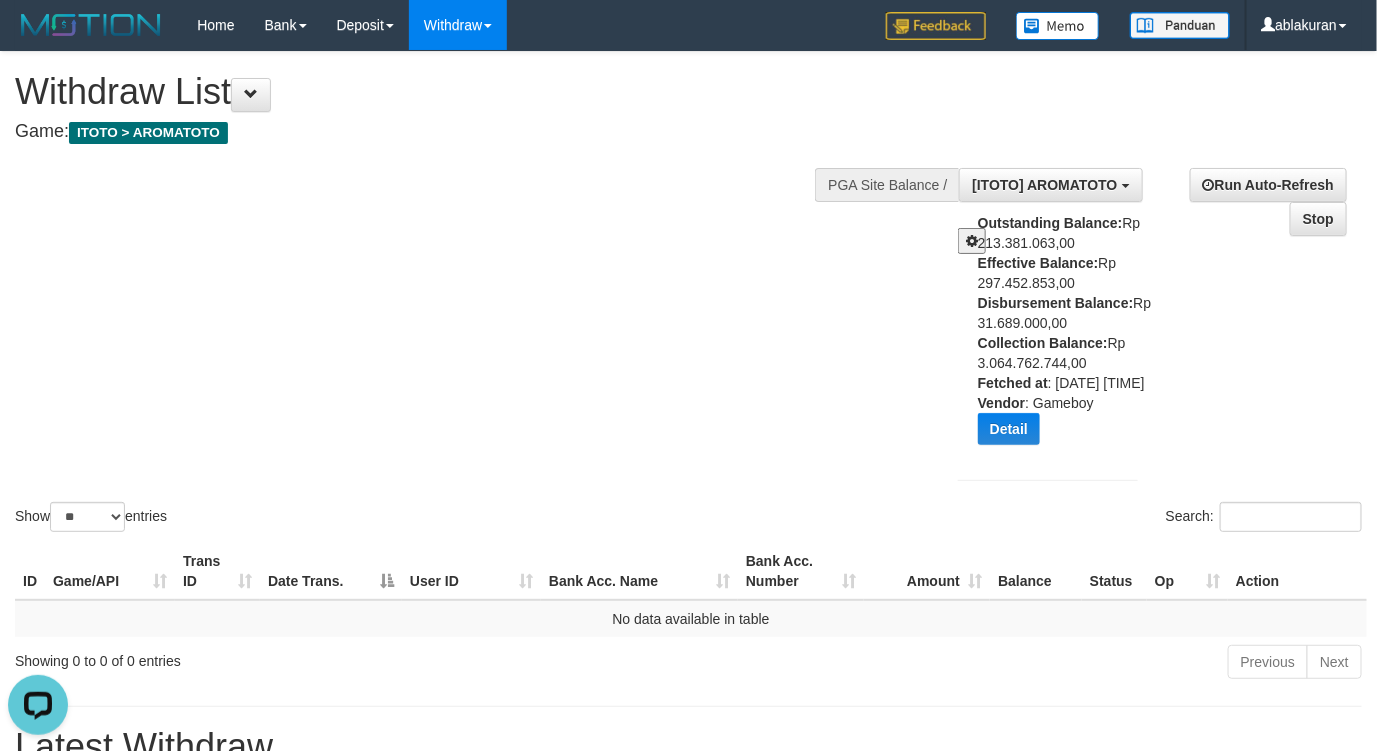click on "Outstanding Balance:  Rp 213.381.063,00
Effective Balance:  Rp 297.452.853,00
Disbursement Balance:  Rp 31.689.000,00
Collection Balance:  Rp 3.064.762.744,00
Fetched at : 2025-08-02 05:53:13
Vendor : Gameboy
Detail
Vendor Name
Outstanding Balance
Effective Balance
Disbursment Balance
Collection Balance
No data found
Fetched at:   2025-08-02 05:53:13
Vendor:   Gameboy" at bounding box center [1065, 336] 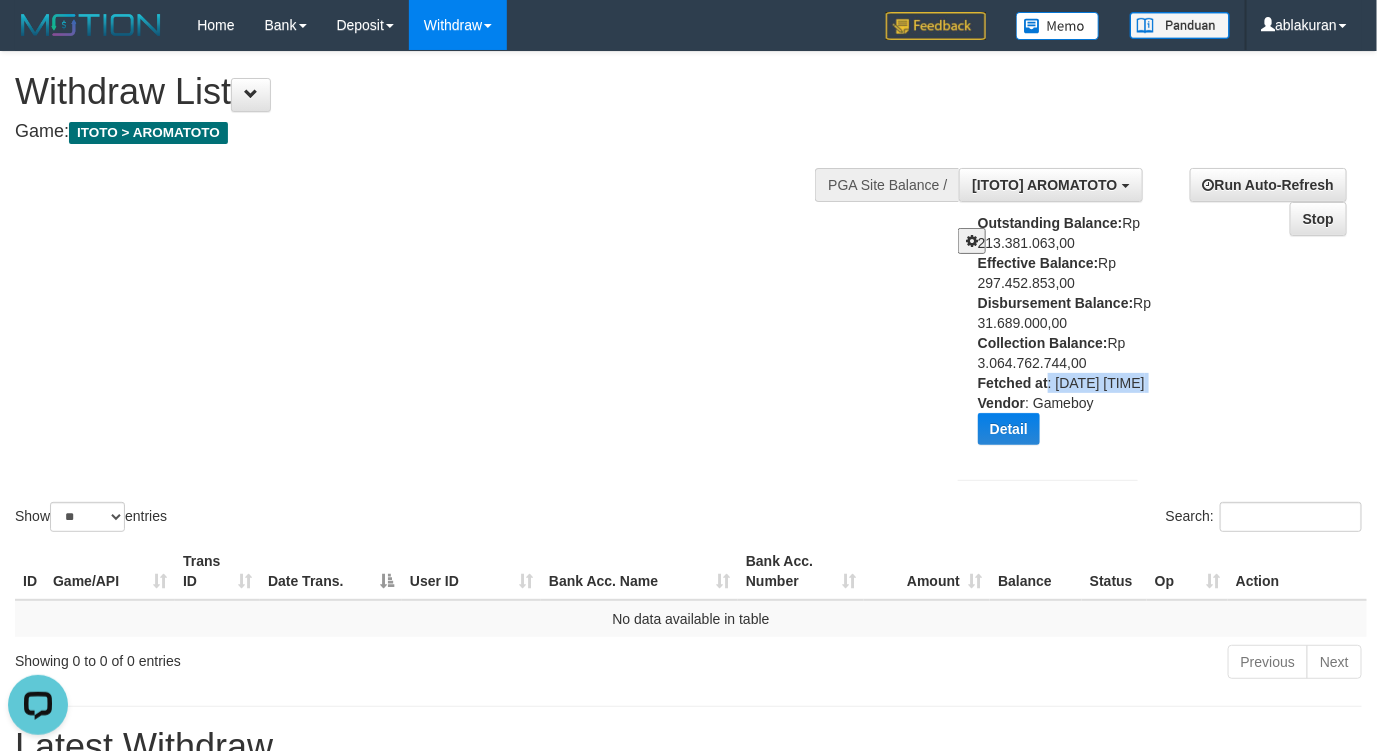 click on "Outstanding Balance:  Rp 213.381.063,00
Effective Balance:  Rp 297.452.853,00
Disbursement Balance:  Rp 31.689.000,00
Collection Balance:  Rp 3.064.762.744,00
Fetched at : 2025-08-02 05:53:13
Vendor : Gameboy
Detail
Vendor Name
Outstanding Balance
Effective Balance
Disbursment Balance
Collection Balance
No data found
Fetched at:   2025-08-02 05:53:13
Vendor:   Gameboy" at bounding box center [1065, 336] 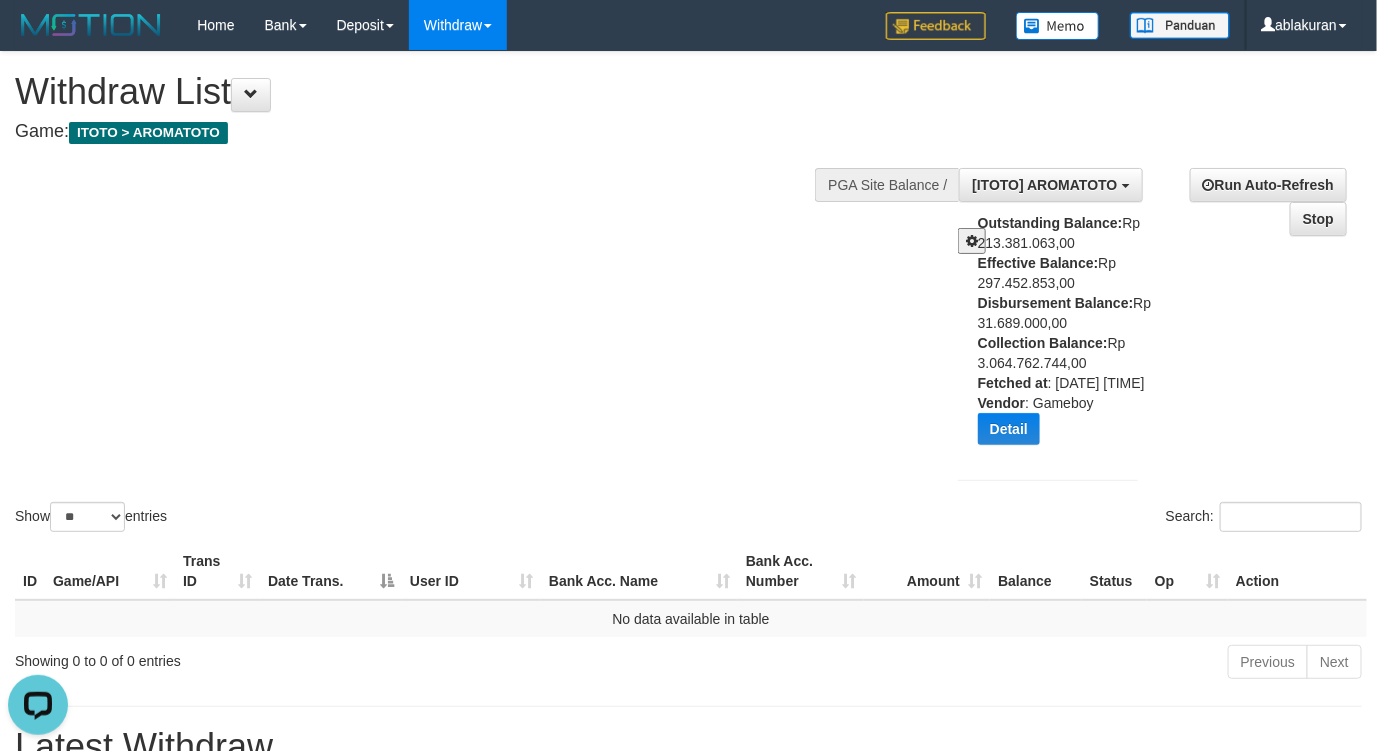 click on "Outstanding Balance:  Rp 213.381.063,00
Effective Balance:  Rp 297.452.853,00
Disbursement Balance:  Rp 31.689.000,00
Collection Balance:  Rp 3.064.762.744,00
Fetched at : 2025-08-02 05:53:13
Vendor : Gameboy
Detail
Vendor Name
Outstanding Balance
Effective Balance
Disbursment Balance
Collection Balance
No data found
Fetched at:   2025-08-02 05:53:13
Vendor:   Gameboy" at bounding box center (1065, 336) 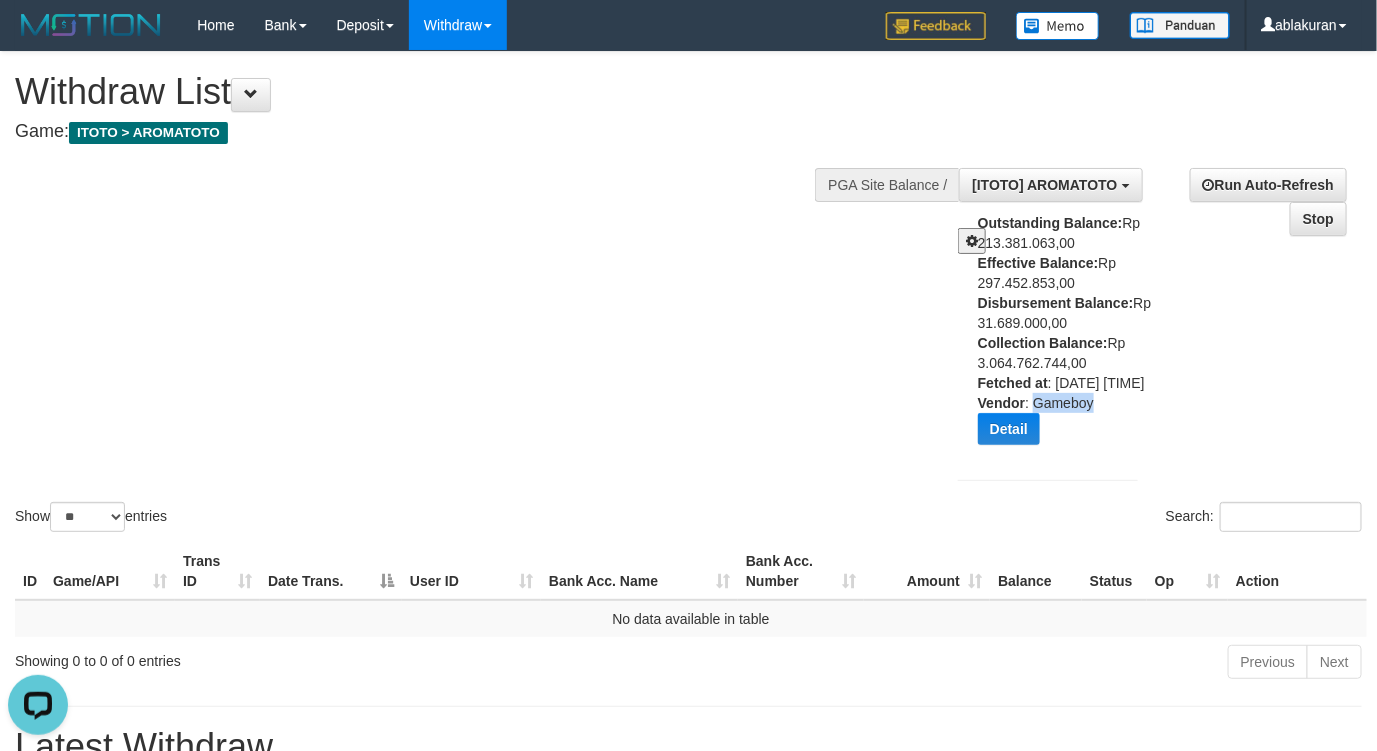 click on "Outstanding Balance:  Rp 213.381.063,00
Effective Balance:  Rp 297.452.853,00
Disbursement Balance:  Rp 31.689.000,00
Collection Balance:  Rp 3.064.762.744,00
Fetched at : 2025-08-02 05:53:13
Vendor : Gameboy
Detail
Vendor Name
Outstanding Balance
Effective Balance
Disbursment Balance
Collection Balance
No data found
Fetched at:   2025-08-02 05:53:13
Vendor:   Gameboy" at bounding box center (1065, 336) 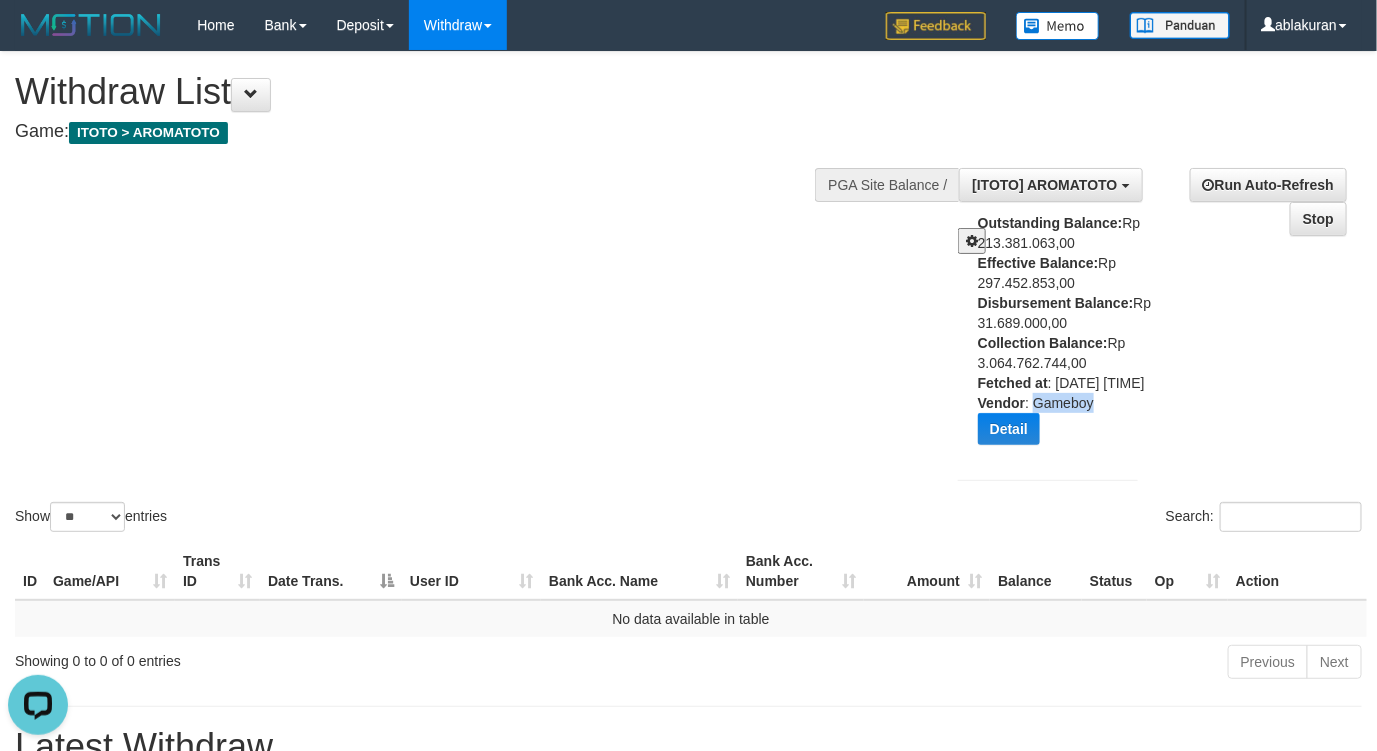 drag, startPoint x: 1061, startPoint y: 381, endPoint x: 1072, endPoint y: 397, distance: 19.416489 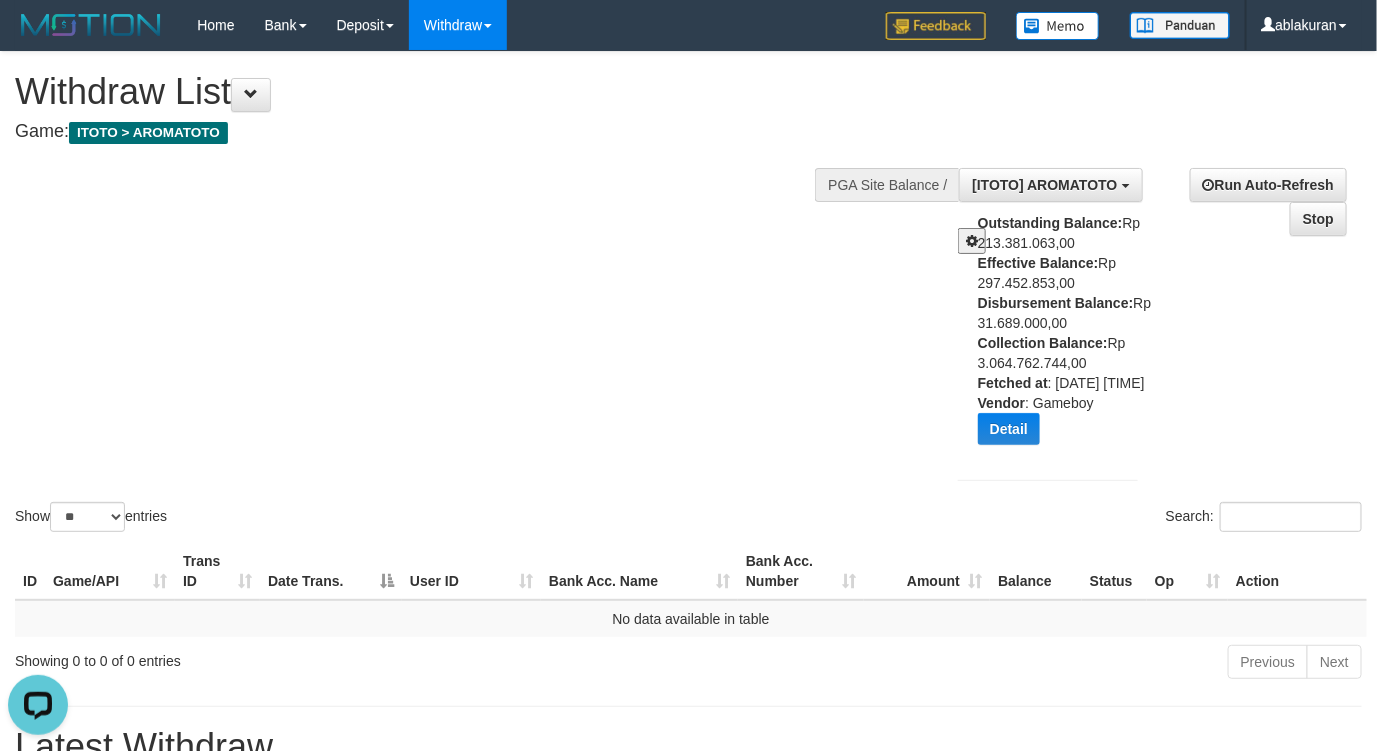 drag, startPoint x: 1057, startPoint y: 380, endPoint x: 1047, endPoint y: 437, distance: 57.870544 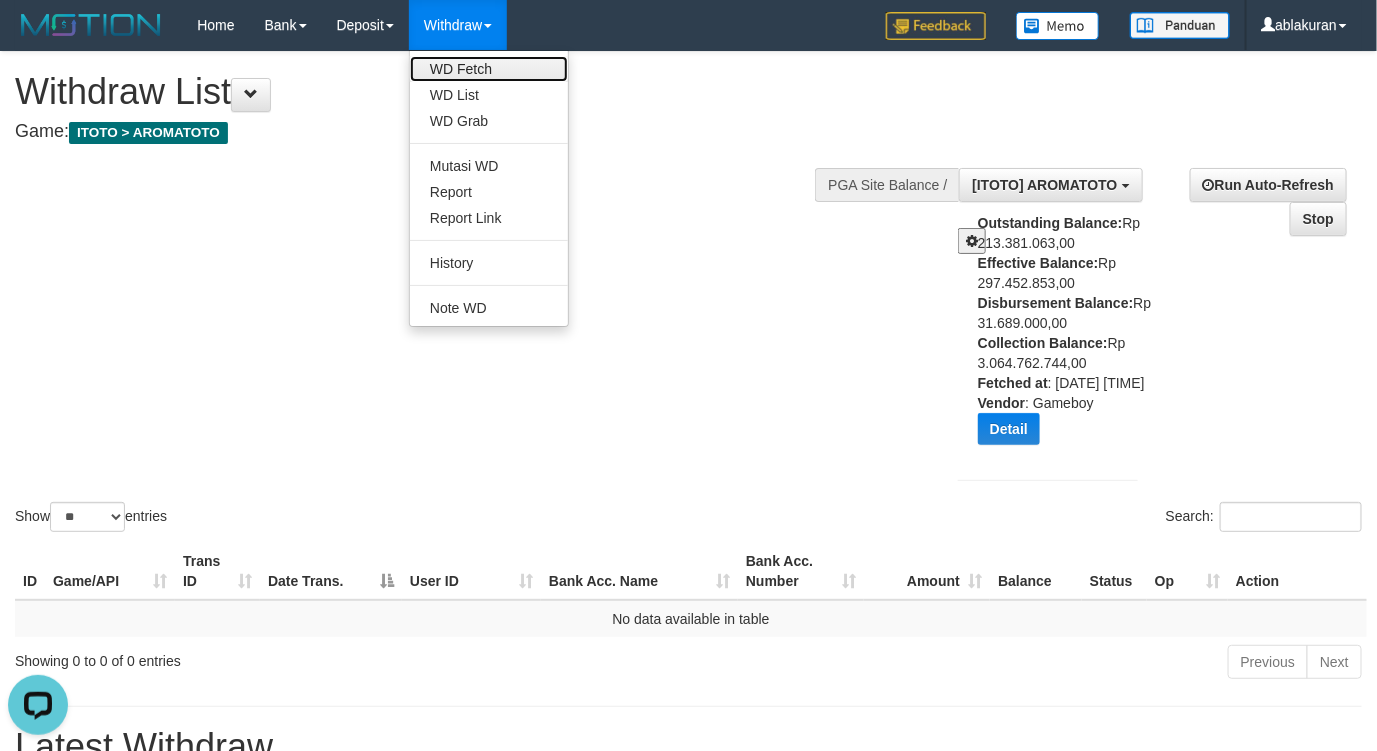 click on "WD Fetch" at bounding box center (489, 69) 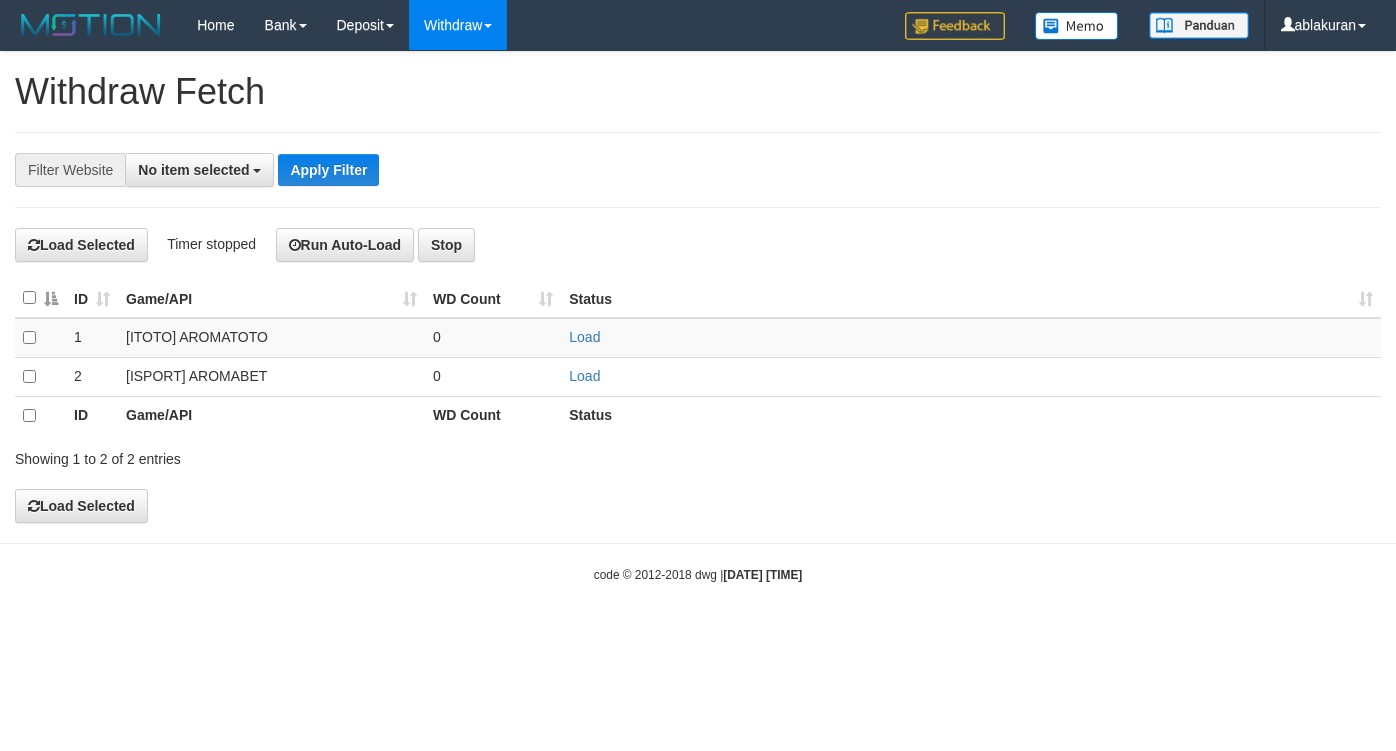 select 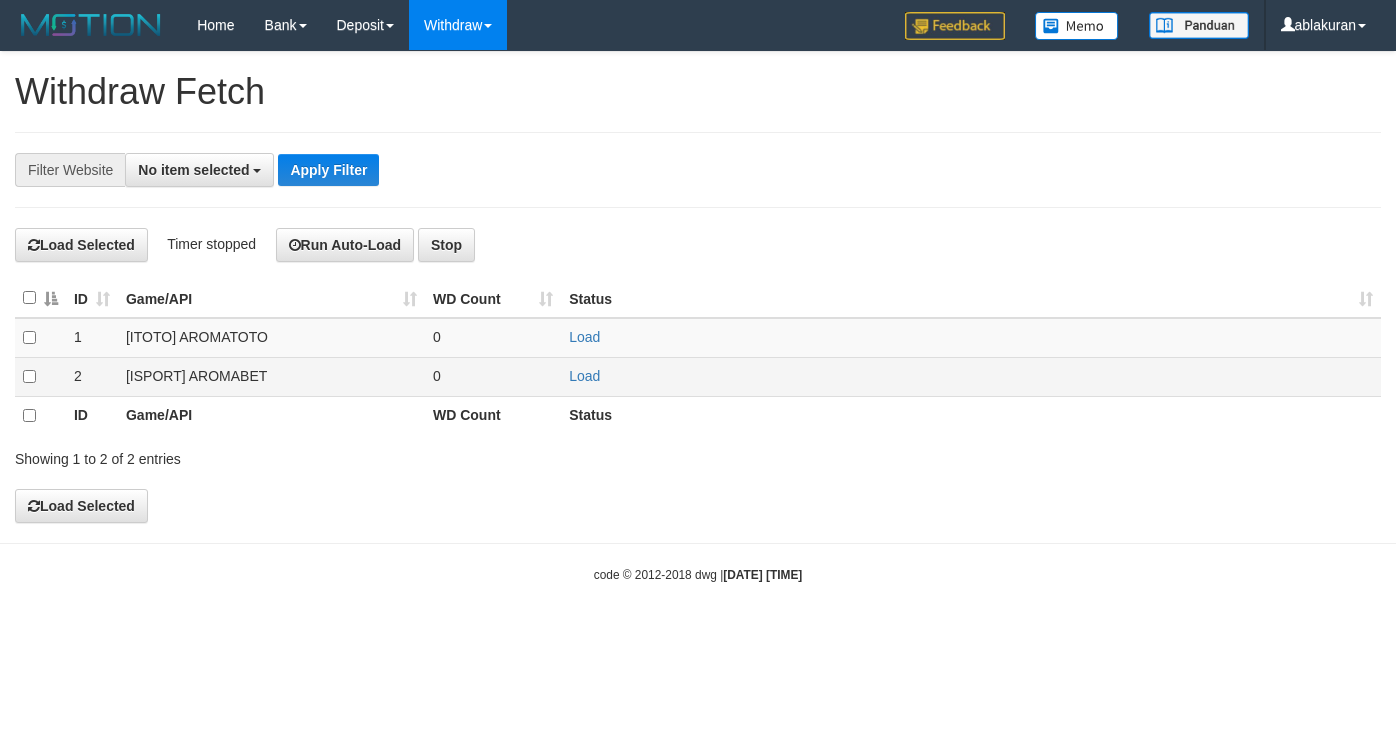 scroll, scrollTop: 0, scrollLeft: 0, axis: both 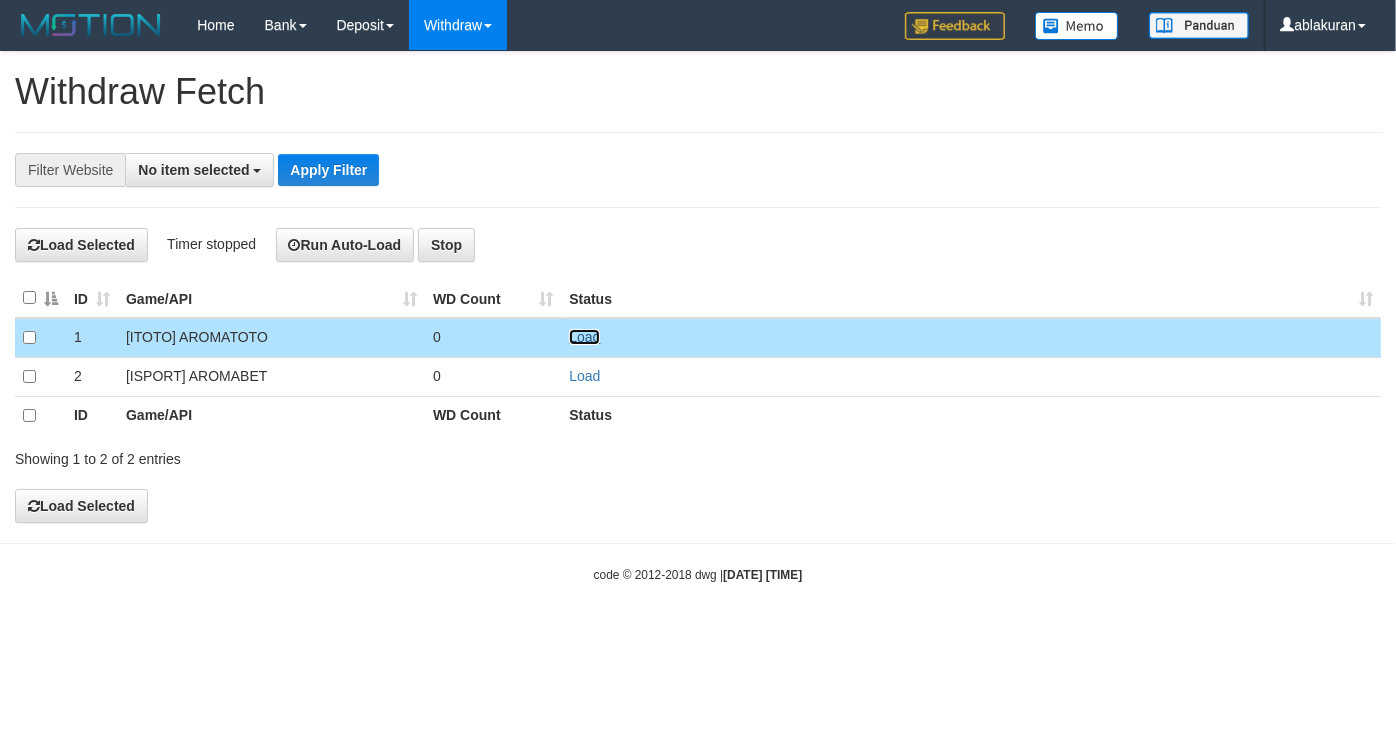 click on "Load" at bounding box center [584, 337] 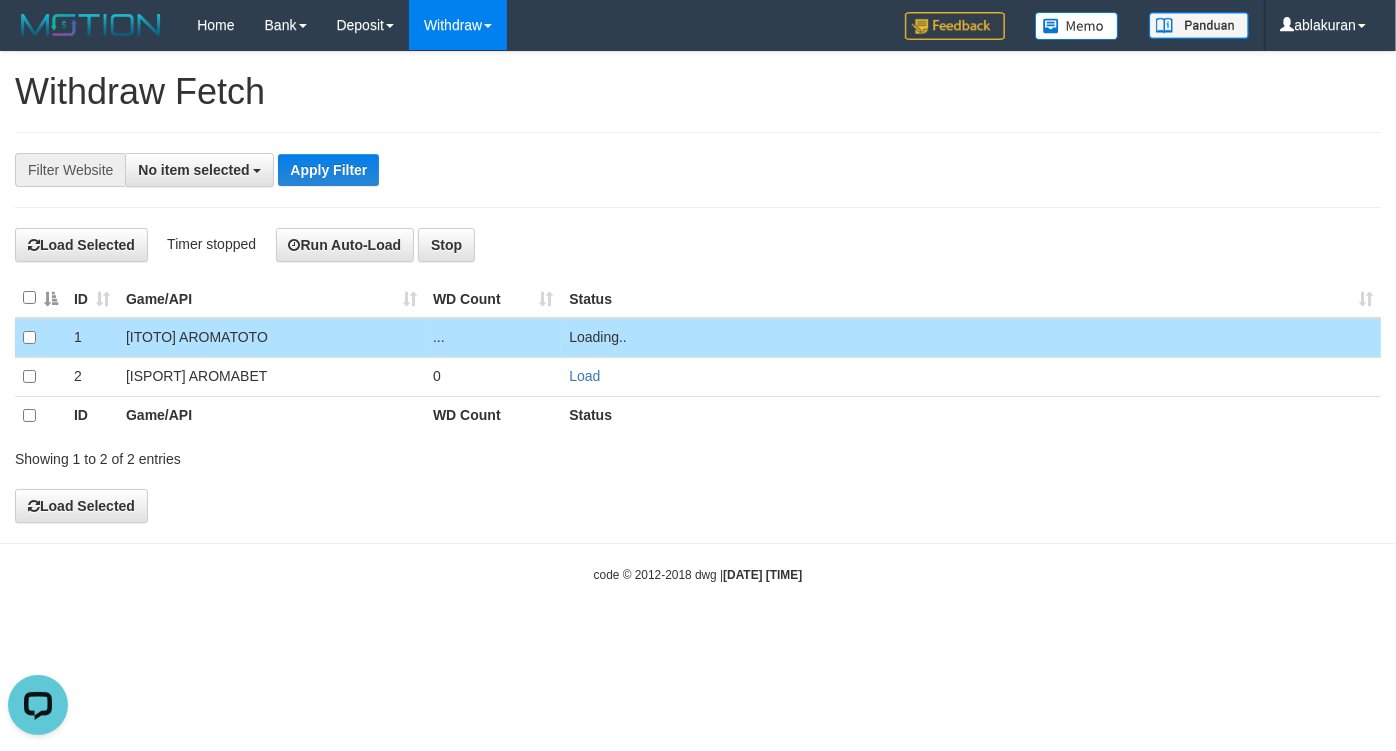 scroll, scrollTop: 0, scrollLeft: 0, axis: both 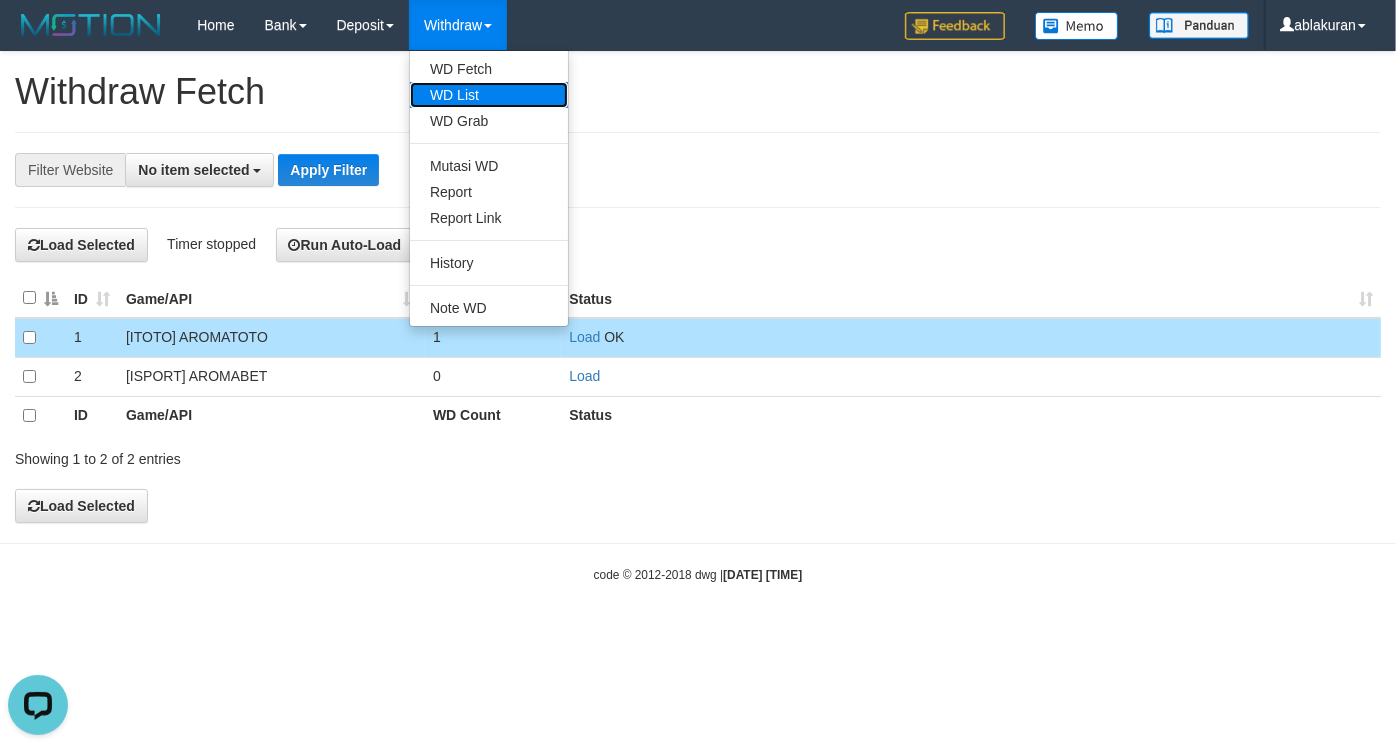 click on "WD List" at bounding box center [489, 95] 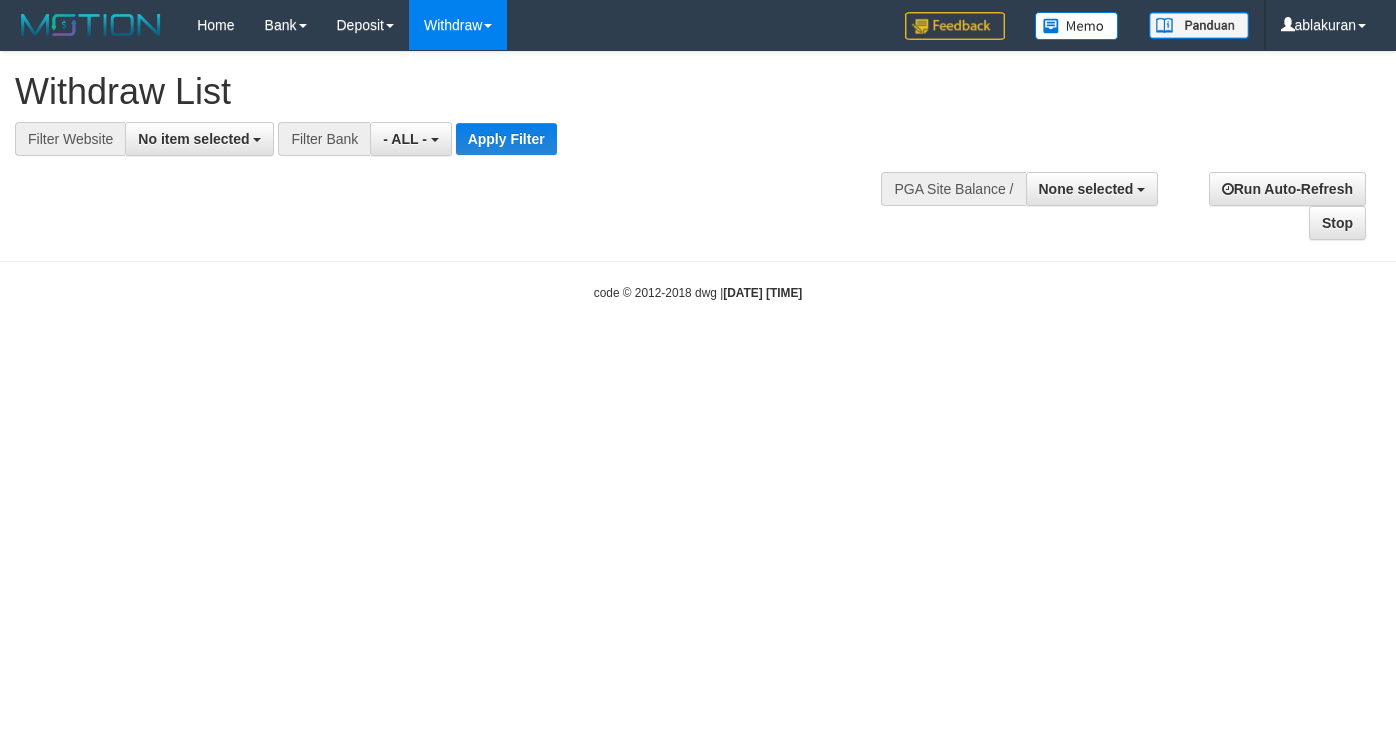 select 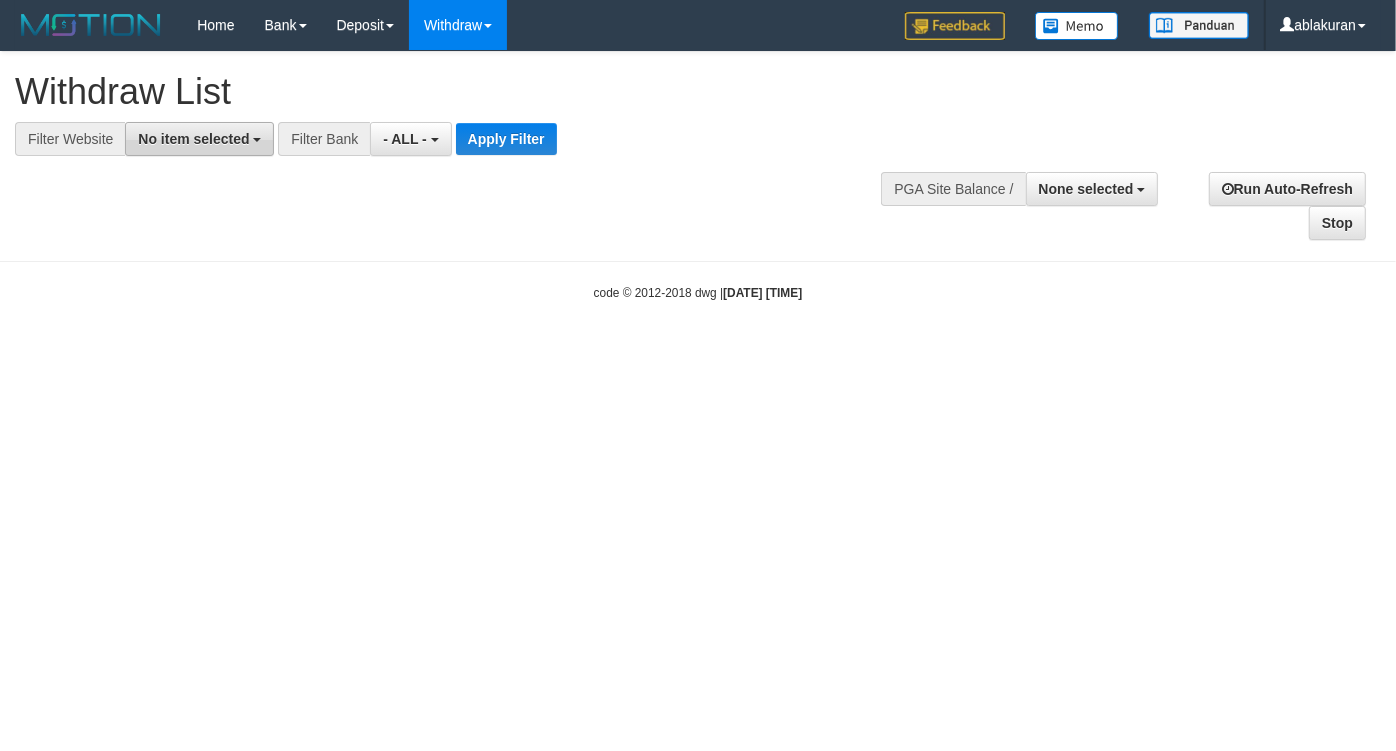 drag, startPoint x: 230, startPoint y: 145, endPoint x: 188, endPoint y: 250, distance: 113.08846 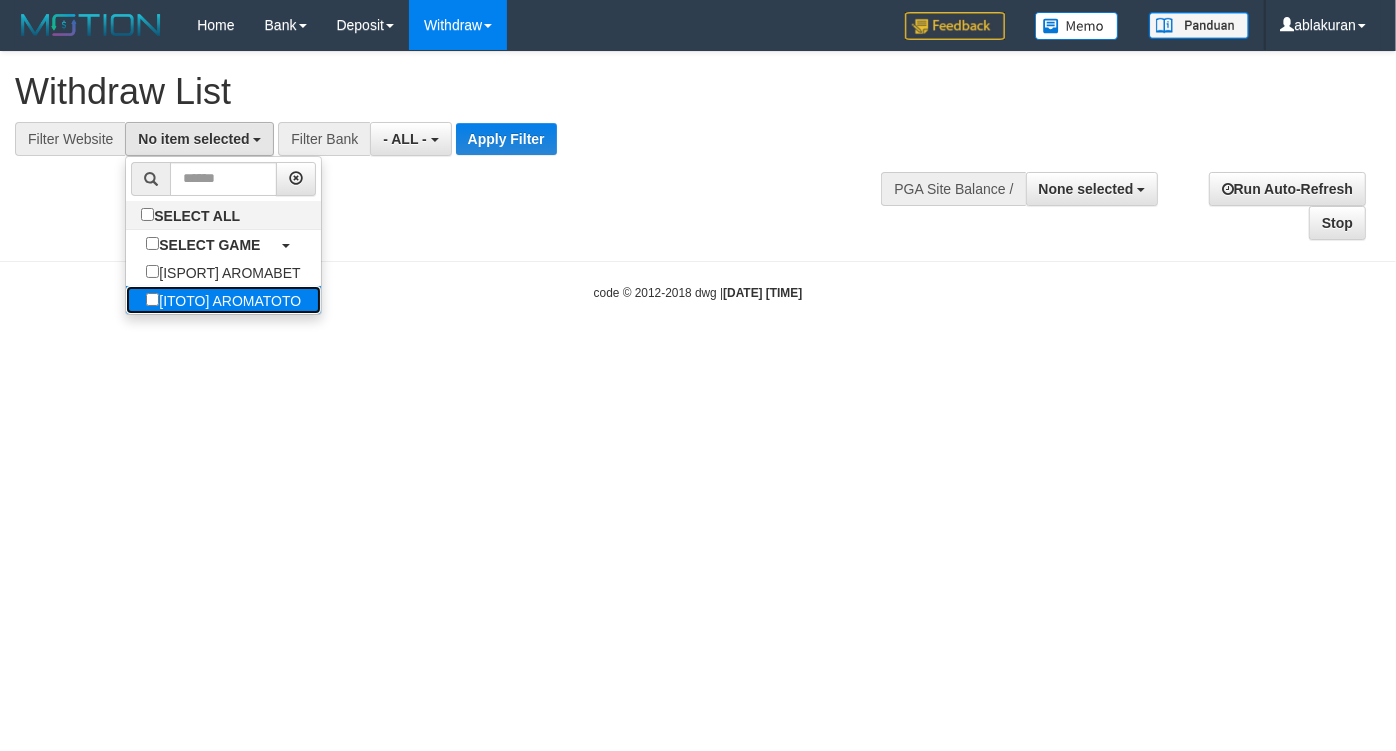 click on "[ITOTO] AROMATOTO" at bounding box center [223, 300] 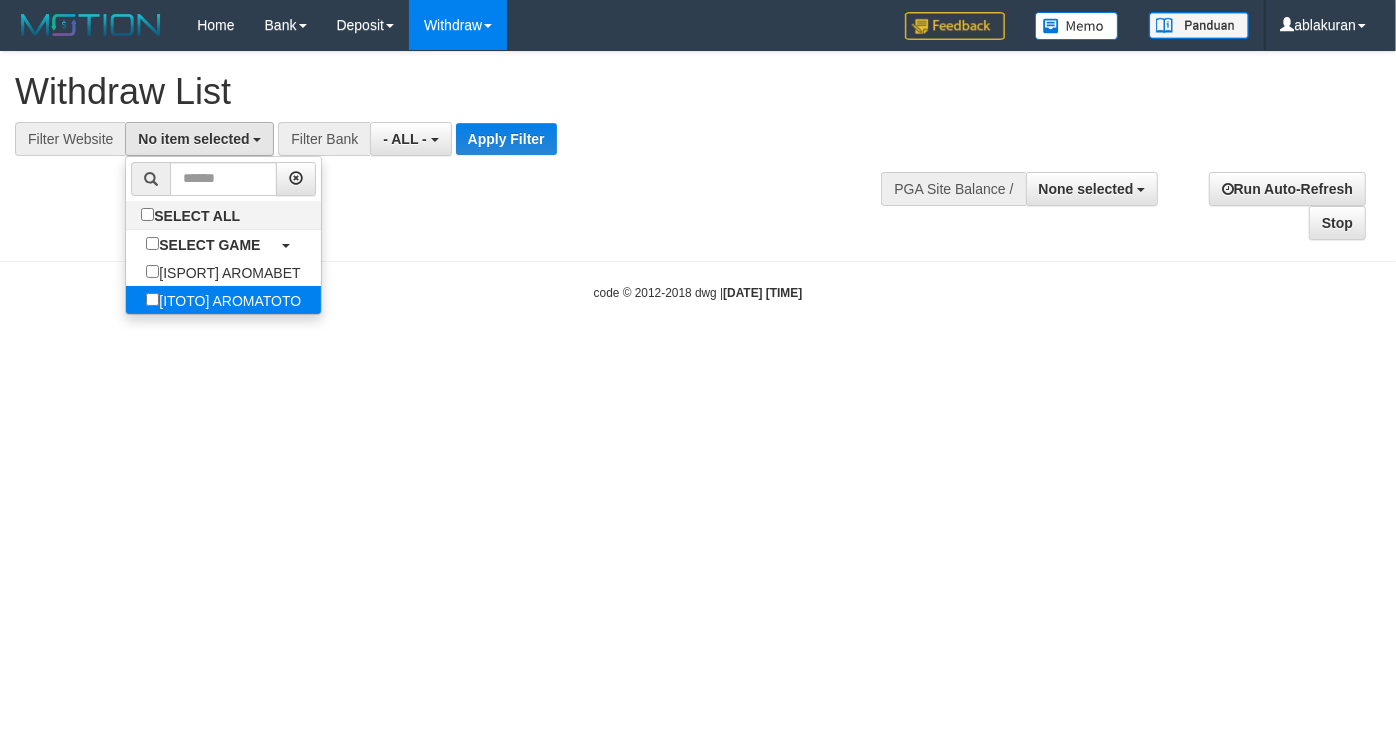 select on "***" 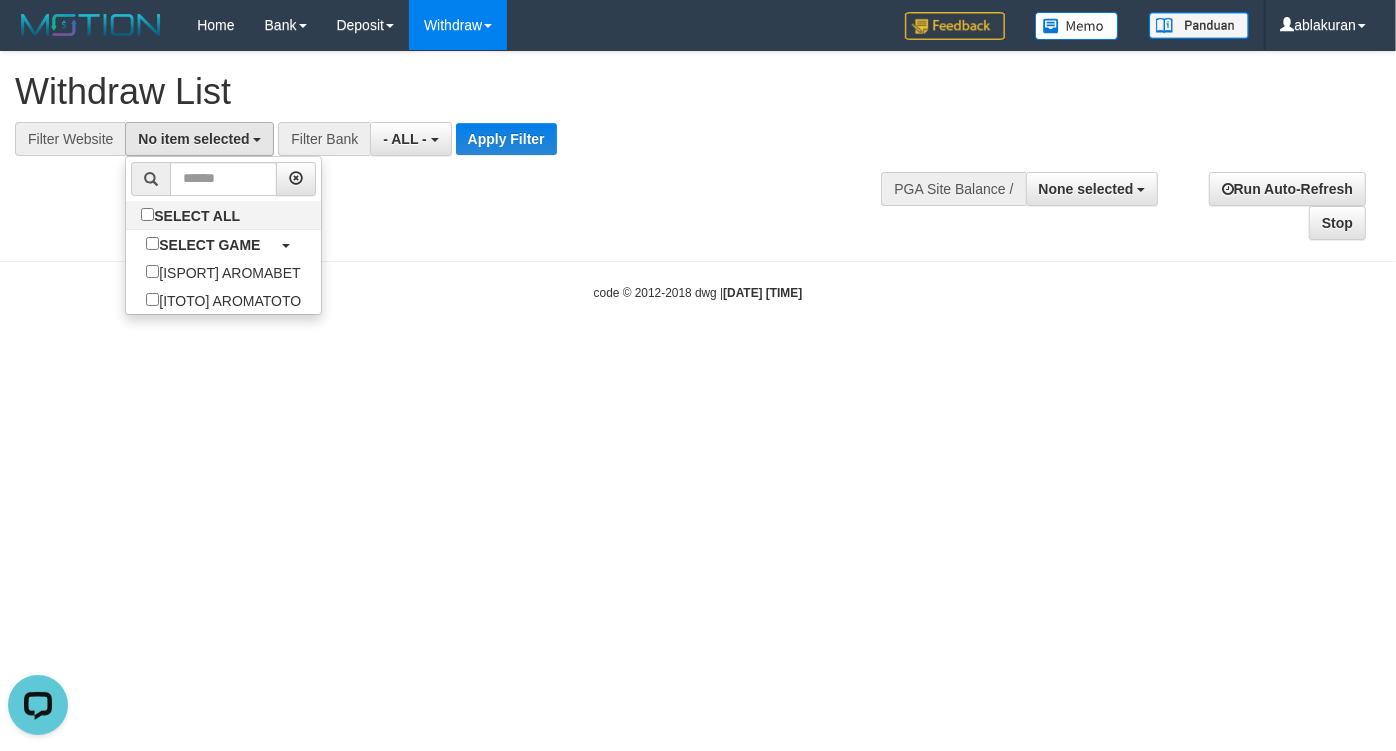 scroll, scrollTop: 0, scrollLeft: 0, axis: both 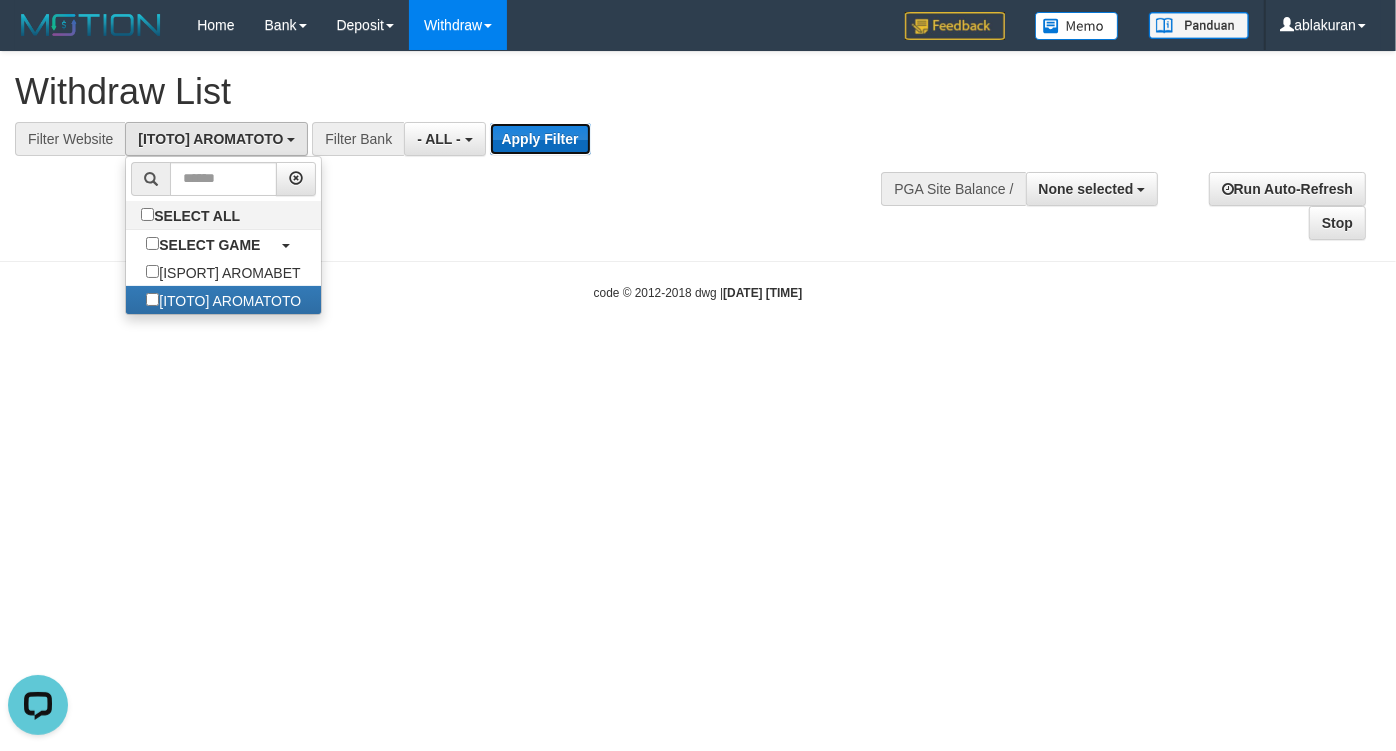 click on "Apply Filter" at bounding box center (540, 139) 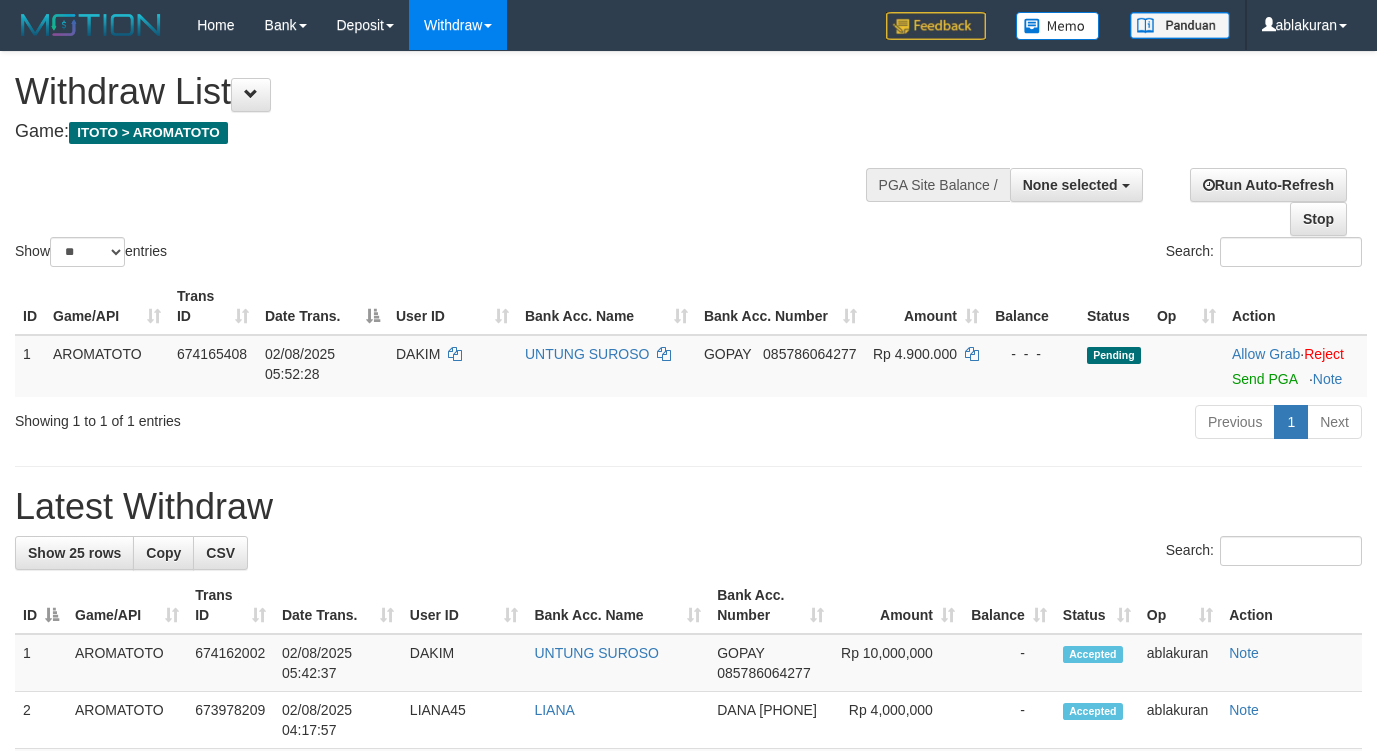 select 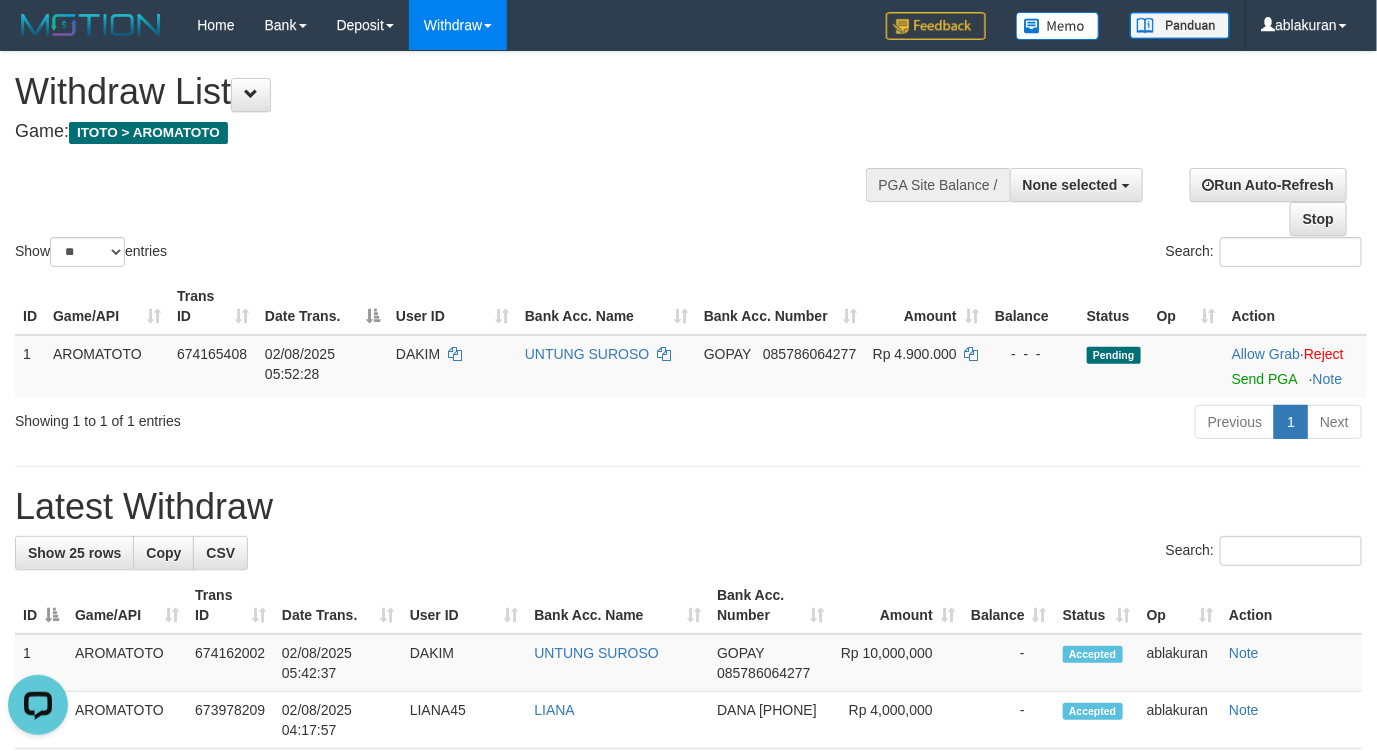 scroll, scrollTop: 0, scrollLeft: 0, axis: both 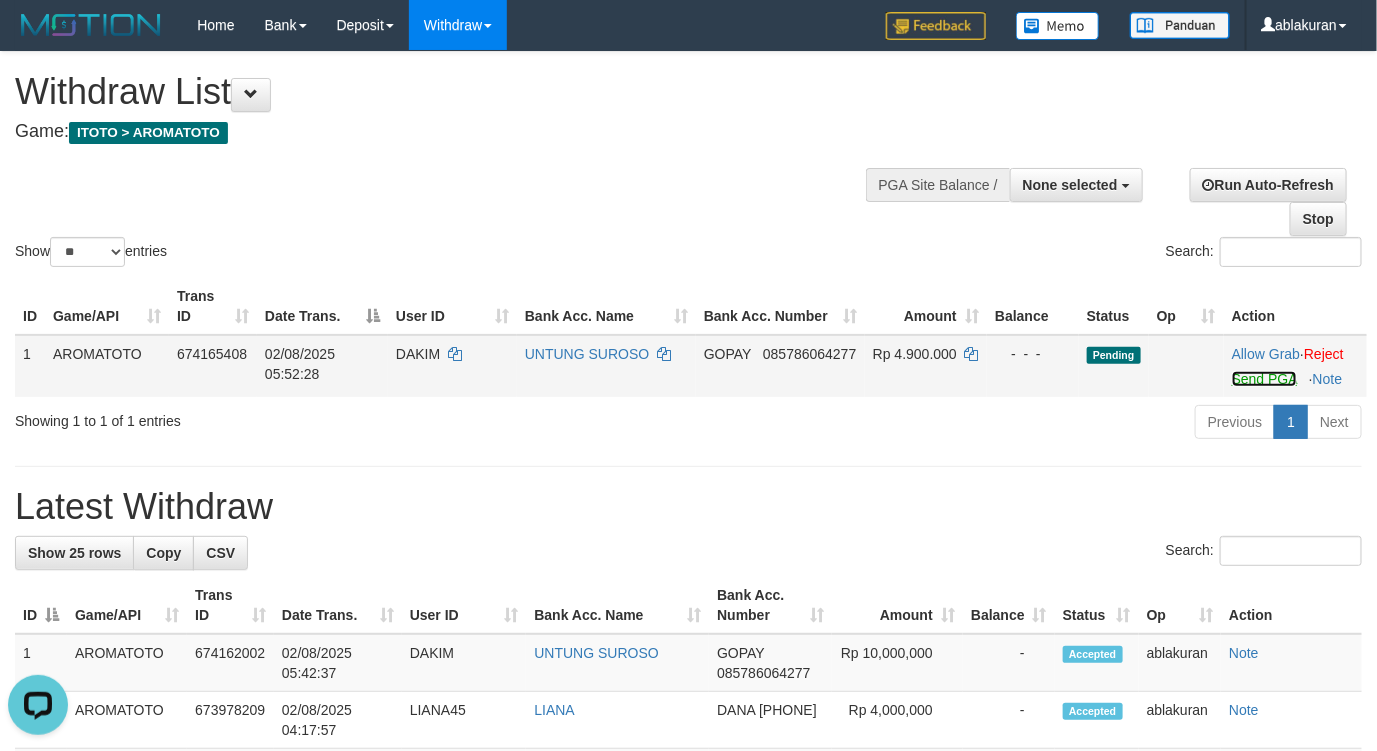 click on "Send PGA" at bounding box center (1264, 379) 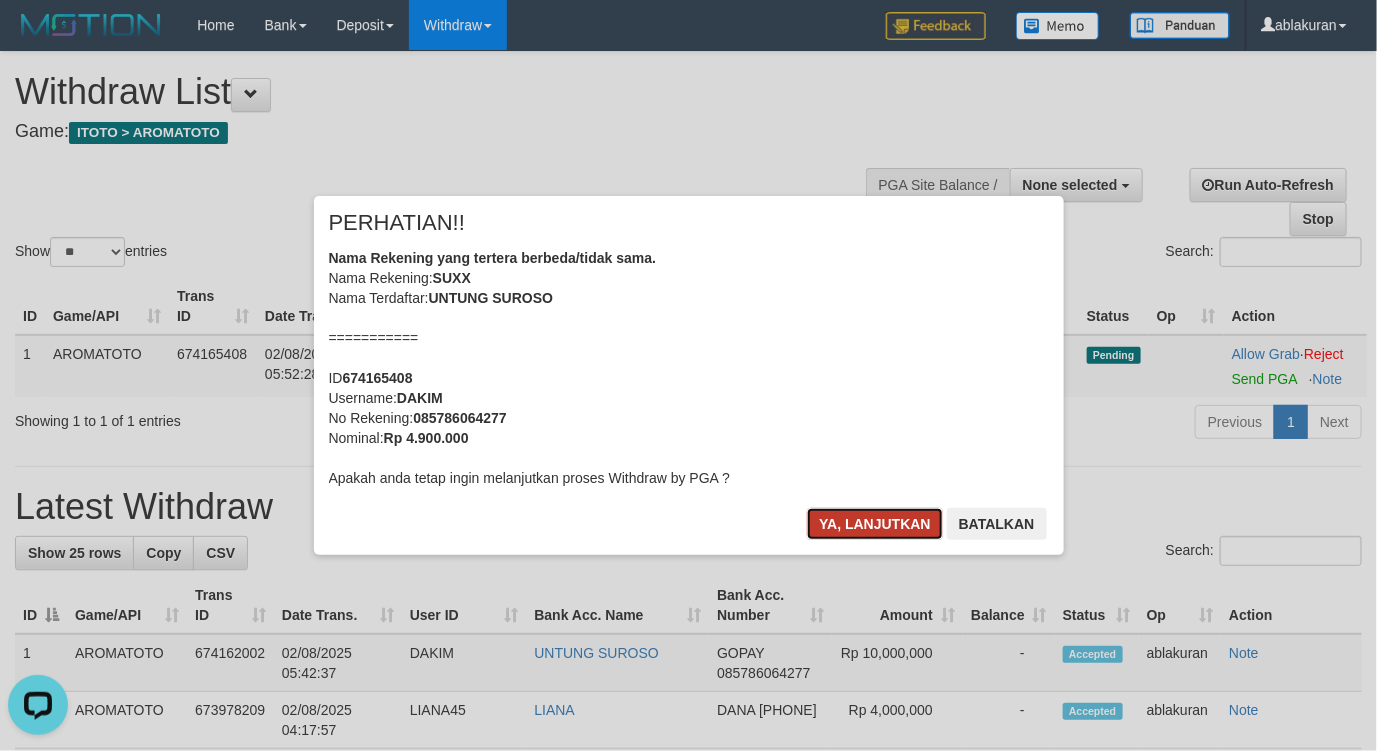 click on "Ya, lanjutkan" at bounding box center [875, 524] 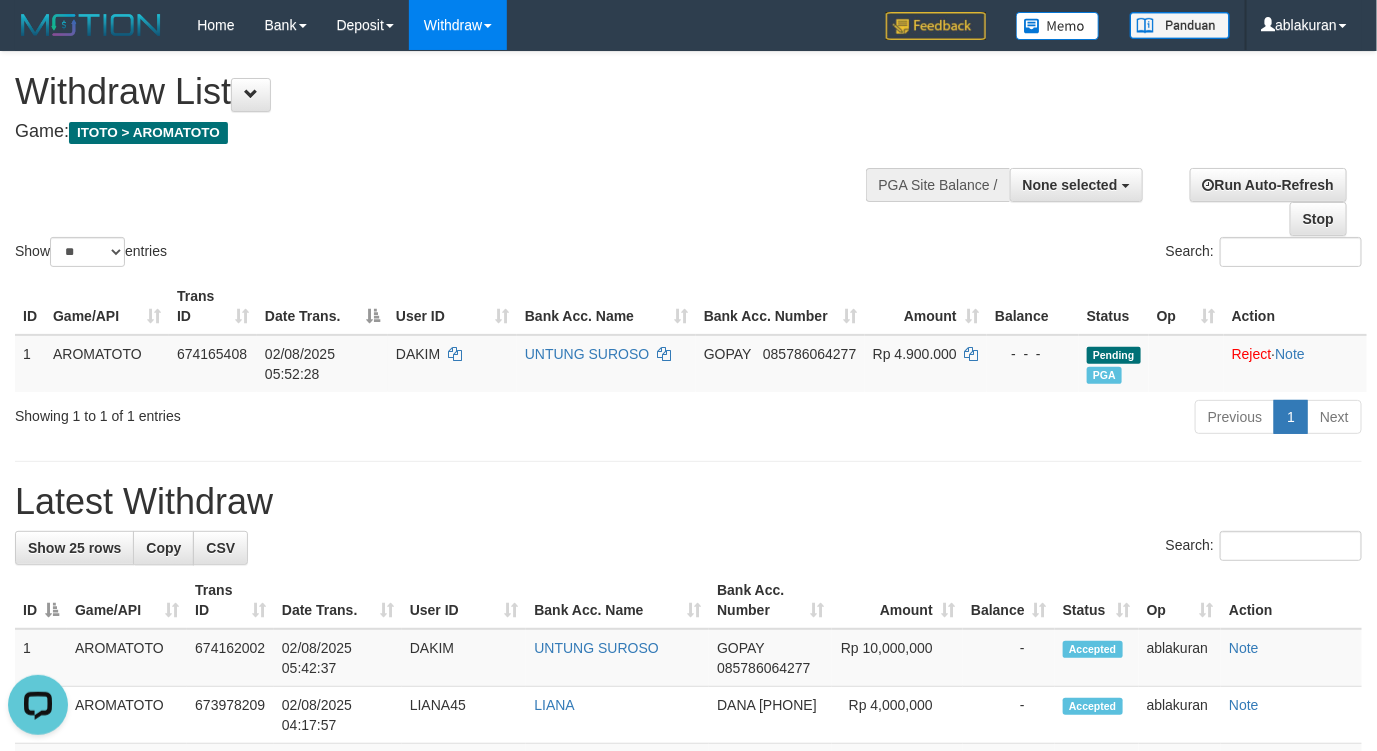 click on "Search:" at bounding box center [688, 548] 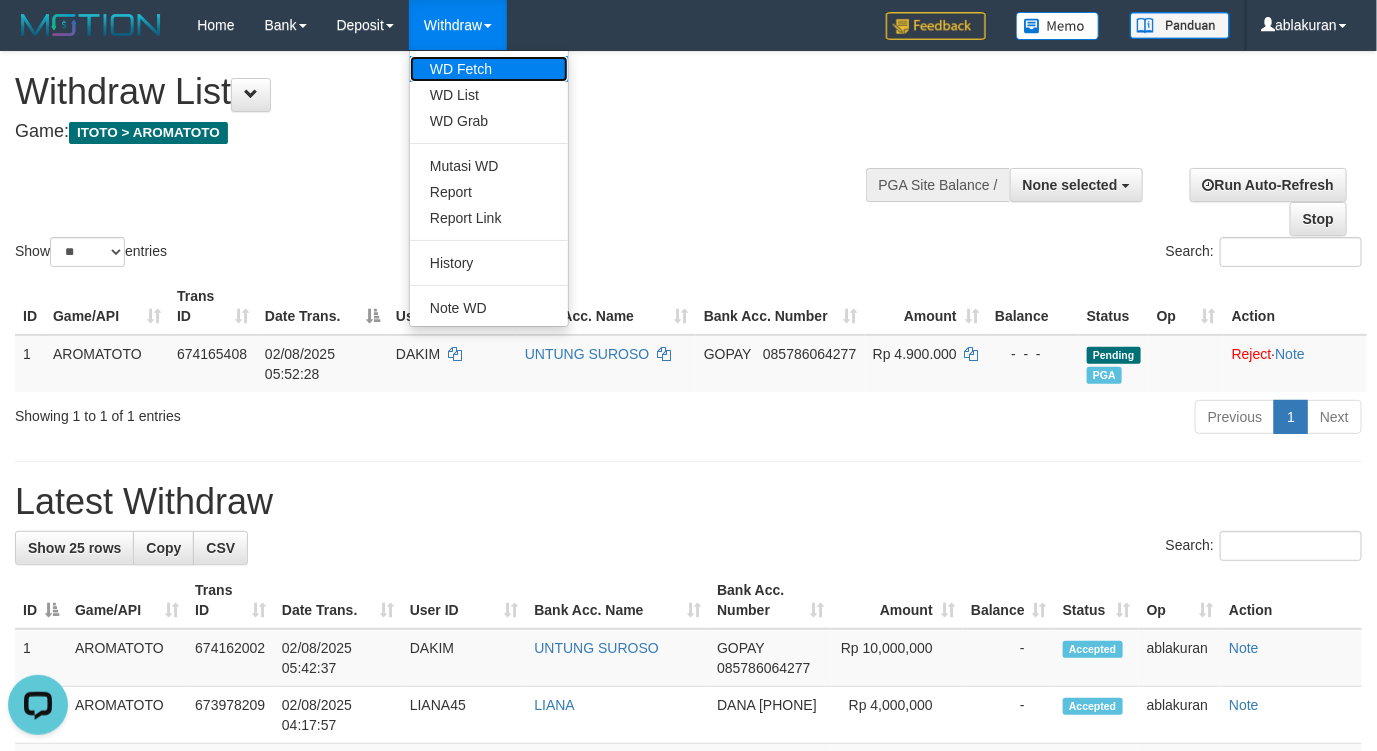 click on "WD Fetch" at bounding box center [489, 69] 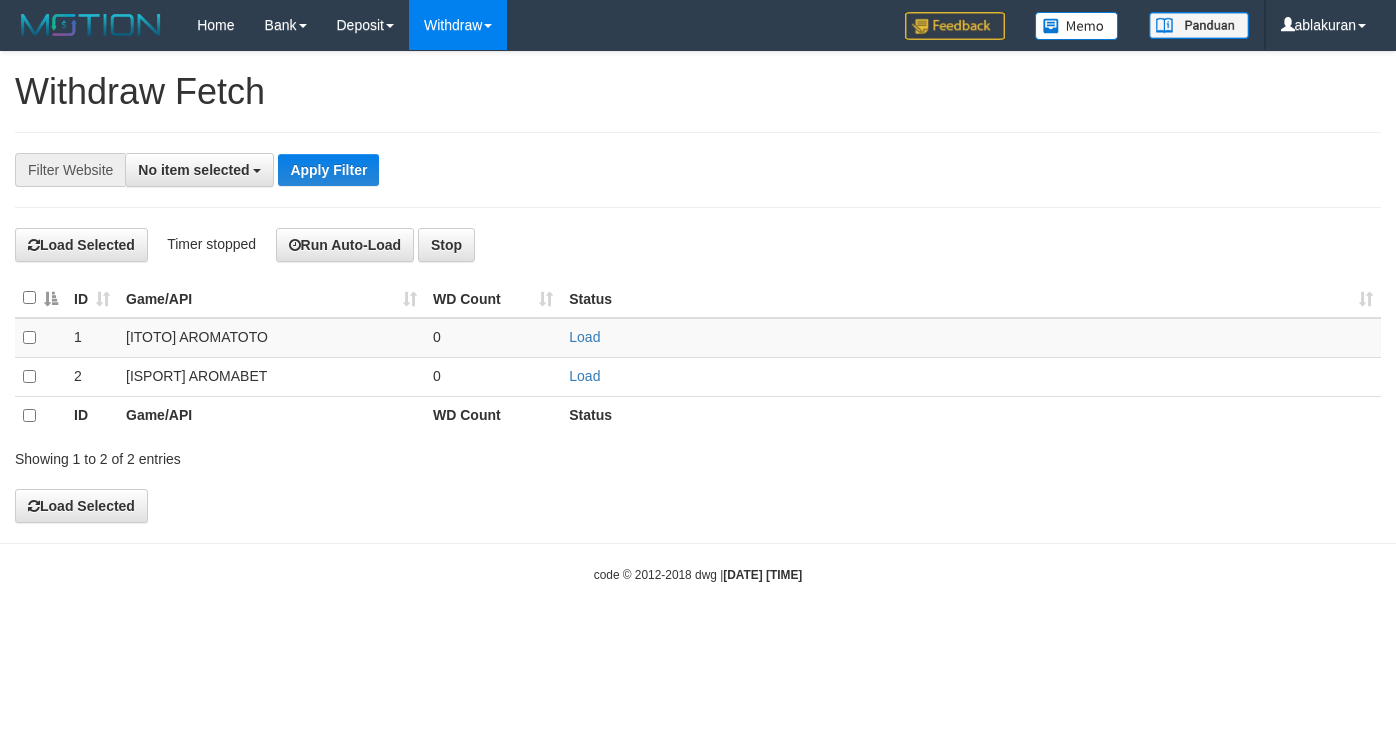 select 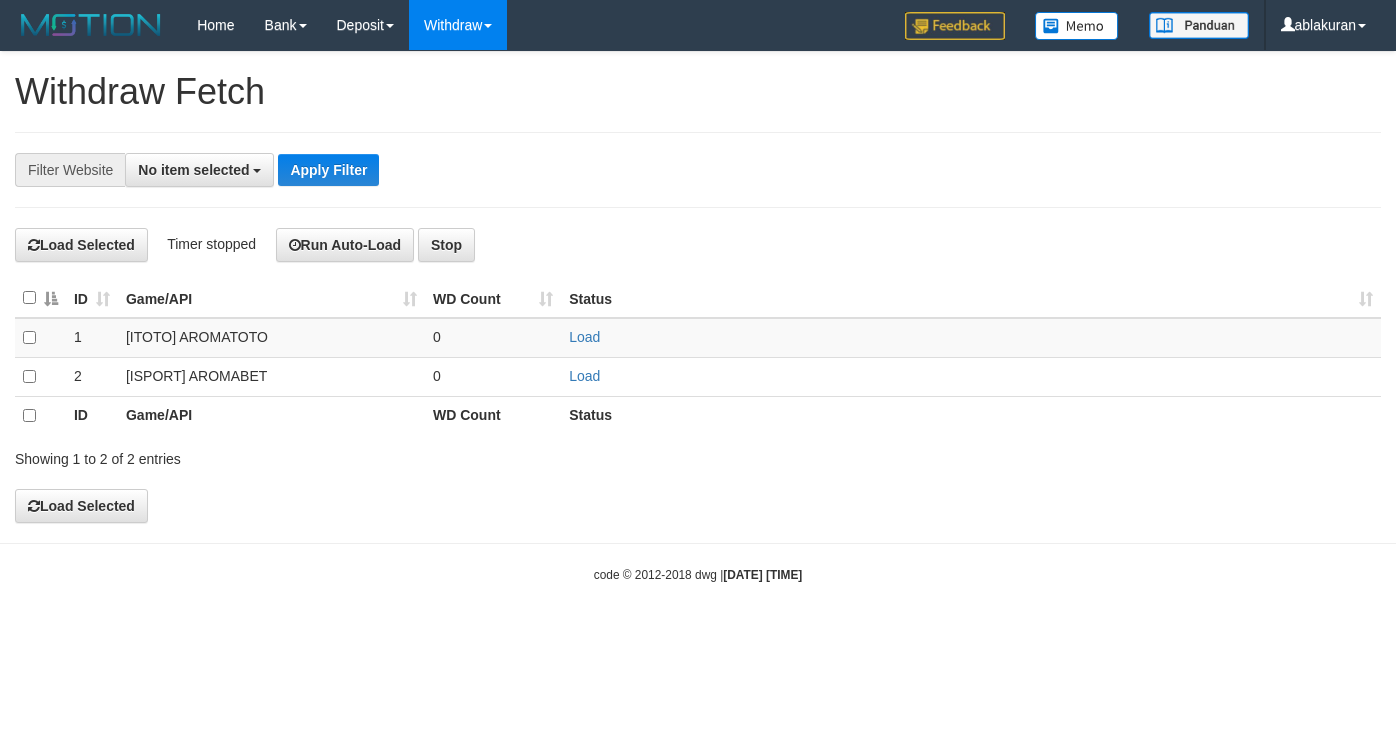 scroll, scrollTop: 0, scrollLeft: 0, axis: both 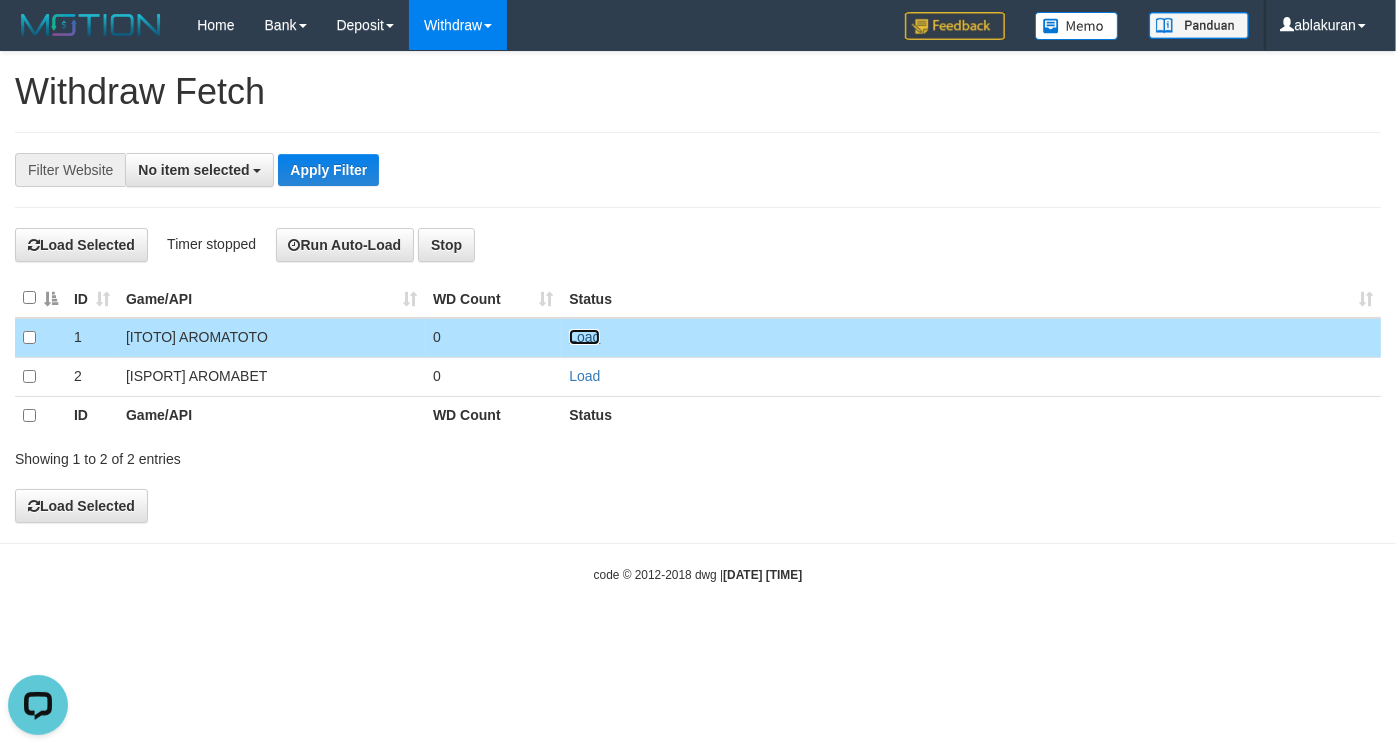 click on "Load" at bounding box center (584, 337) 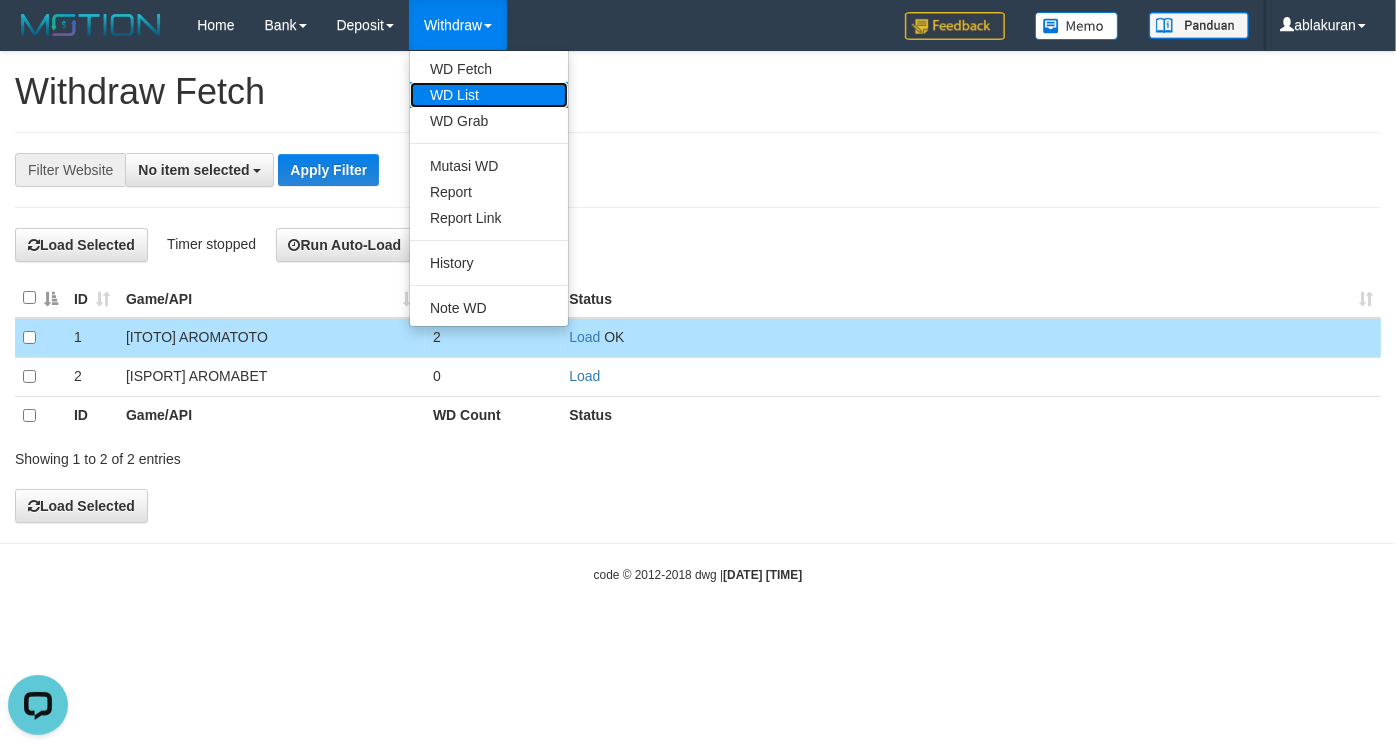 click on "WD List" at bounding box center (489, 95) 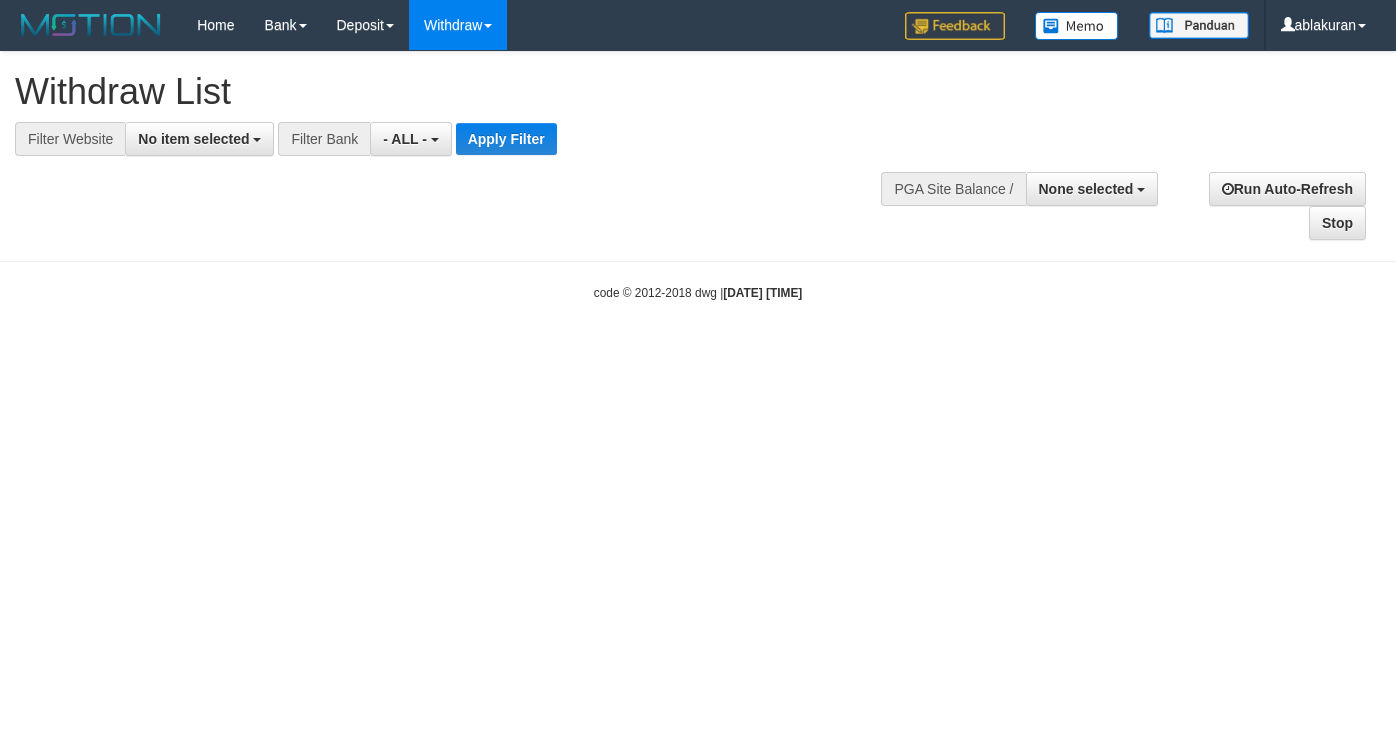select 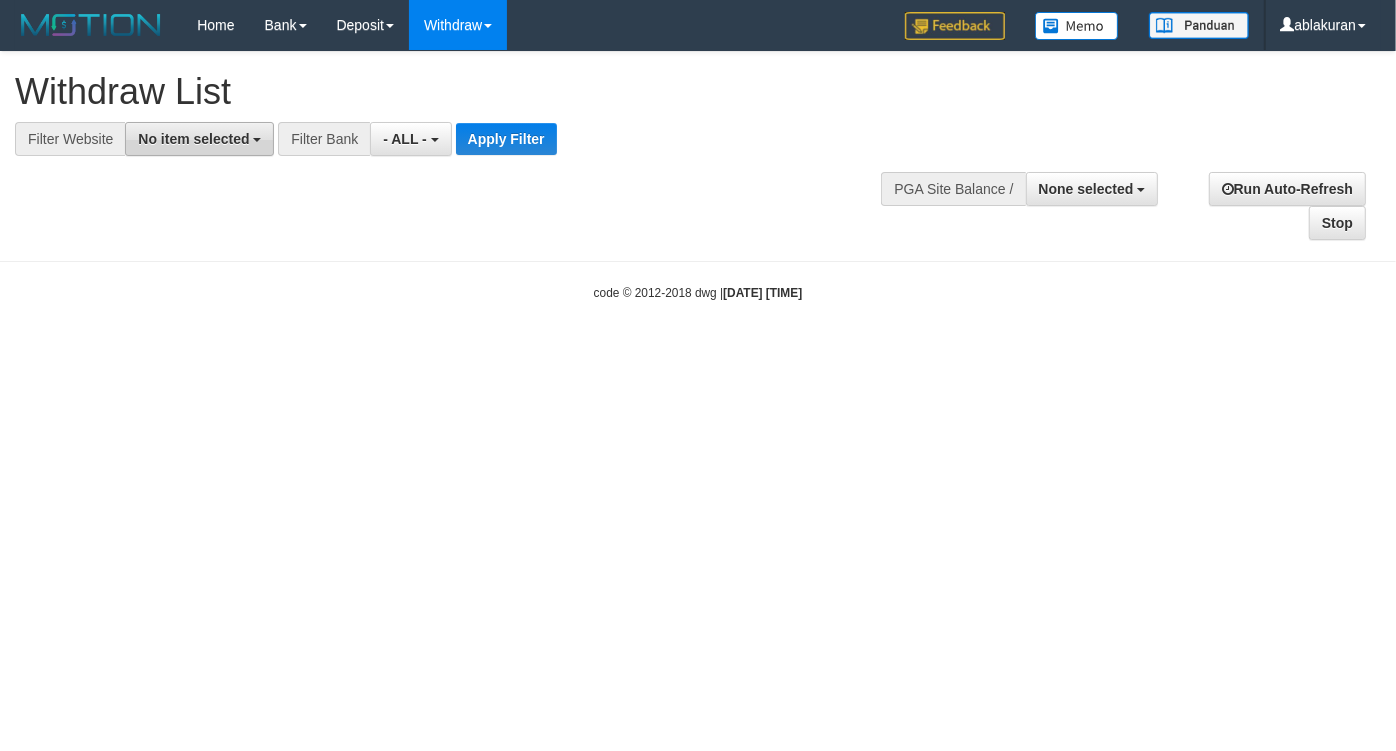 click on "No item selected" at bounding box center [193, 139] 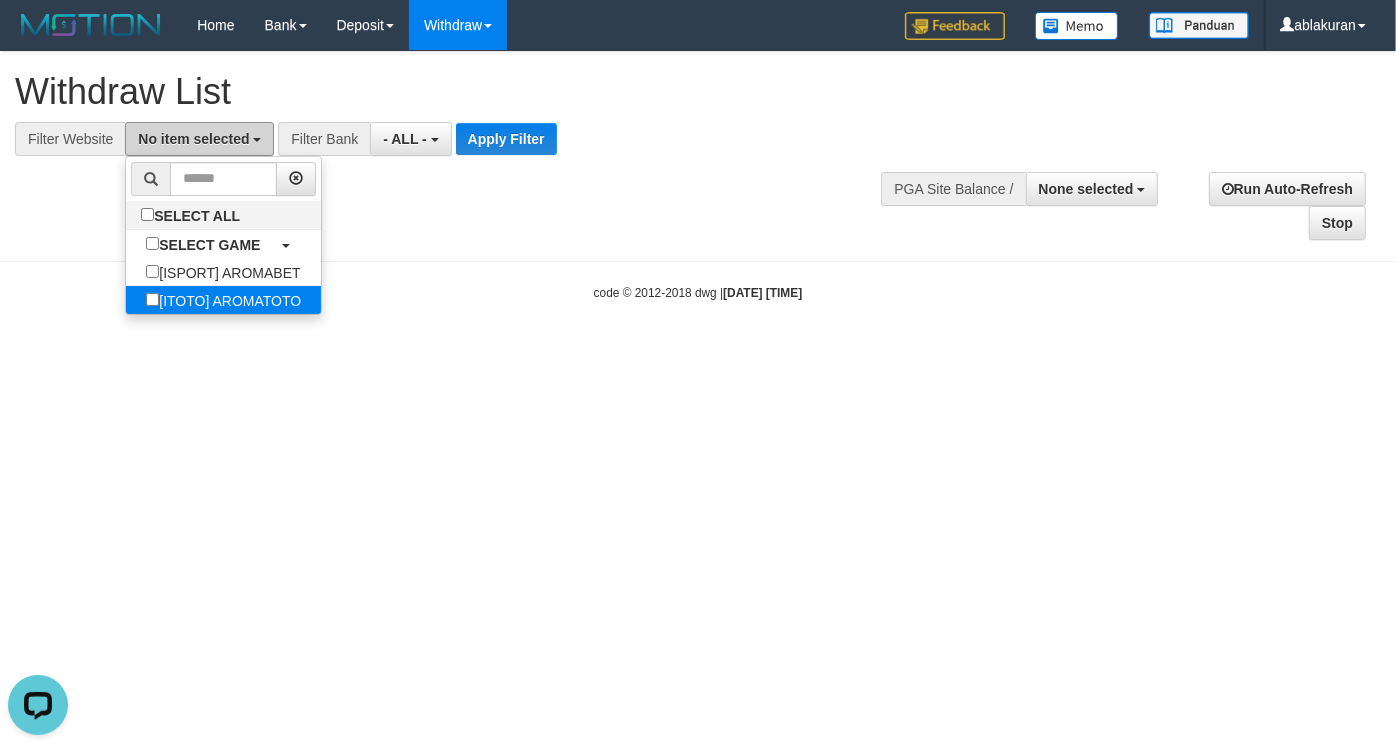 scroll, scrollTop: 0, scrollLeft: 0, axis: both 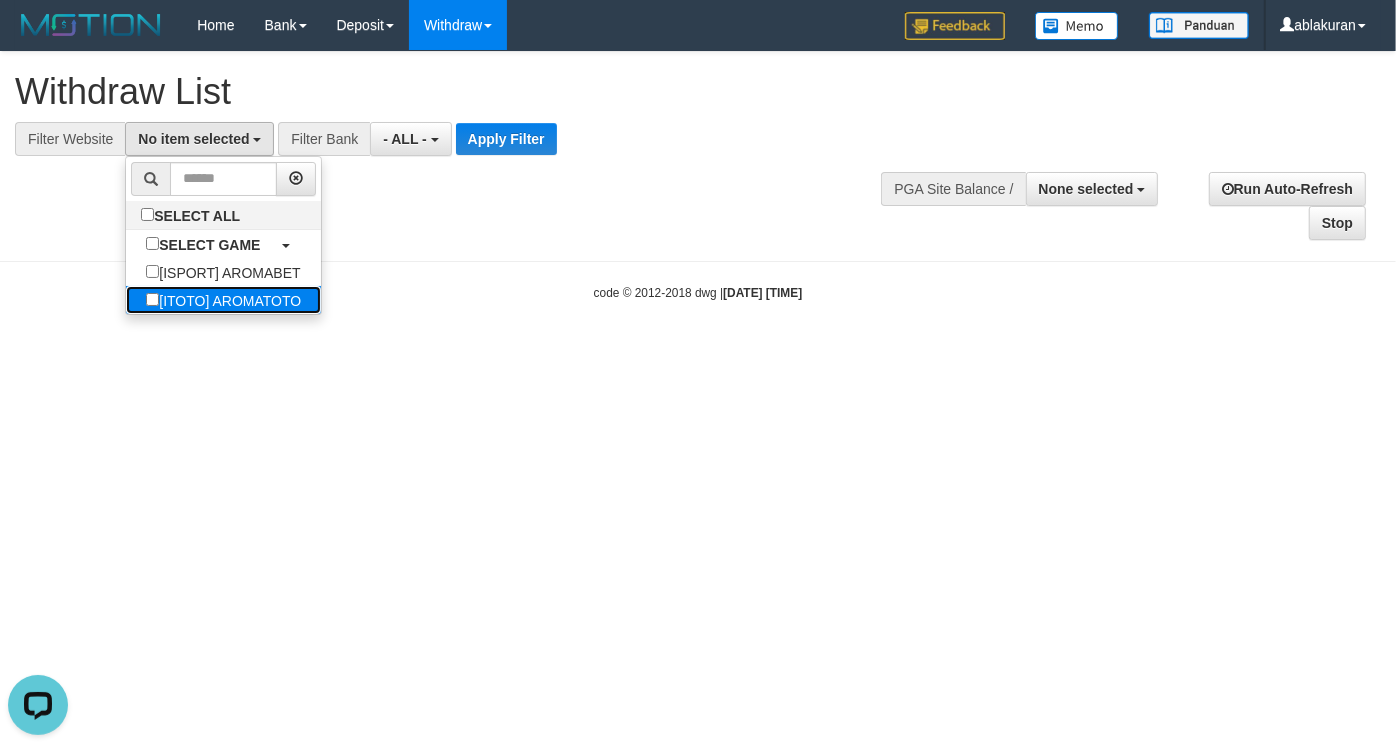 click on "[ITOTO] AROMATOTO" at bounding box center [223, 300] 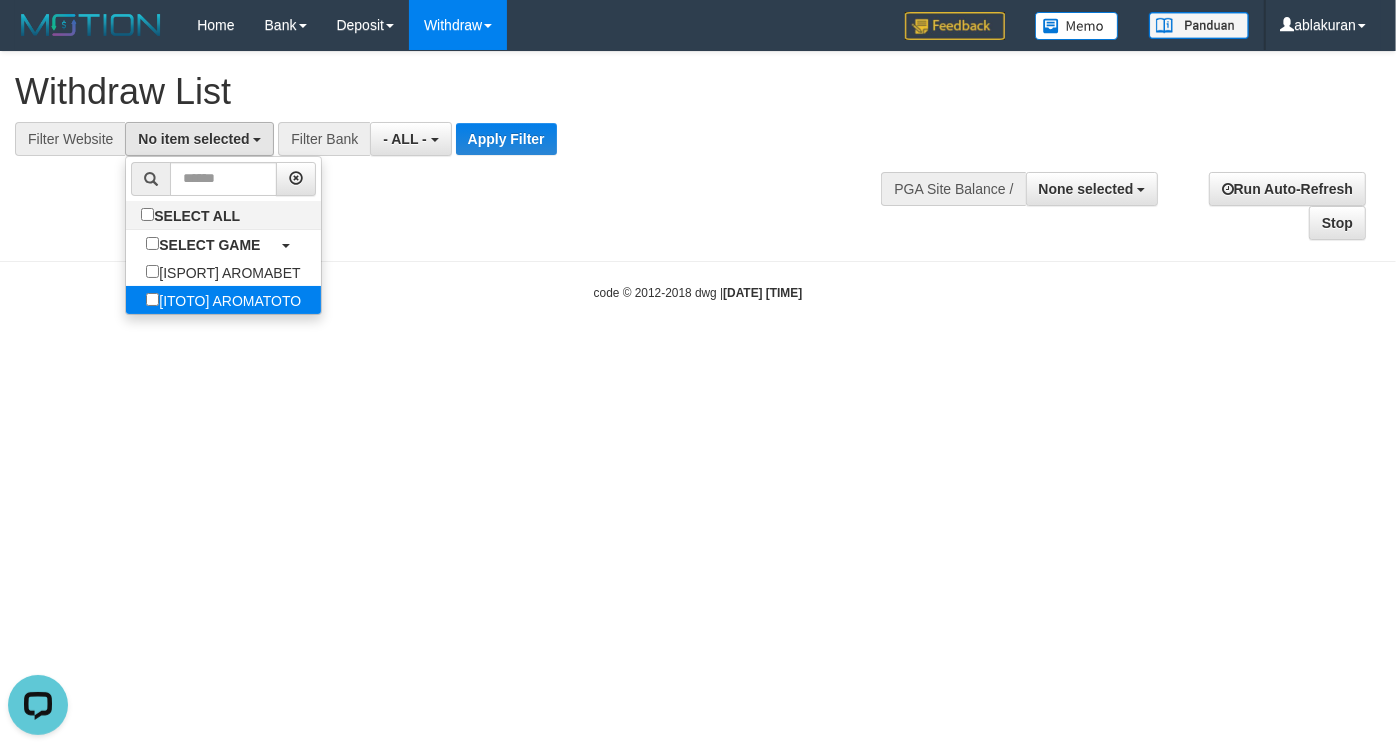 select on "***" 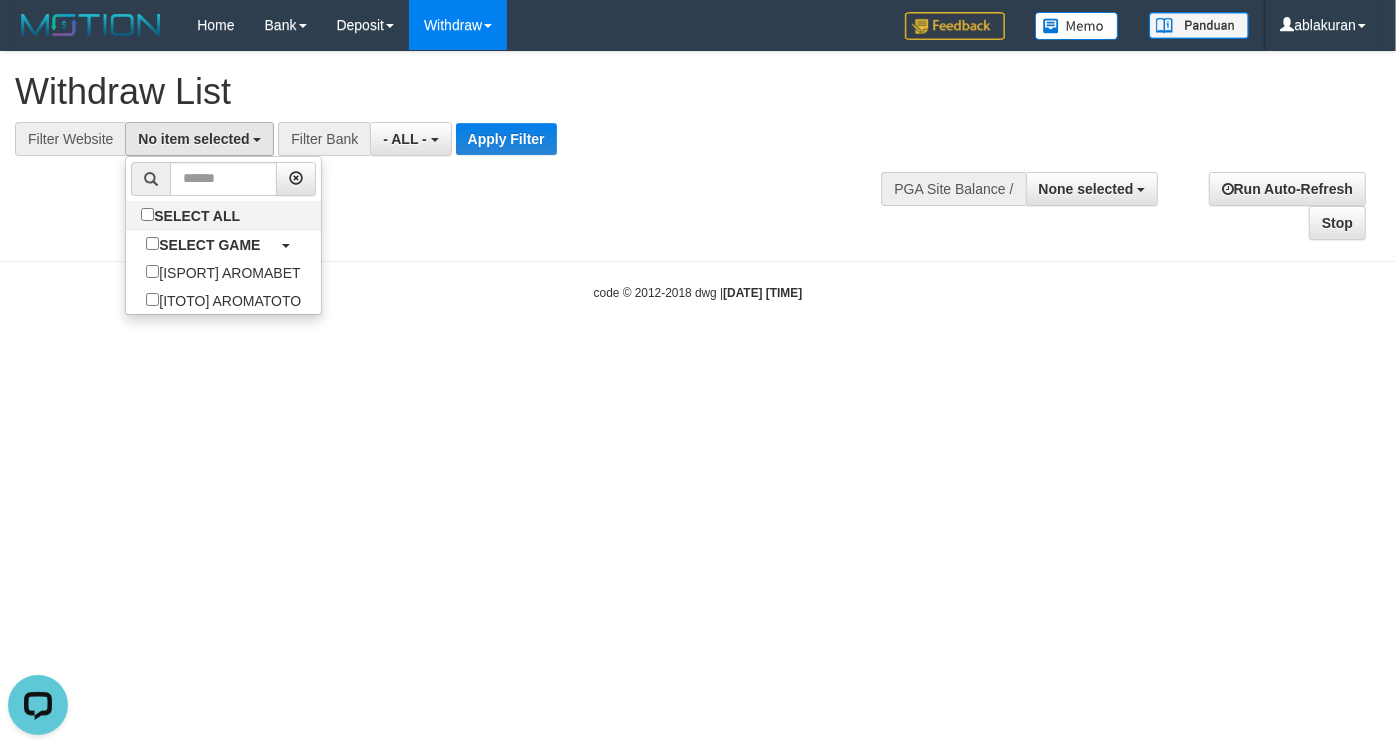 scroll, scrollTop: 35, scrollLeft: 0, axis: vertical 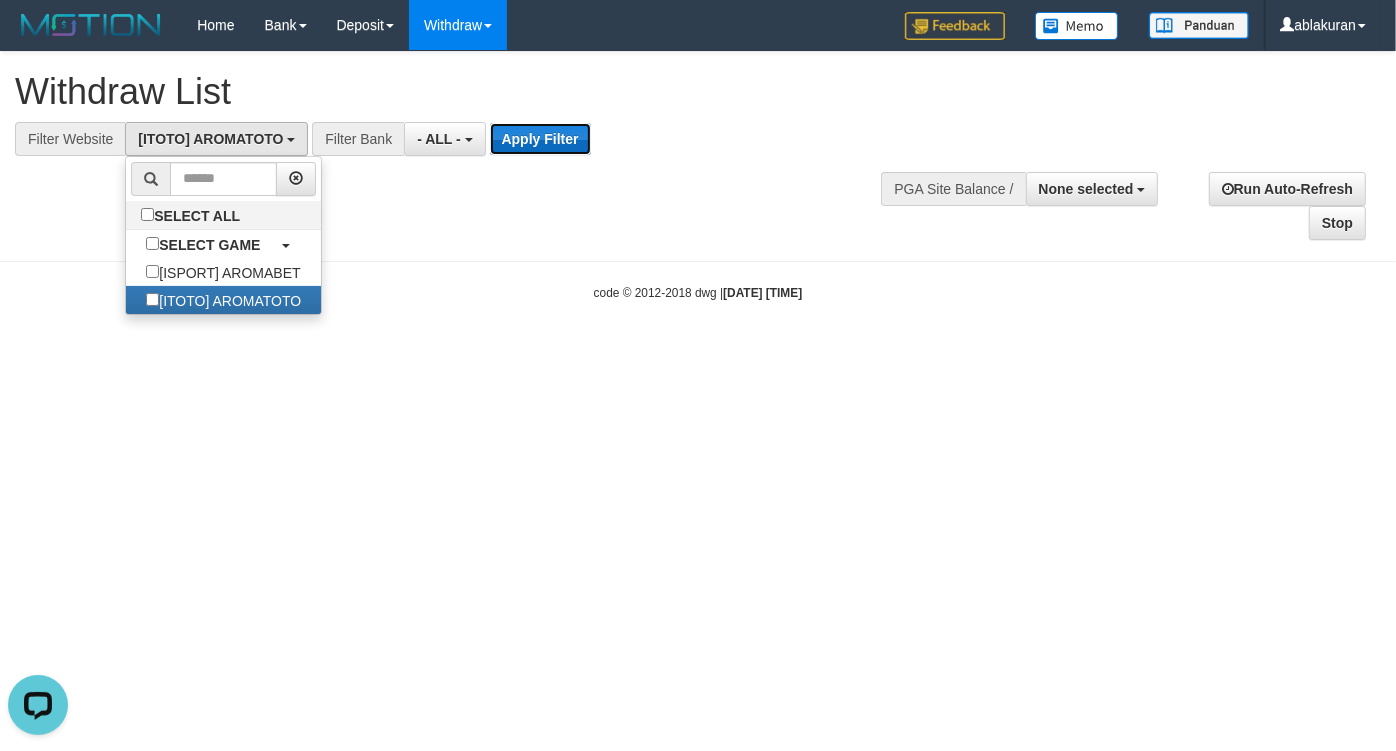 click on "Apply Filter" at bounding box center [540, 139] 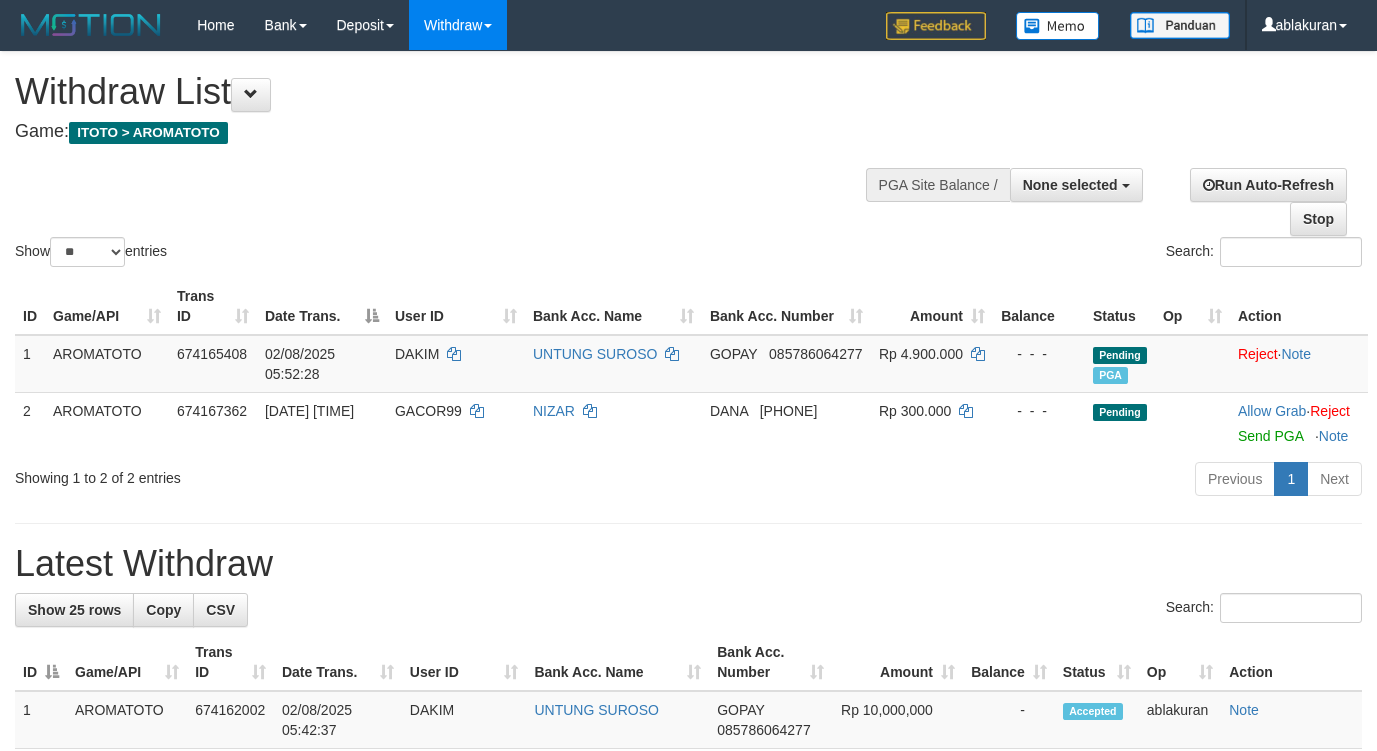 select 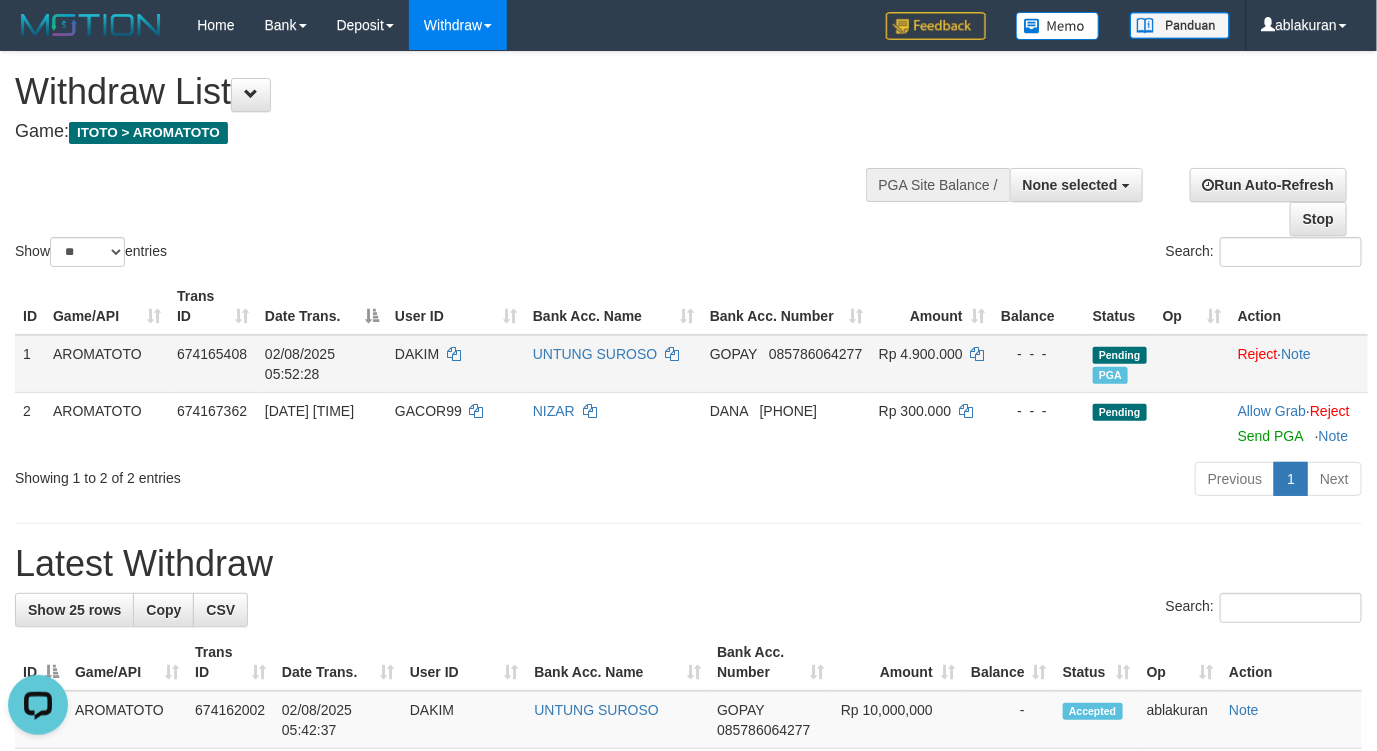 scroll, scrollTop: 0, scrollLeft: 0, axis: both 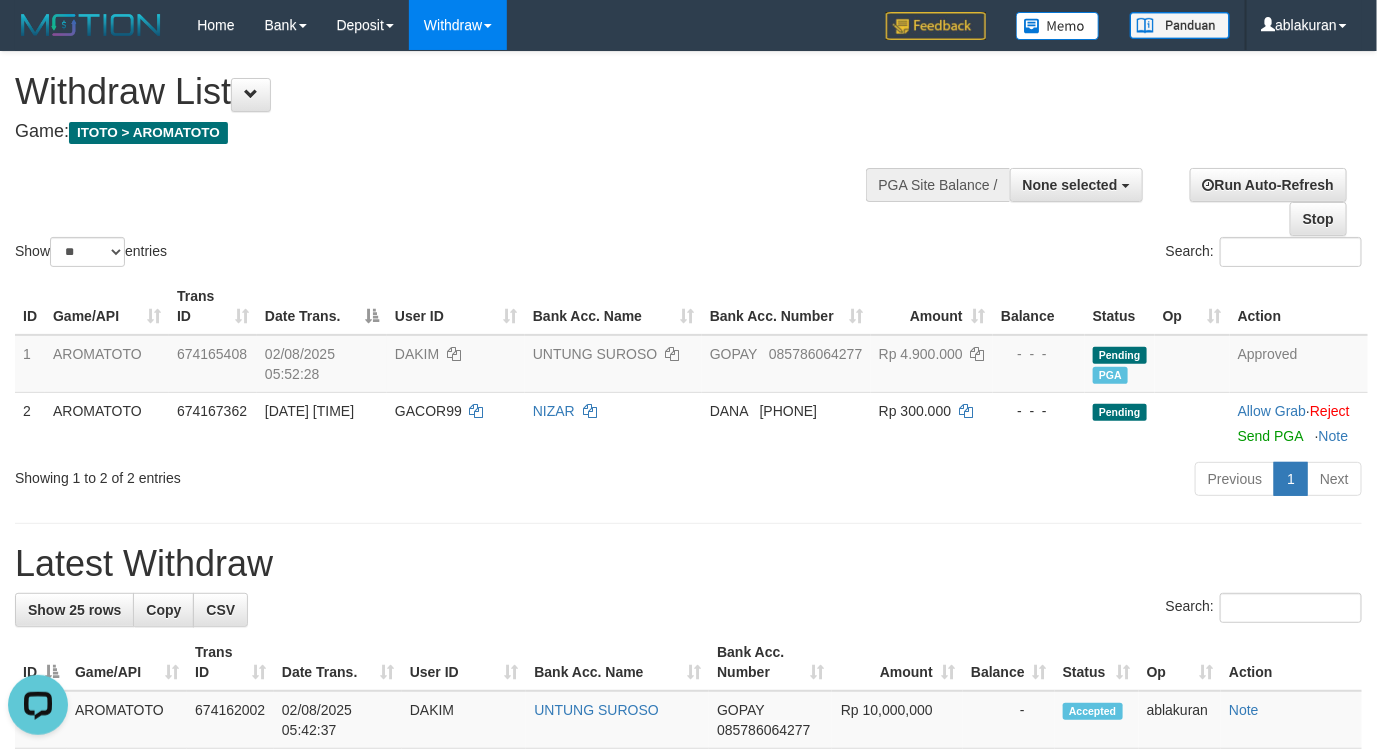 click on "**********" at bounding box center [688, 609] 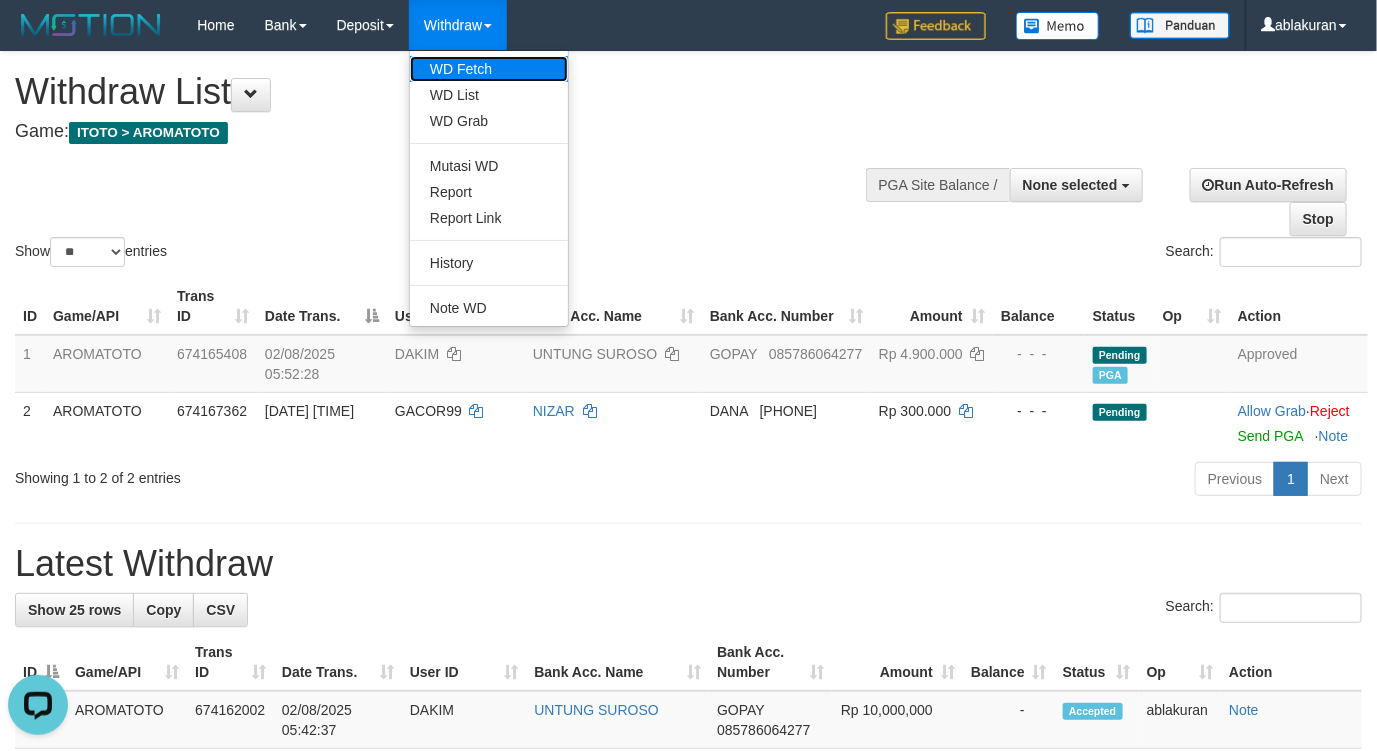 click on "WD Fetch" at bounding box center (489, 69) 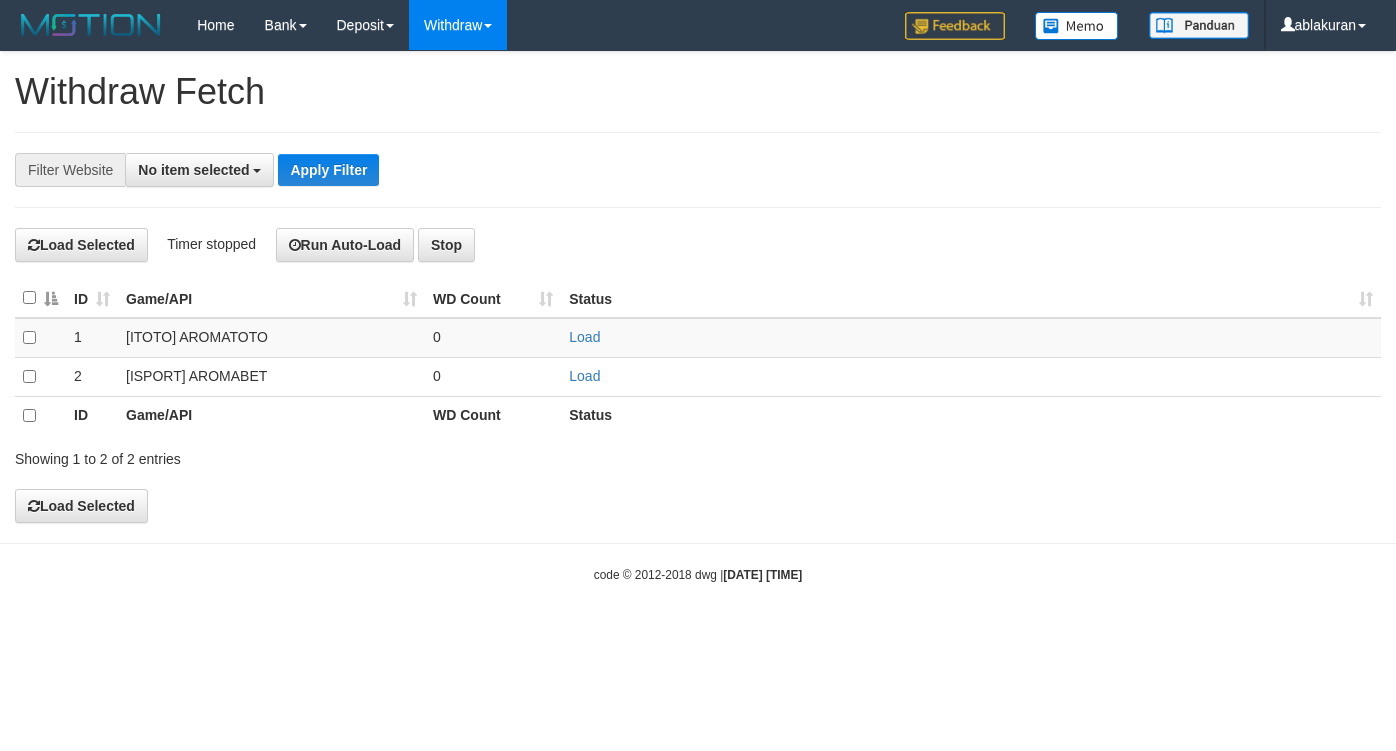 select 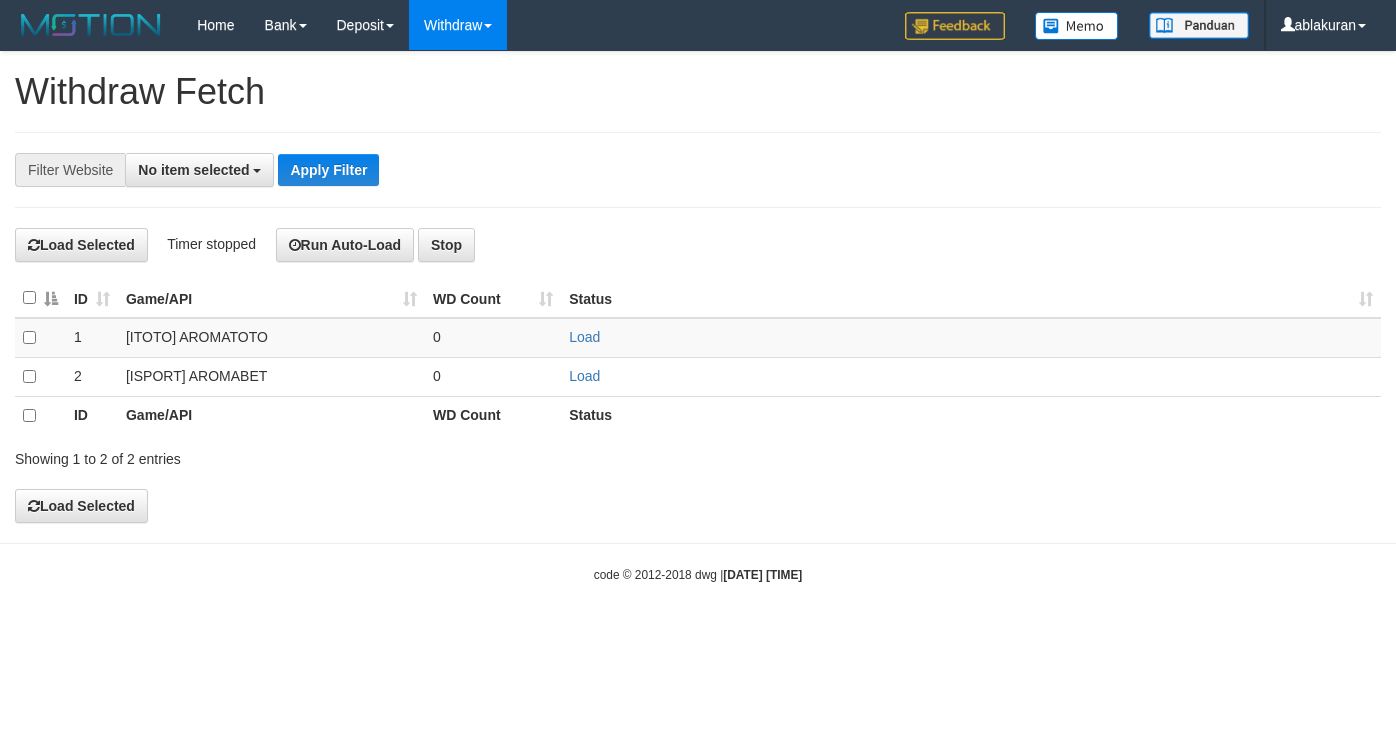 scroll, scrollTop: 0, scrollLeft: 0, axis: both 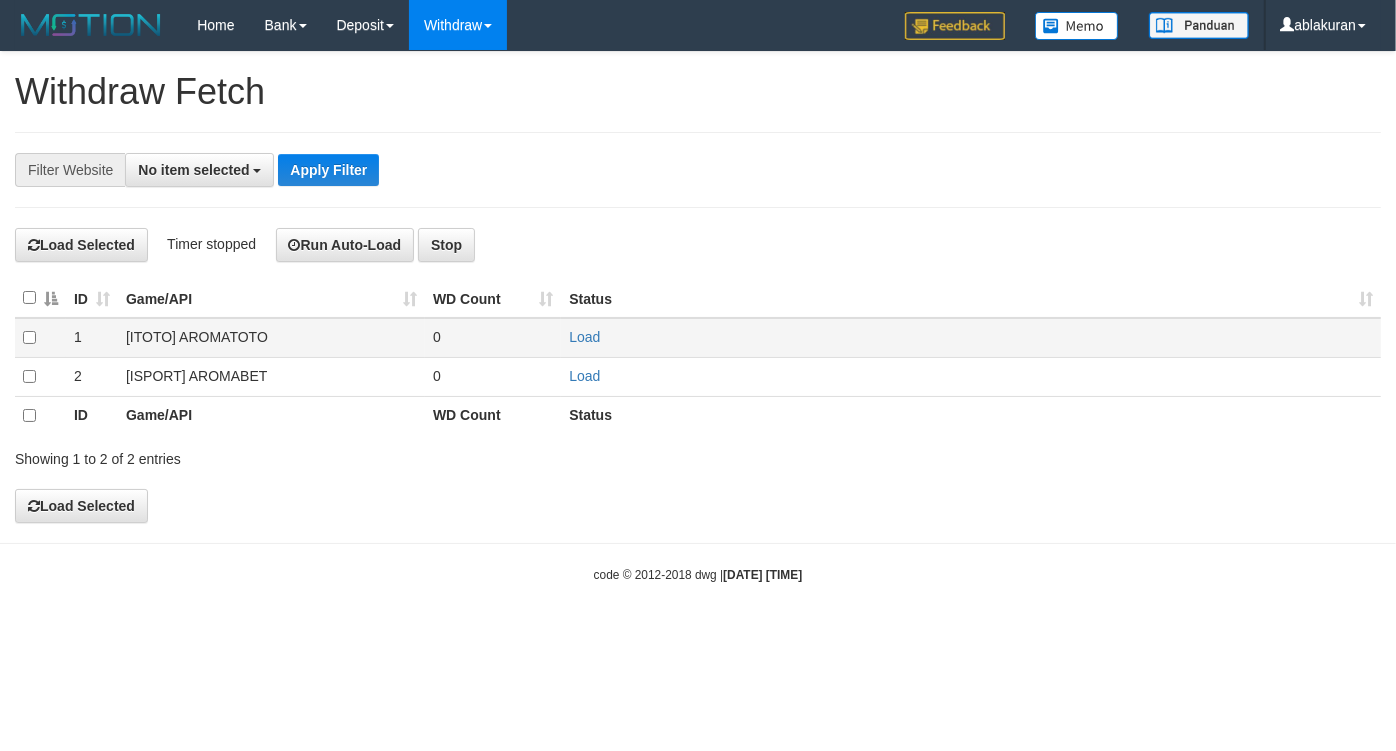 click at bounding box center (40, 337) 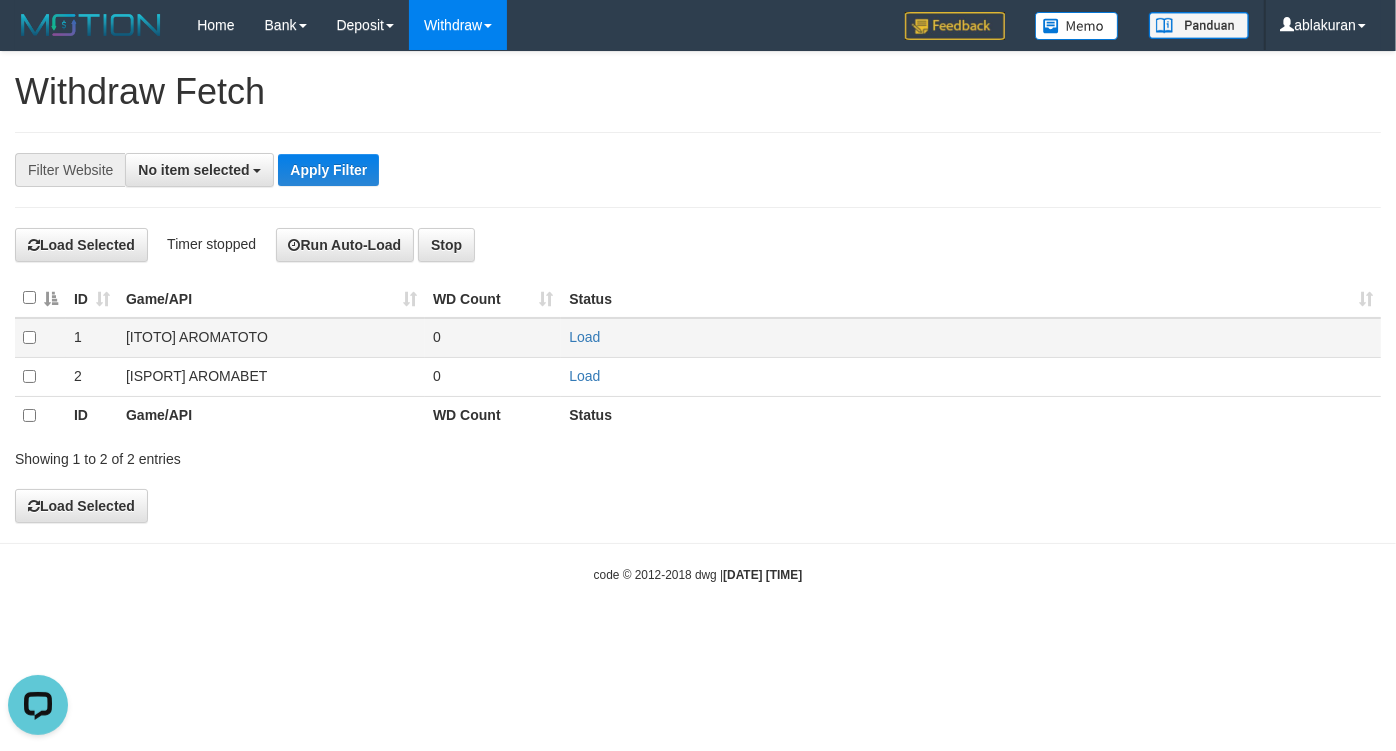 scroll, scrollTop: 0, scrollLeft: 0, axis: both 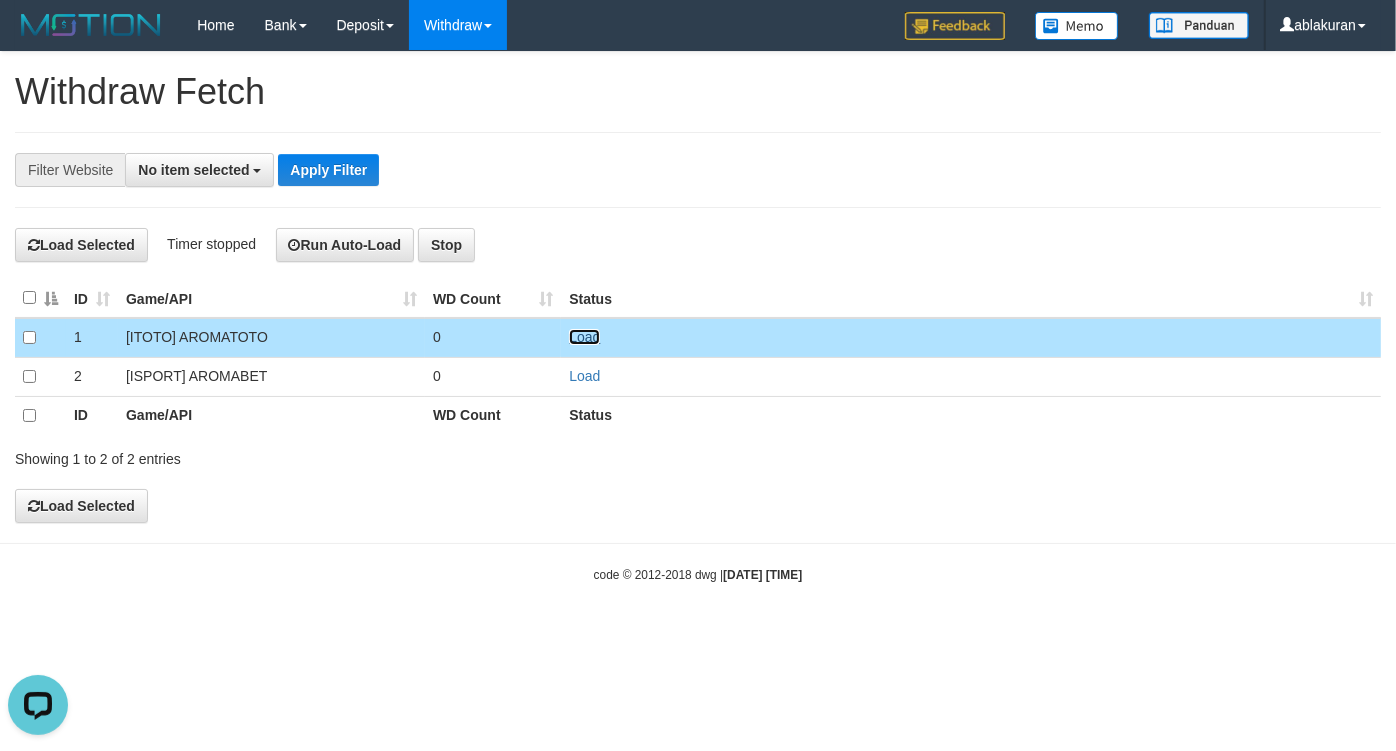 click on "Load" at bounding box center [584, 337] 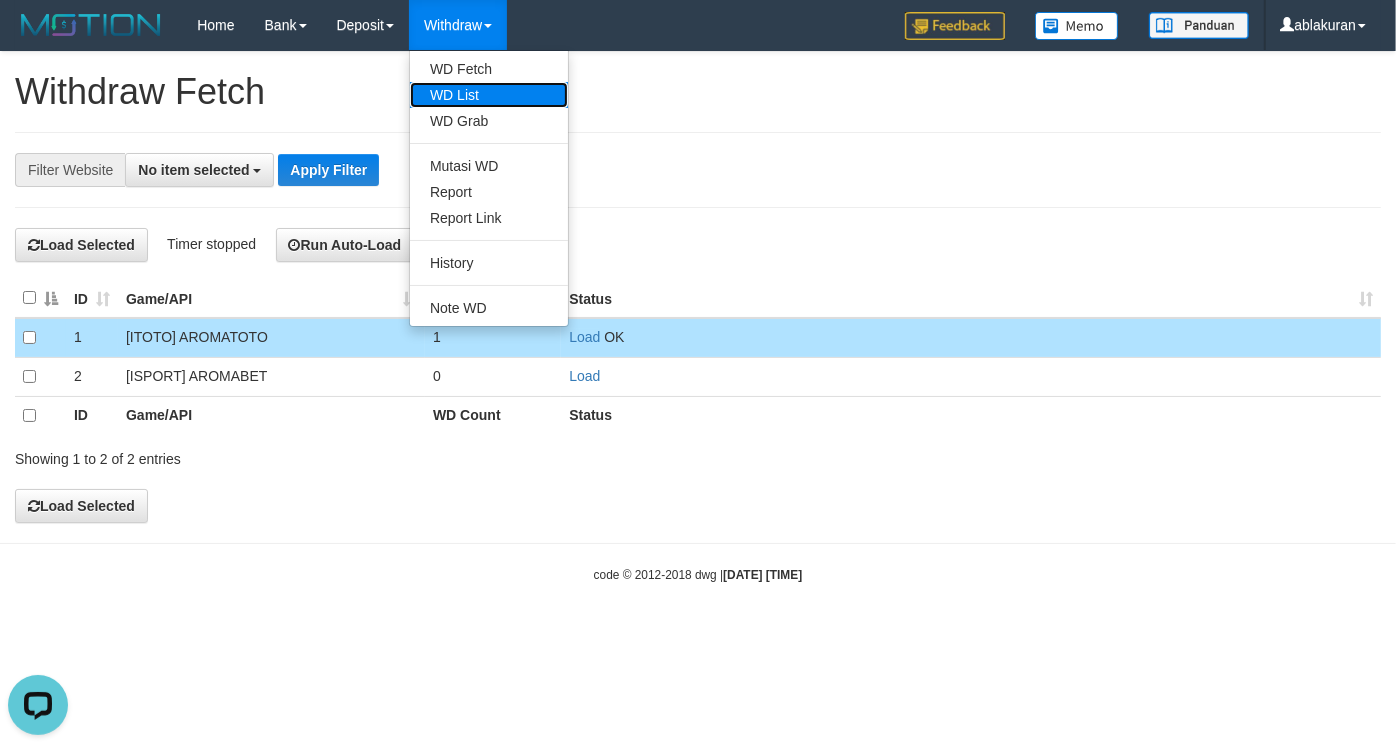 click on "WD List" at bounding box center (489, 95) 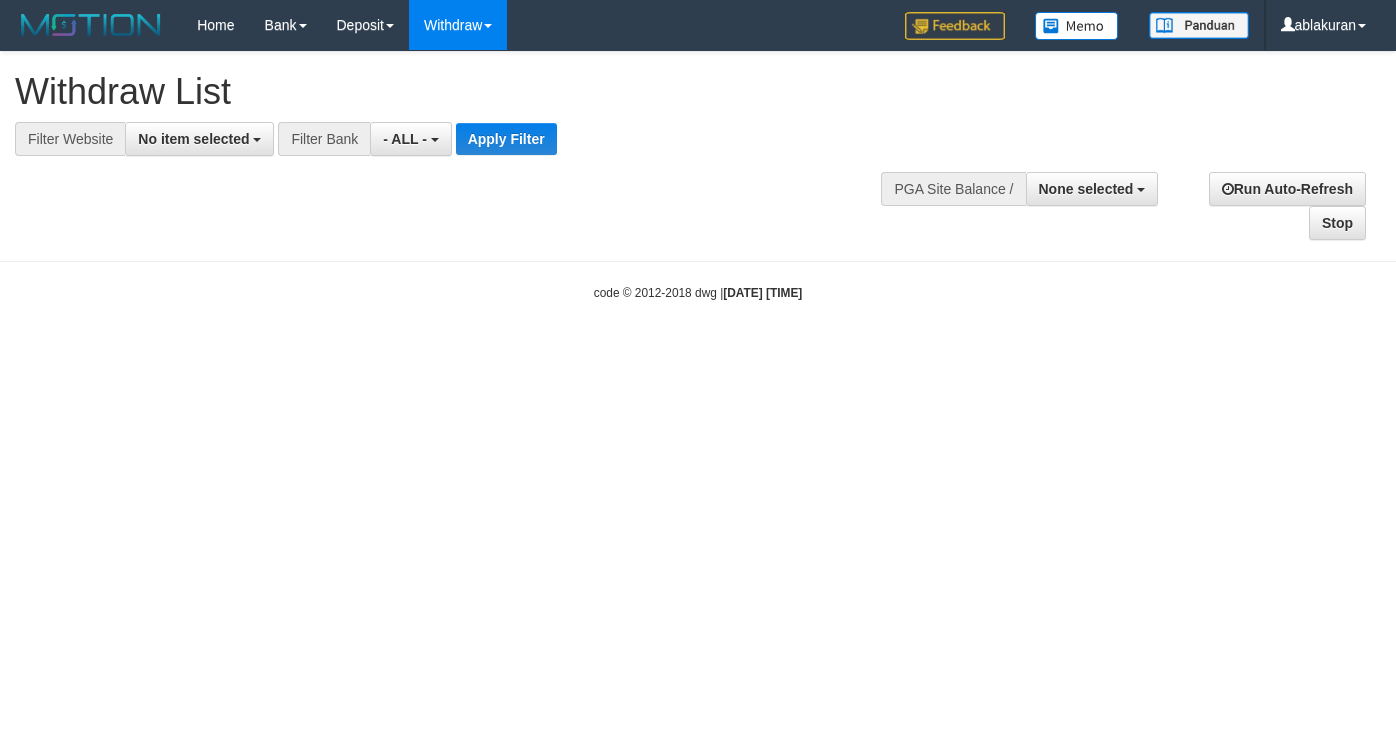 select 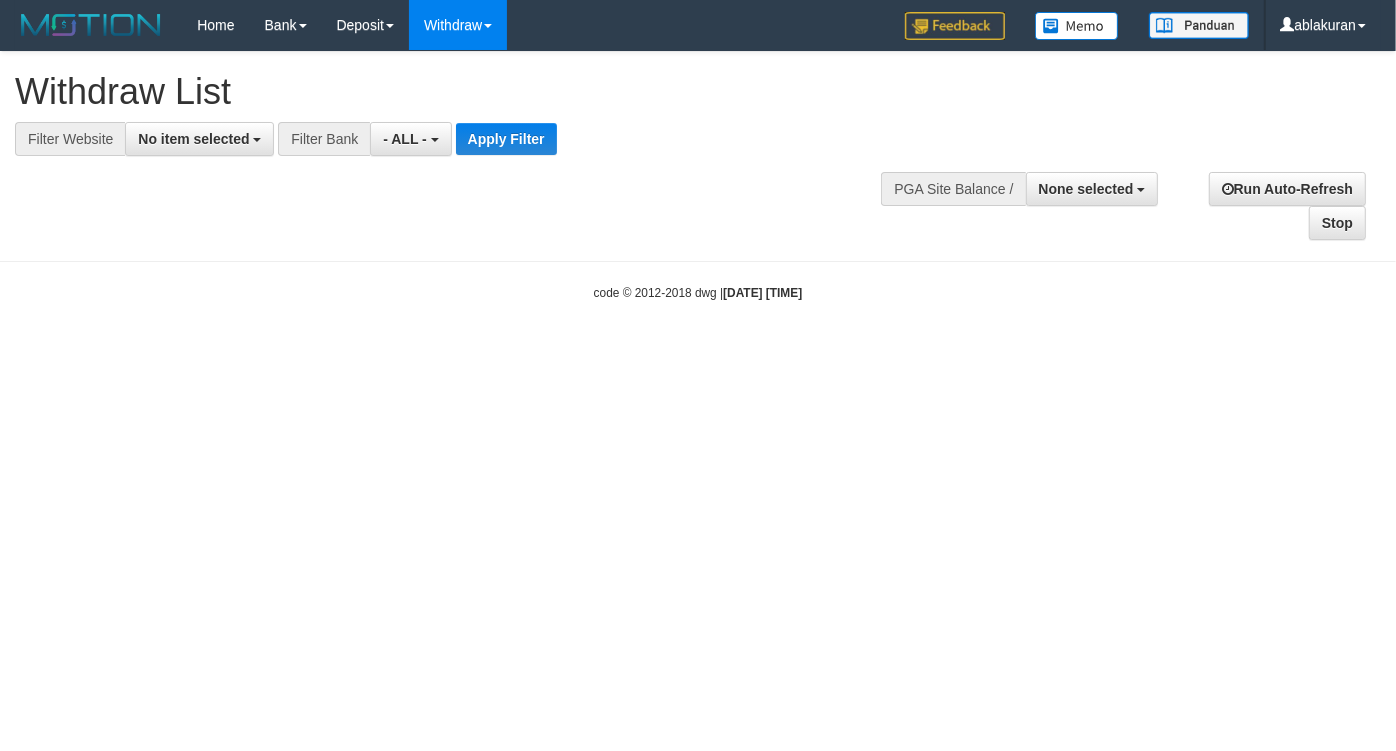 click on "Filter Bank" at bounding box center [324, 139] 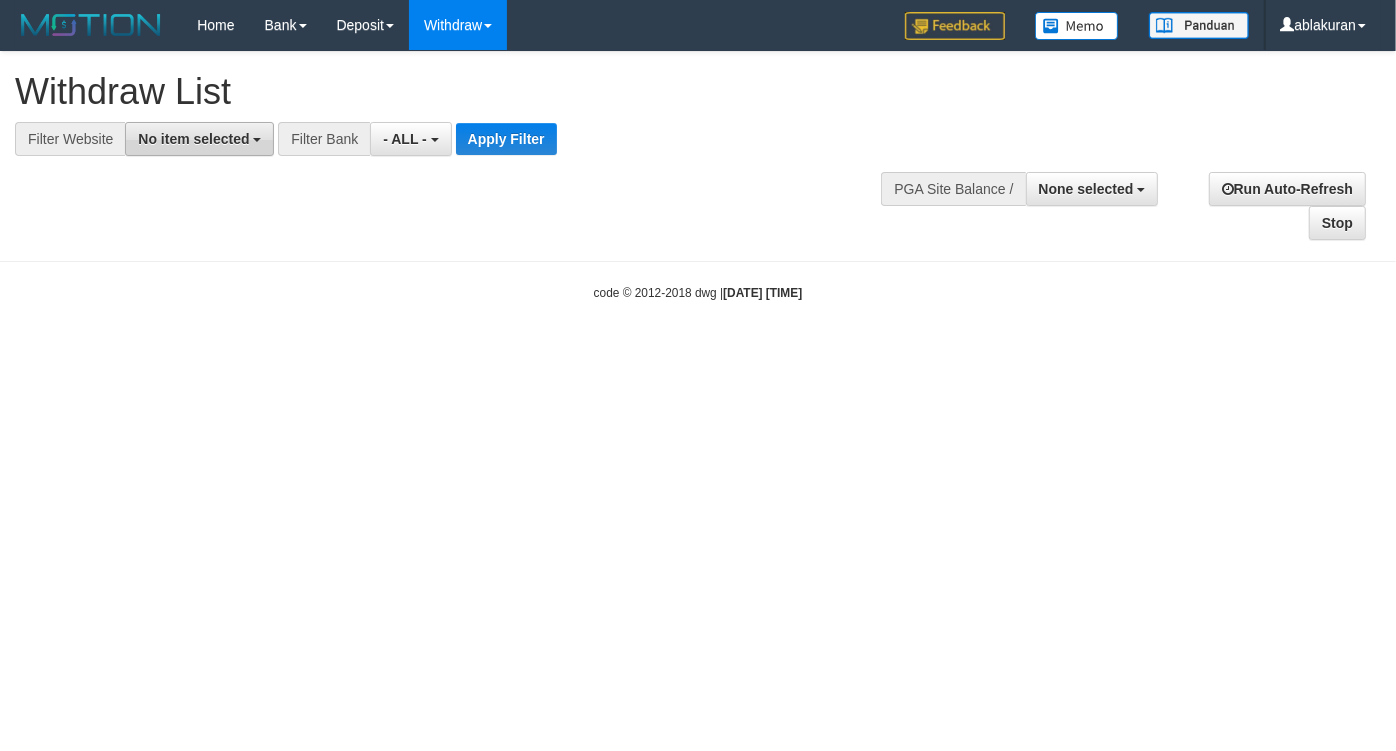 click on "No item selected" at bounding box center (199, 139) 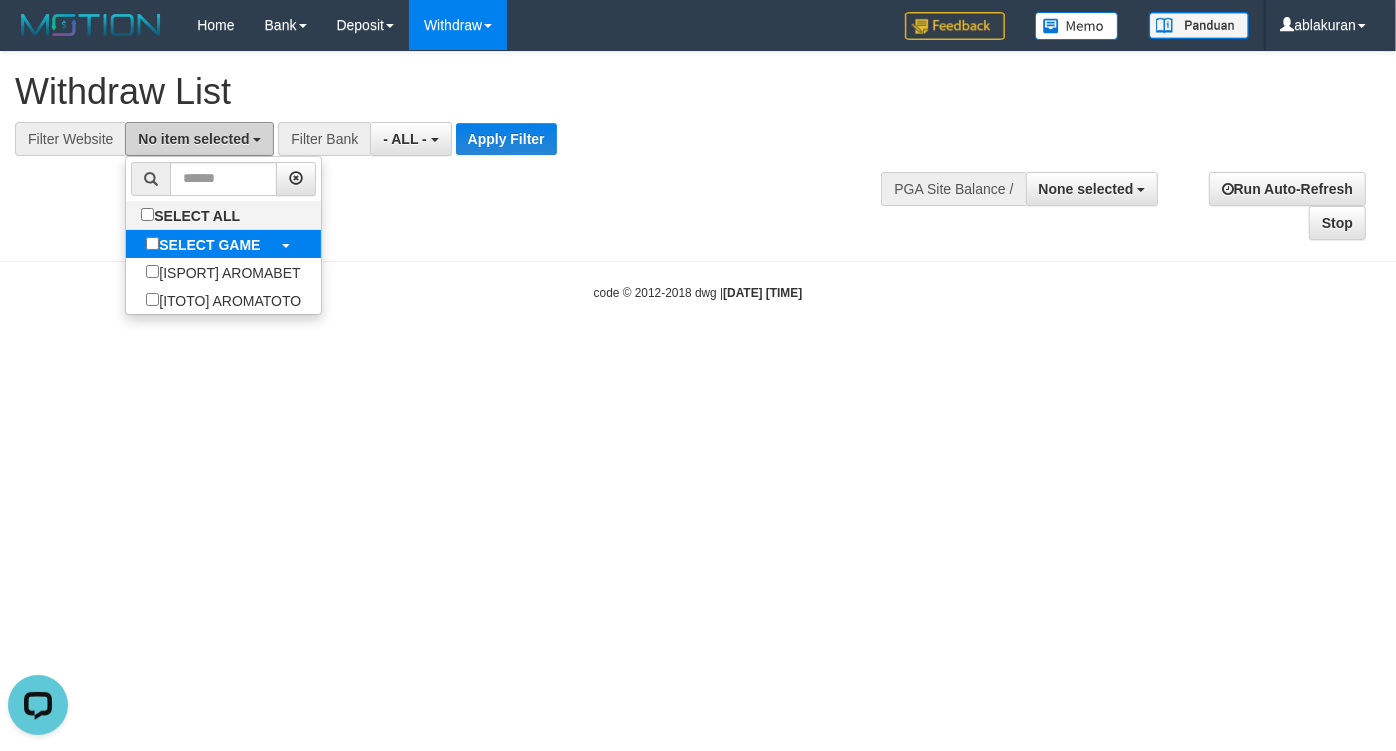 scroll, scrollTop: 0, scrollLeft: 0, axis: both 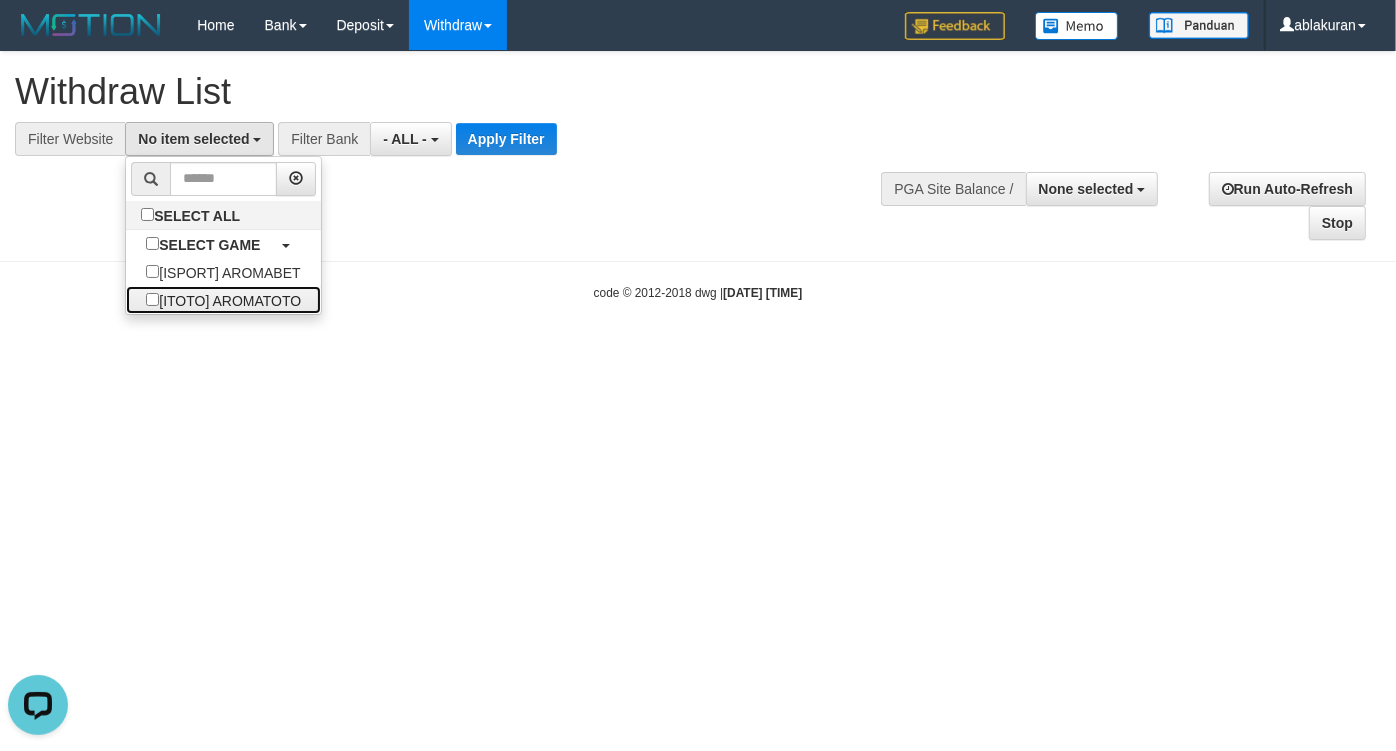 drag, startPoint x: 268, startPoint y: 305, endPoint x: 498, endPoint y: 201, distance: 252.42029 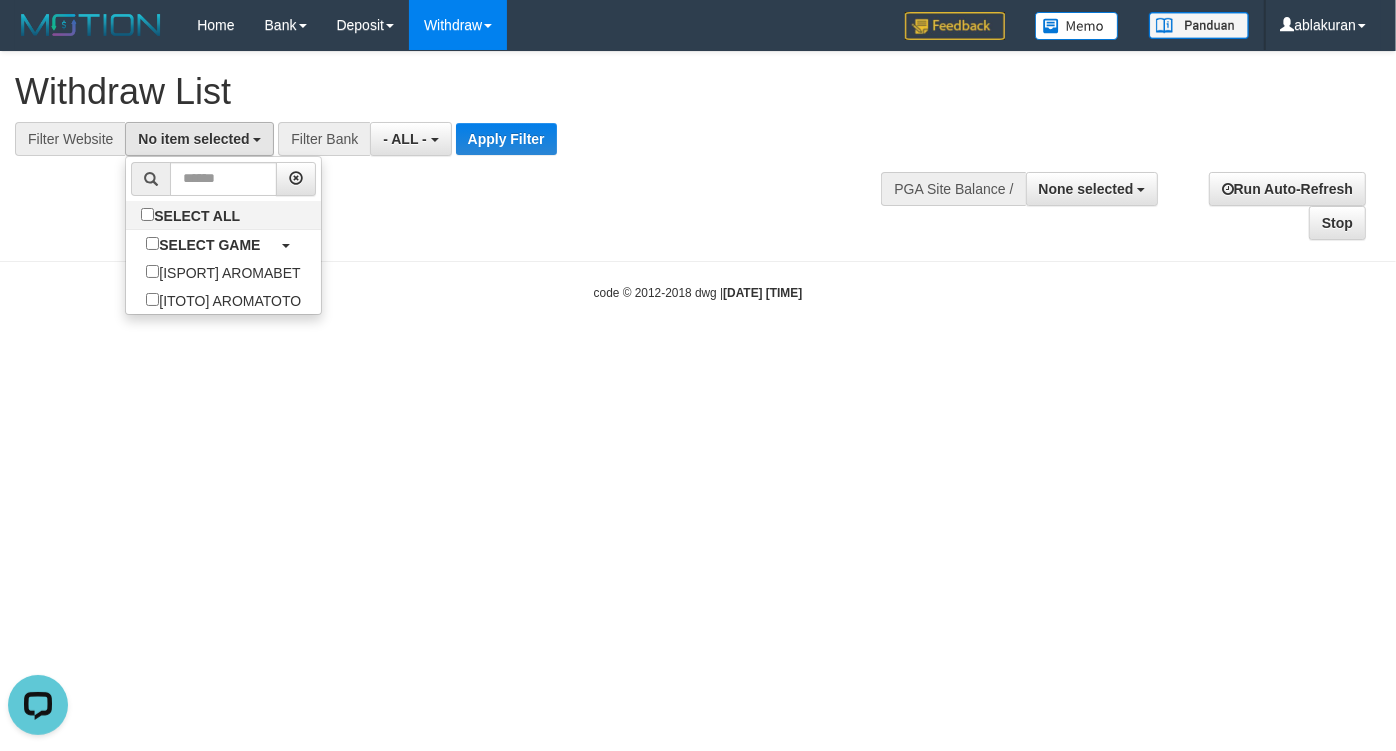 select on "***" 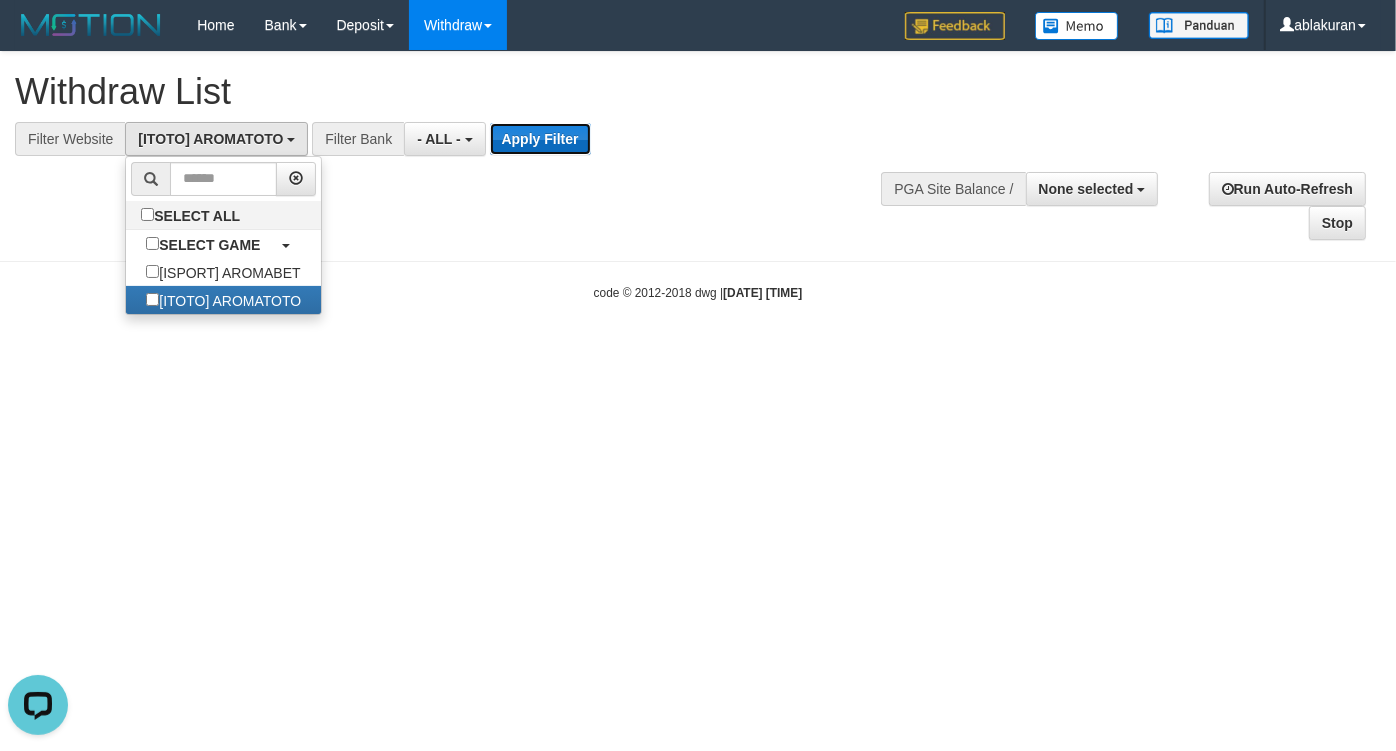 click on "Apply Filter" at bounding box center (540, 139) 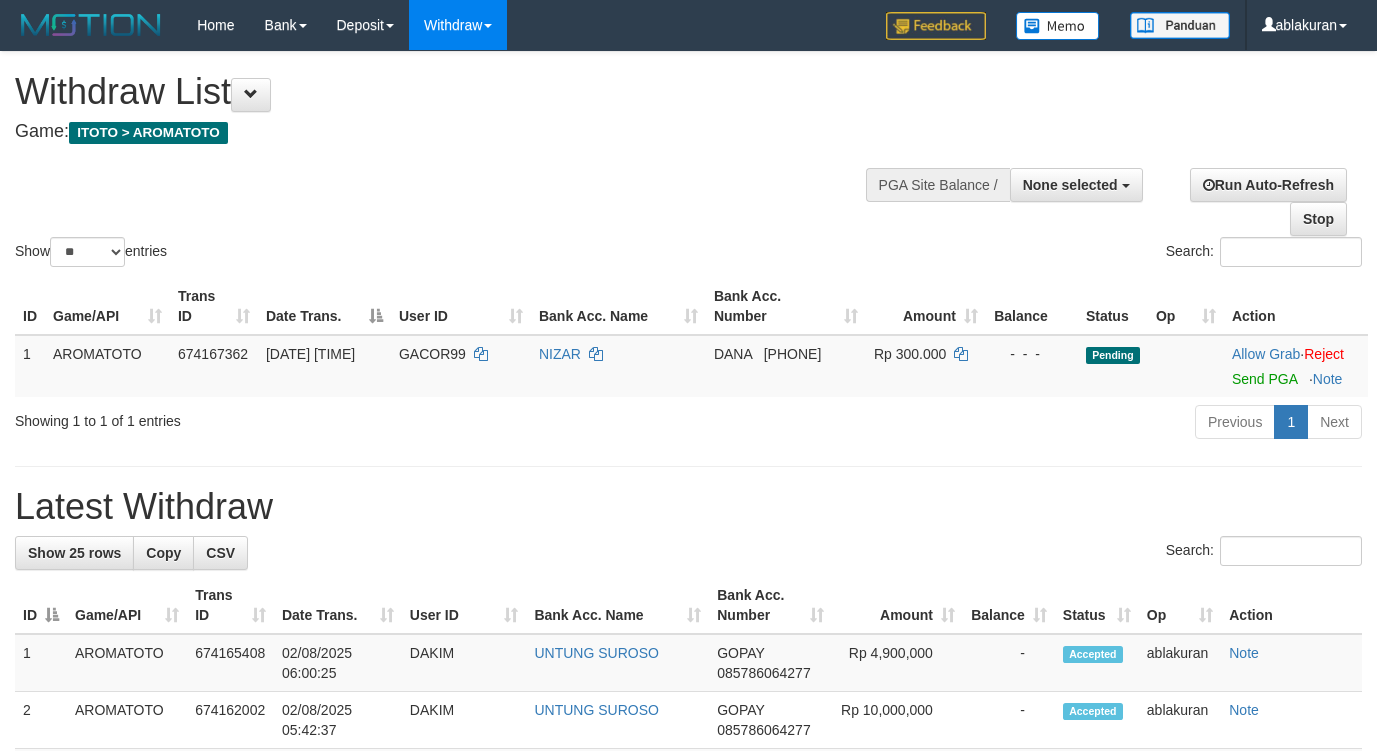 select 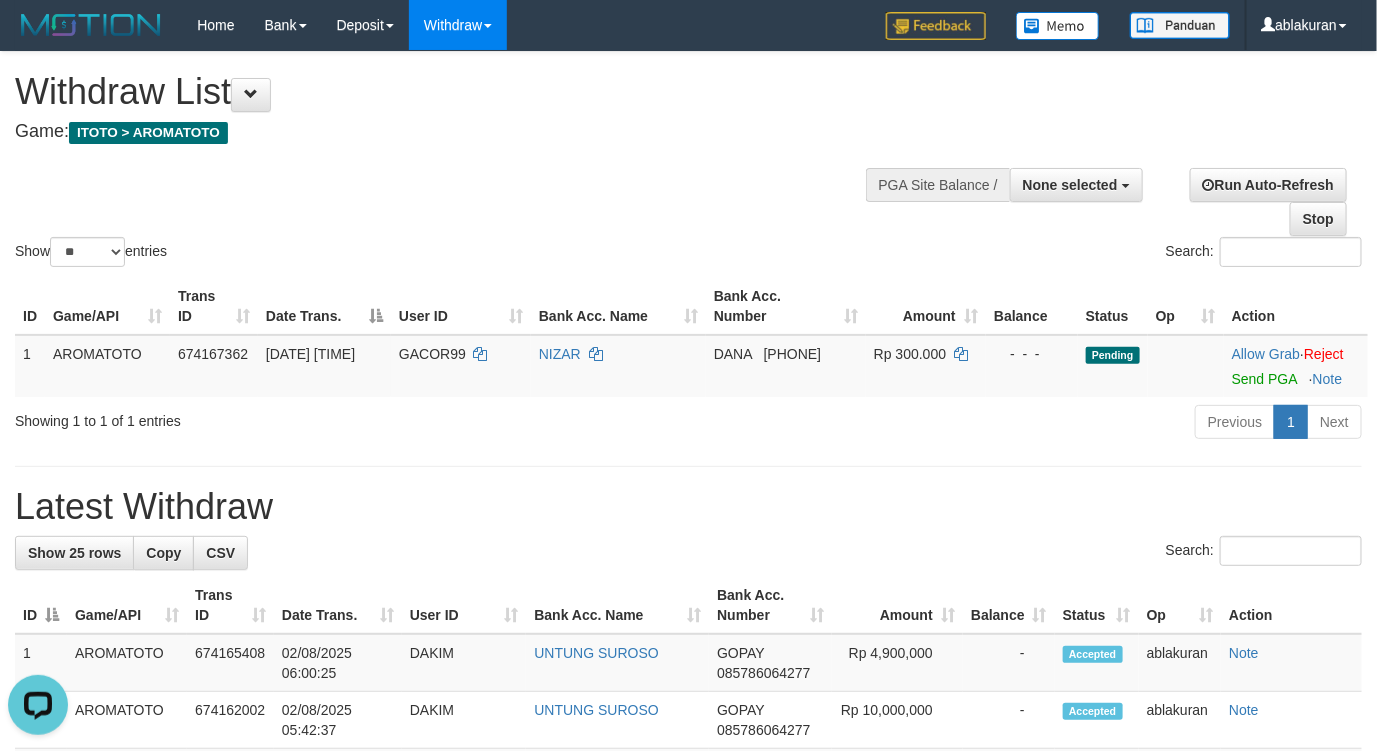 scroll, scrollTop: 0, scrollLeft: 0, axis: both 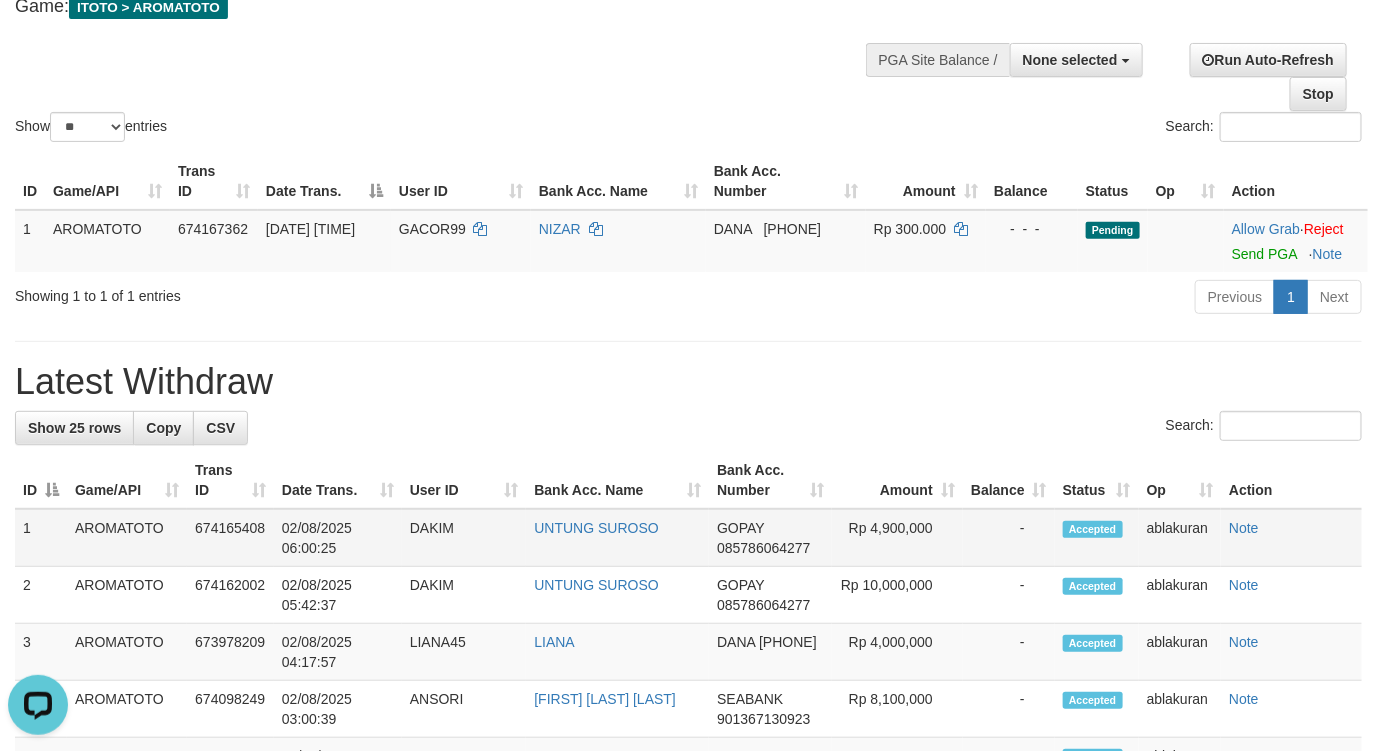 click on "DAKIM" at bounding box center [464, 538] 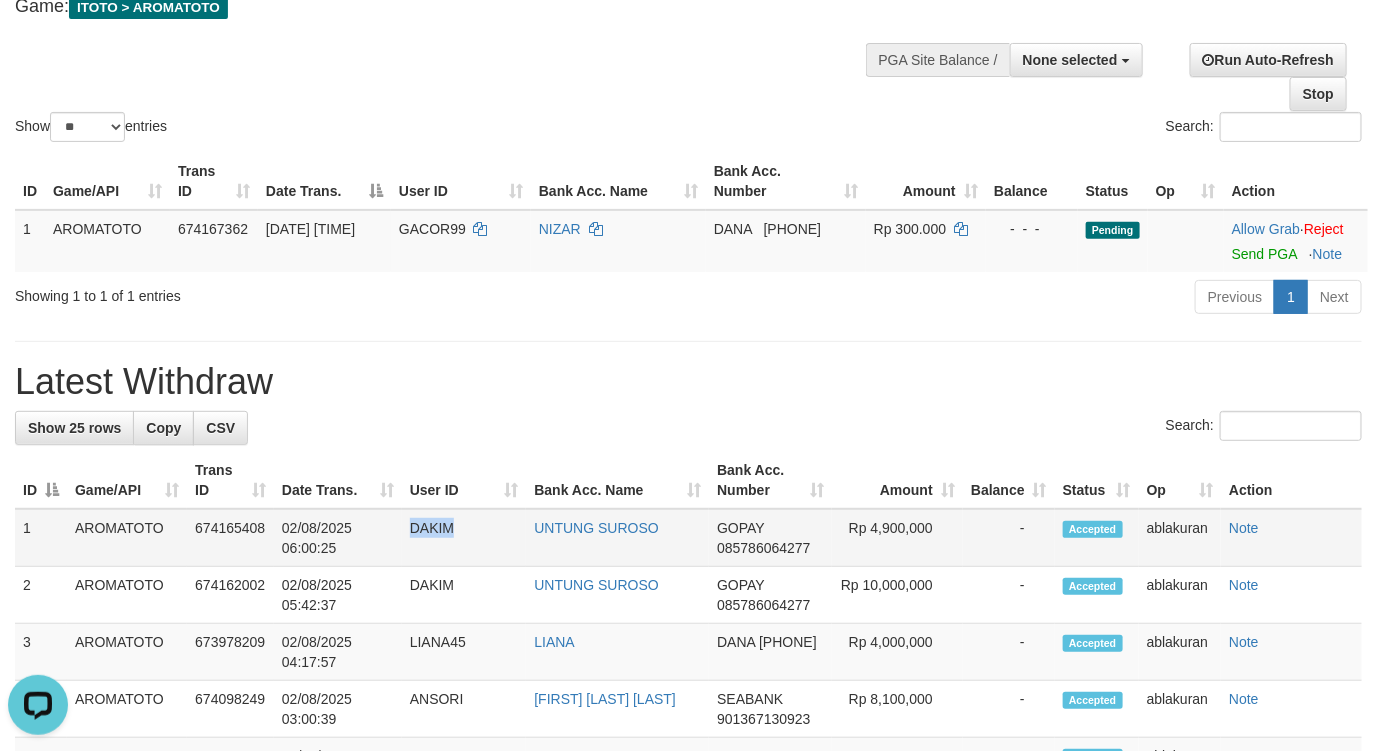 click on "DAKIM" at bounding box center (464, 538) 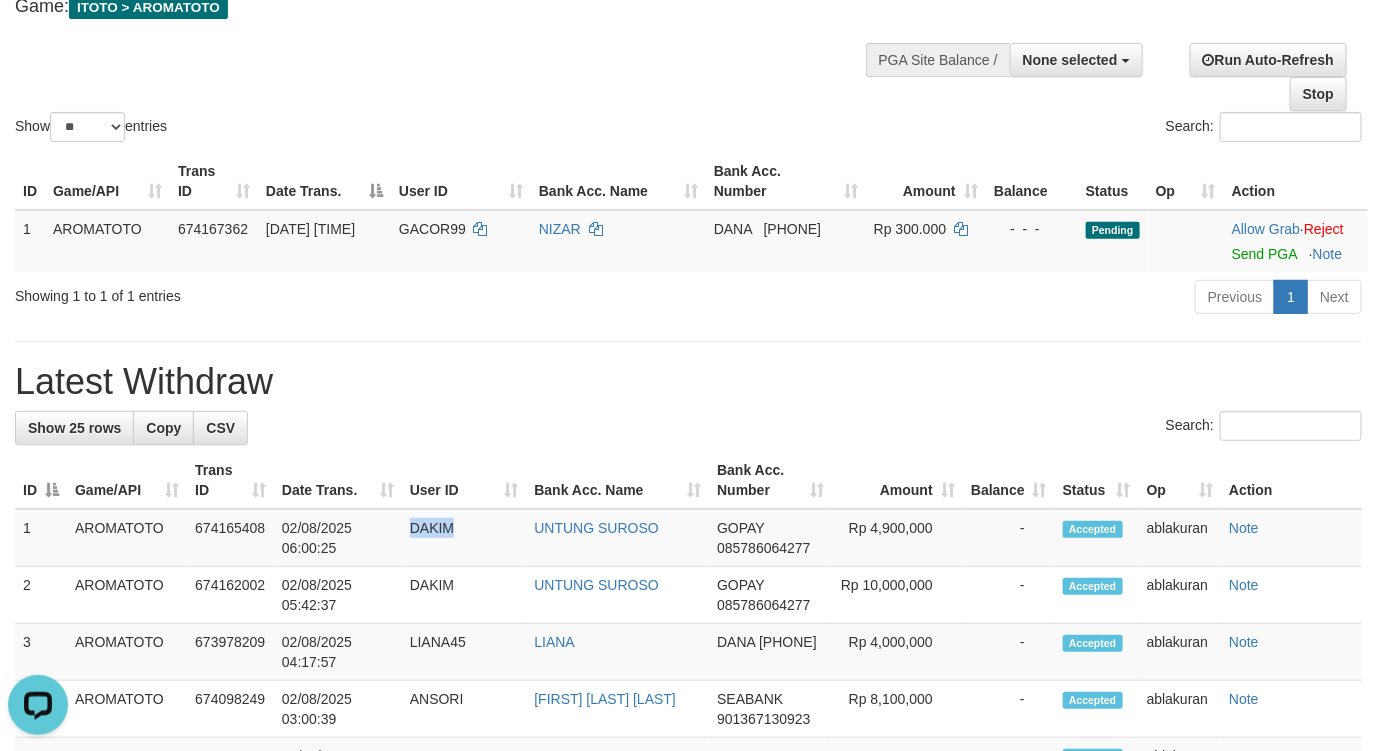 copy on "DAKIM" 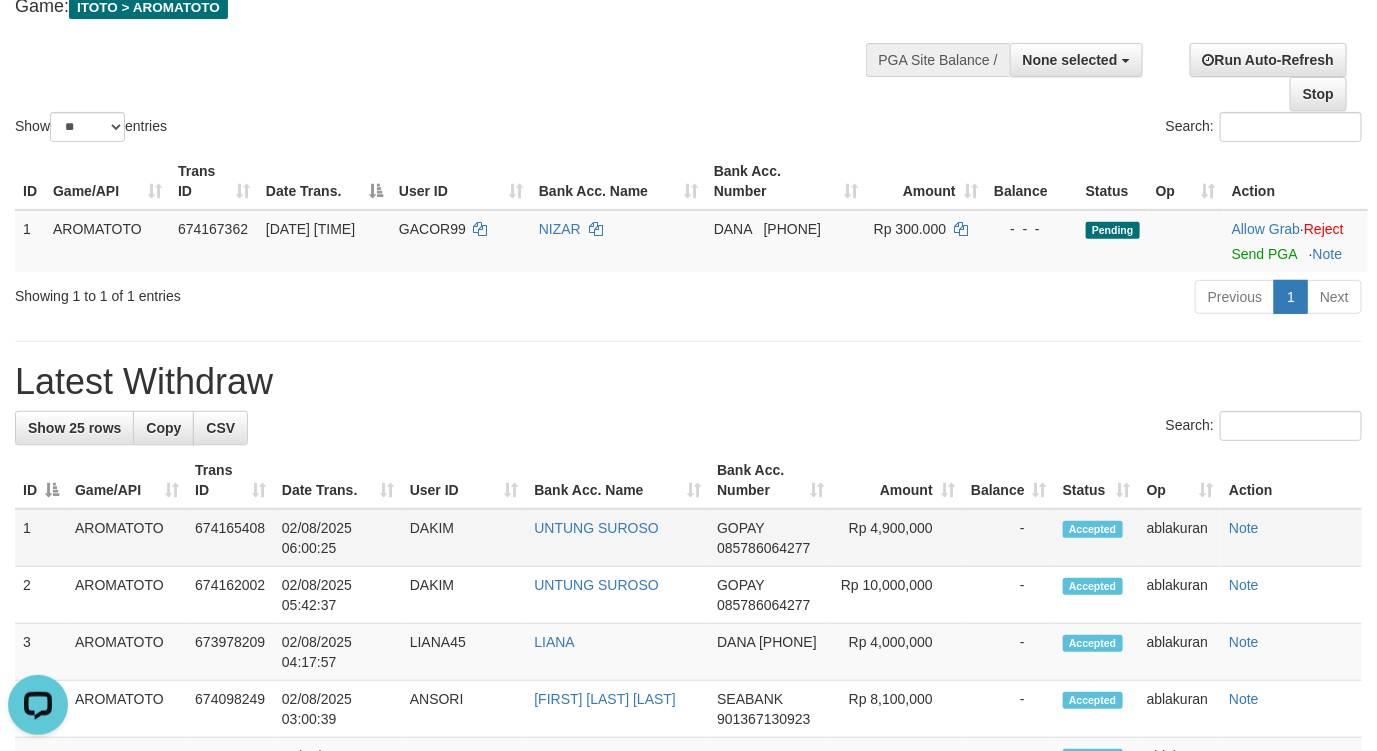 click on "Rp 4,900,000" at bounding box center (897, 538) 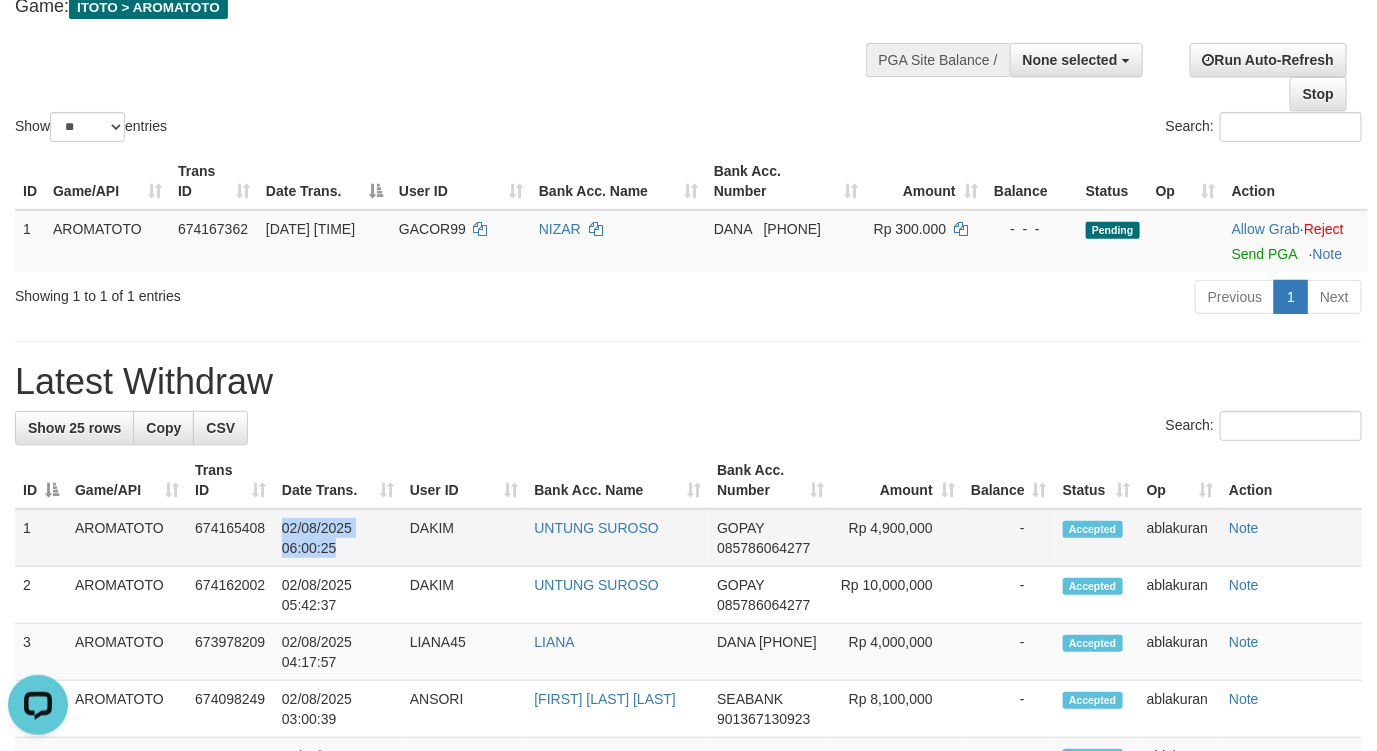 drag, startPoint x: 285, startPoint y: 531, endPoint x: 348, endPoint y: 576, distance: 77.42093 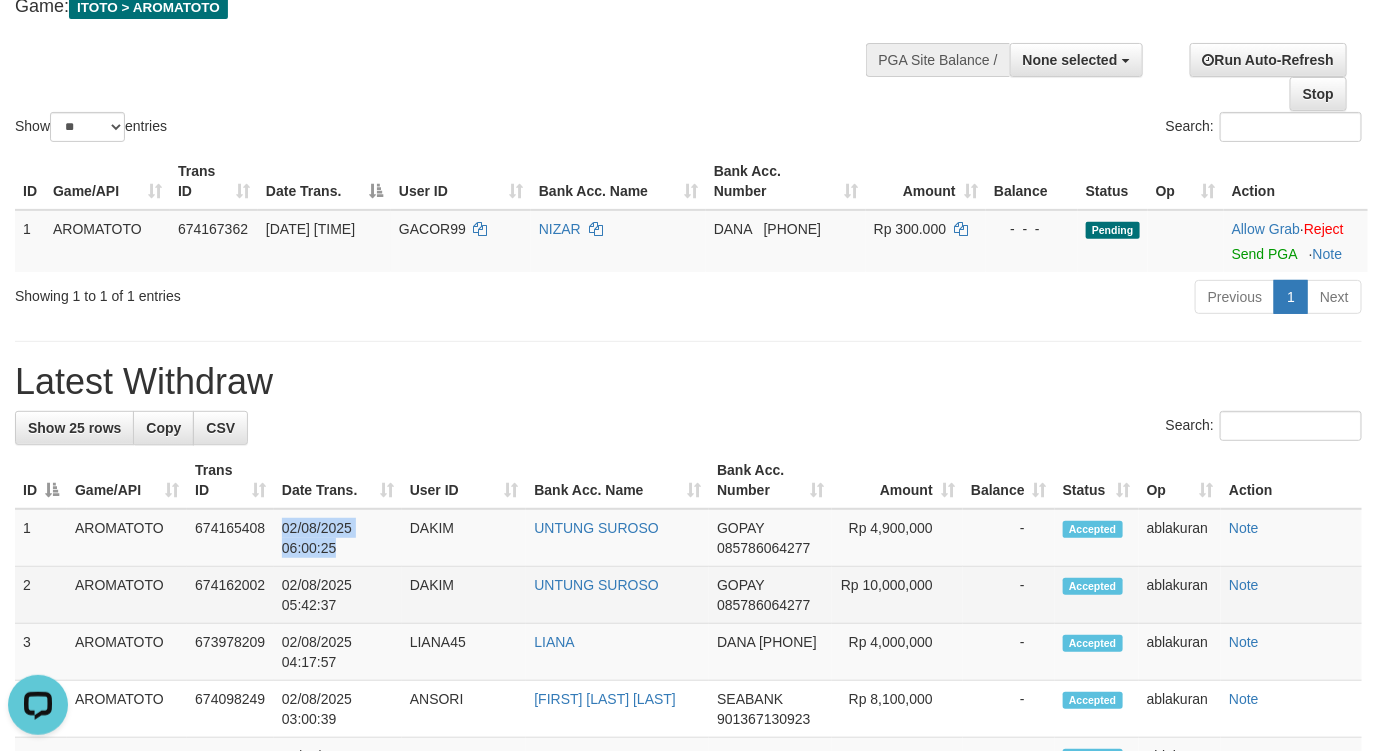 copy on "02/08/2025 06:00:25" 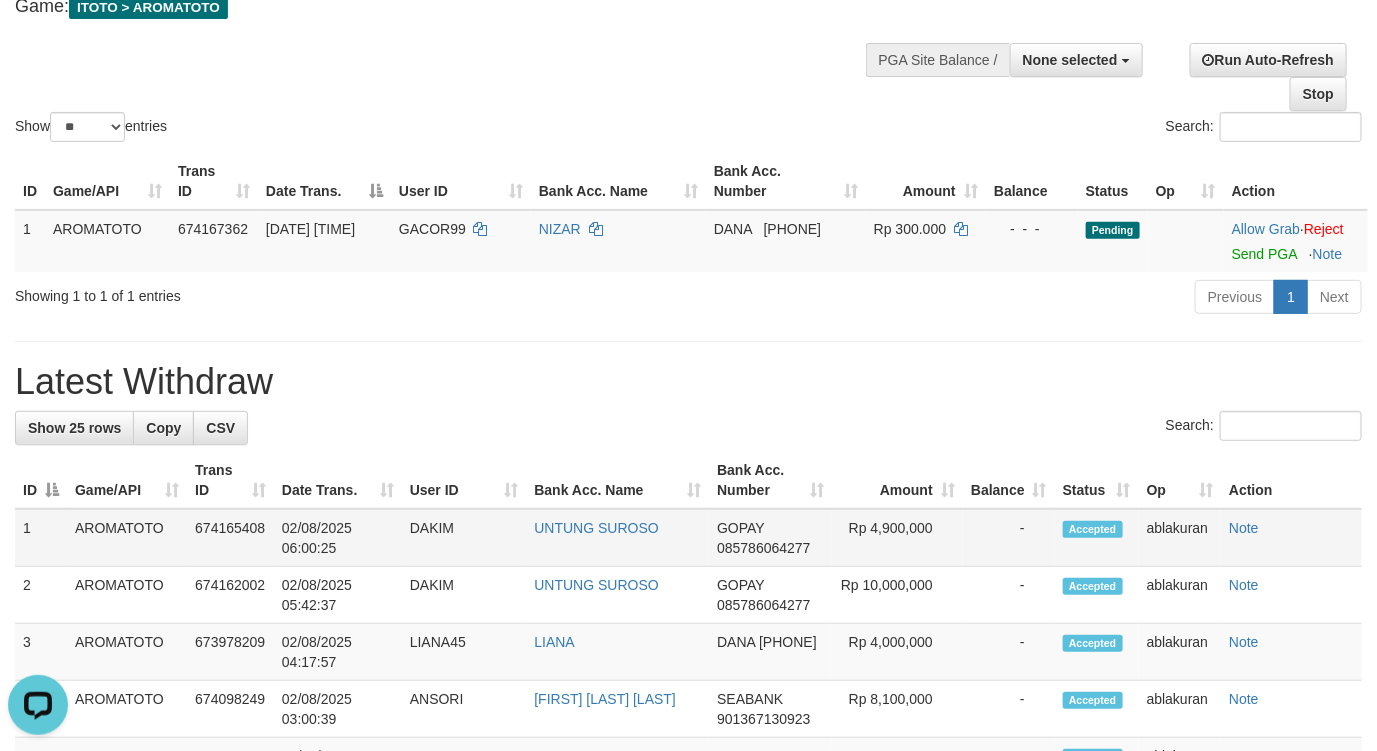 click on "Rp 4,900,000" at bounding box center [897, 538] 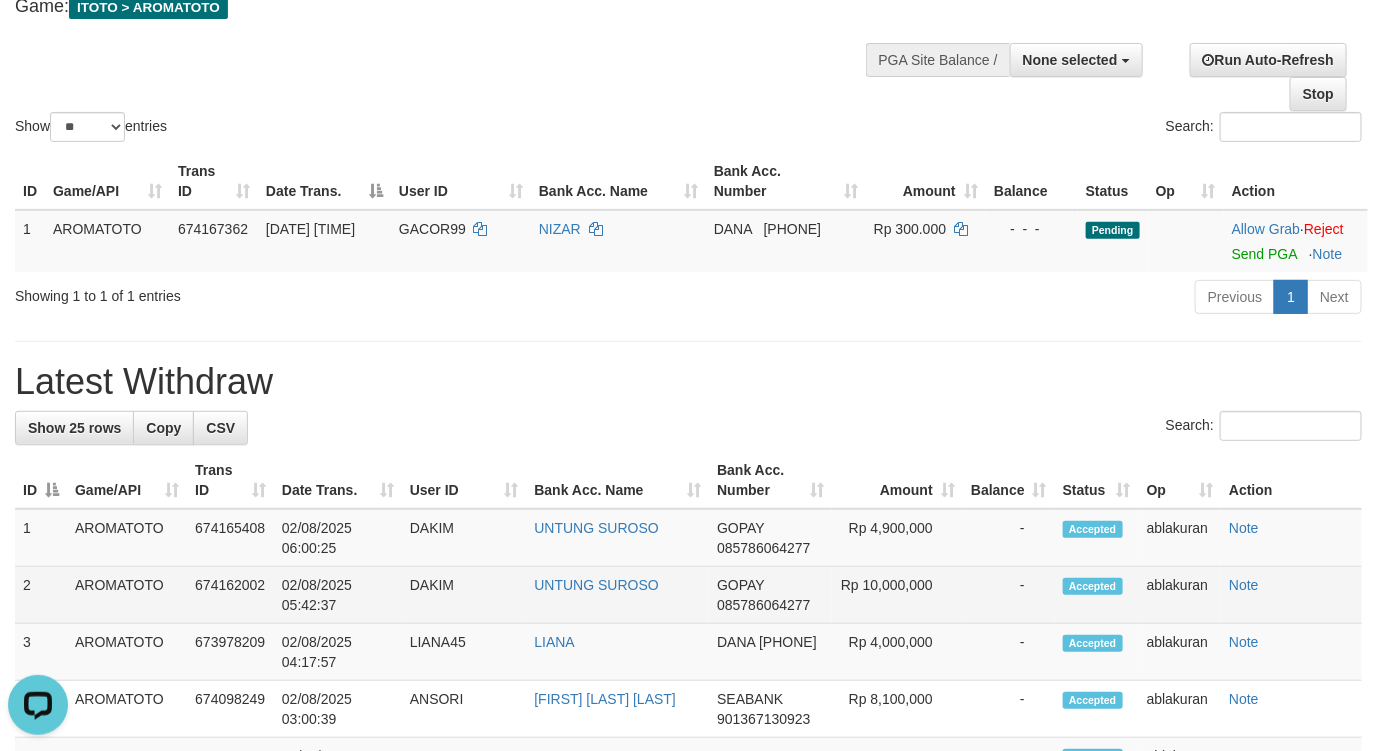 copy on "4,900,000" 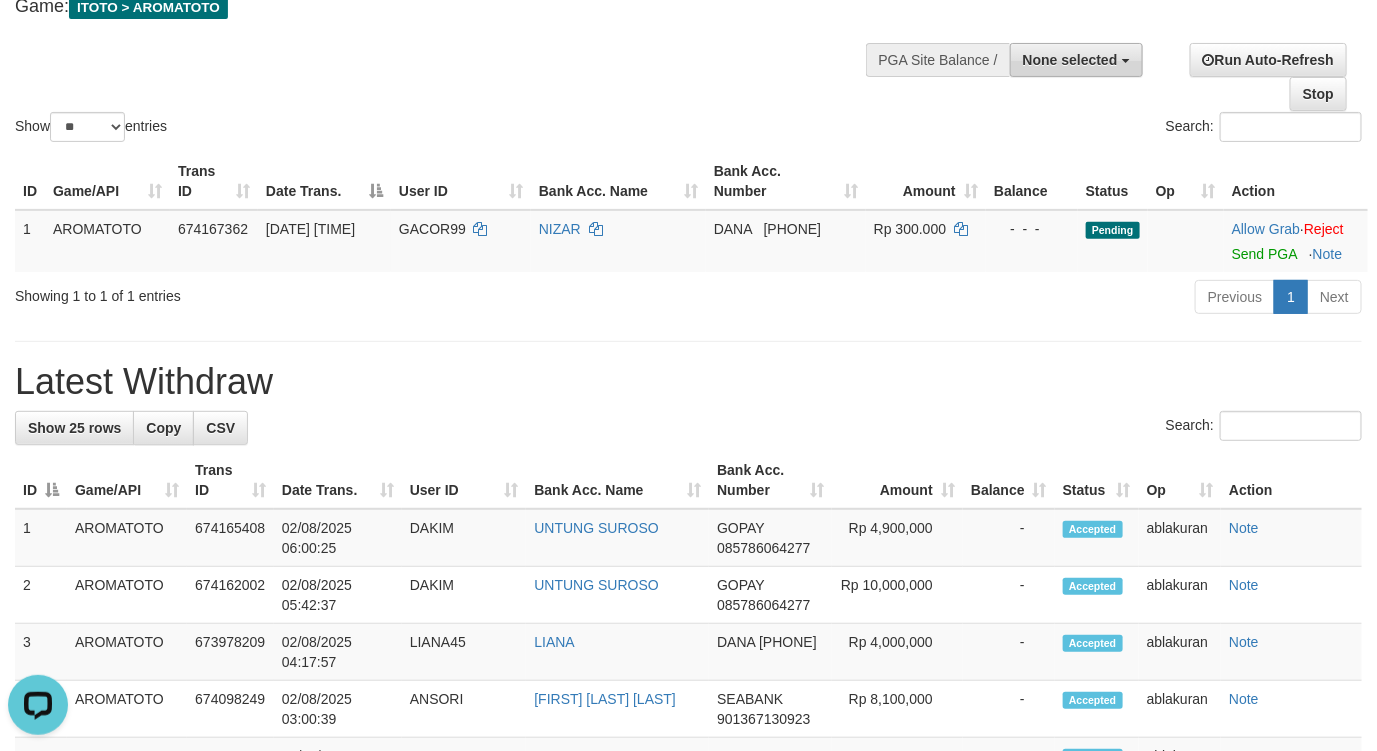 click on "None selected" at bounding box center [1070, 60] 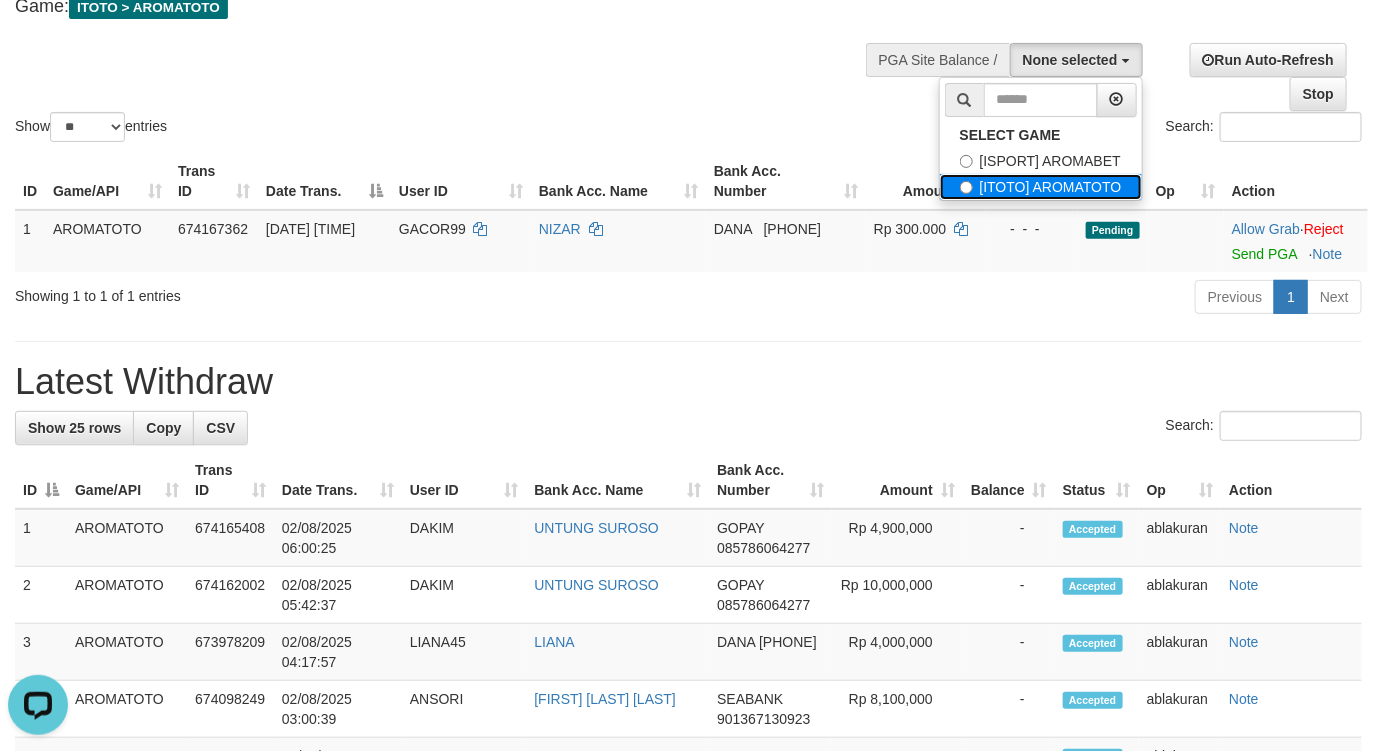 click on "[ITOTO] AROMATOTO" at bounding box center [1041, 187] 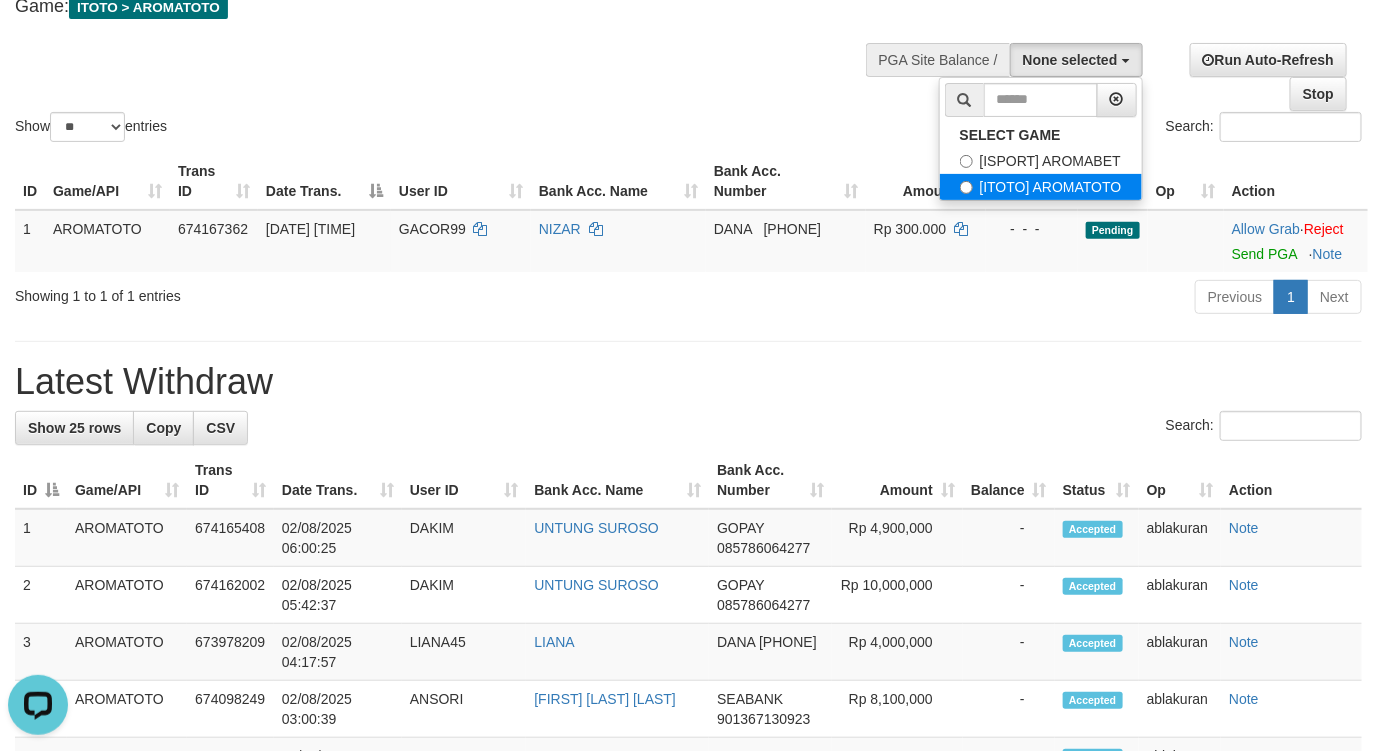 select on "***" 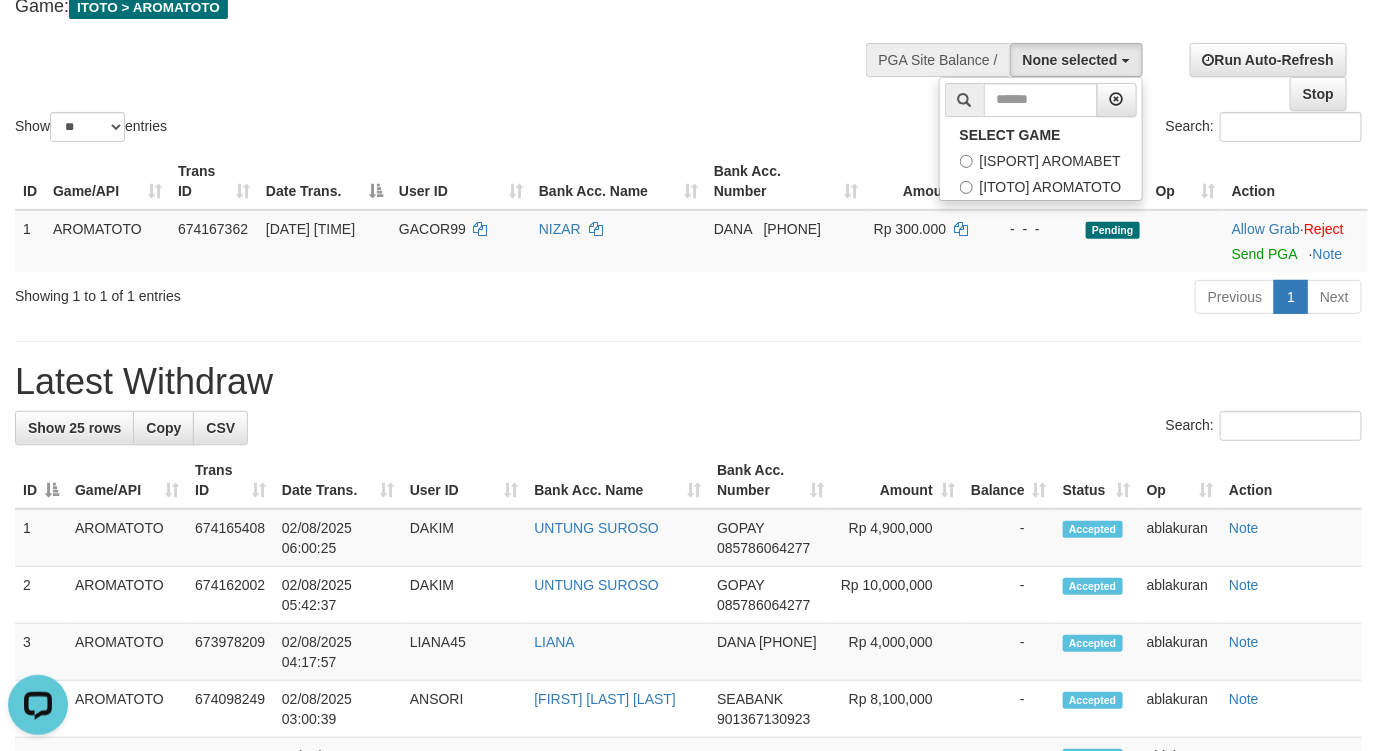 scroll, scrollTop: 35, scrollLeft: 0, axis: vertical 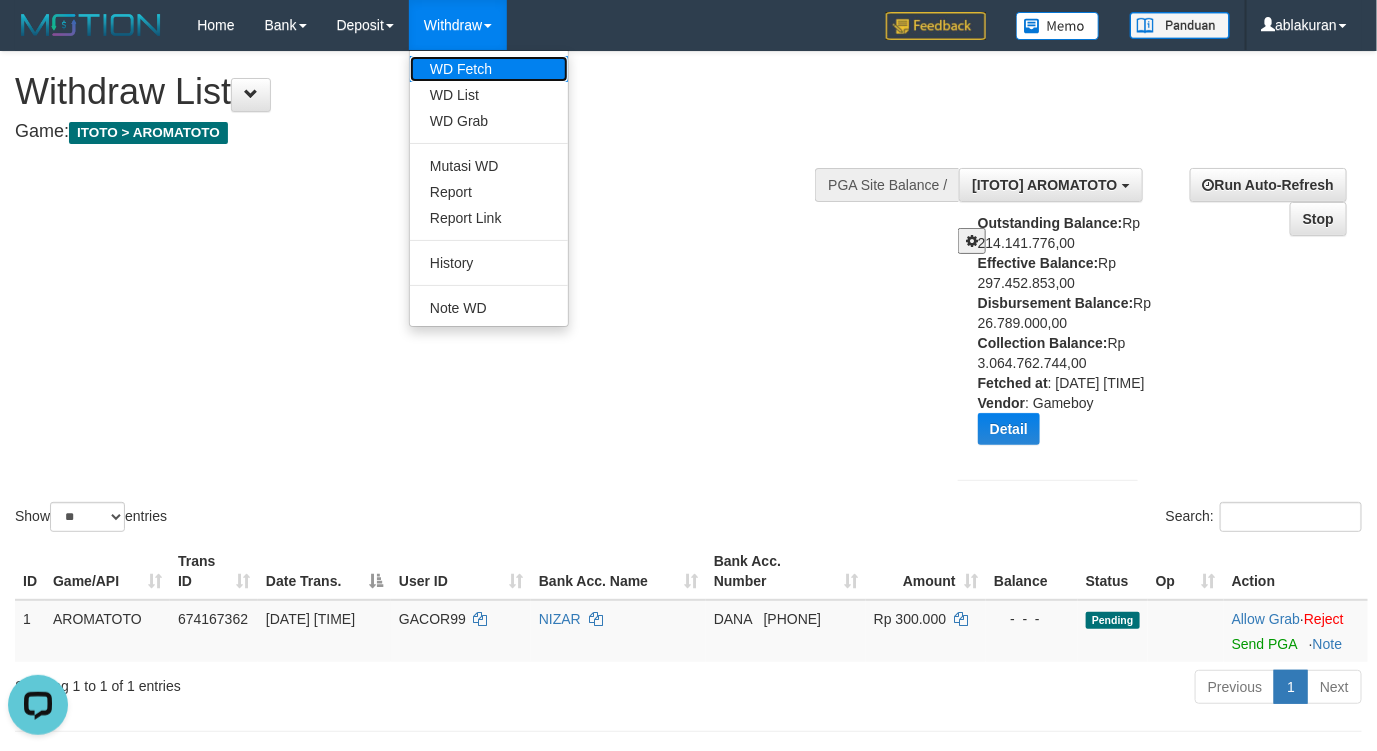 click on "WD Fetch" at bounding box center [489, 69] 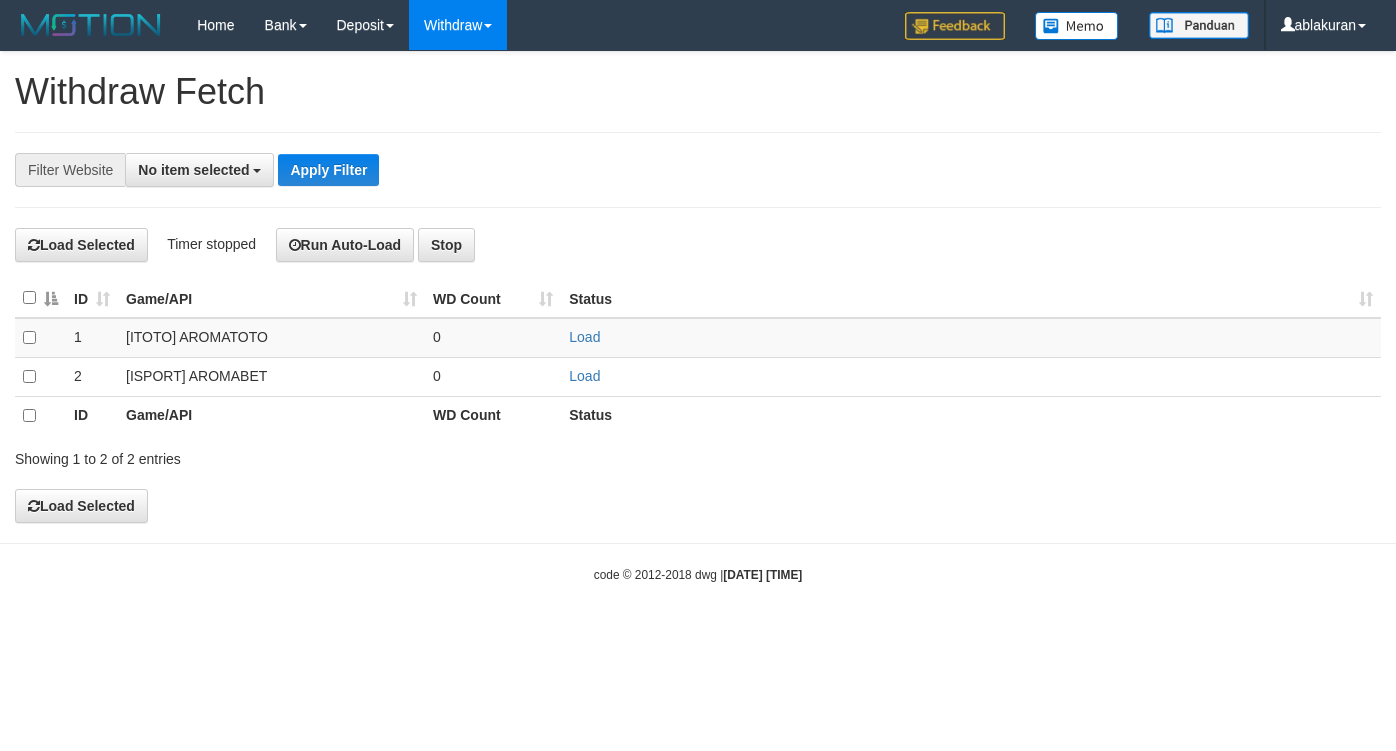 select 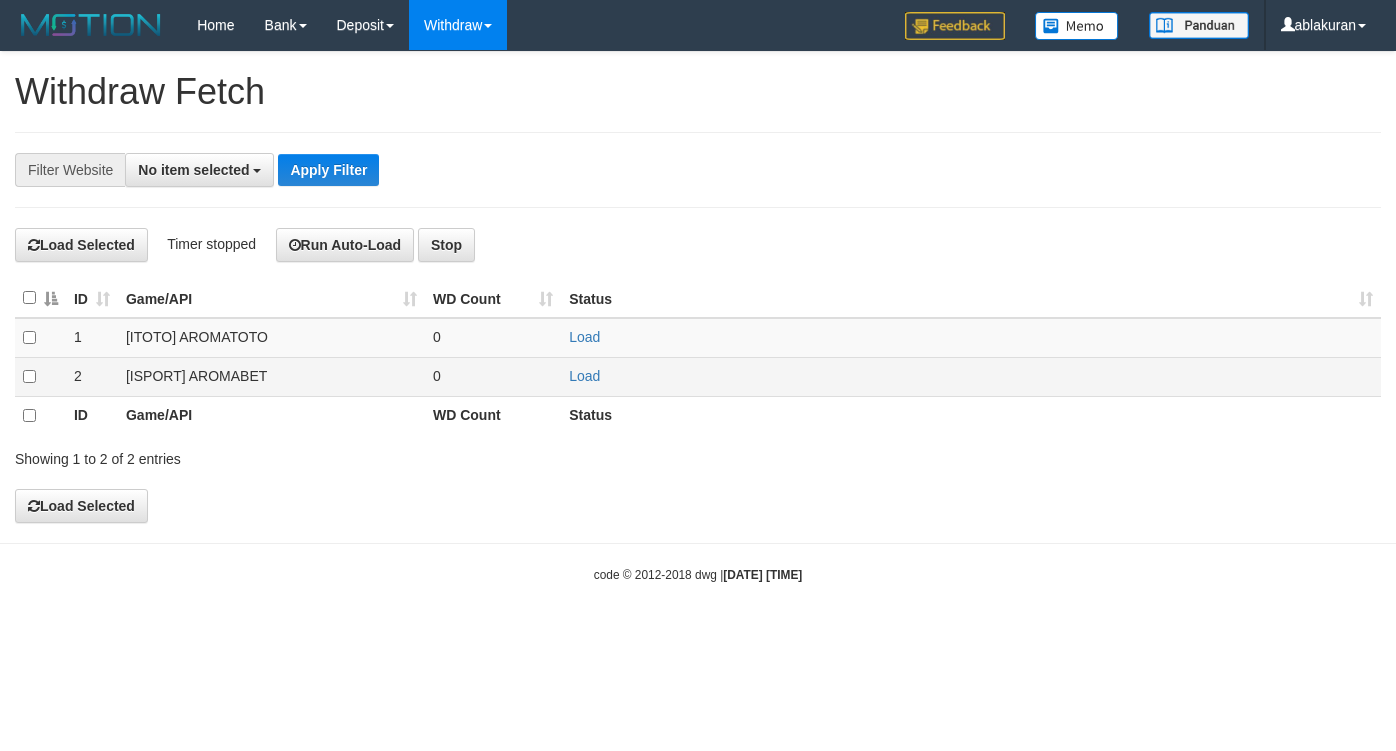 scroll, scrollTop: 0, scrollLeft: 0, axis: both 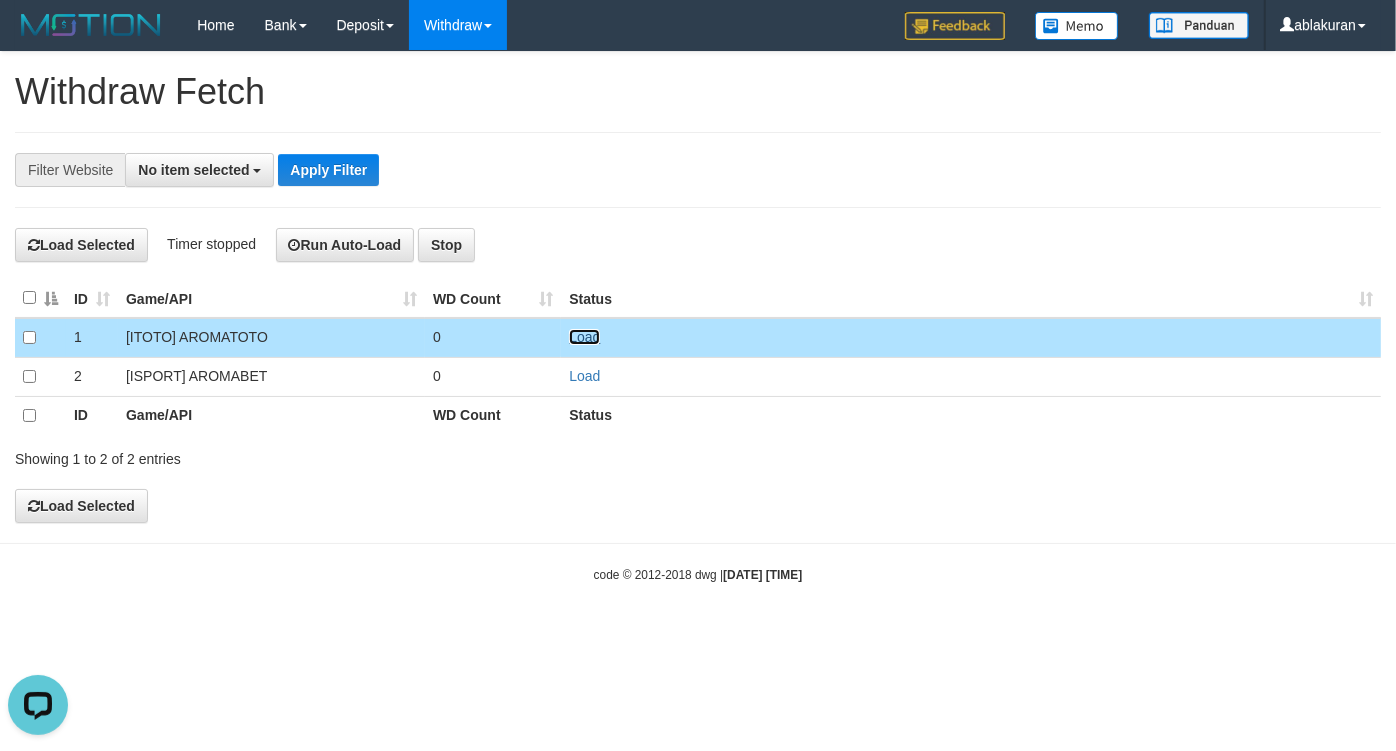 click on "Load" at bounding box center [584, 337] 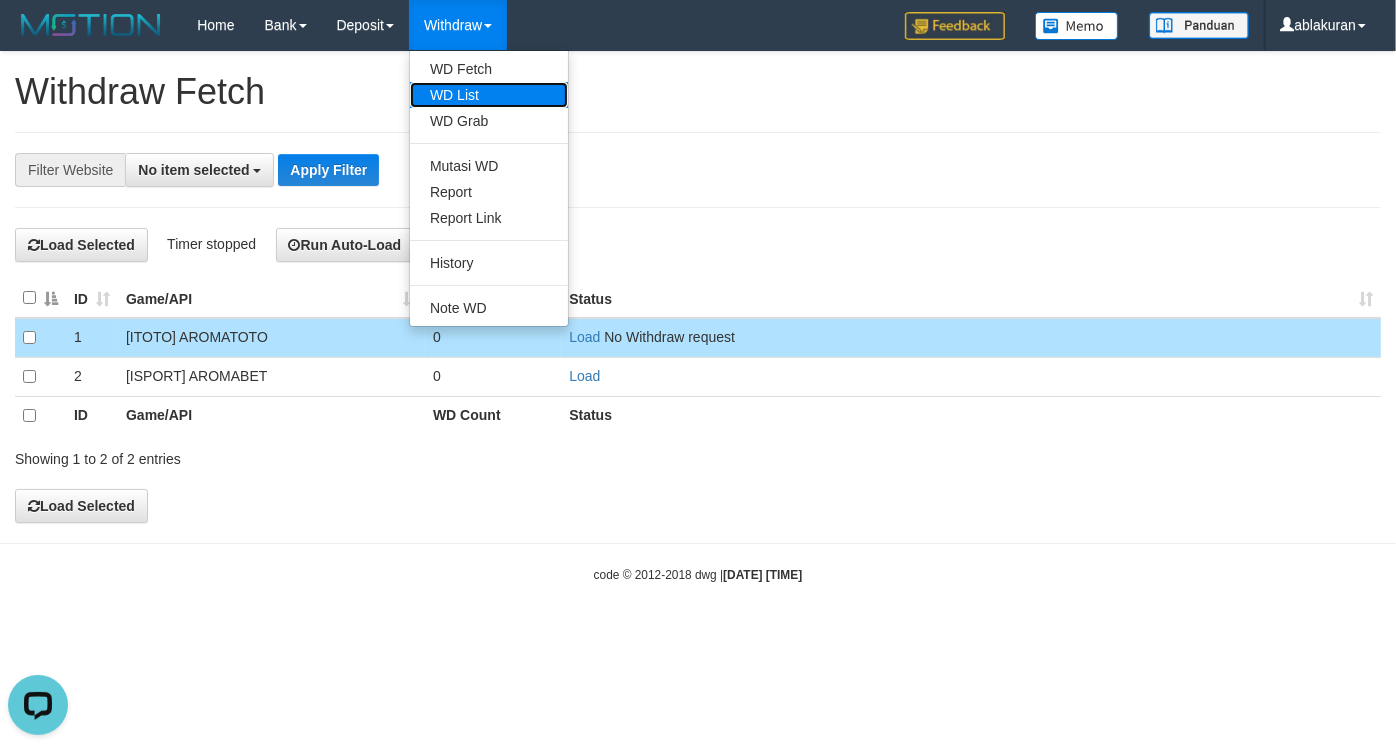 click on "WD List" at bounding box center (489, 95) 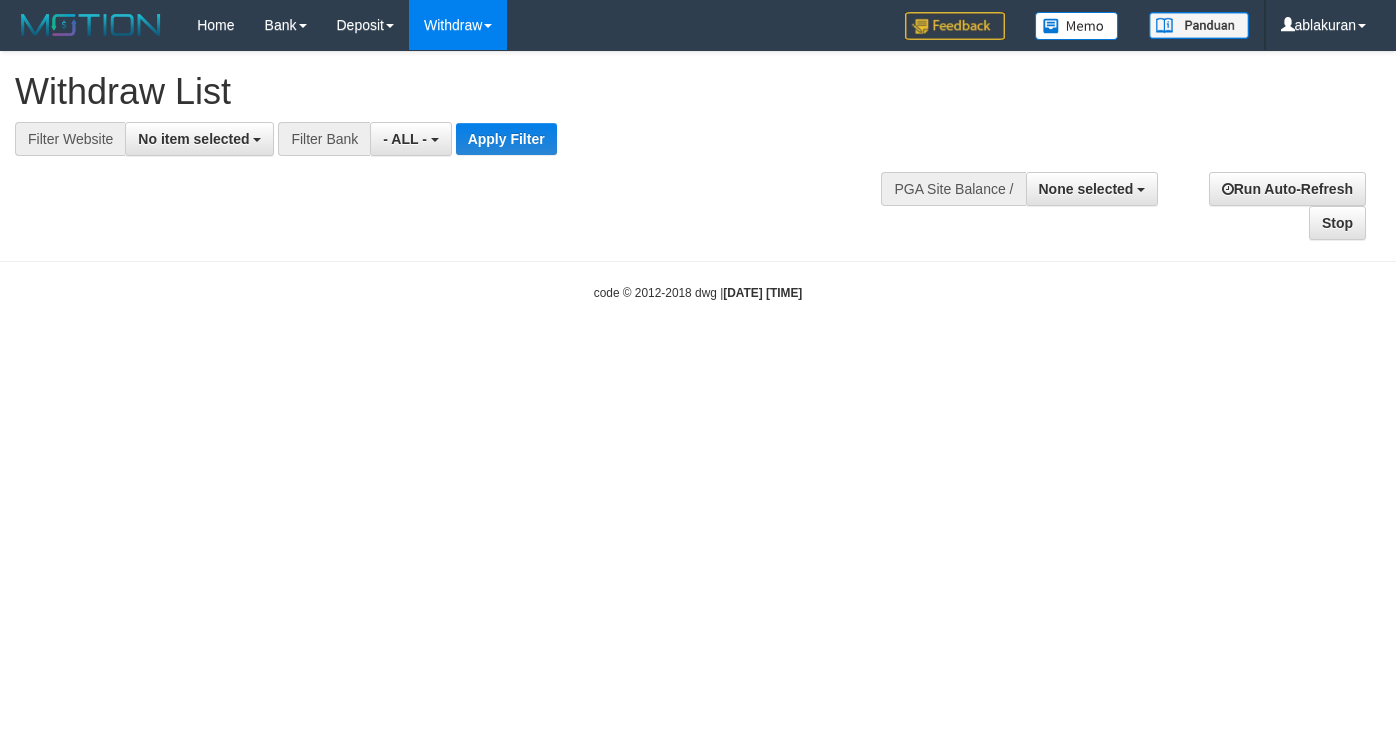 select 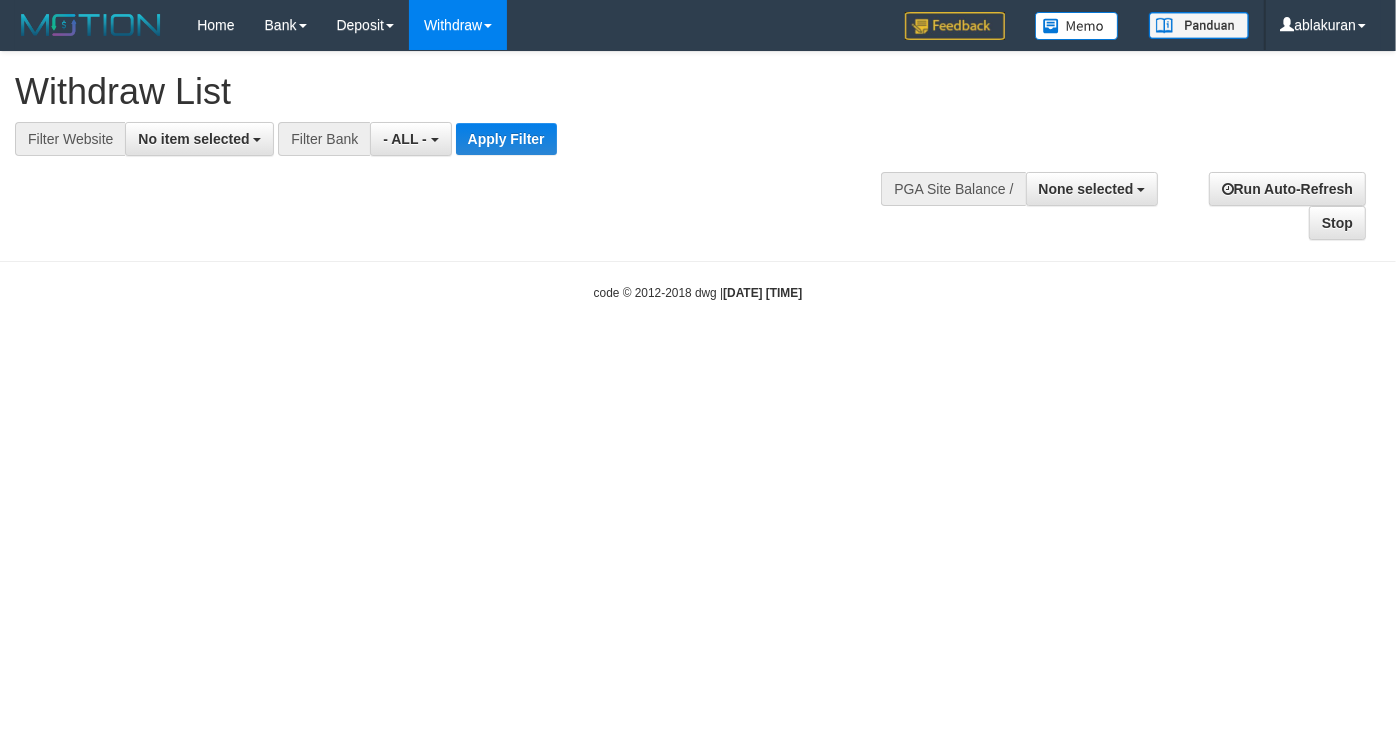 click at bounding box center [698, 156] 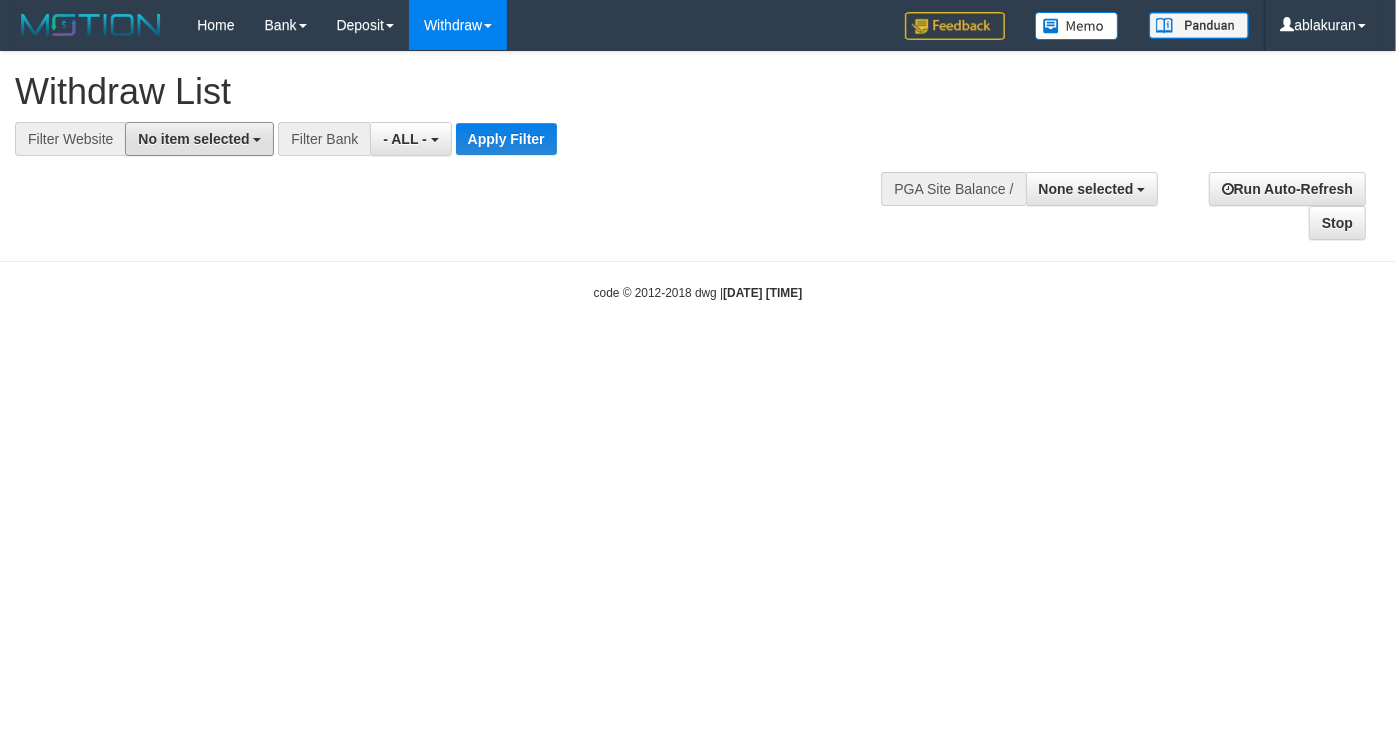 click on "**********" at bounding box center (698, 146) 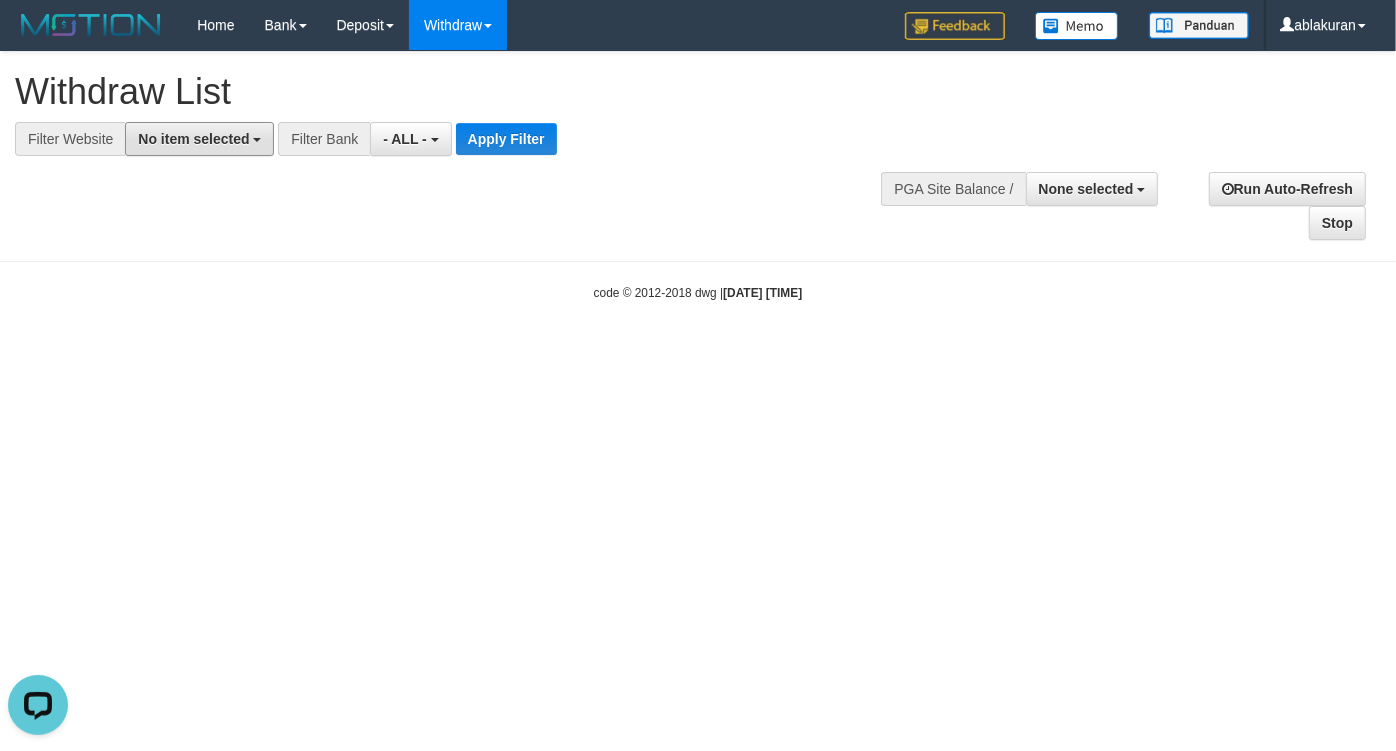 scroll, scrollTop: 0, scrollLeft: 0, axis: both 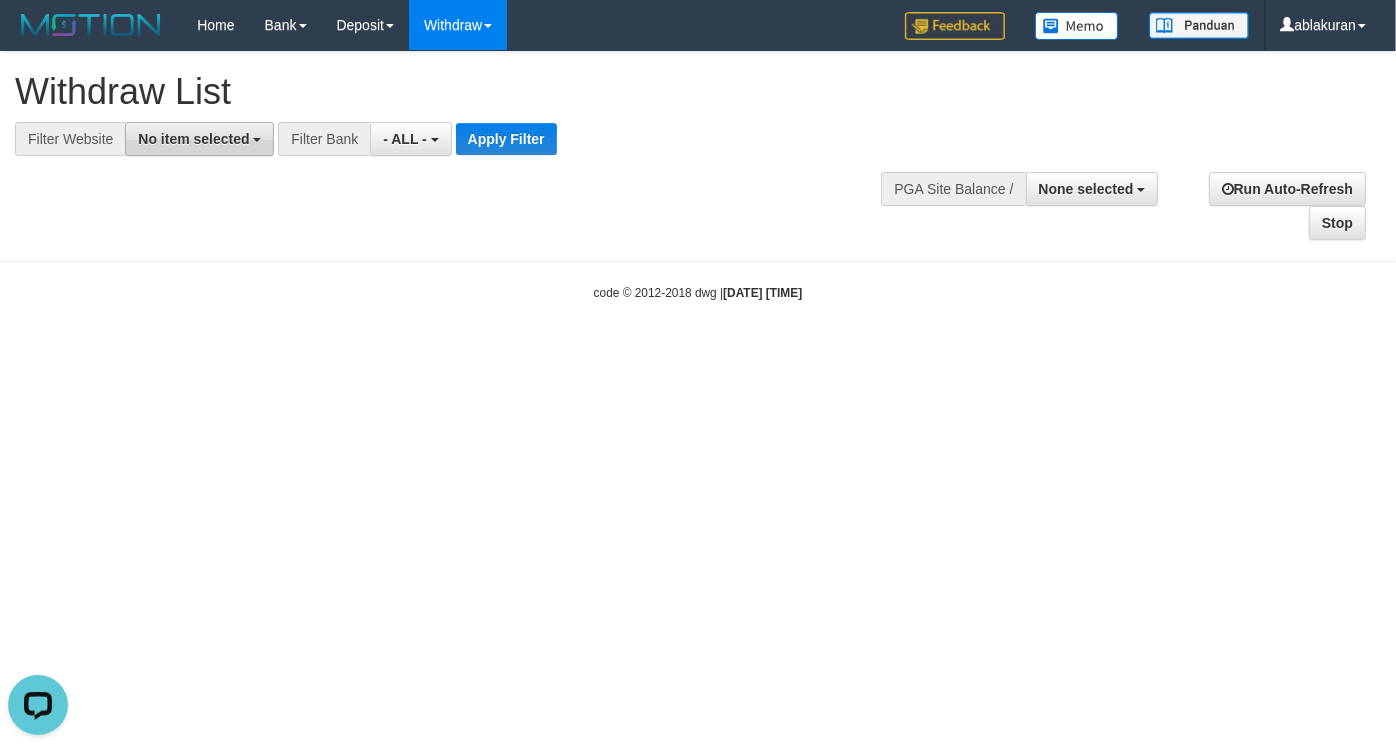 click on "No item selected" at bounding box center (193, 139) 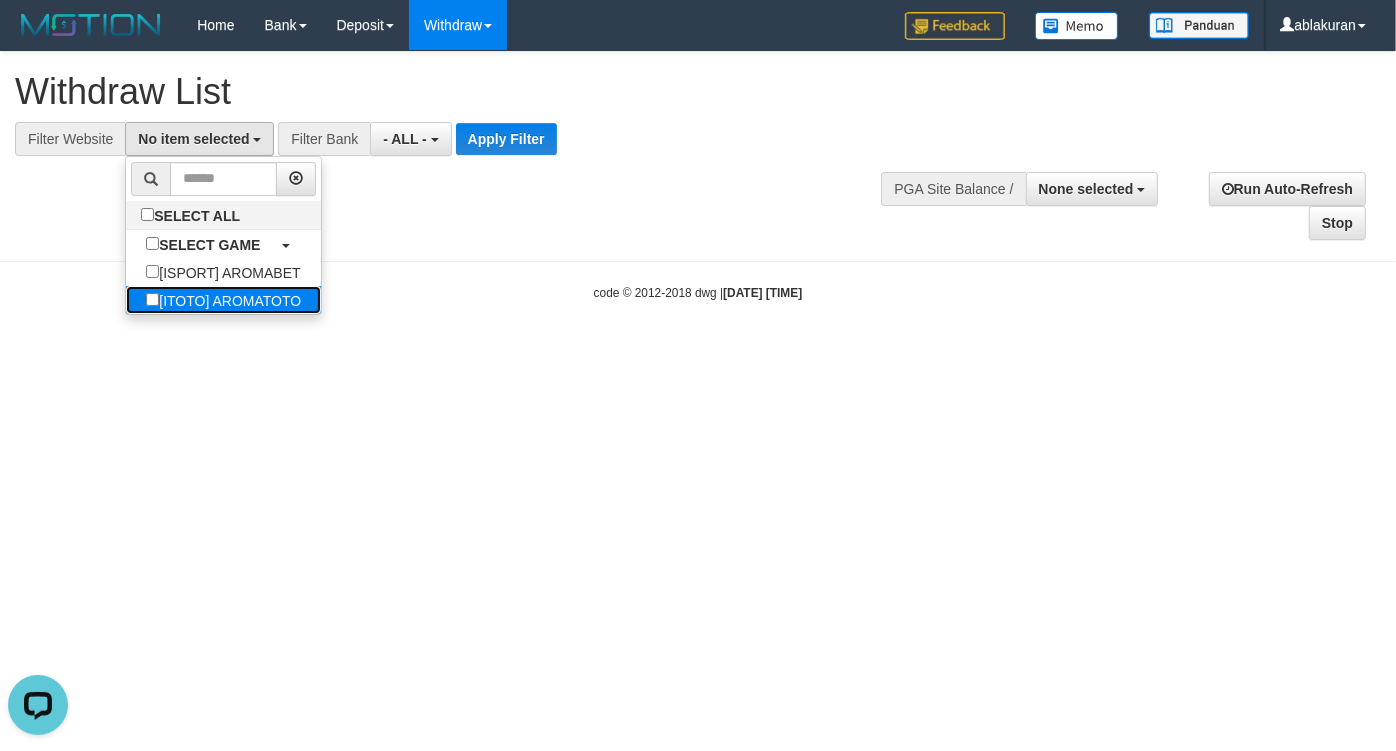 click on "[ITOTO] AROMATOTO" at bounding box center (223, 300) 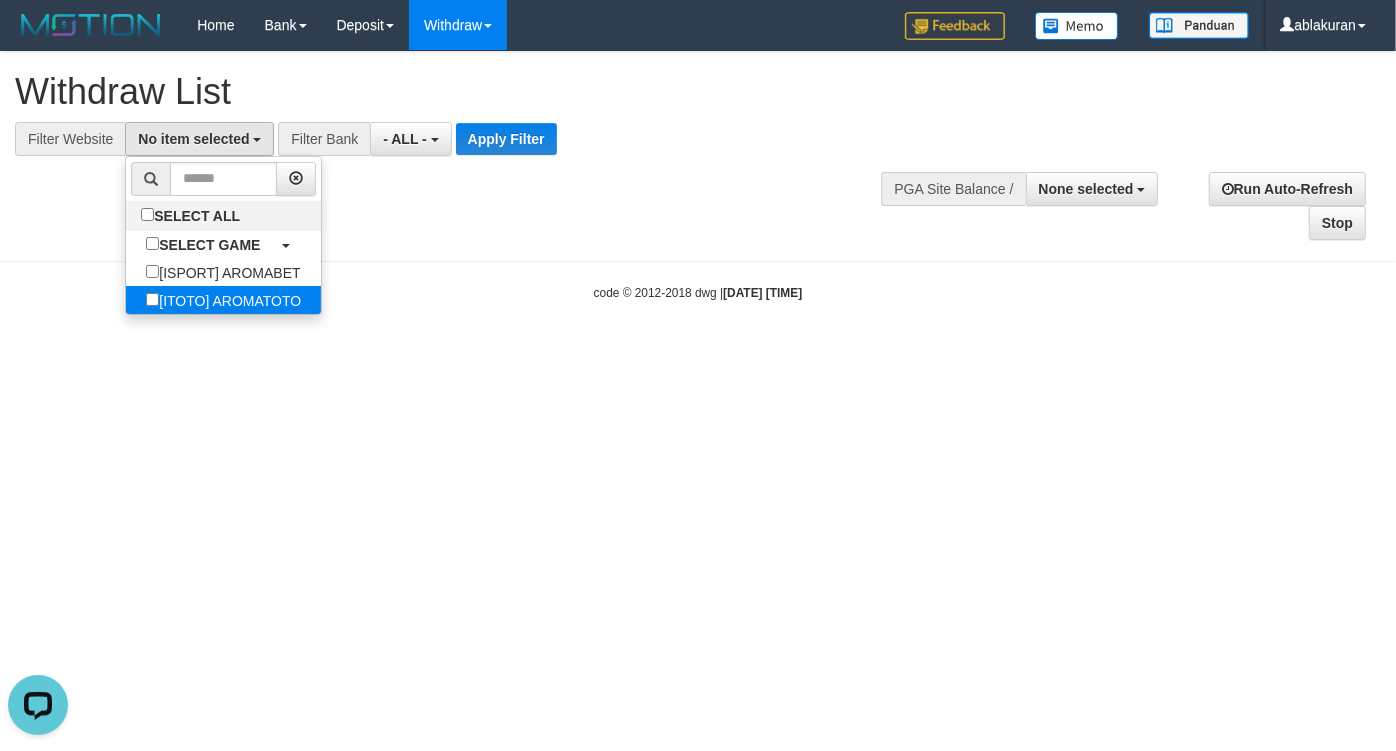 select on "***" 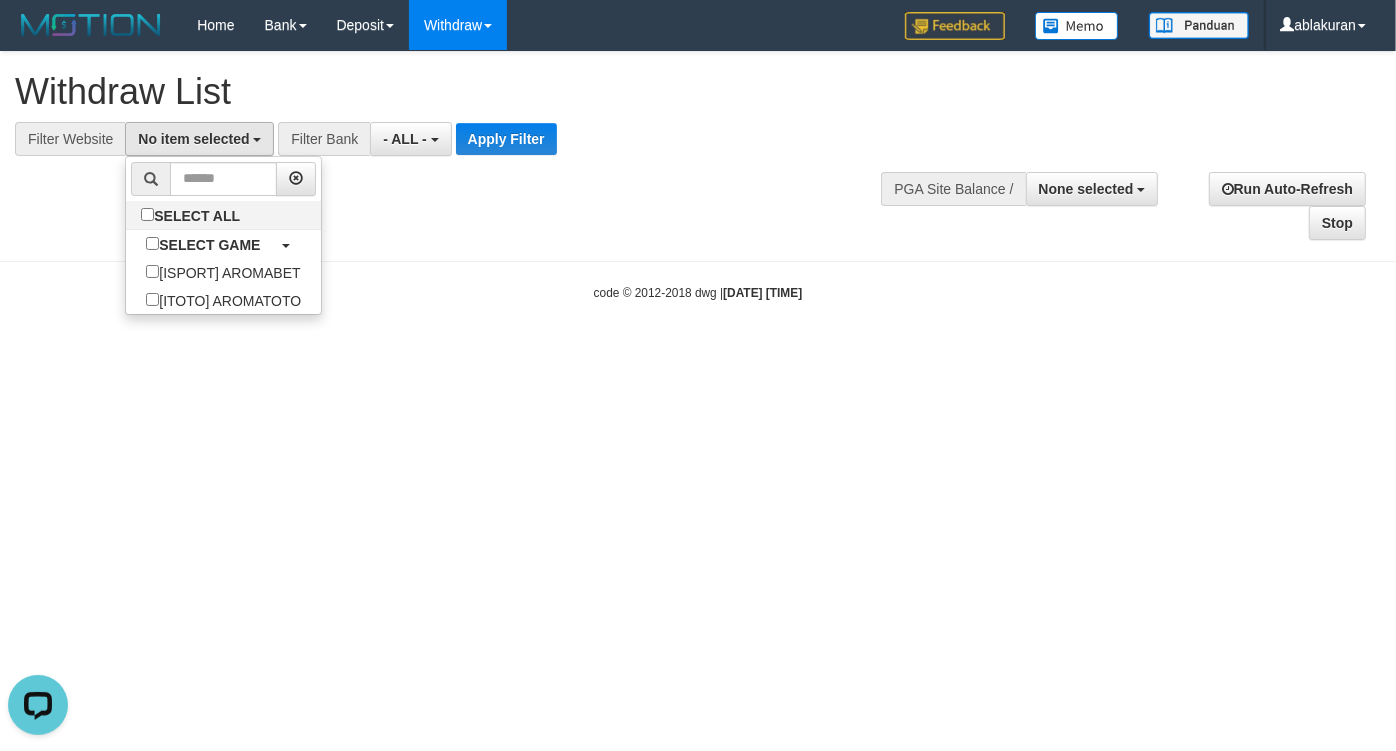 scroll, scrollTop: 35, scrollLeft: 0, axis: vertical 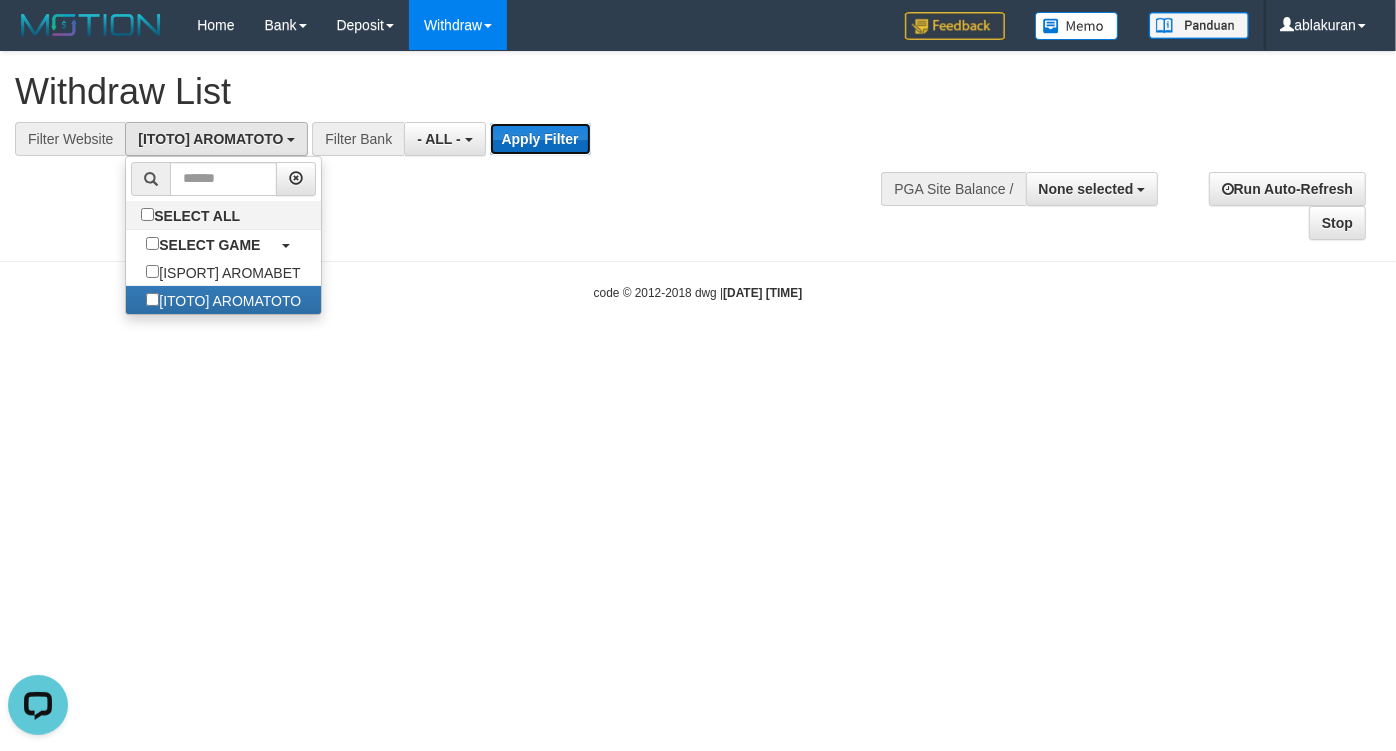 click on "Apply Filter" at bounding box center [540, 139] 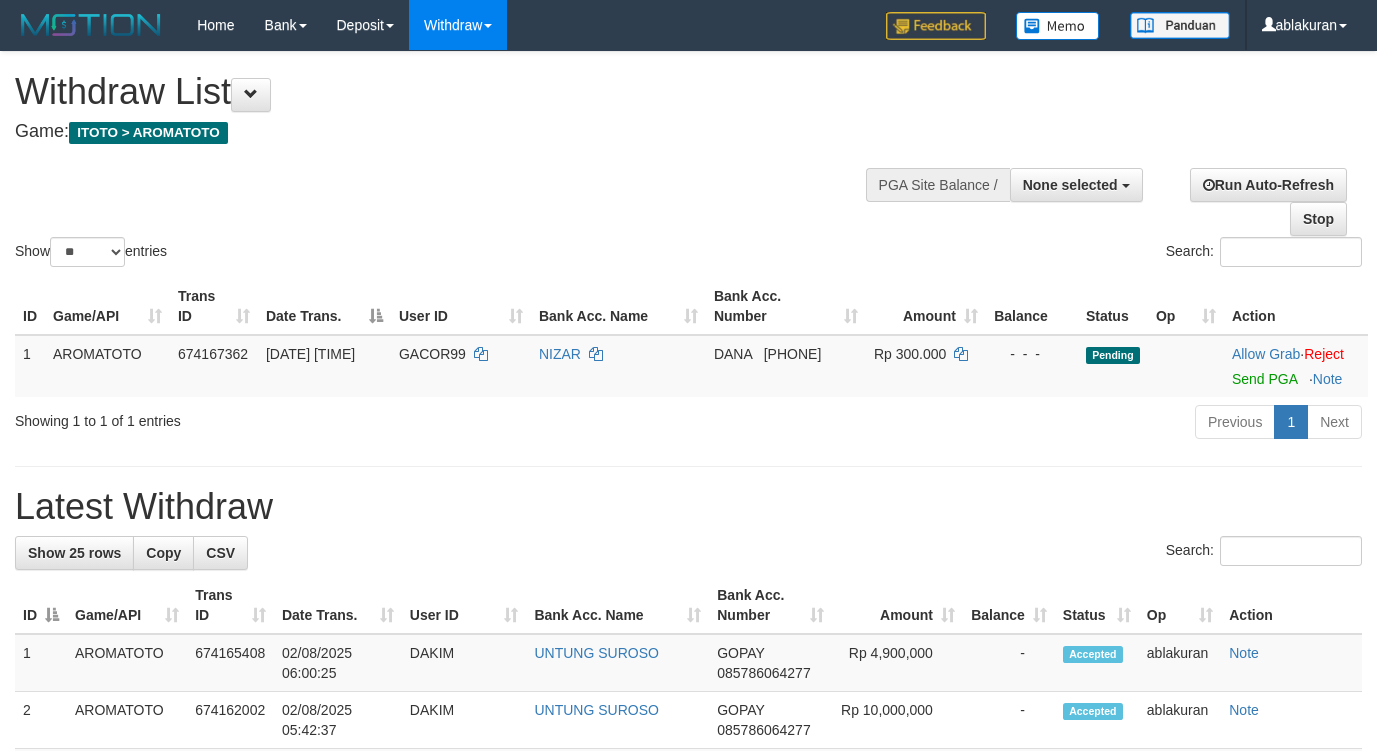 select 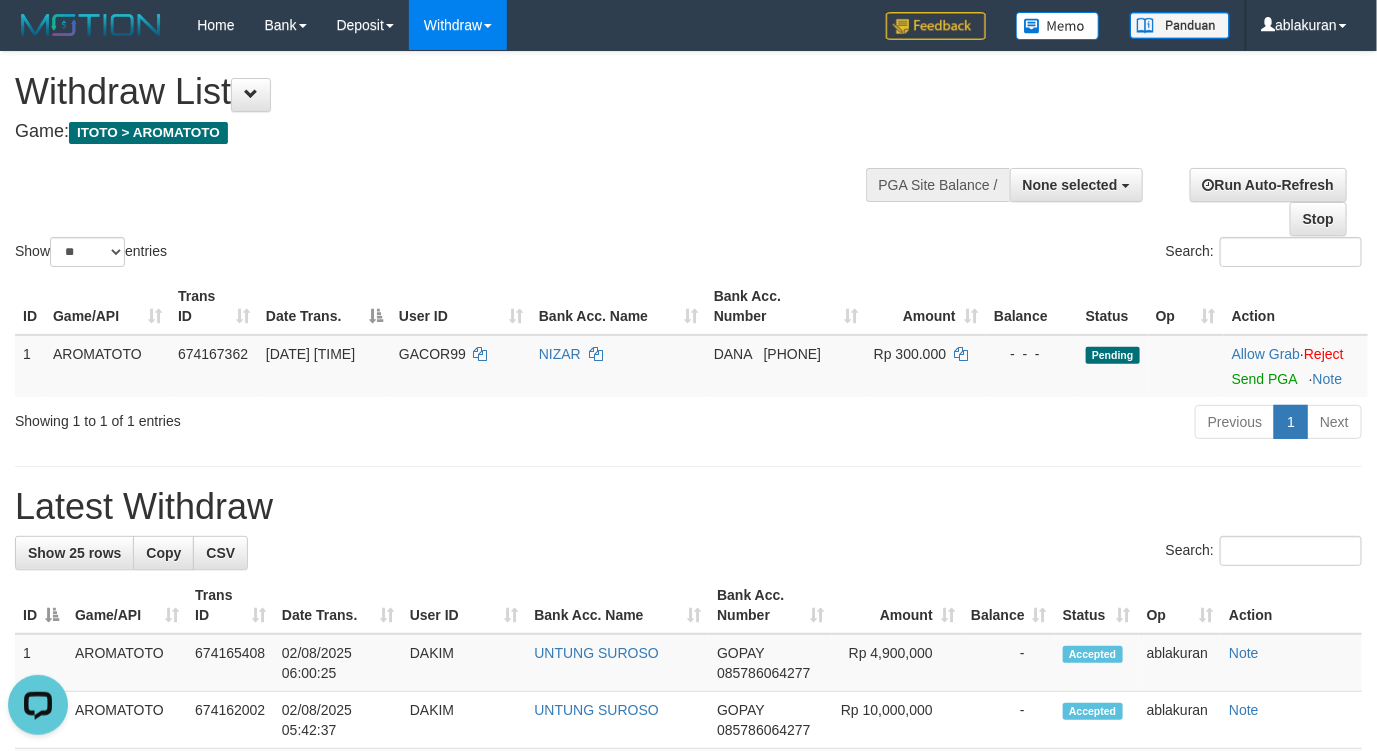 scroll, scrollTop: 0, scrollLeft: 0, axis: both 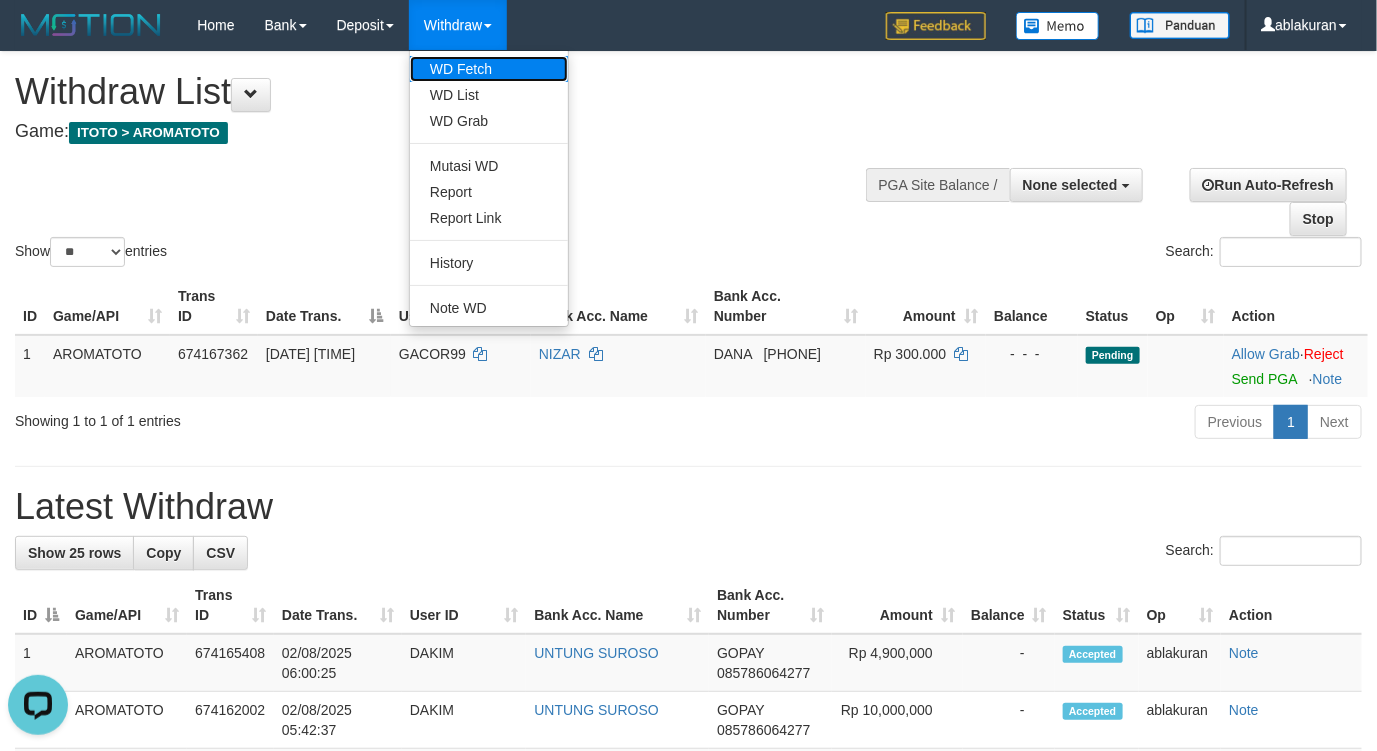 click on "WD Fetch" at bounding box center [489, 69] 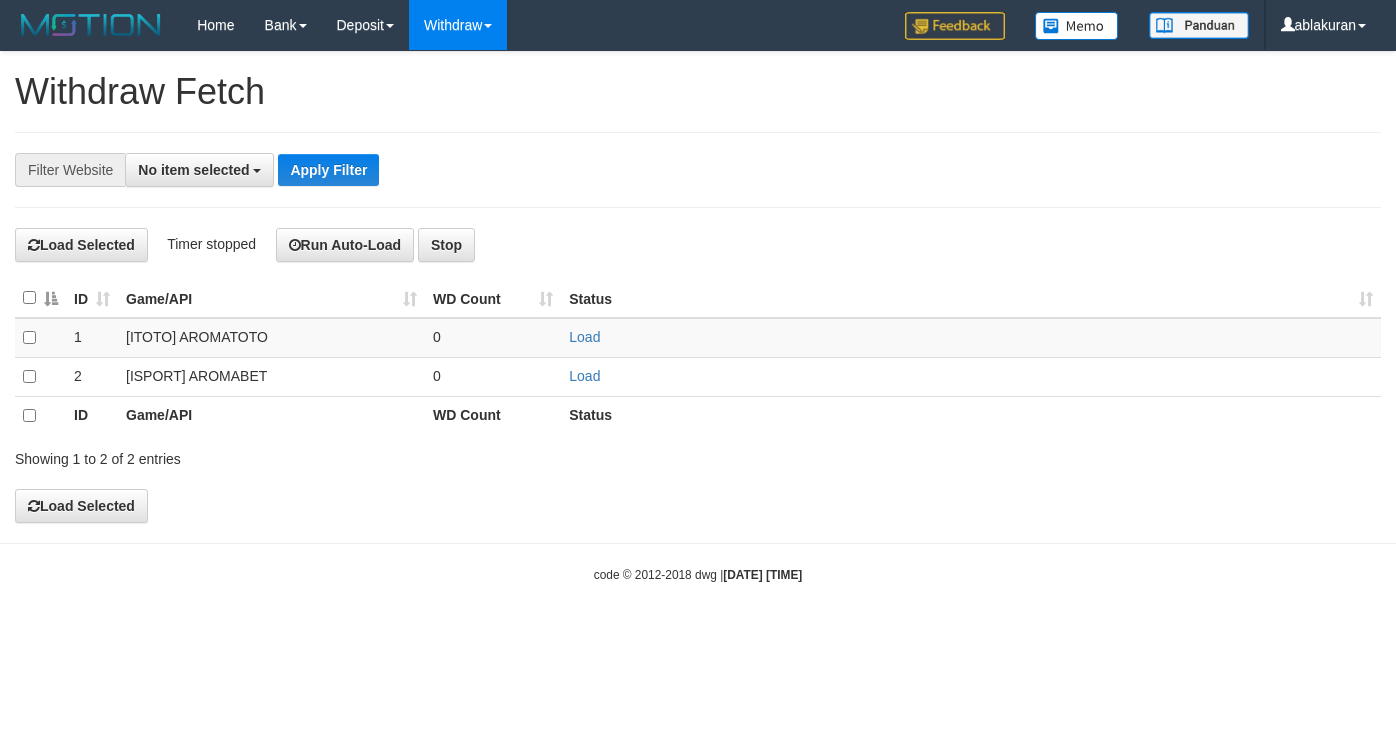 select 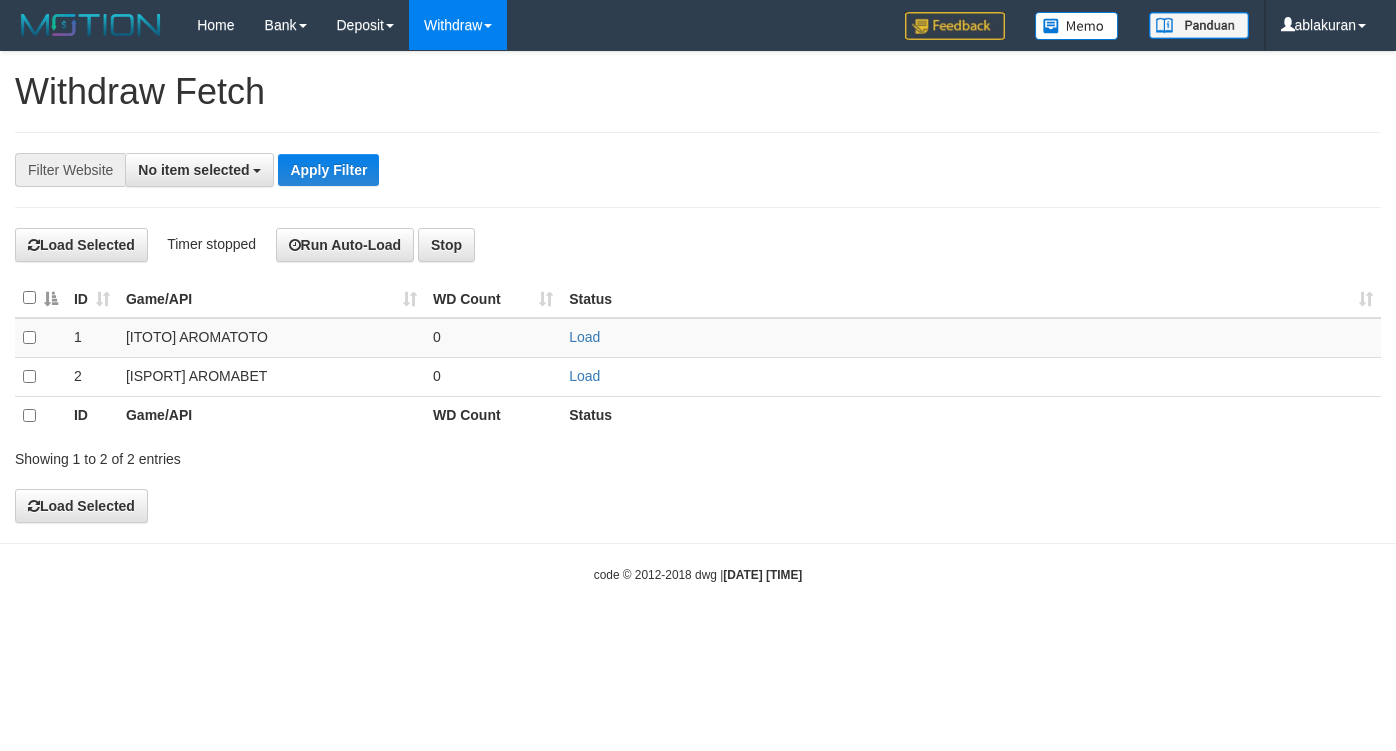 scroll, scrollTop: 0, scrollLeft: 0, axis: both 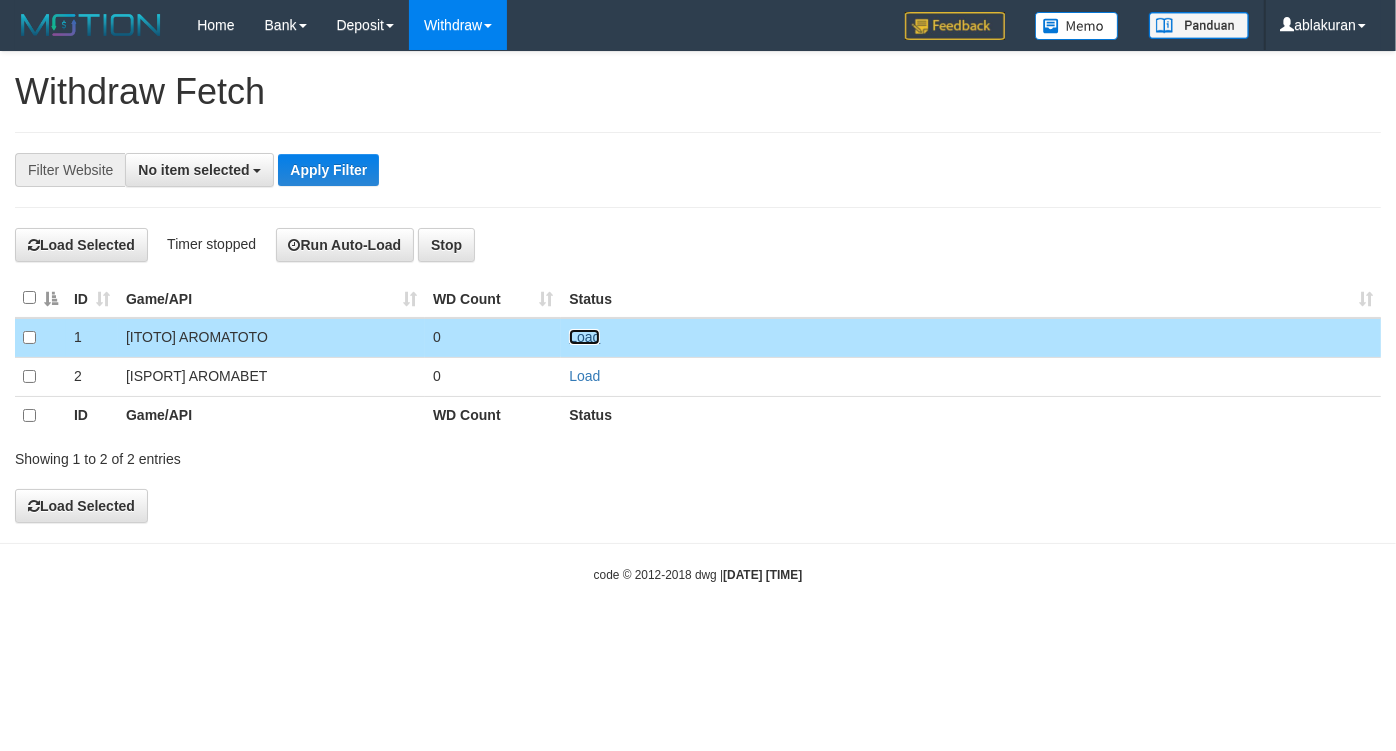 click on "Load" at bounding box center (584, 337) 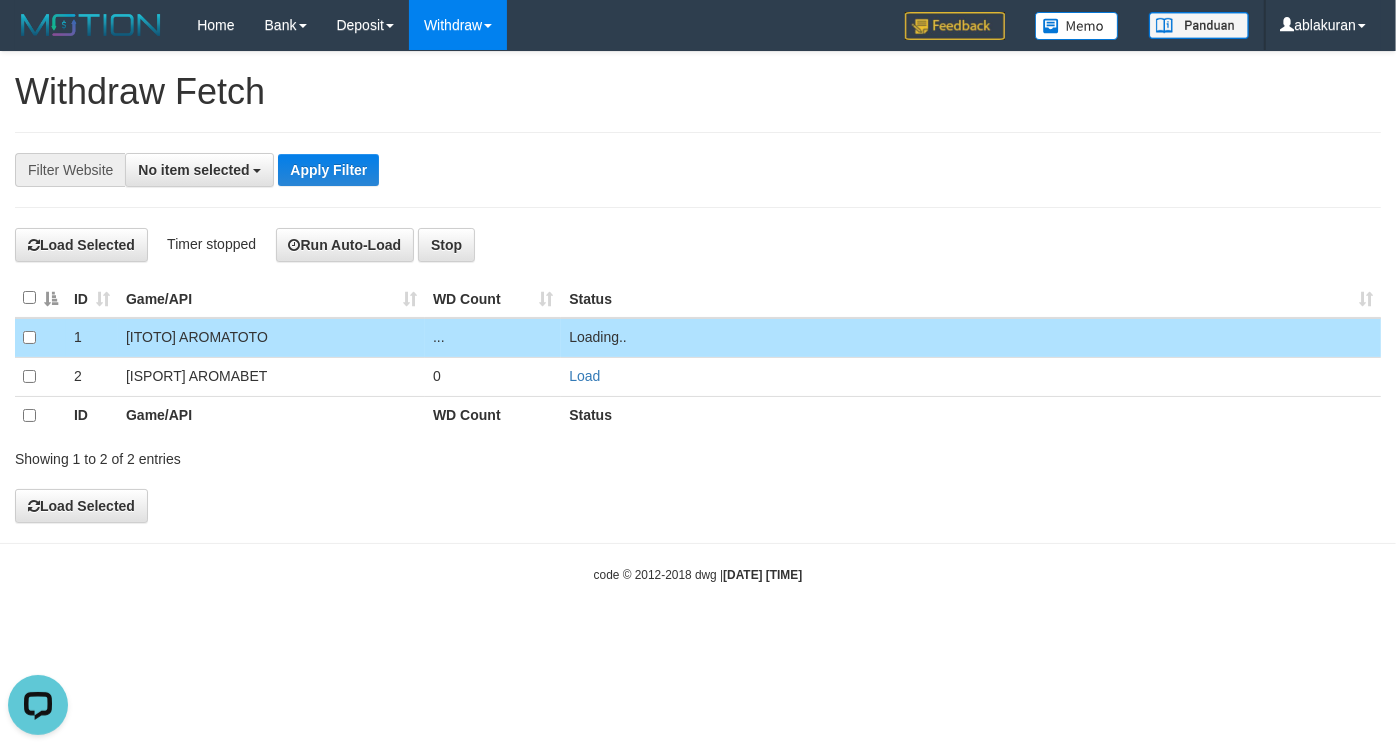 scroll, scrollTop: 0, scrollLeft: 0, axis: both 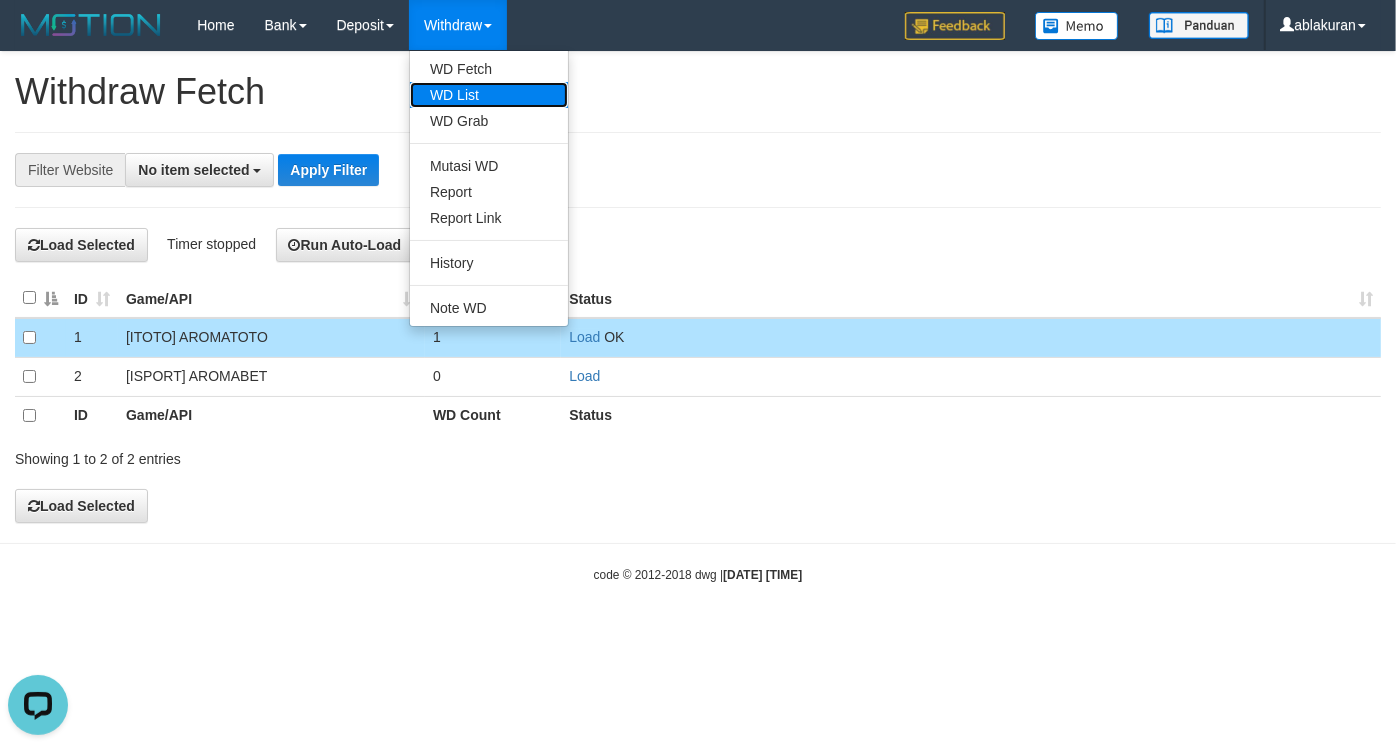 click on "WD List" at bounding box center [489, 95] 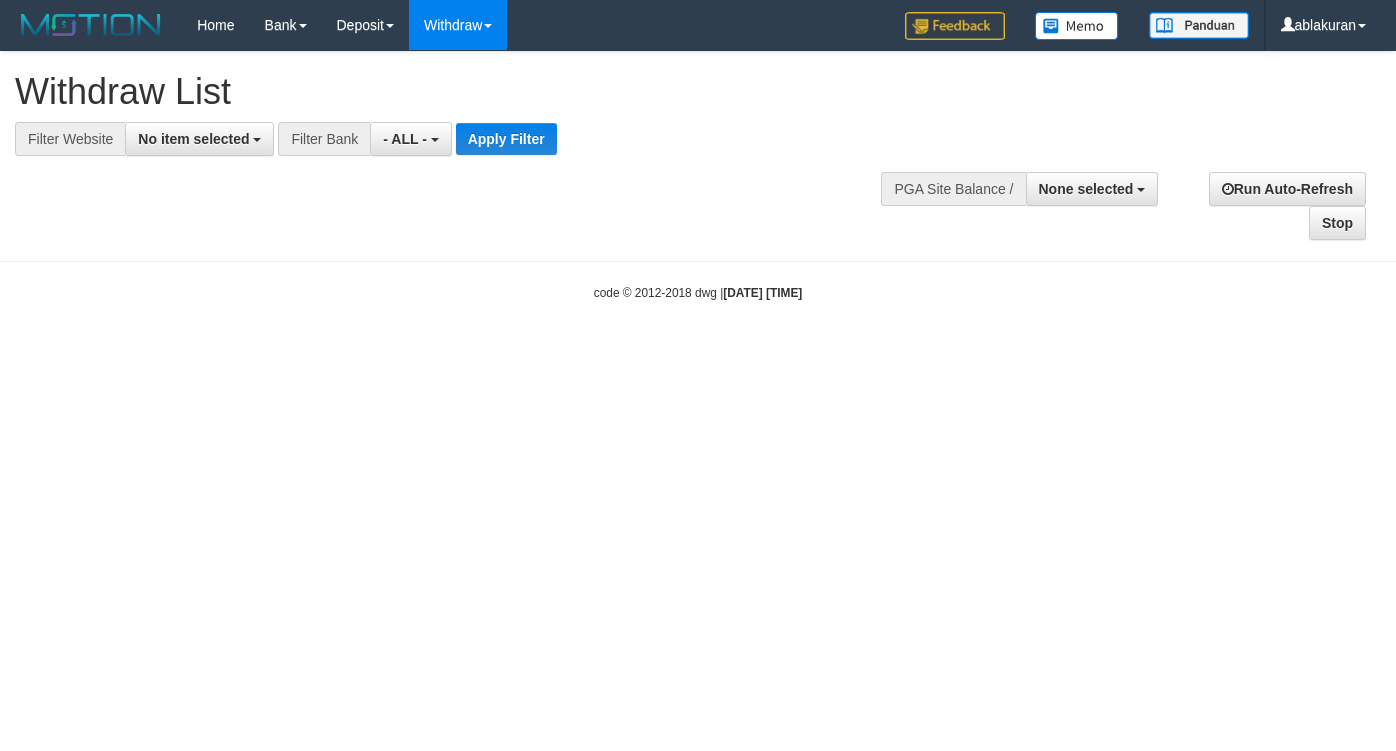 select 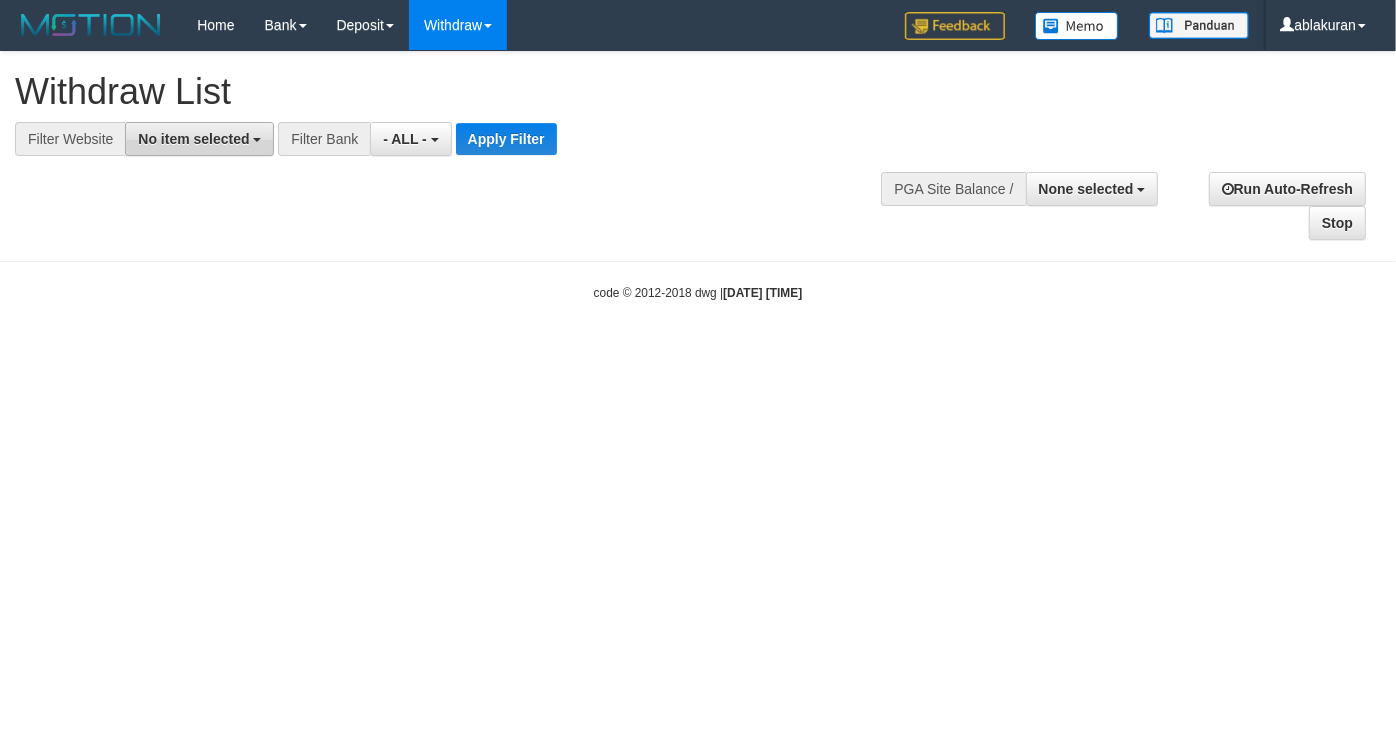 click on "No item selected" at bounding box center (199, 139) 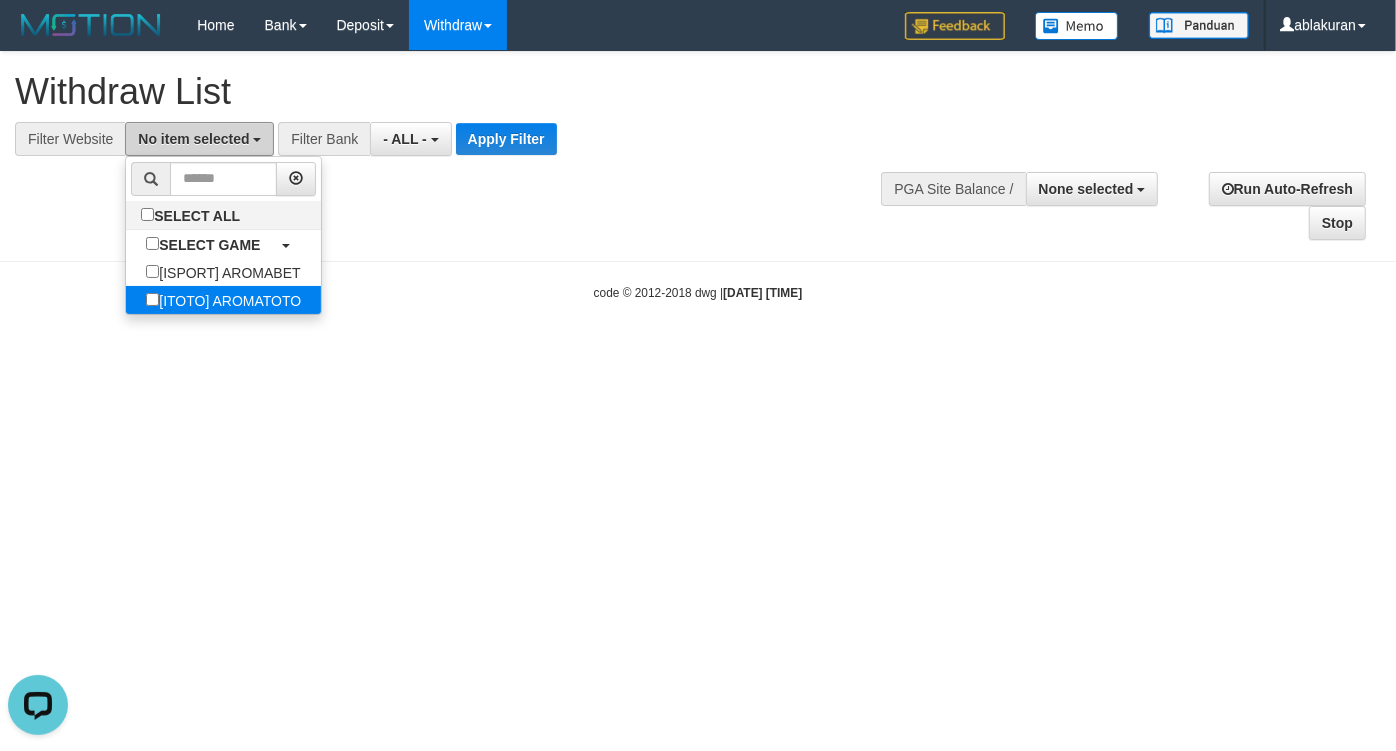 scroll, scrollTop: 0, scrollLeft: 0, axis: both 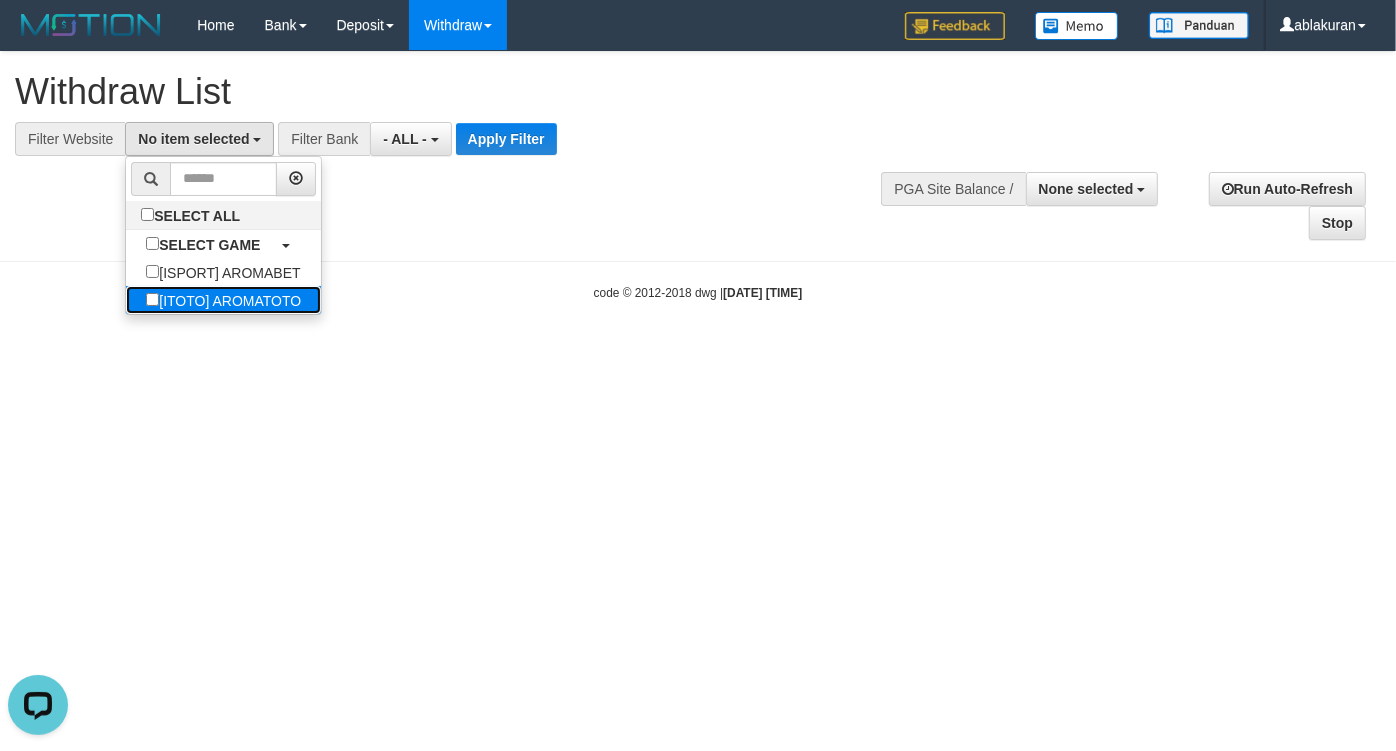click on "[ITOTO] AROMATOTO" at bounding box center [223, 300] 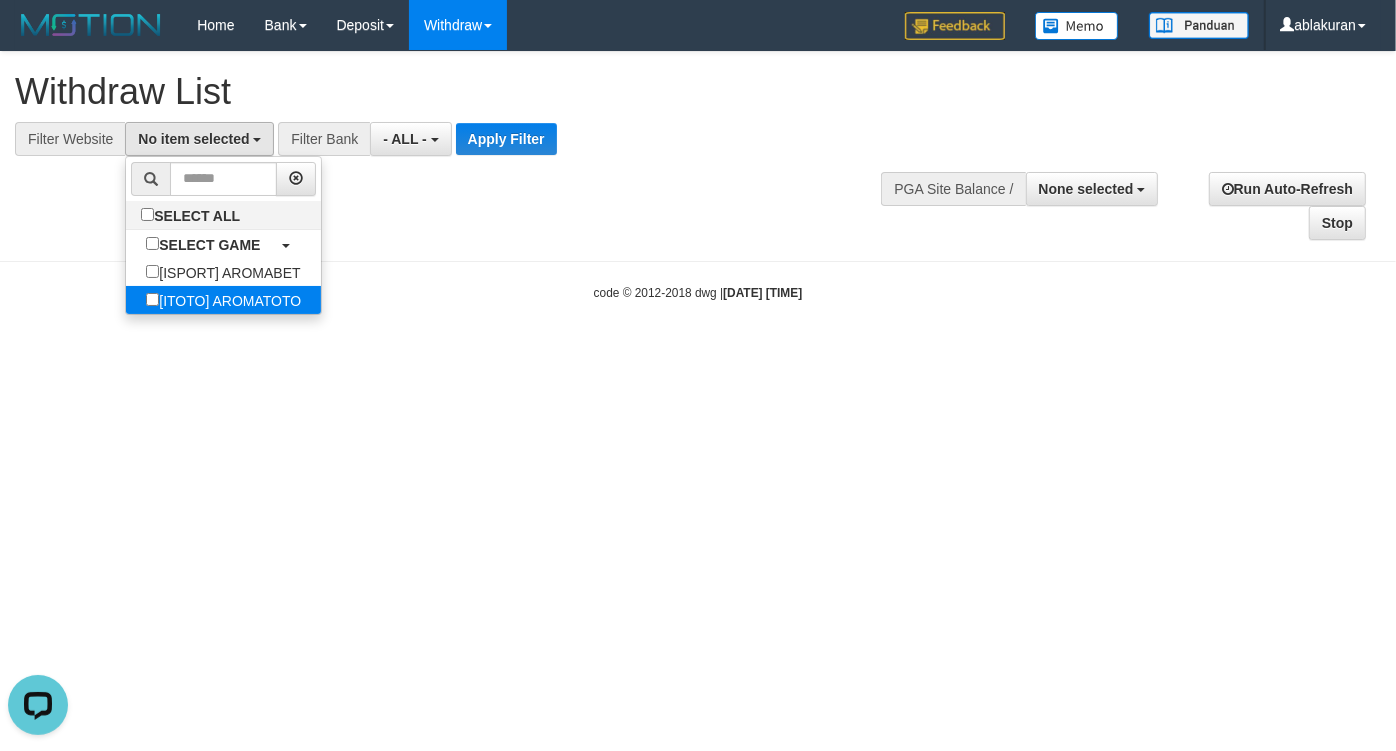 select on "***" 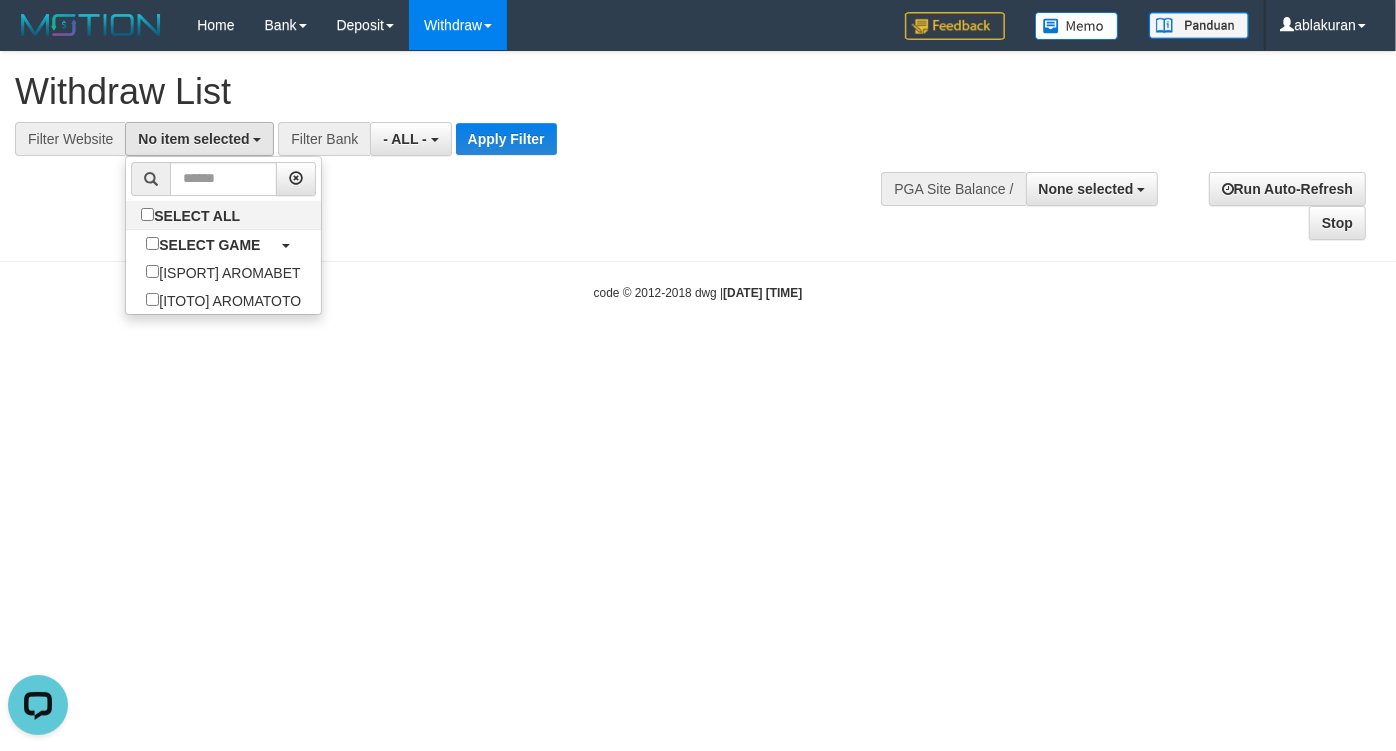 scroll, scrollTop: 35, scrollLeft: 0, axis: vertical 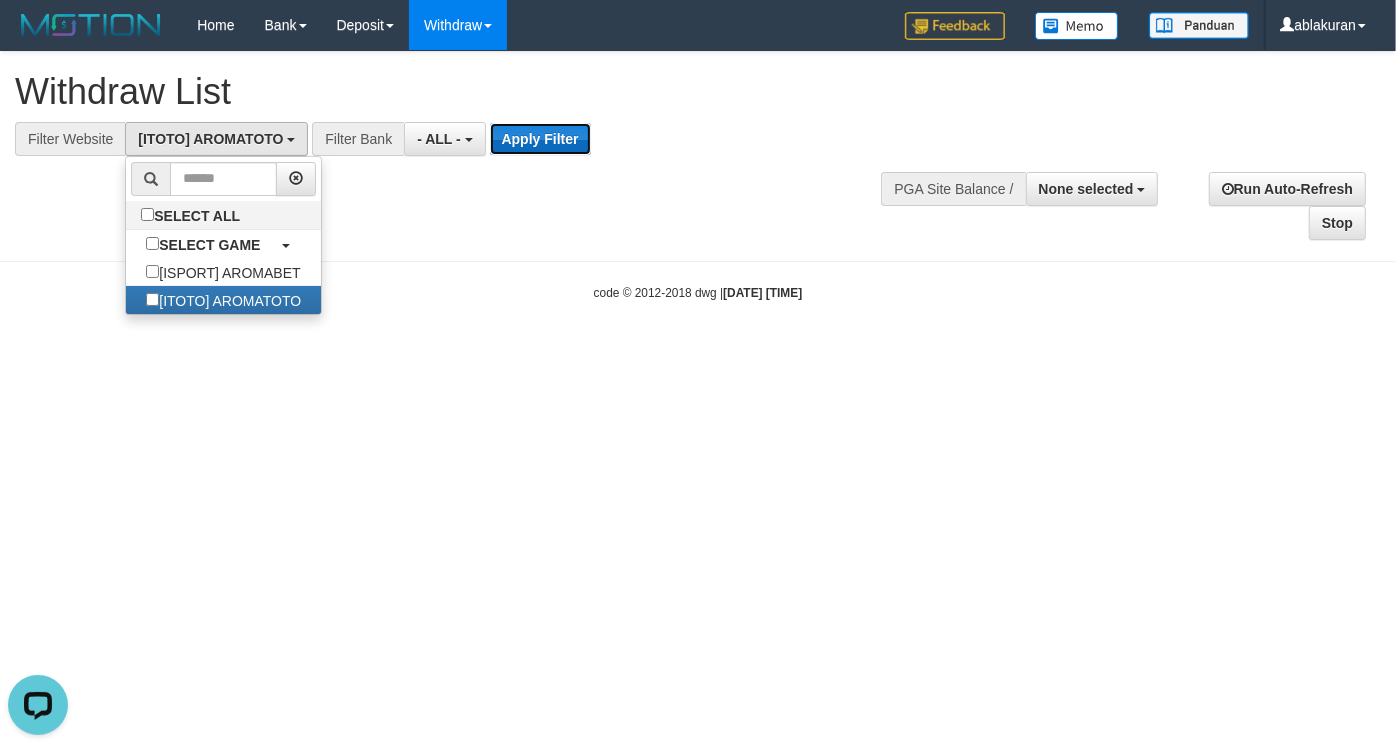 click on "Apply Filter" at bounding box center [540, 139] 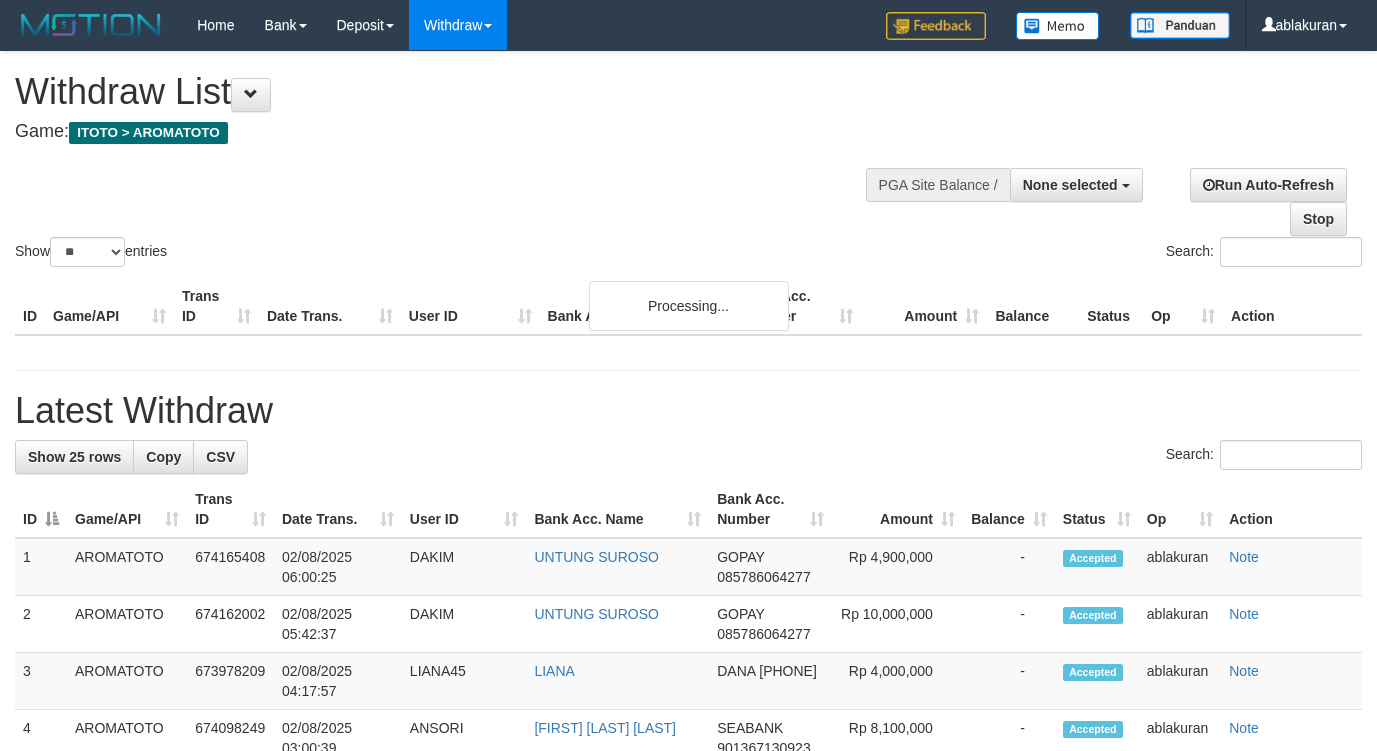 select 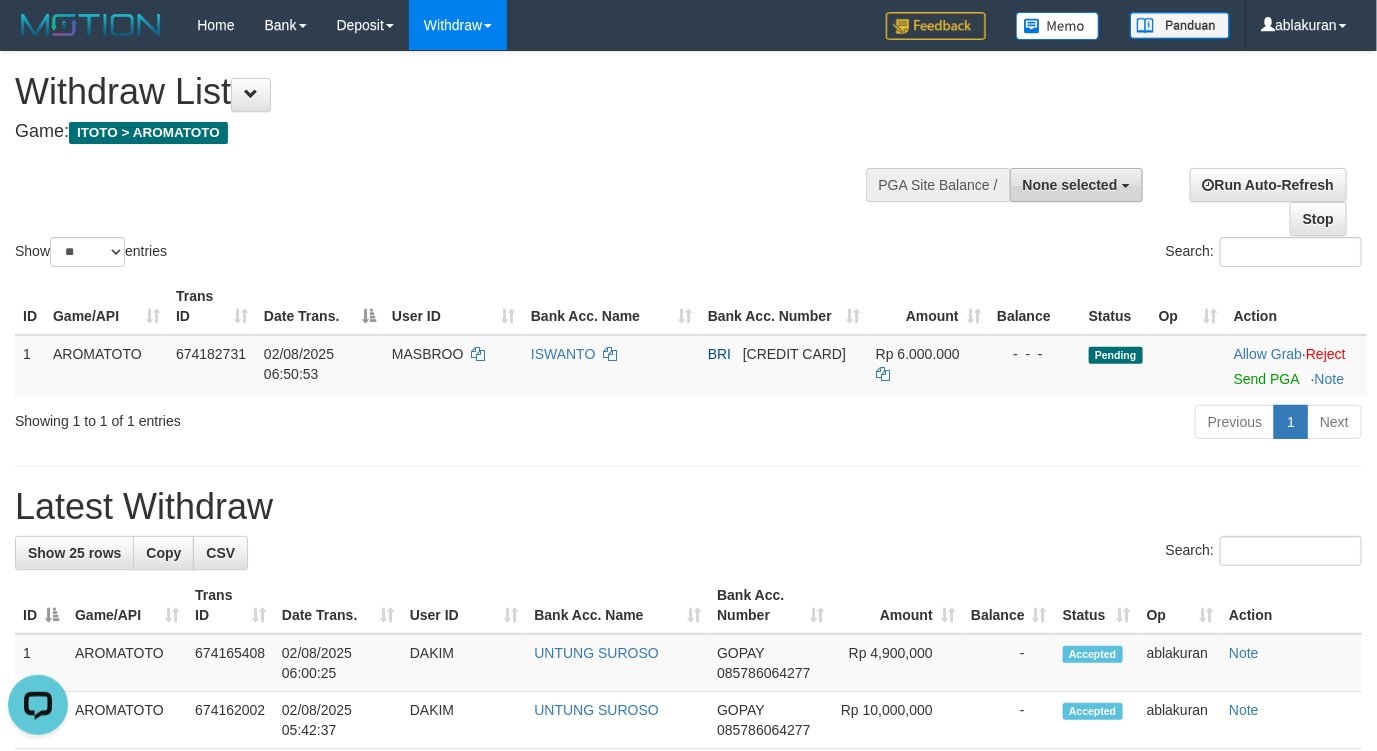 scroll, scrollTop: 0, scrollLeft: 0, axis: both 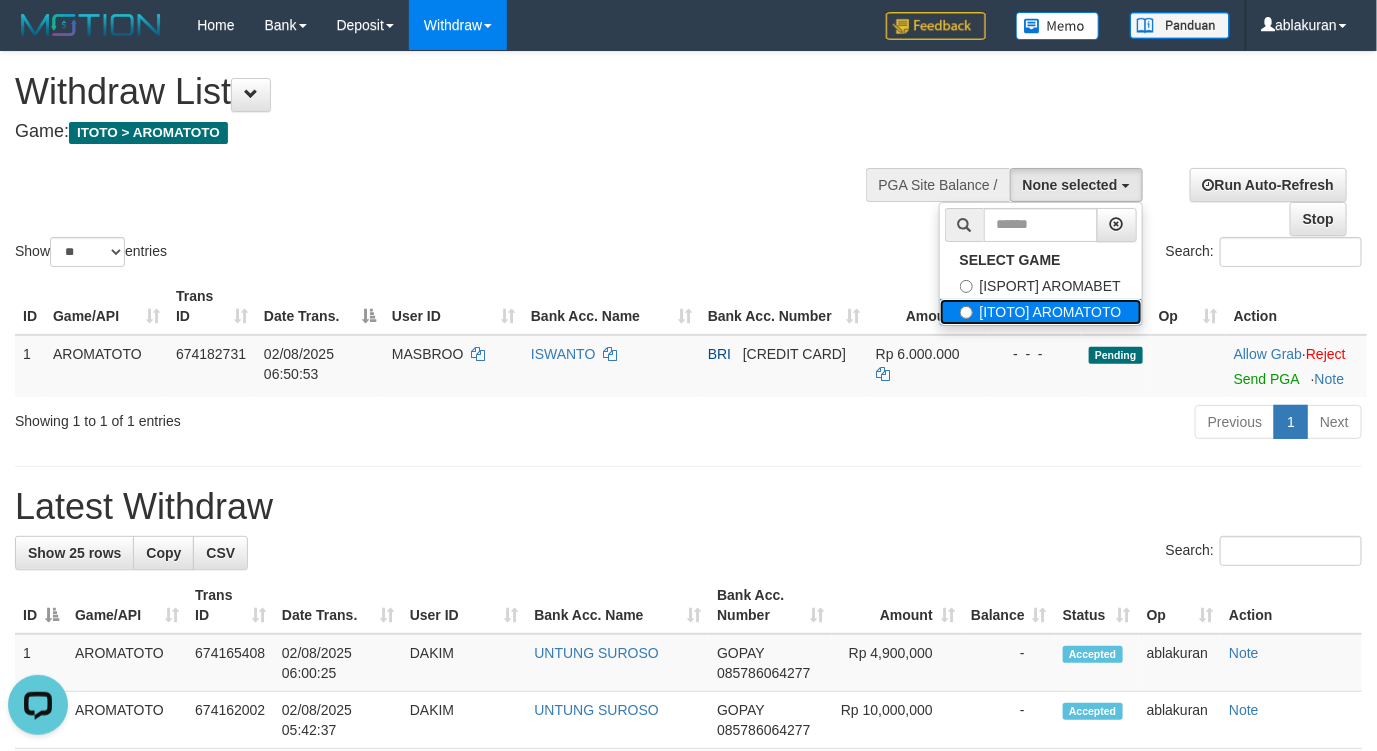 click on "[ITOTO] AROMATOTO" at bounding box center [1041, 312] 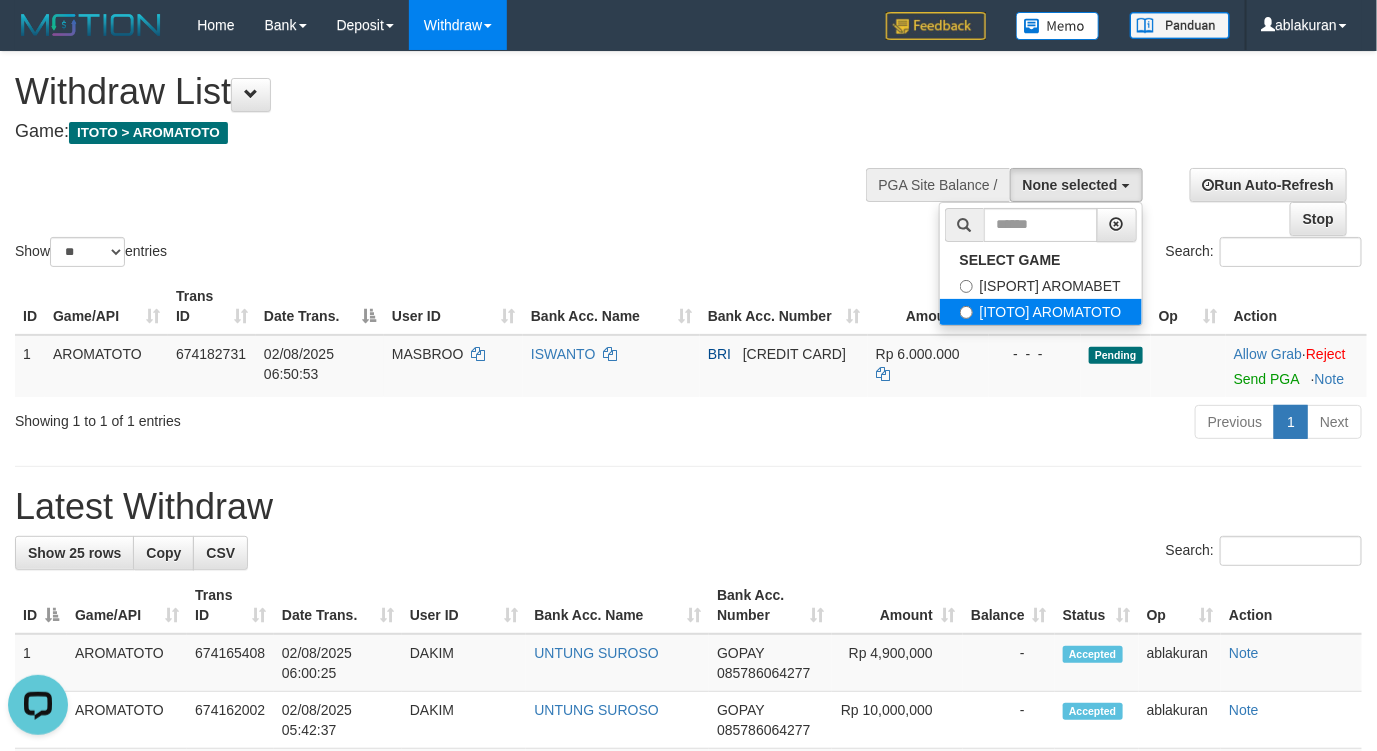 select on "***" 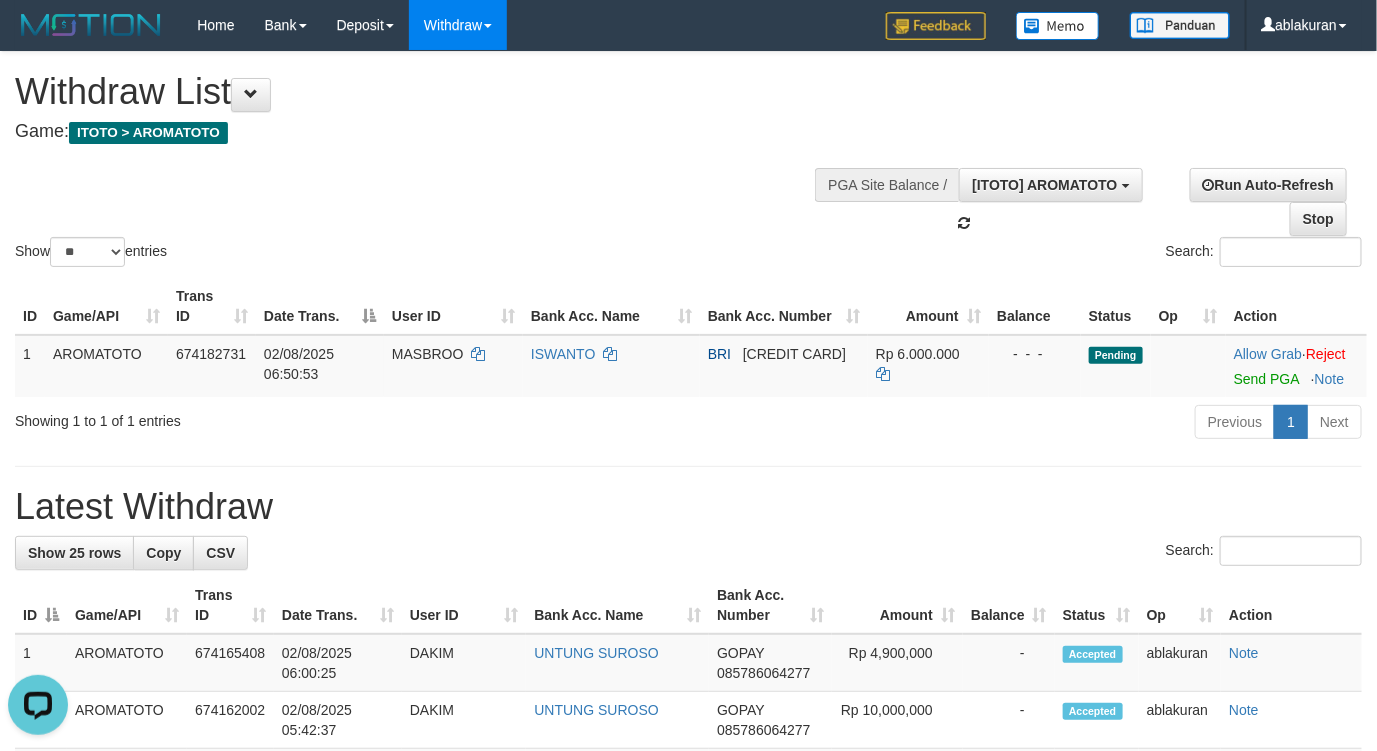 scroll, scrollTop: 35, scrollLeft: 0, axis: vertical 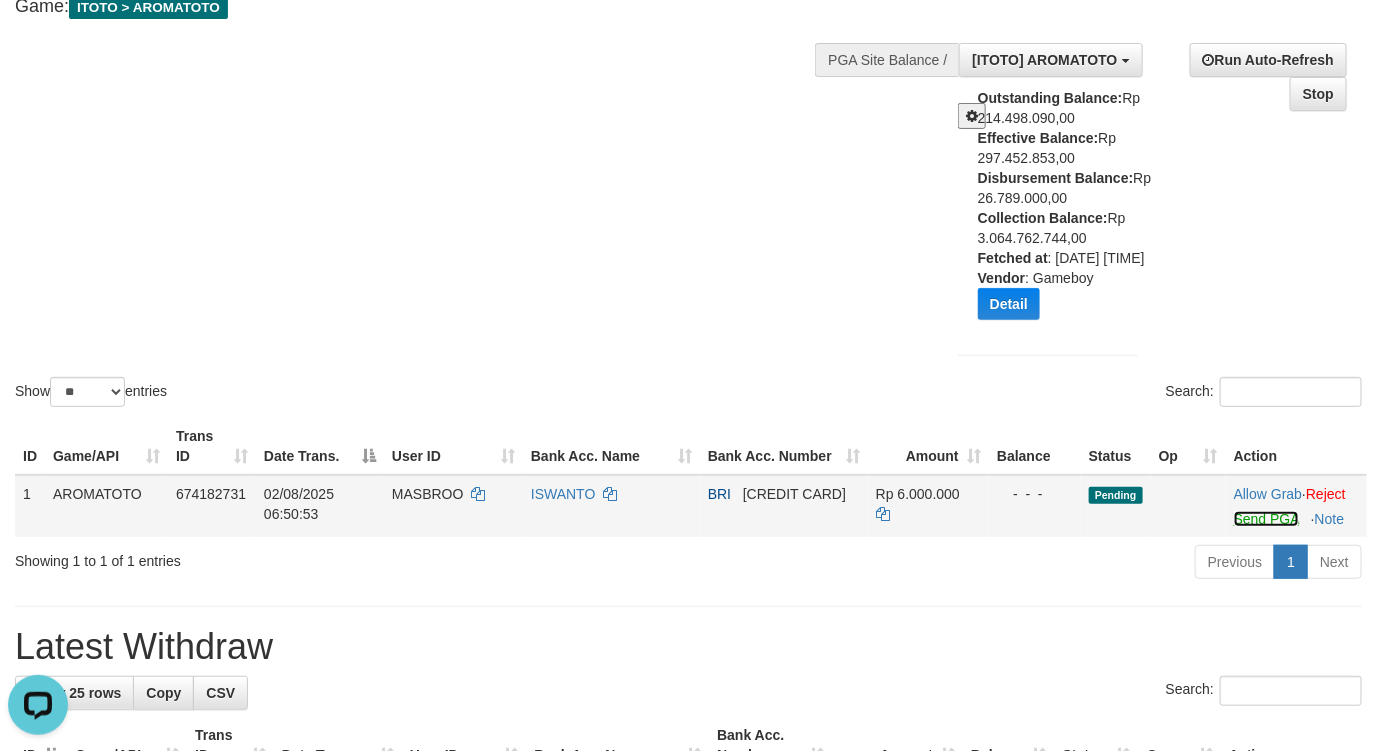 click on "Send PGA" at bounding box center [1266, 519] 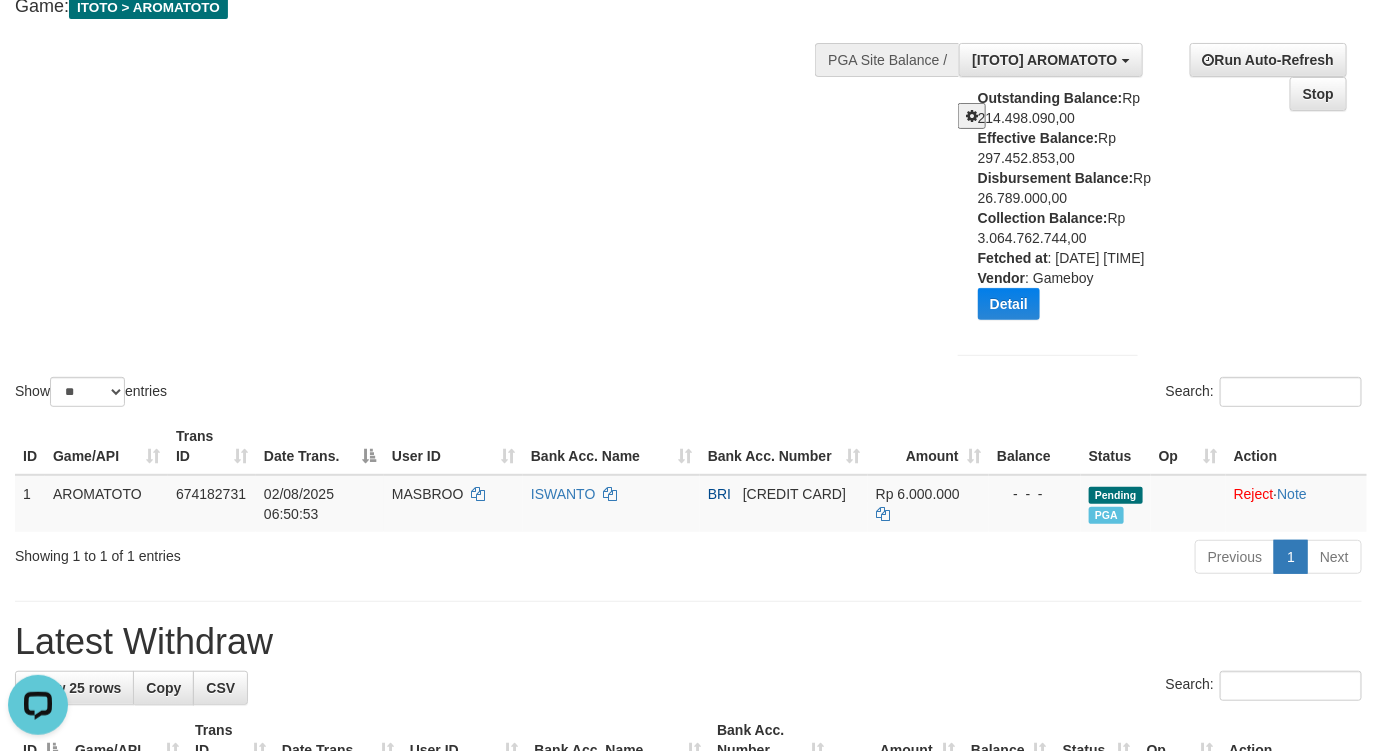 click on "Show  ** ** ** ***  entries Search:" at bounding box center (688, 169) 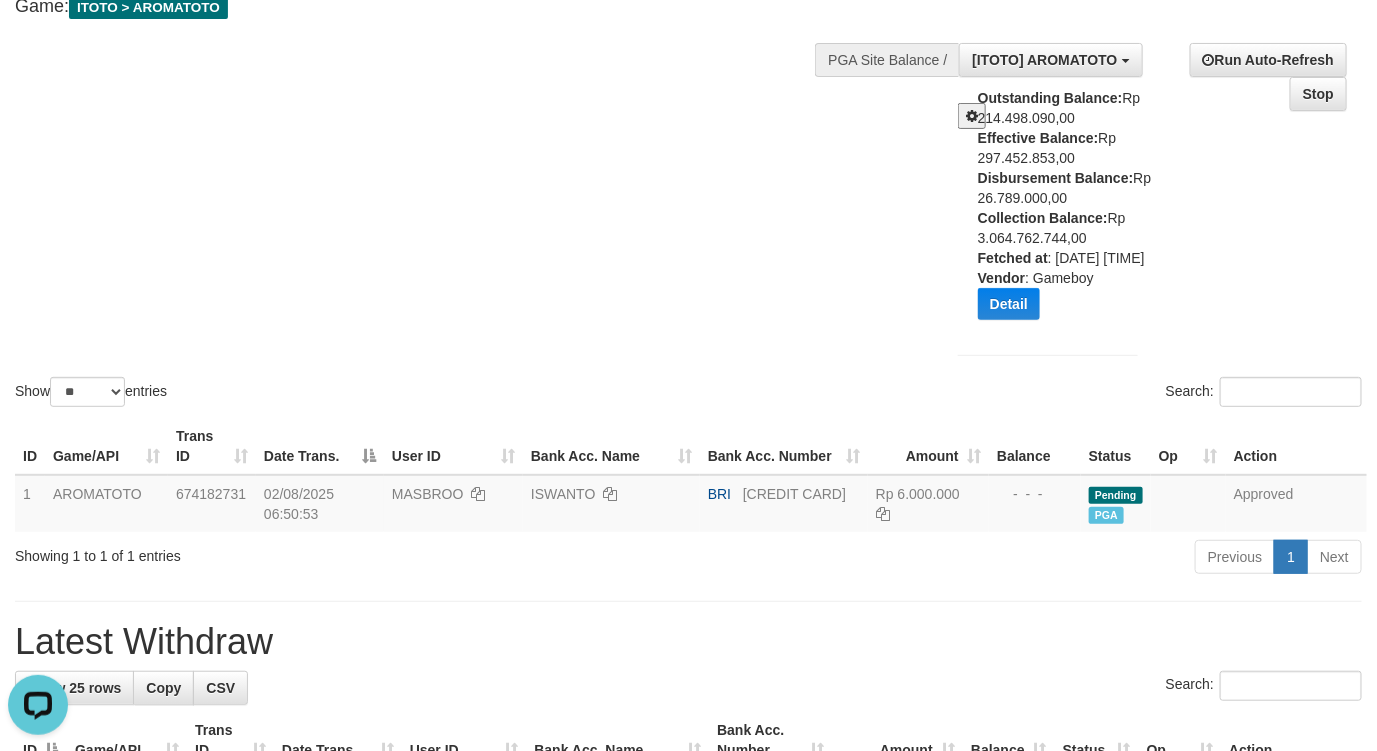 click on "Show  ** ** ** ***  entries Search:" at bounding box center [688, 169] 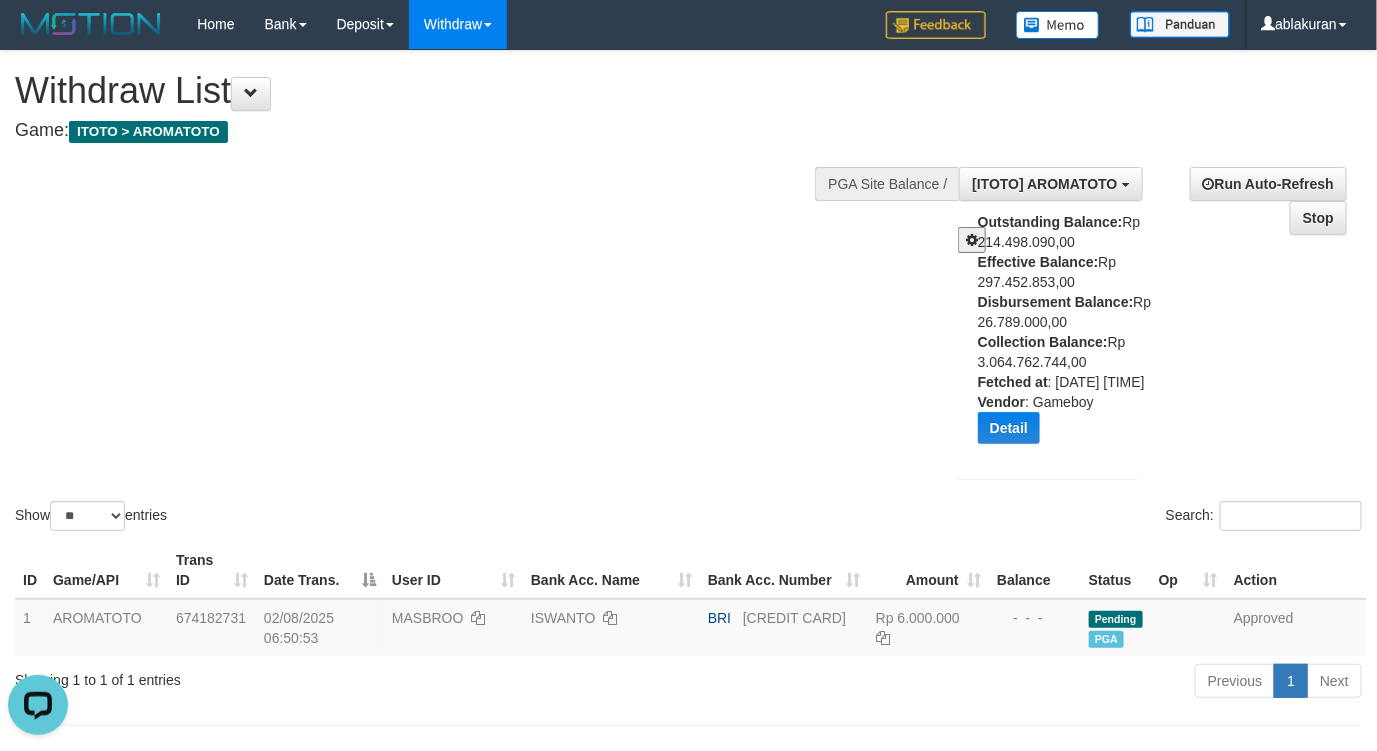 scroll, scrollTop: 0, scrollLeft: 0, axis: both 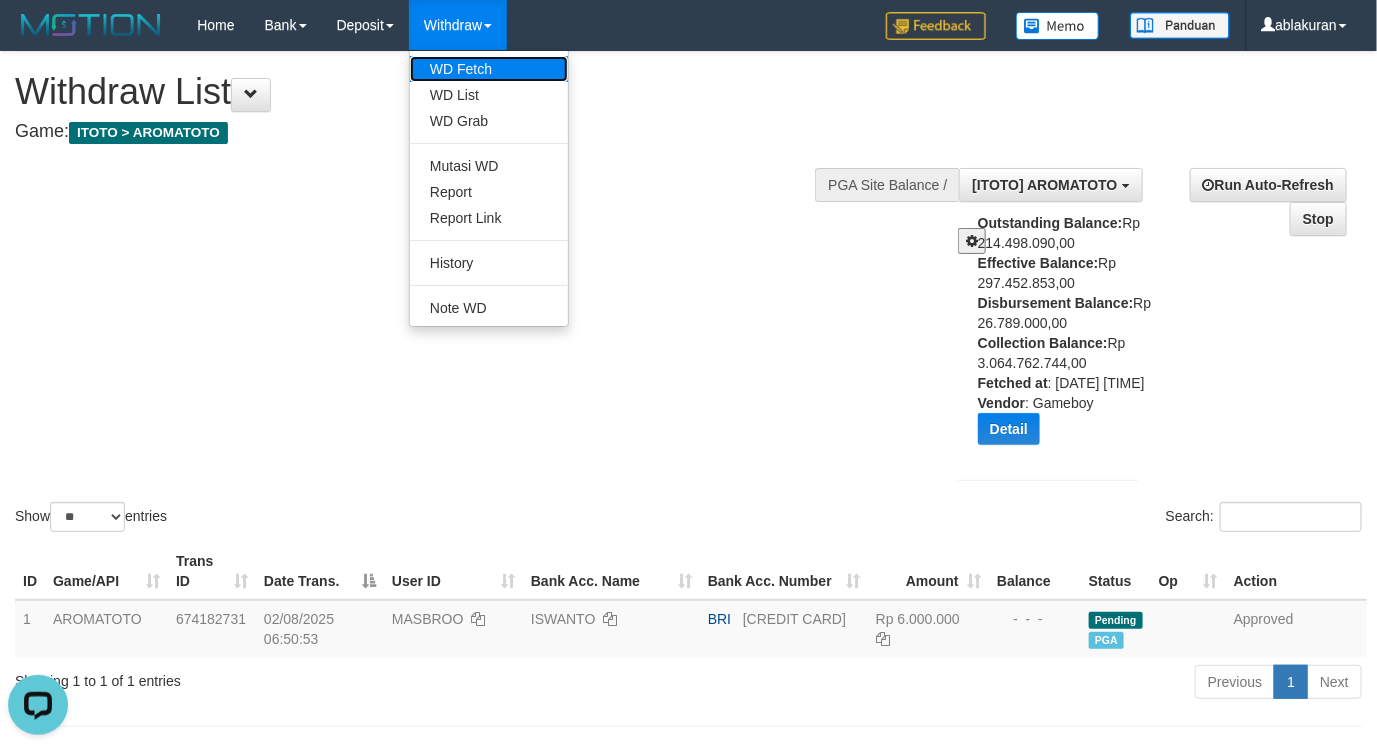 click on "WD Fetch" at bounding box center (489, 69) 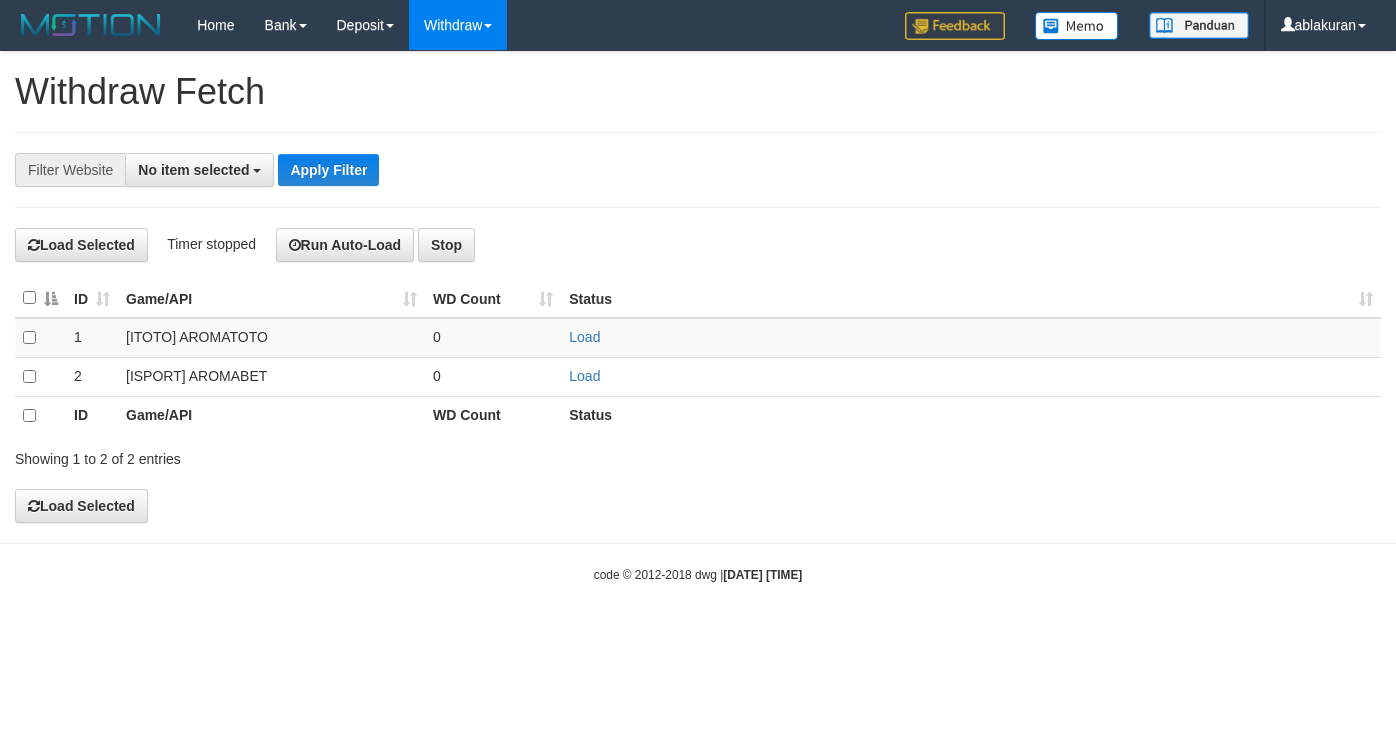 select 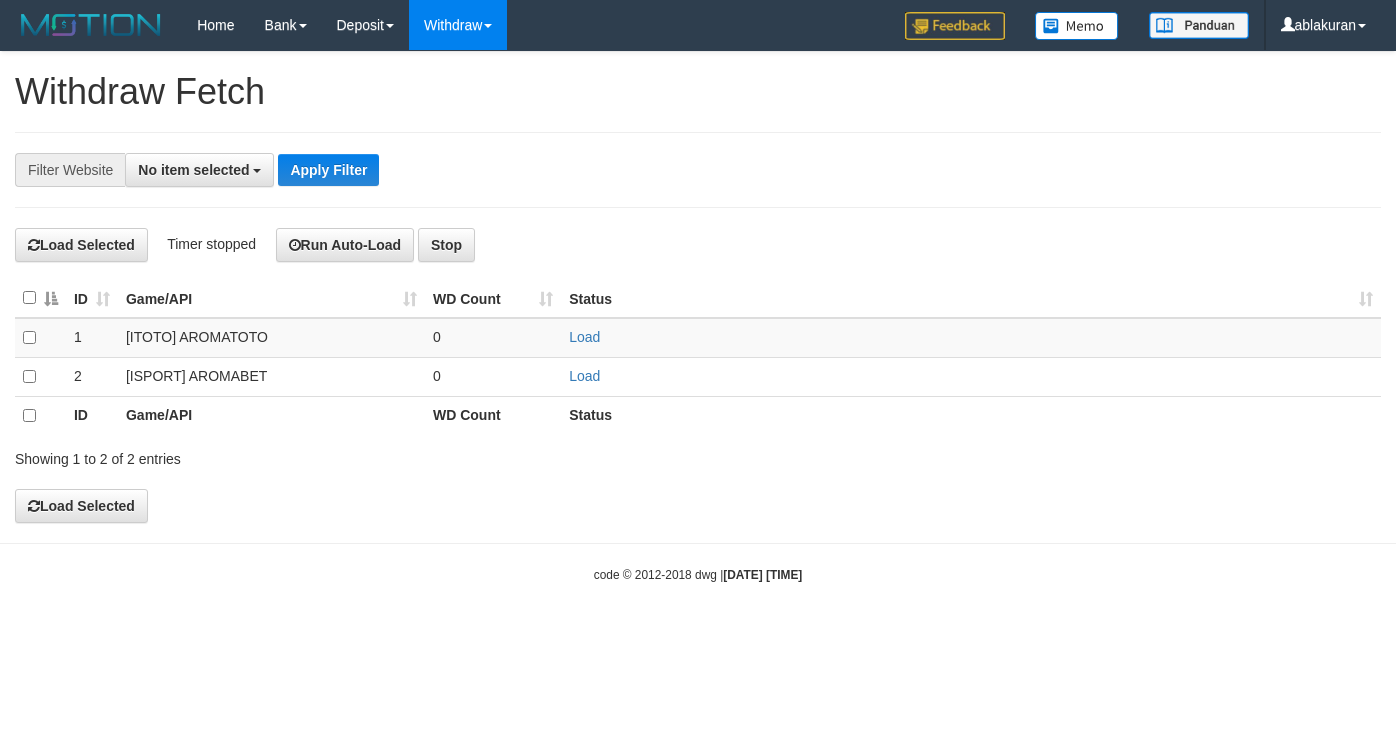 scroll, scrollTop: 0, scrollLeft: 0, axis: both 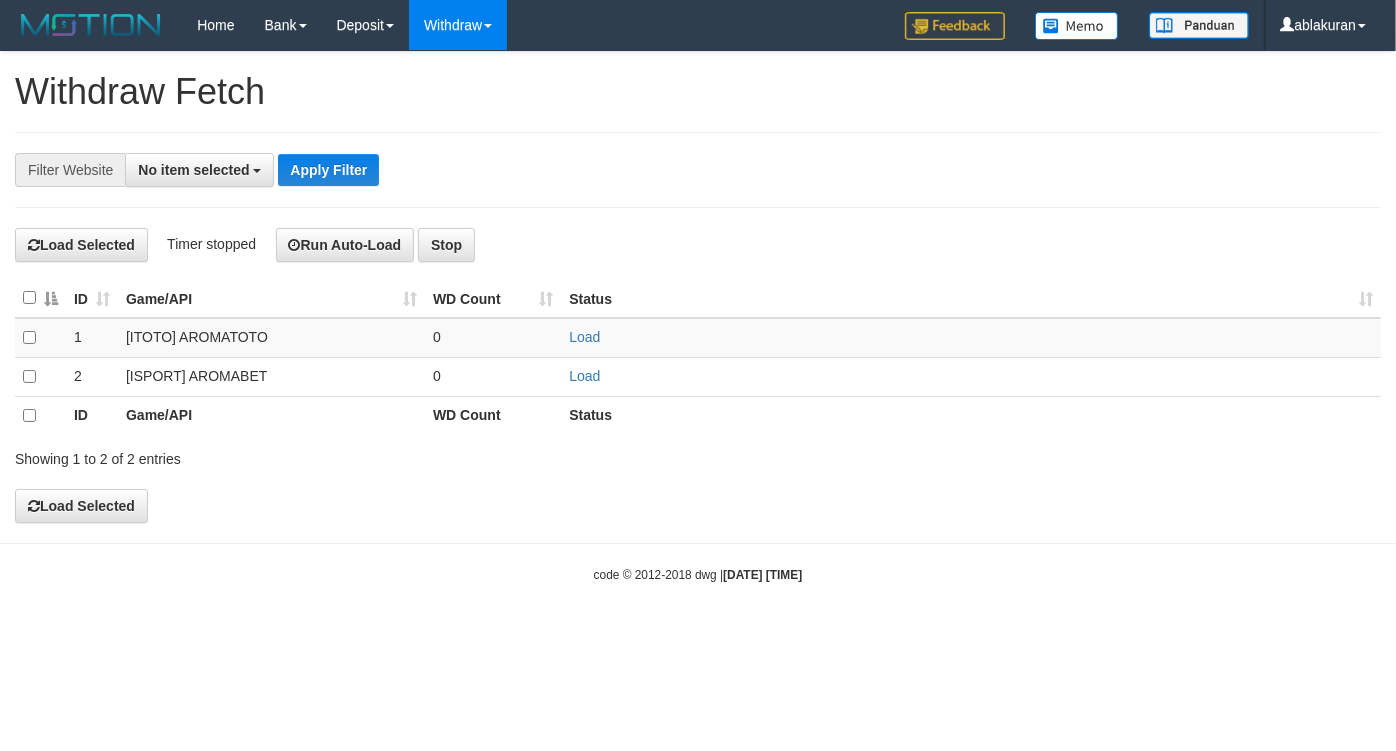 drag, startPoint x: 857, startPoint y: 313, endPoint x: 840, endPoint y: 312, distance: 17.029387 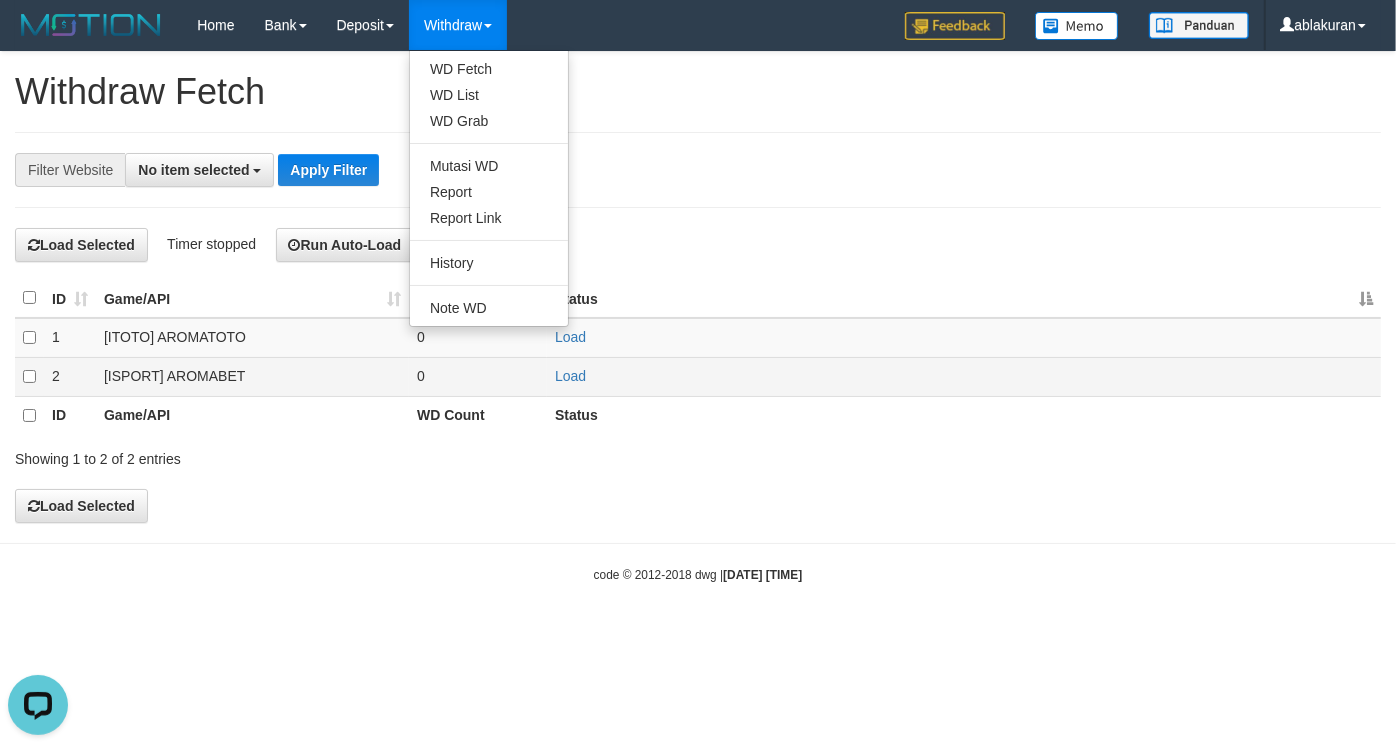 scroll, scrollTop: 0, scrollLeft: 0, axis: both 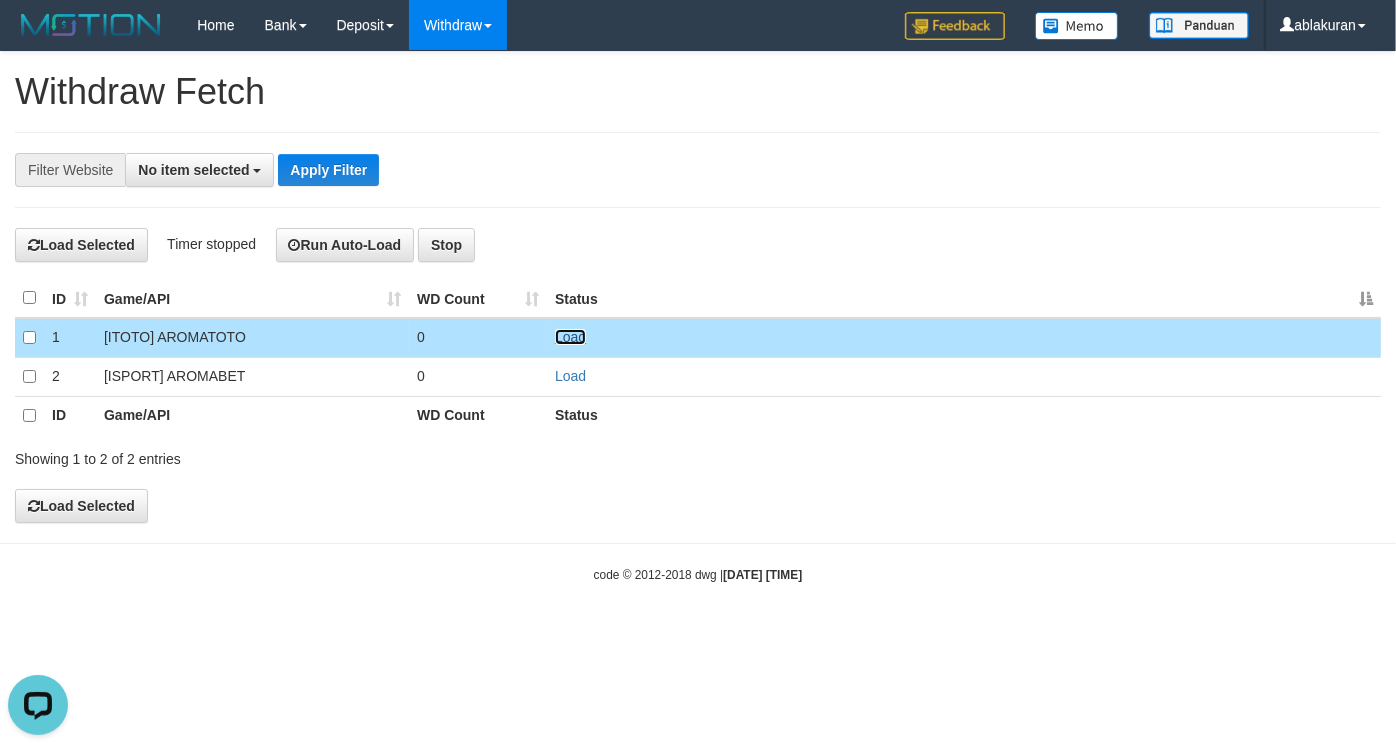 click on "Load" at bounding box center (570, 337) 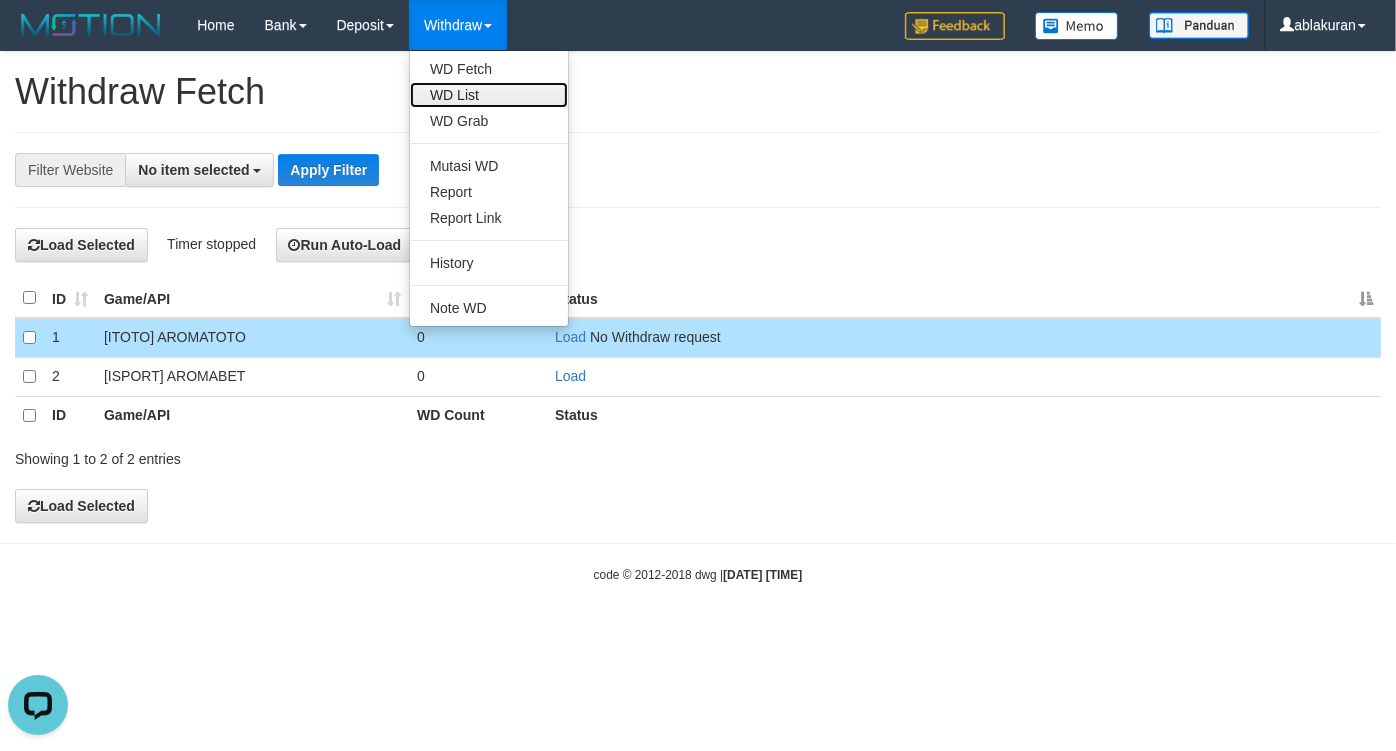 click on "WD List" at bounding box center (489, 95) 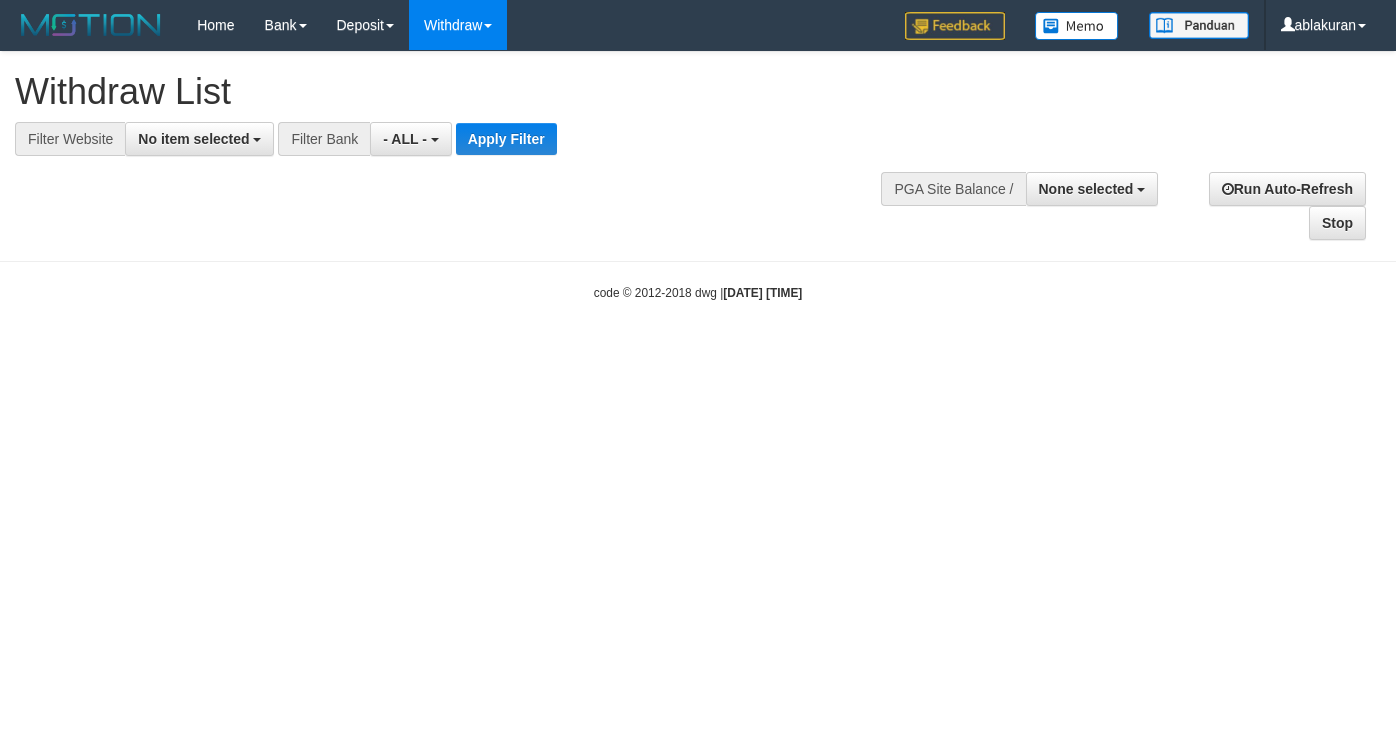 select 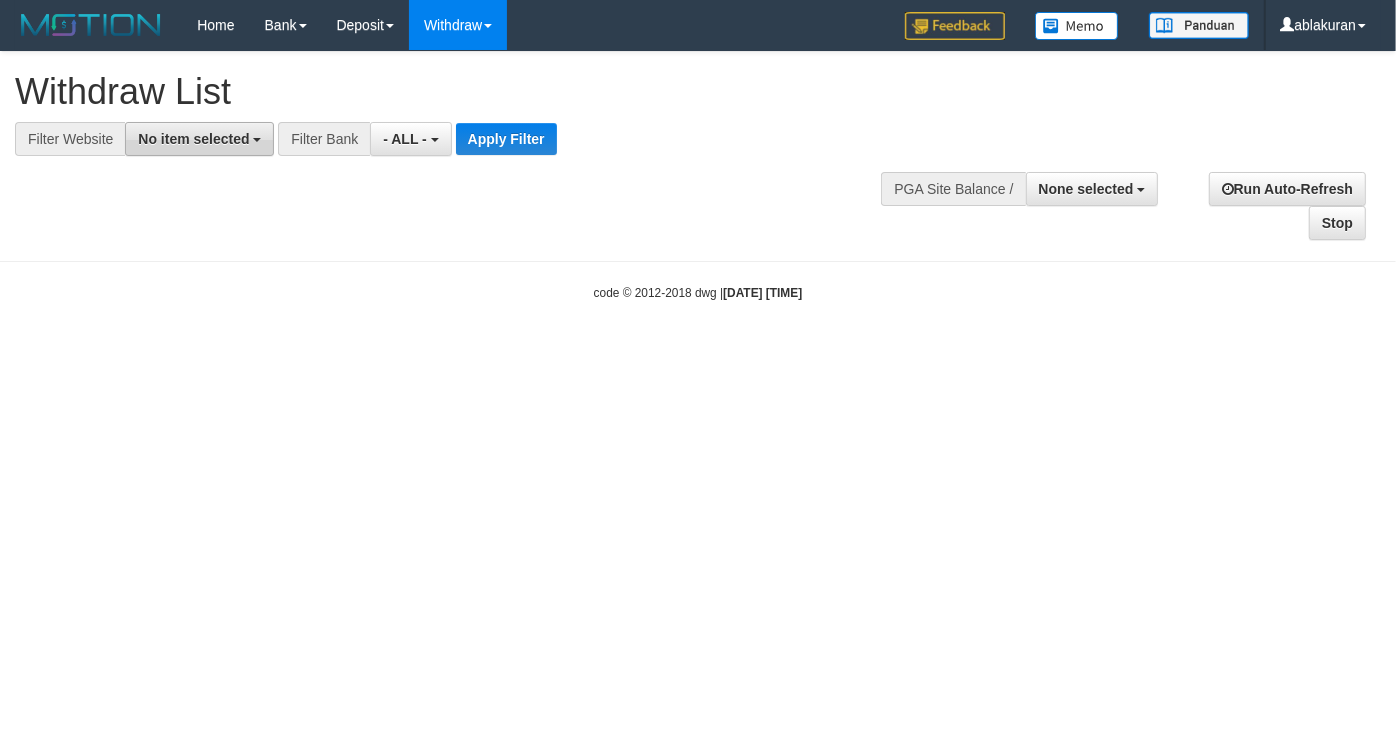 click on "No item selected" at bounding box center (193, 139) 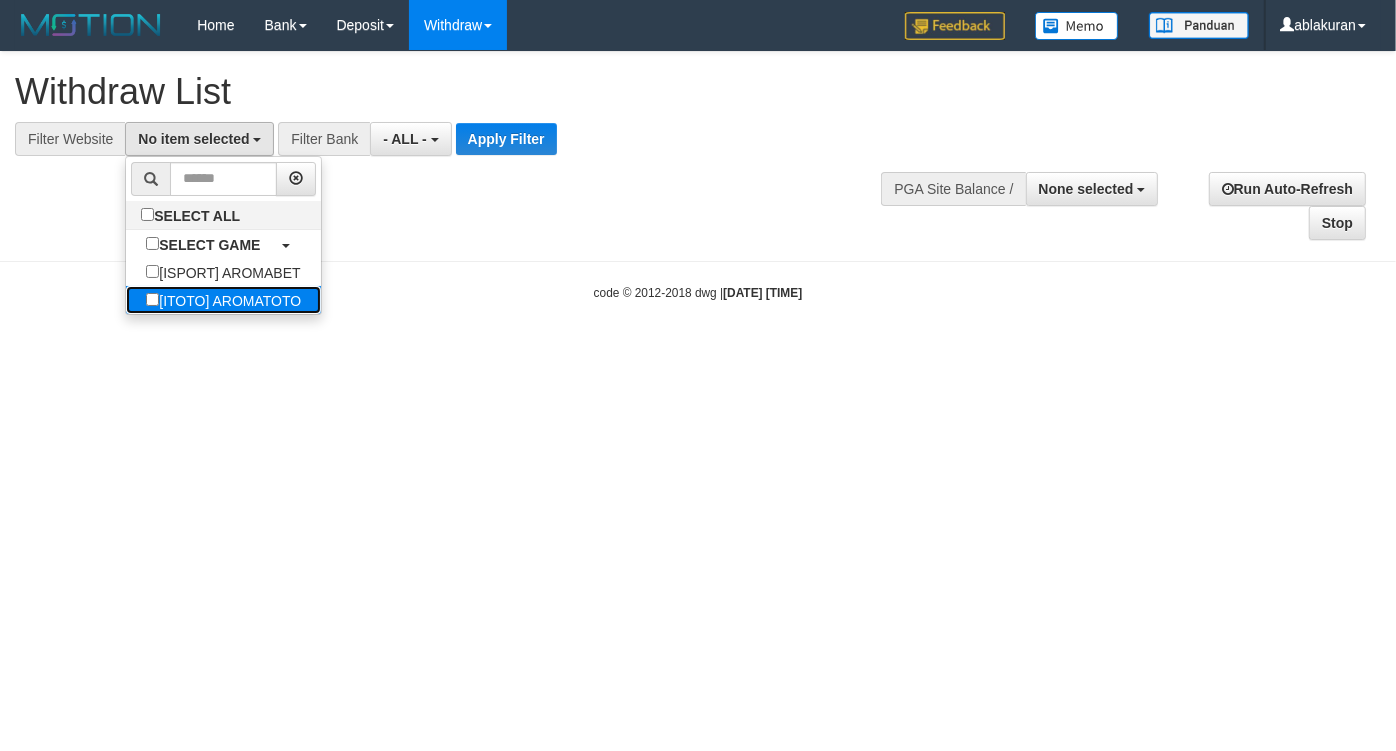 click on "[ITOTO] AROMATOTO" at bounding box center (223, 300) 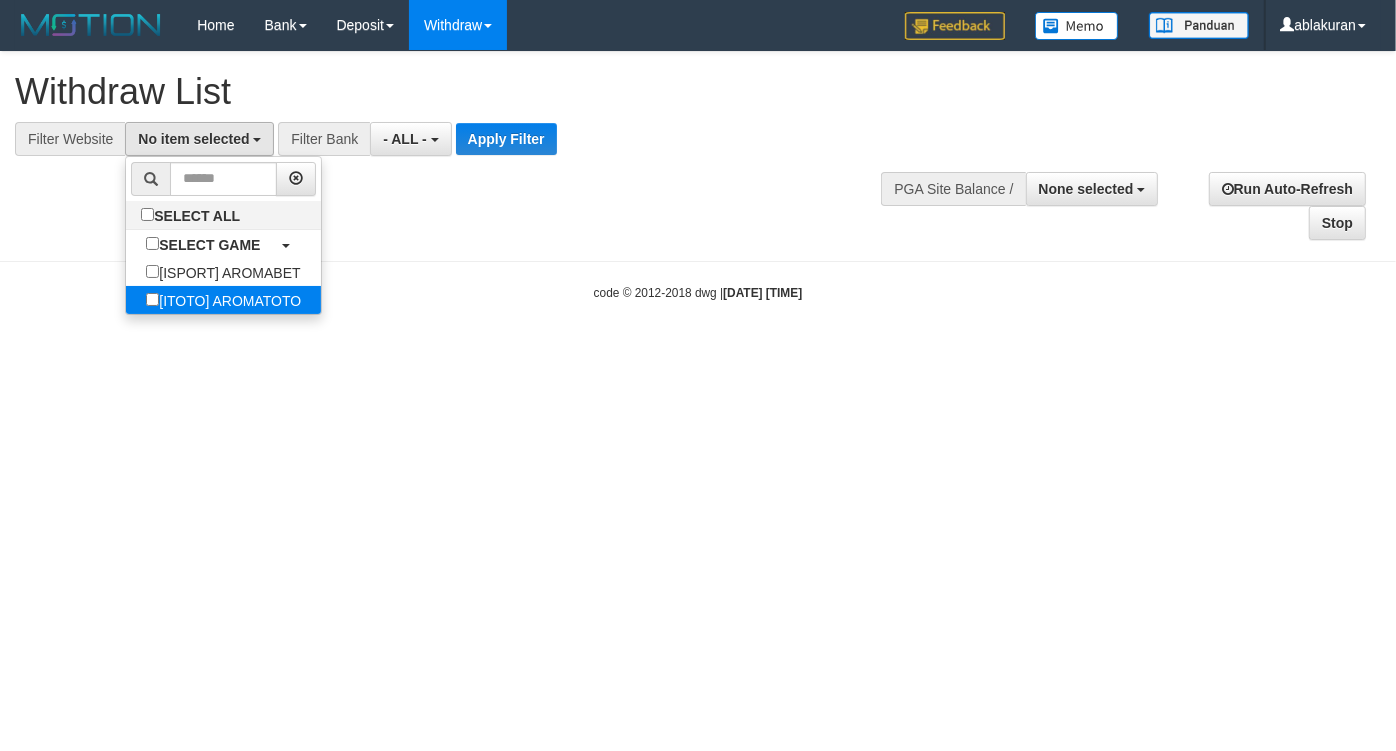 select on "***" 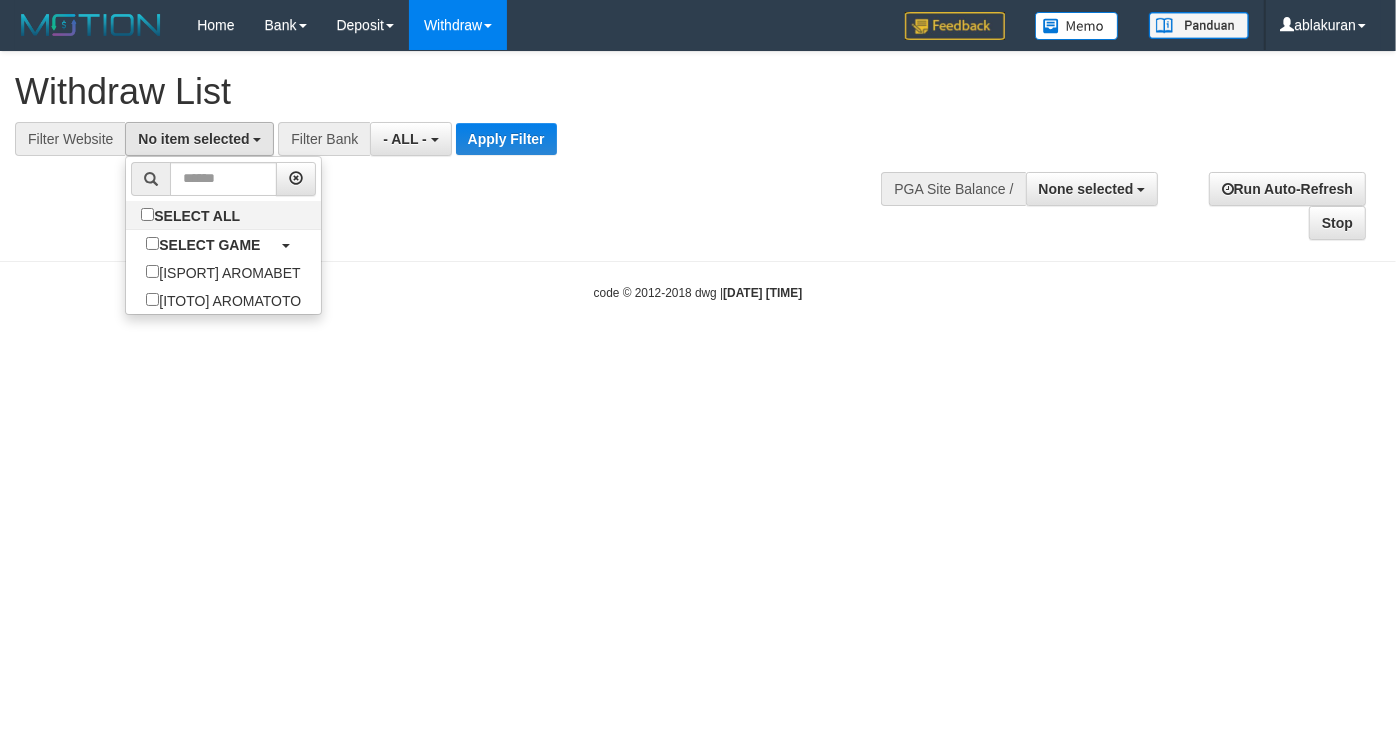 scroll, scrollTop: 35, scrollLeft: 0, axis: vertical 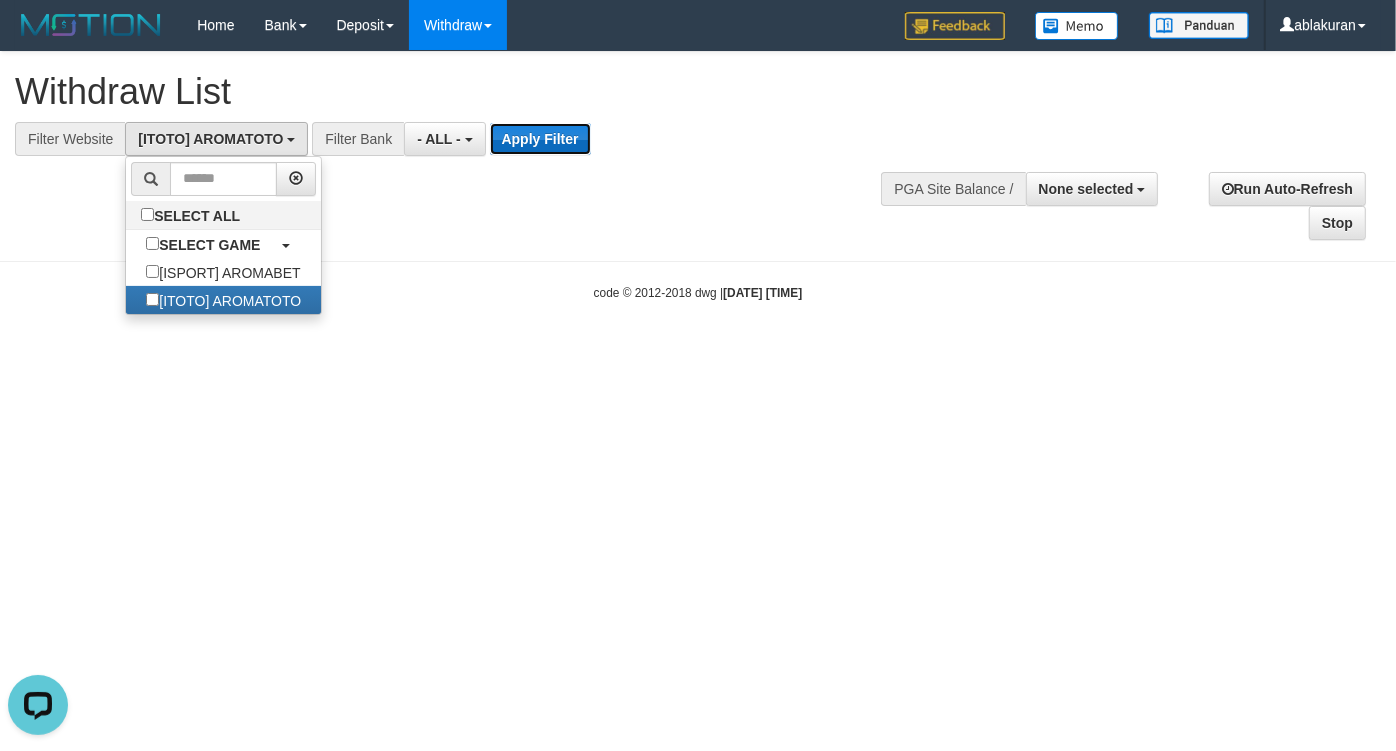 click on "Apply Filter" at bounding box center (540, 139) 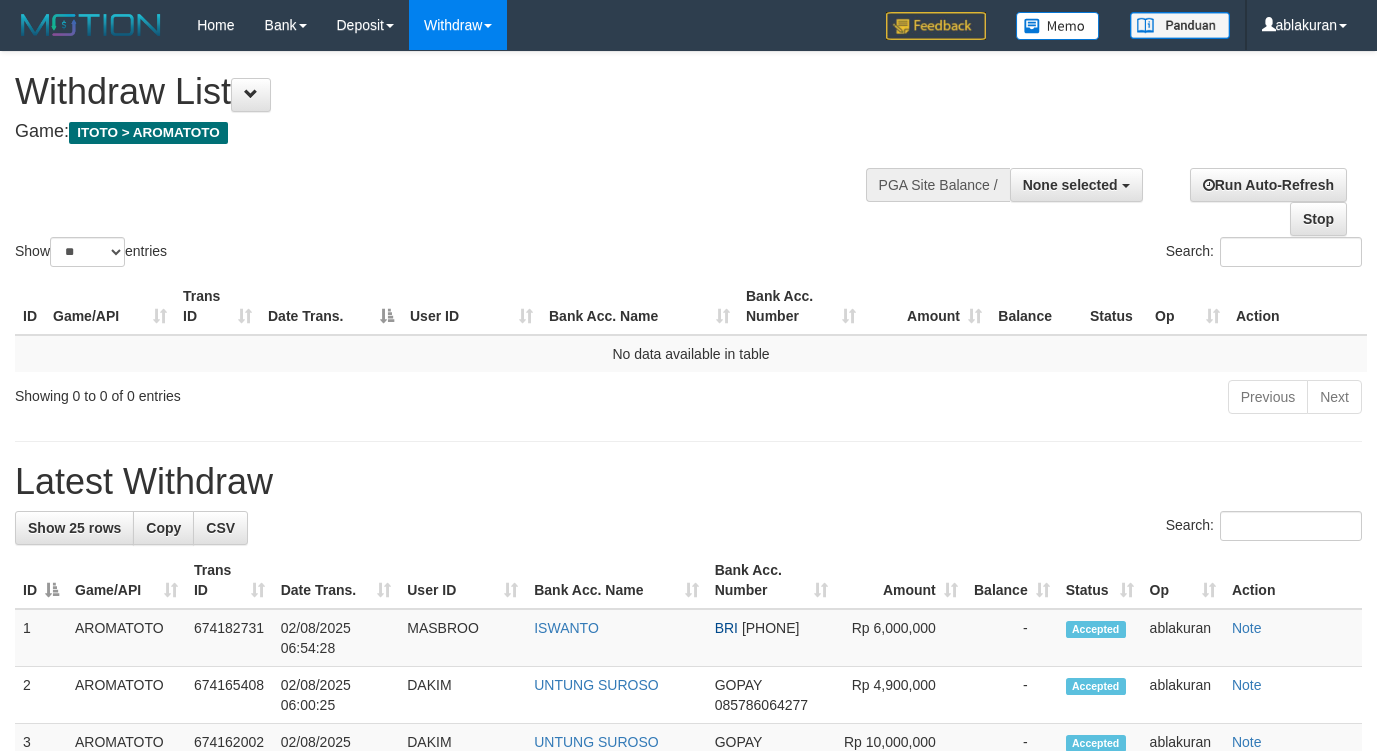 select 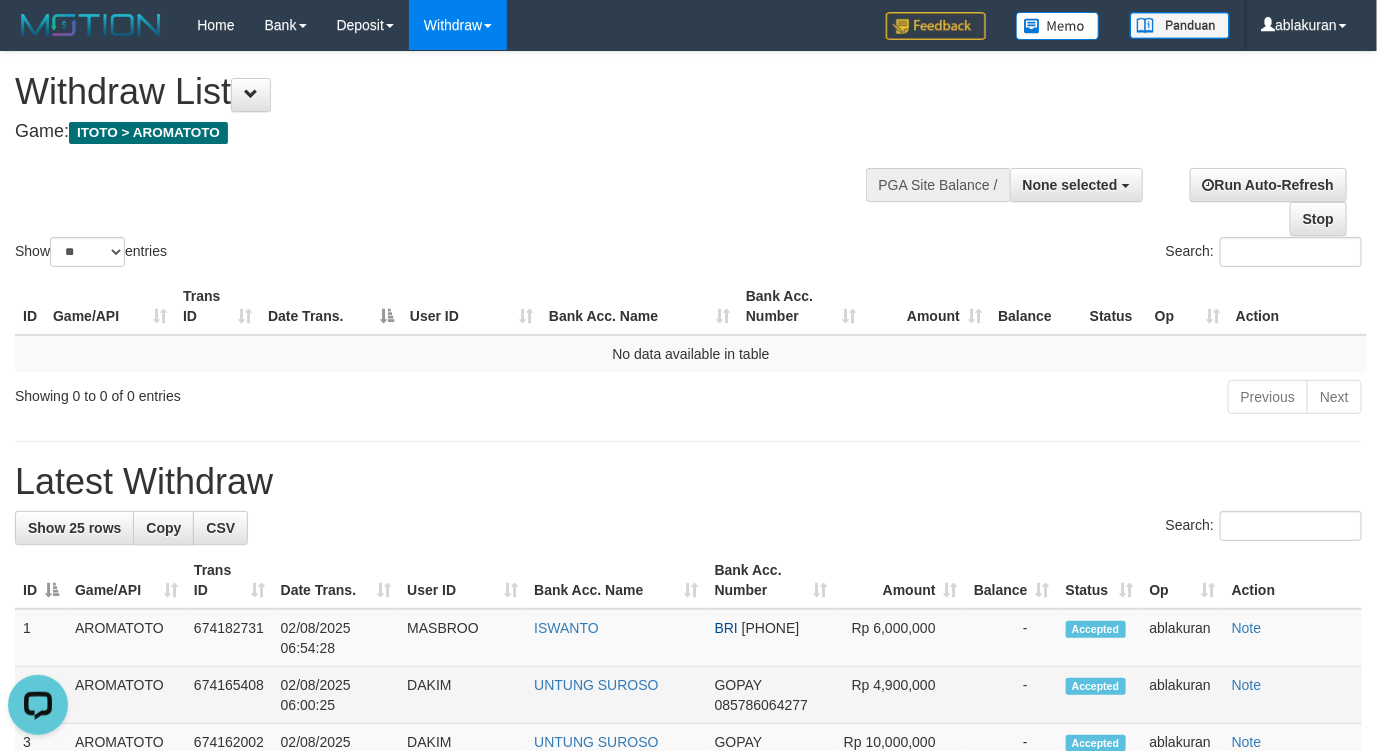 scroll, scrollTop: 0, scrollLeft: 0, axis: both 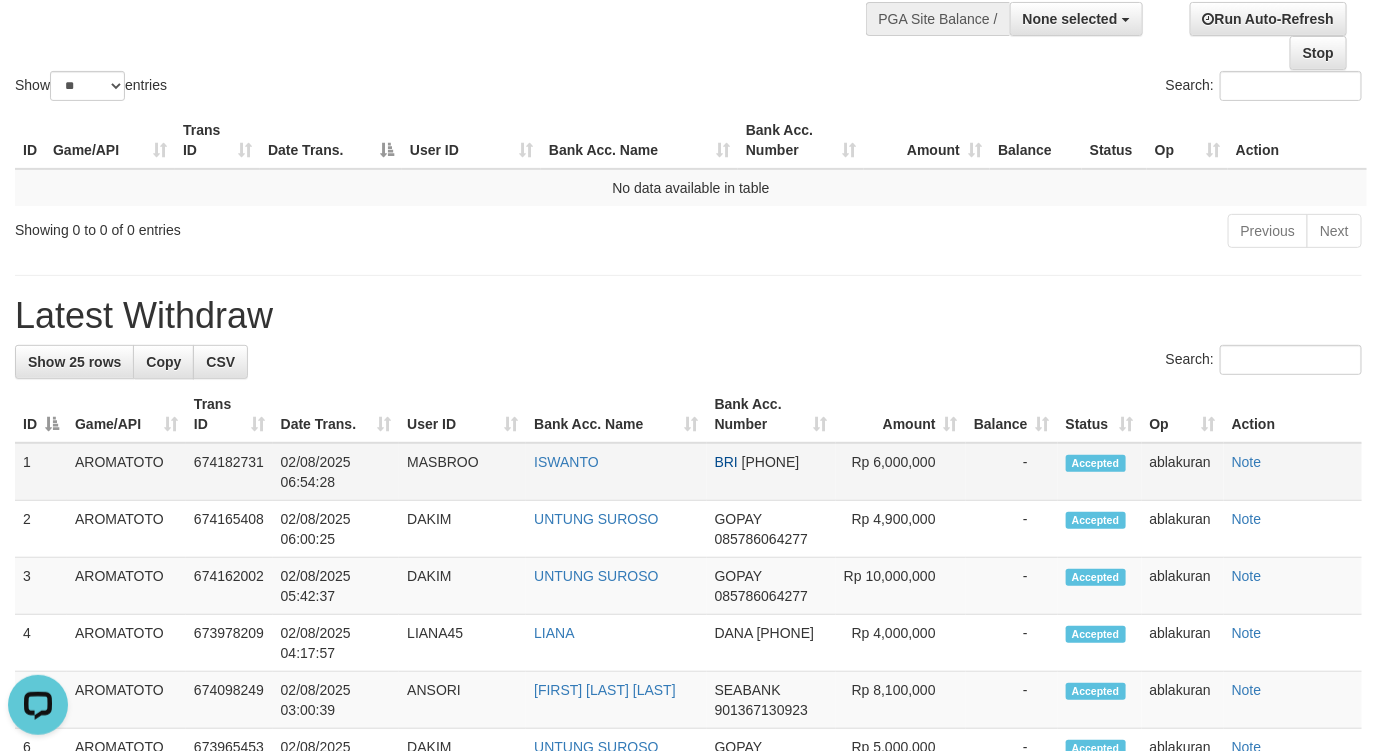 click on "MASBROO" at bounding box center (462, 472) 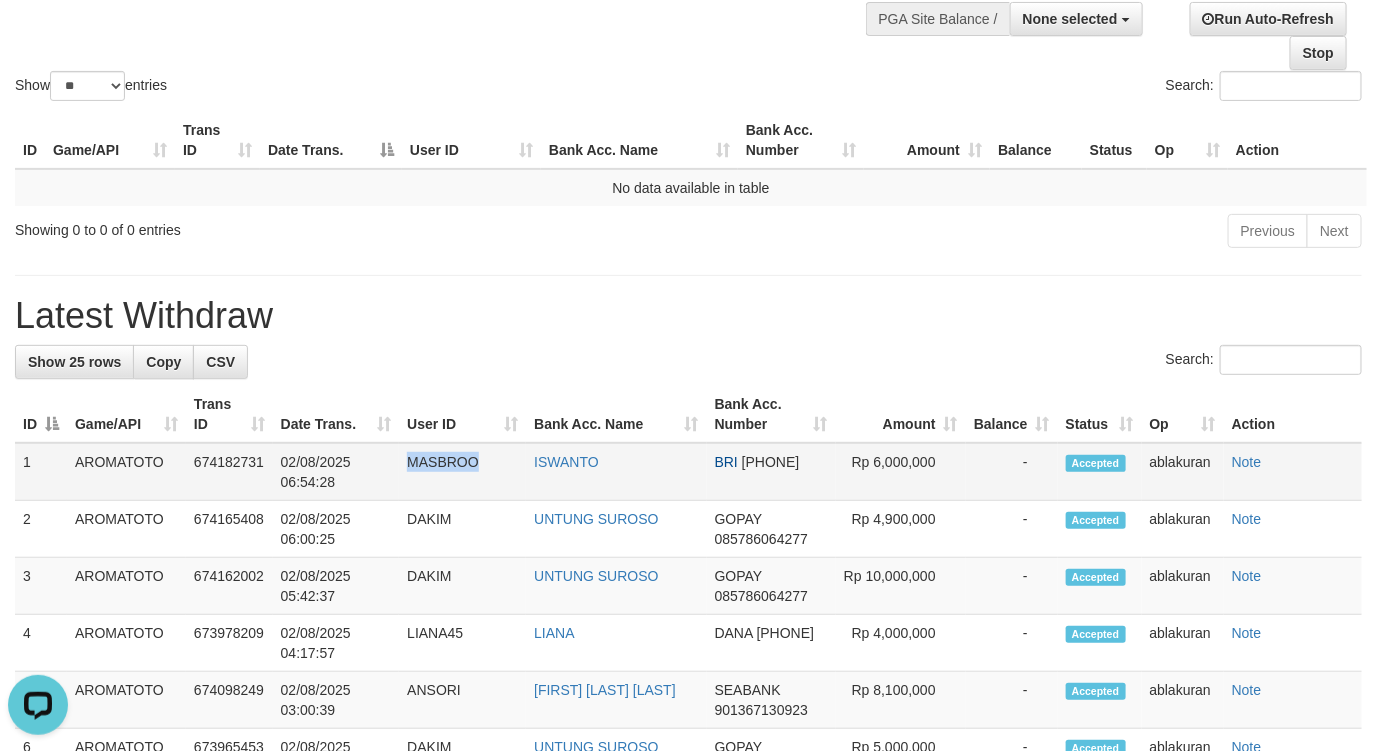 click on "MASBROO" at bounding box center (462, 472) 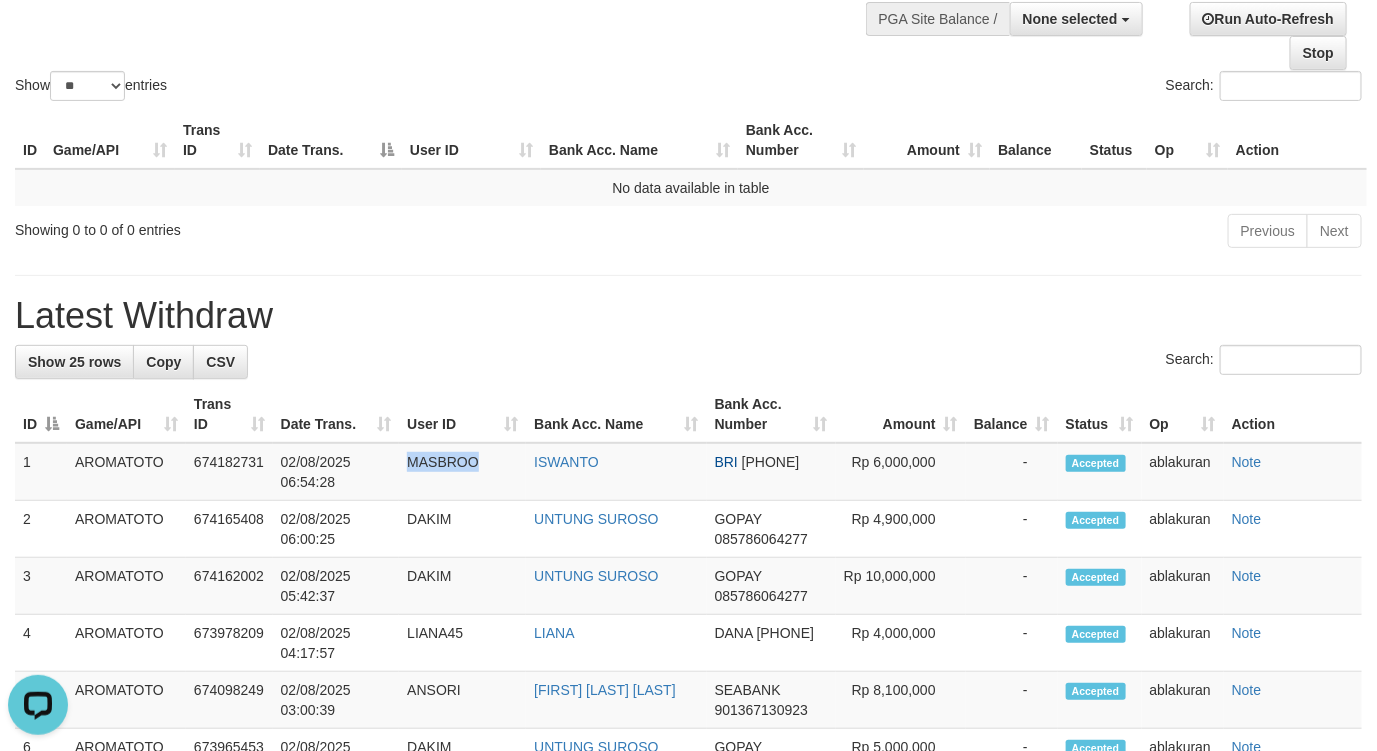 copy on "MASBROO" 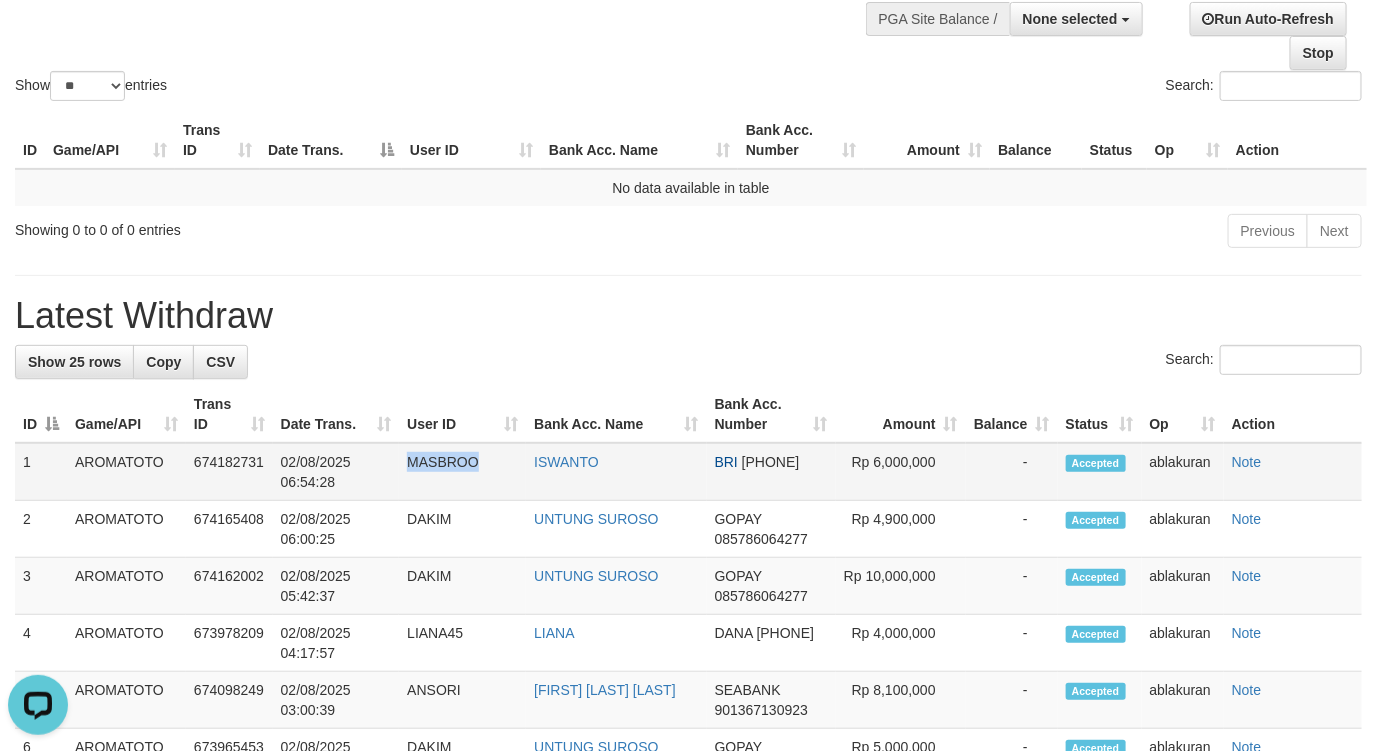 click on "MASBROO" at bounding box center (462, 472) 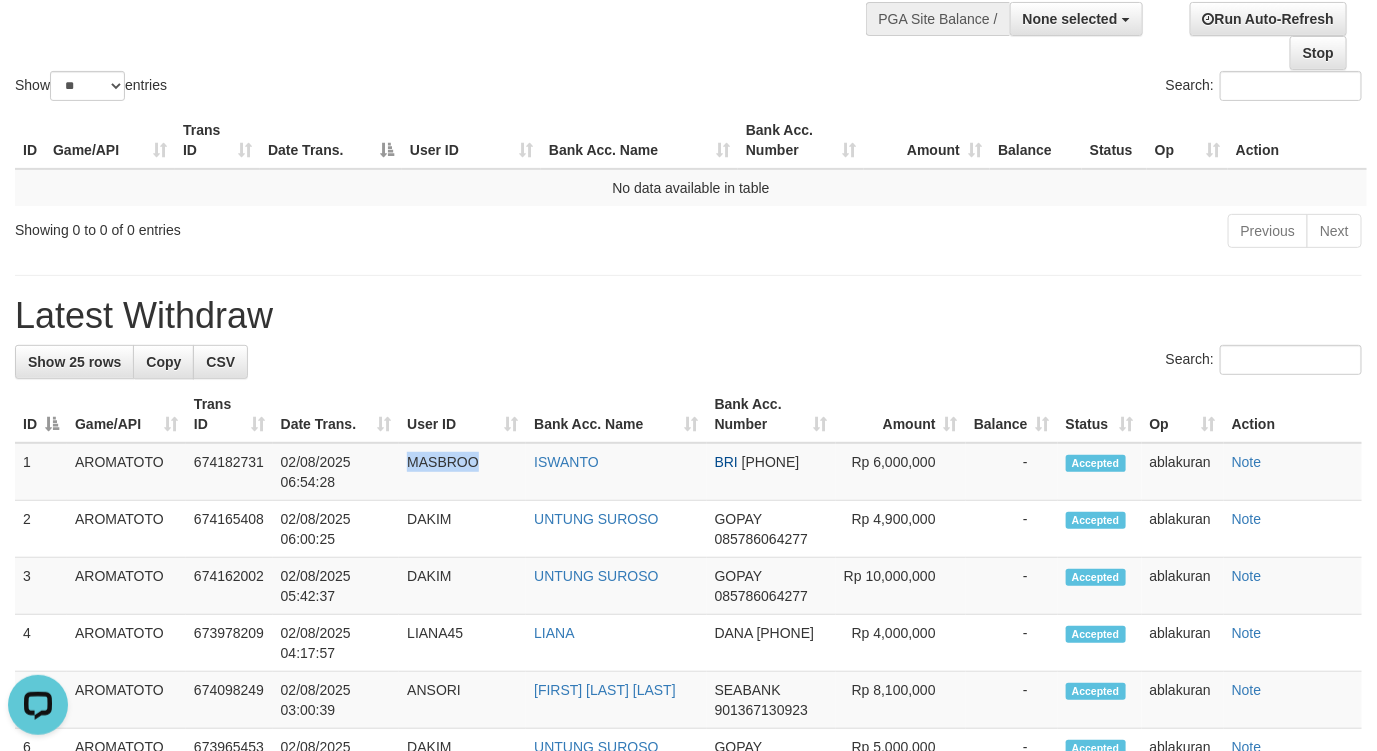 drag, startPoint x: 442, startPoint y: 456, endPoint x: 2, endPoint y: 586, distance: 458.8028 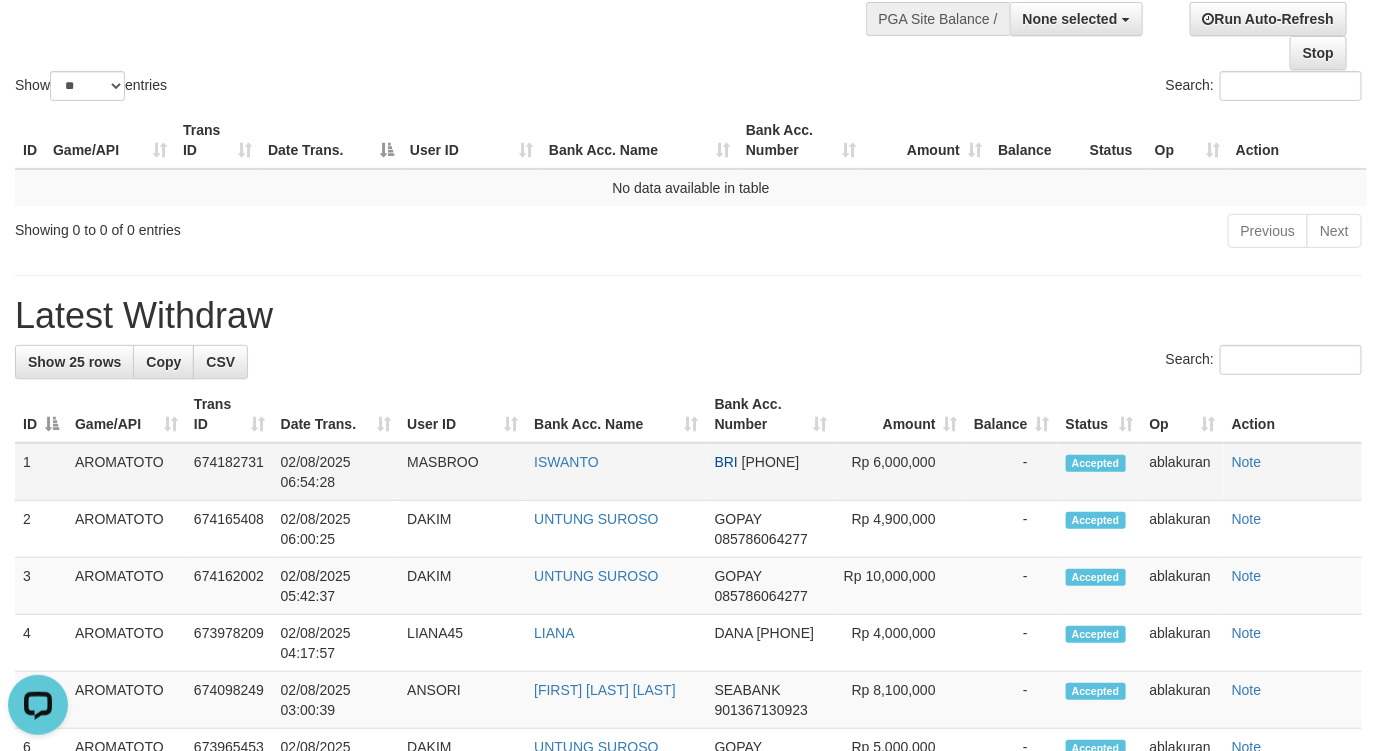 click on "Rp 6,000,000" at bounding box center (901, 472) 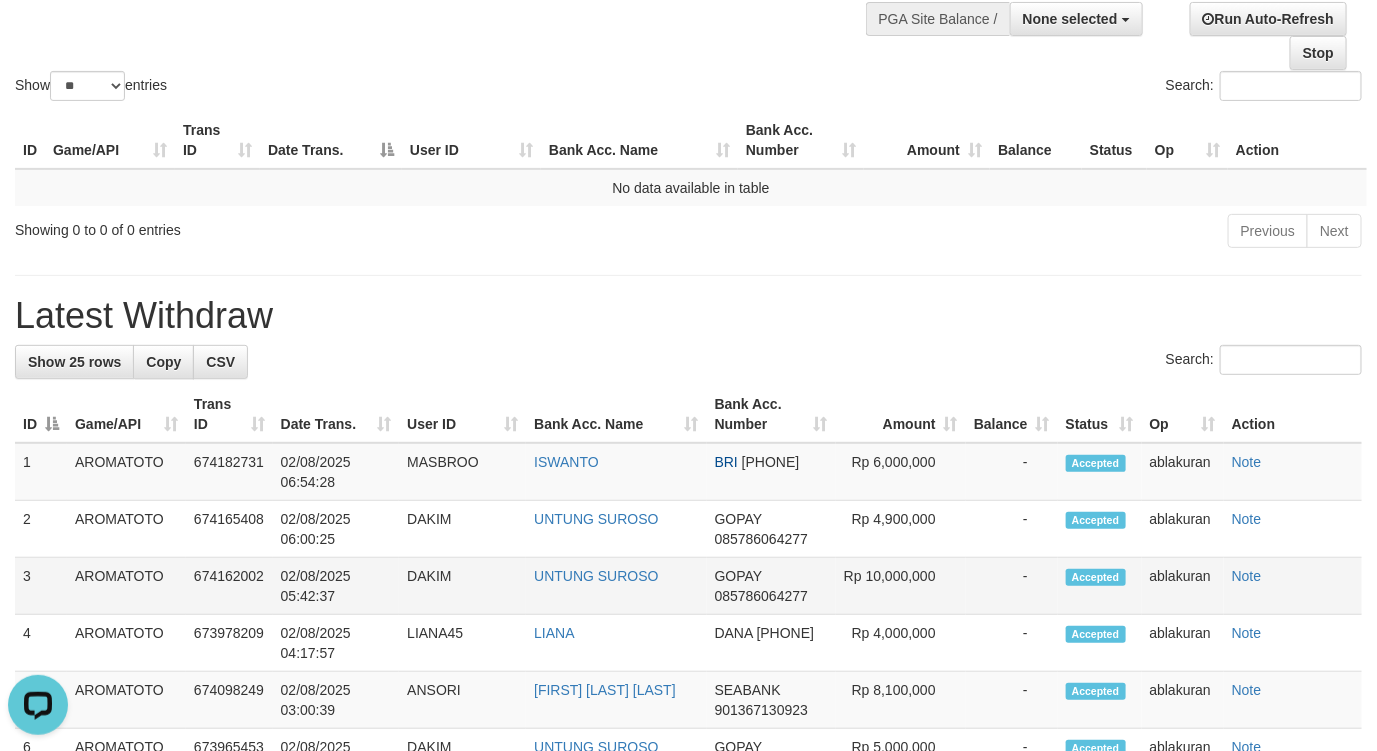 copy on "6,000,000" 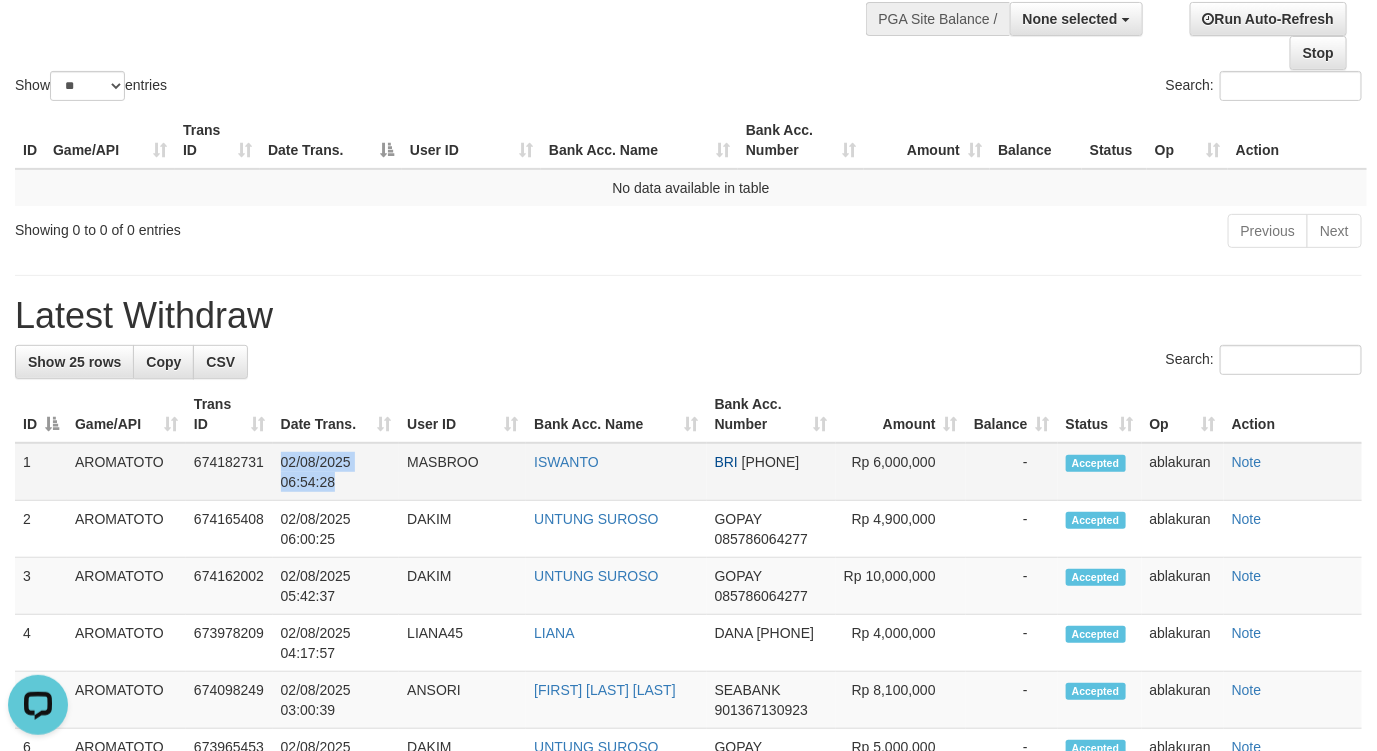 drag, startPoint x: 275, startPoint y: 460, endPoint x: 343, endPoint y: 478, distance: 70.34202 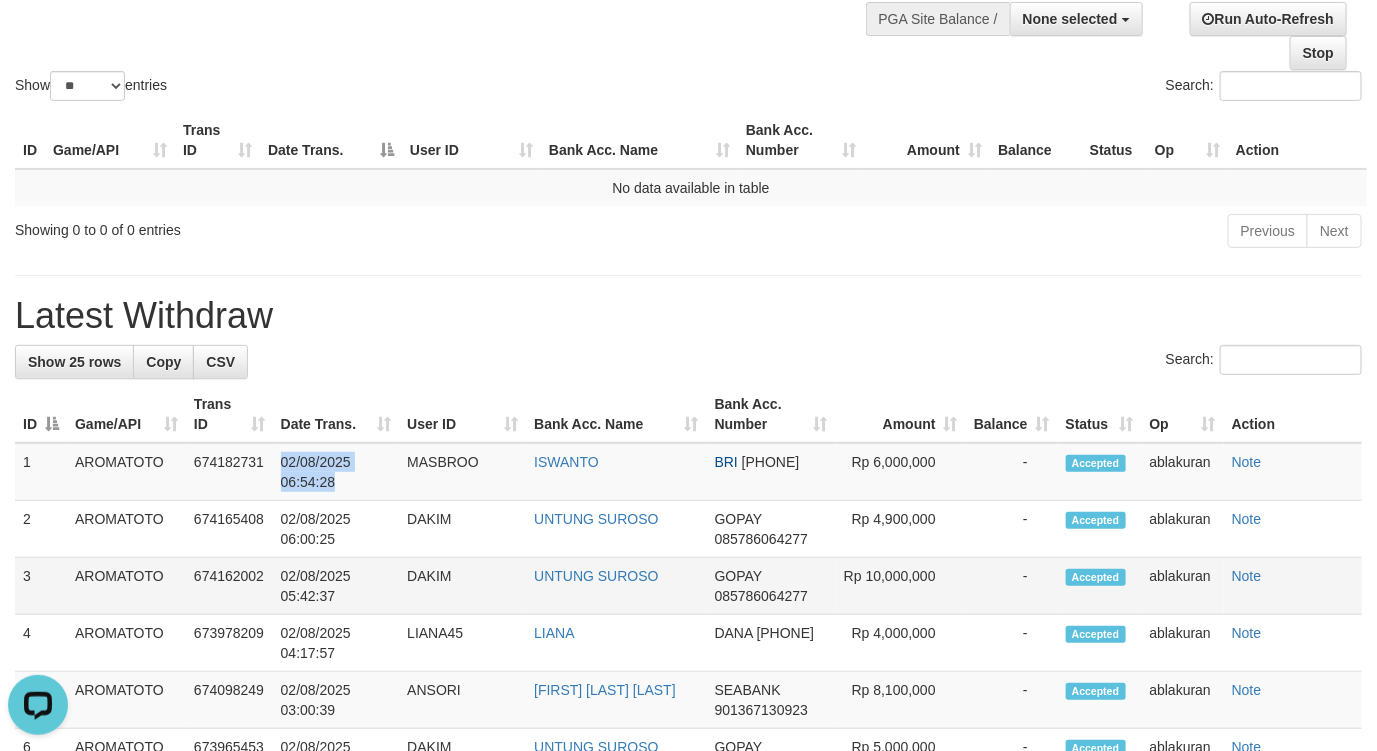 copy on "02/08/2025 06:54:28" 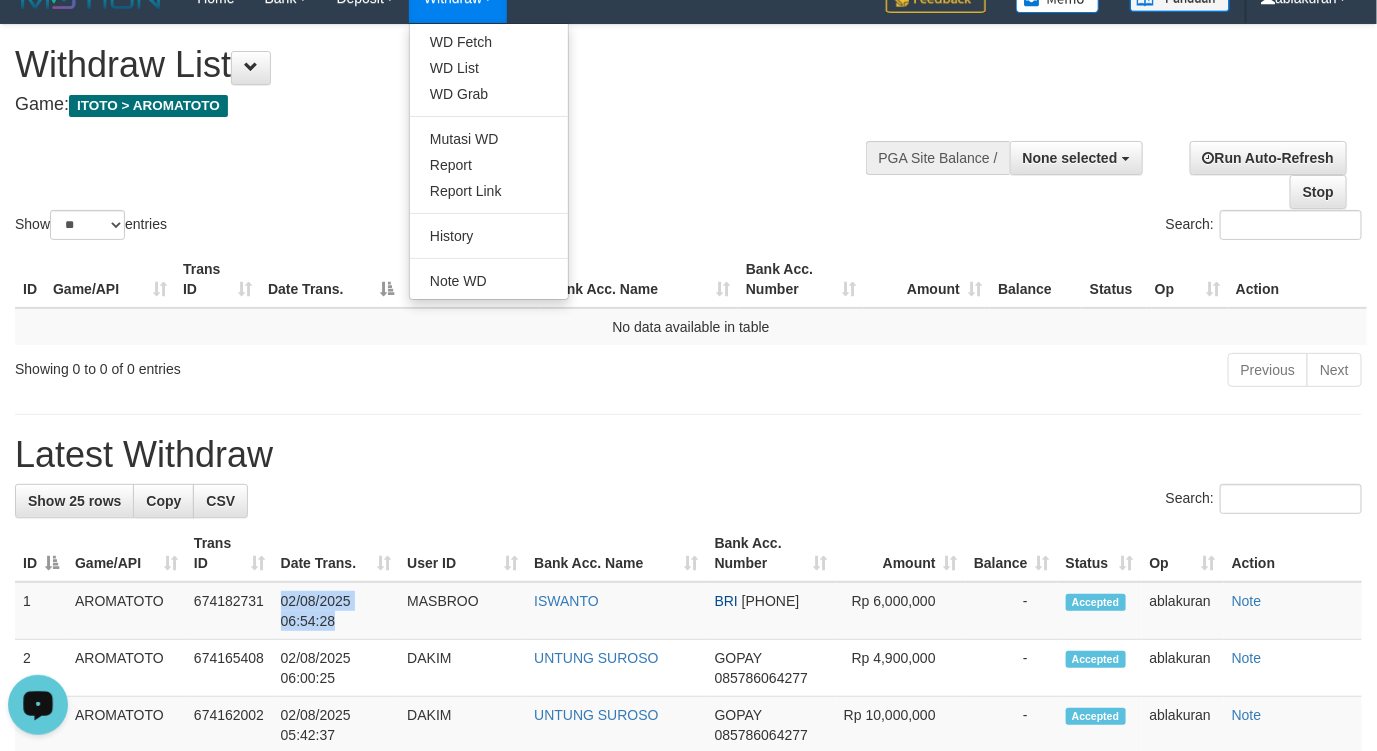 scroll, scrollTop: 0, scrollLeft: 0, axis: both 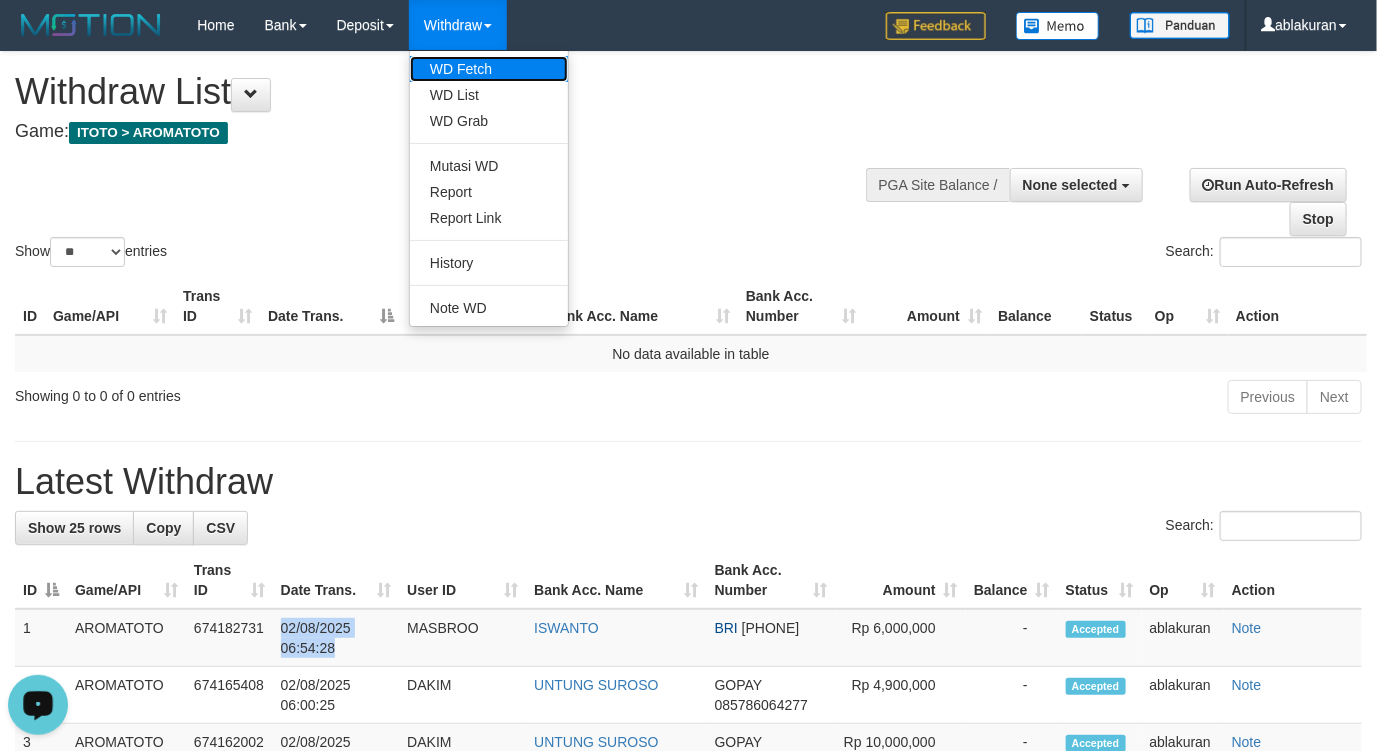 click on "WD Fetch" at bounding box center (489, 69) 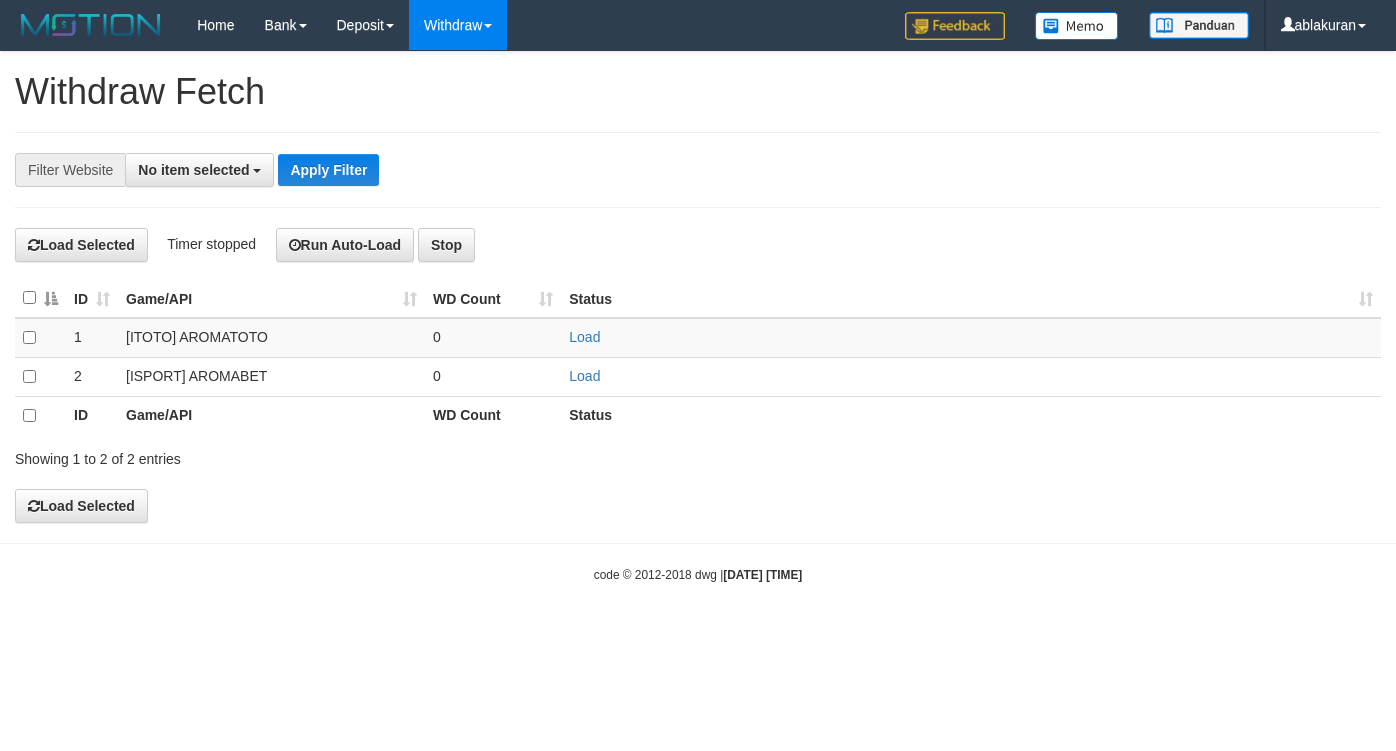 select 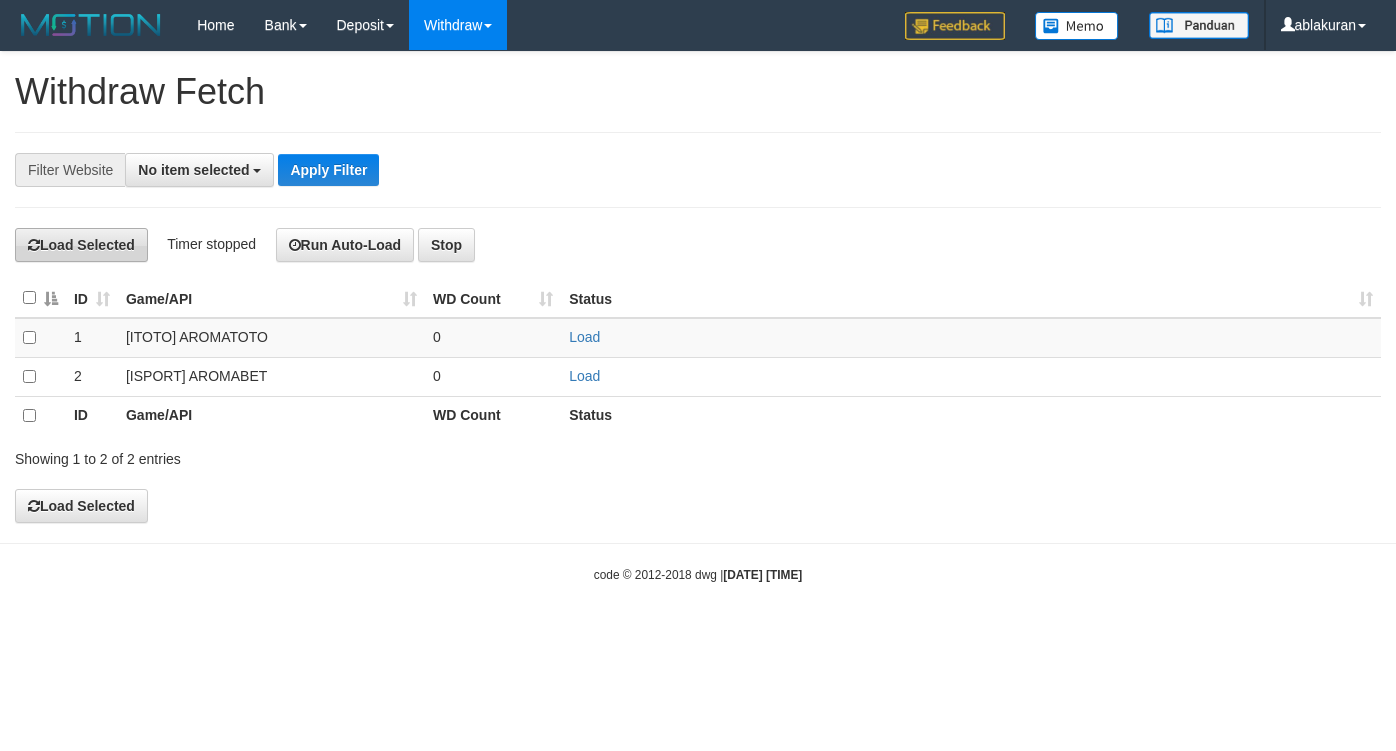 scroll, scrollTop: 0, scrollLeft: 0, axis: both 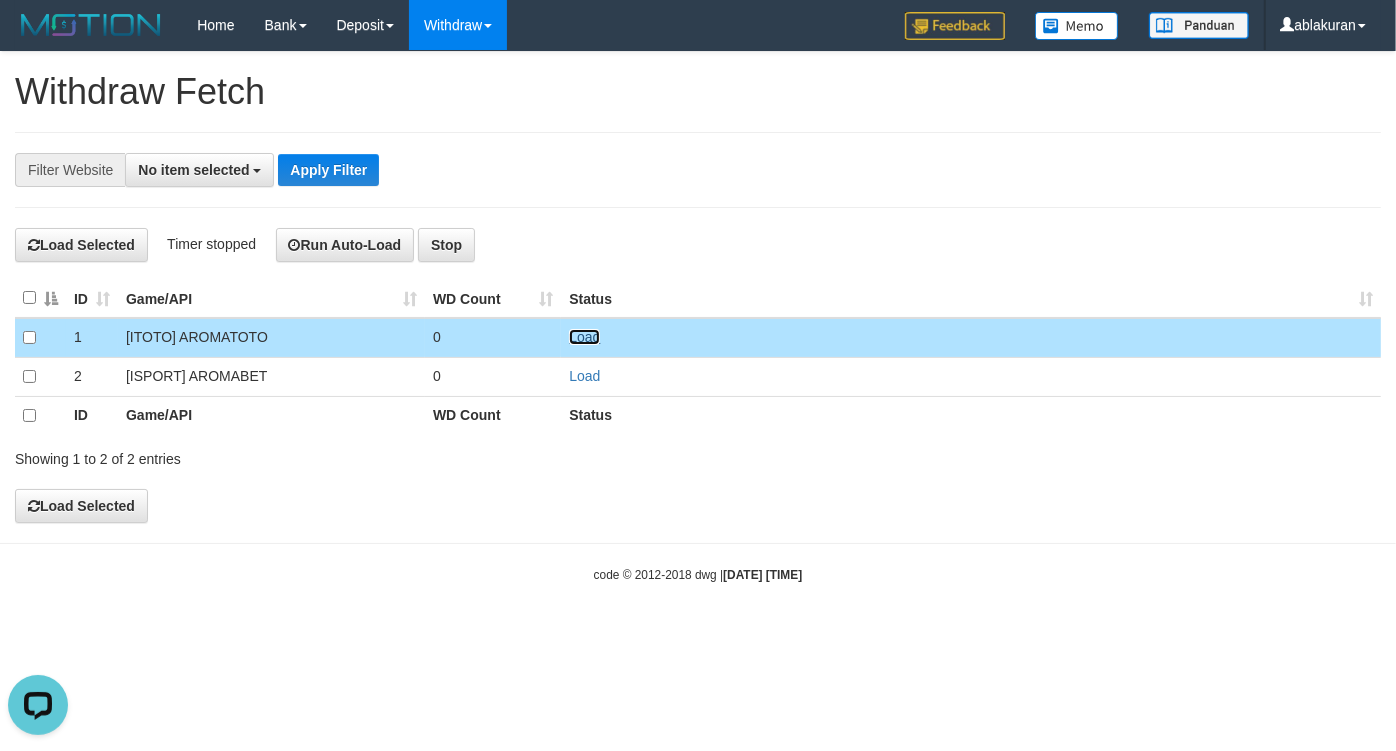 click on "Load" at bounding box center (584, 337) 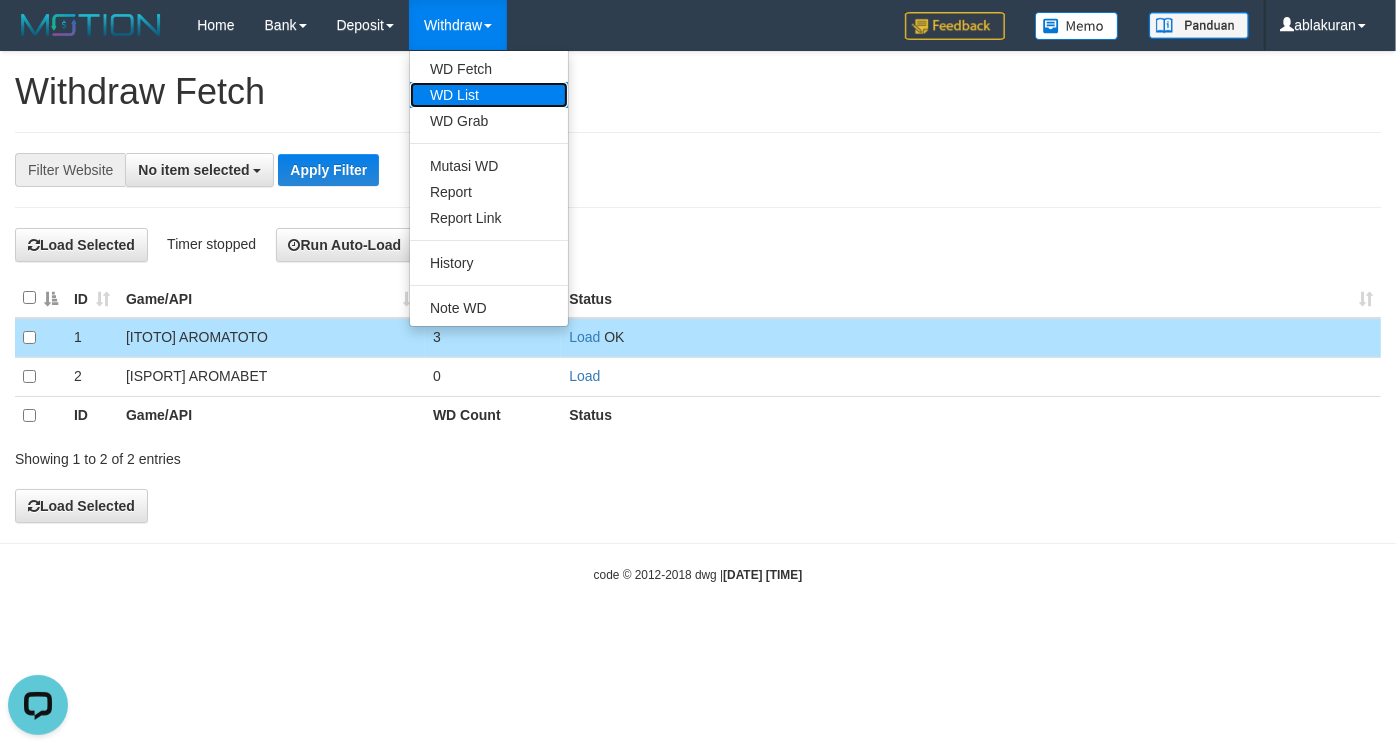 click on "WD List" at bounding box center (489, 95) 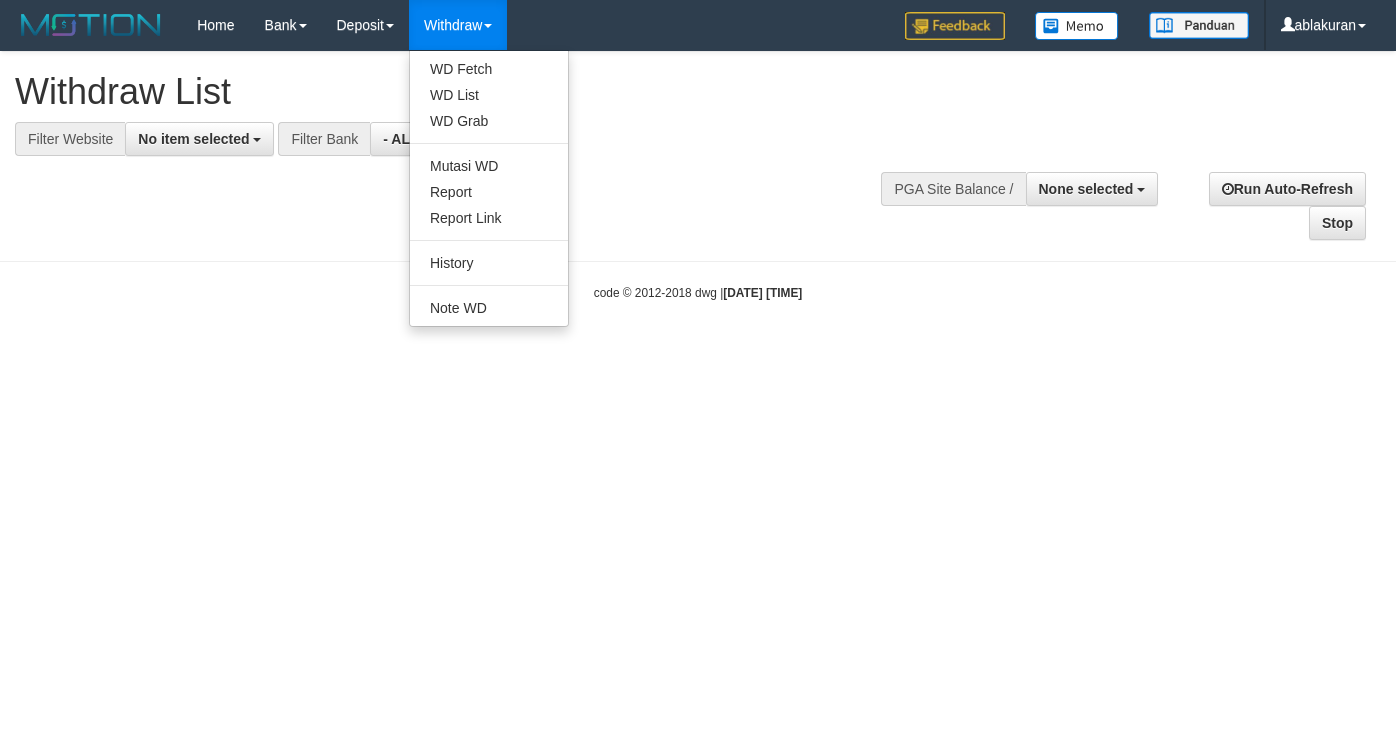 select 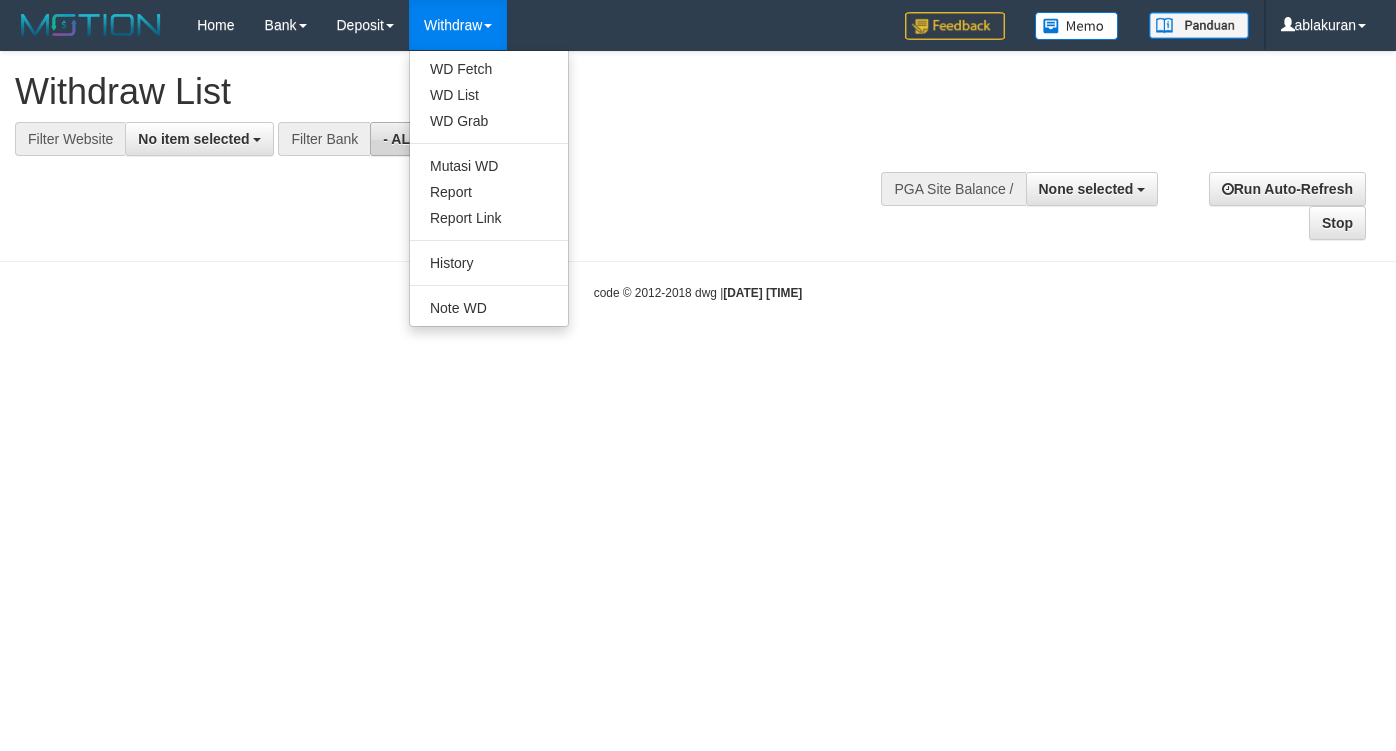 scroll, scrollTop: 0, scrollLeft: 0, axis: both 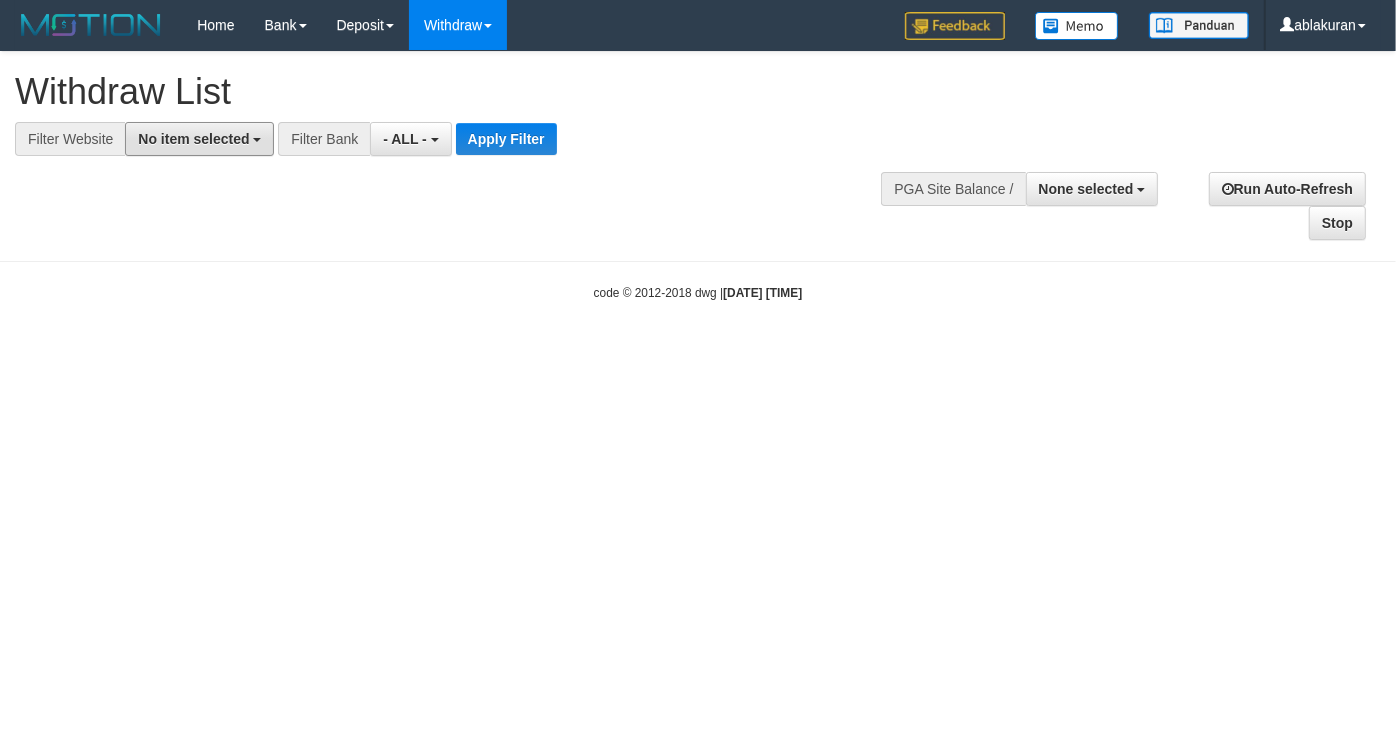 drag, startPoint x: 222, startPoint y: 147, endPoint x: 223, endPoint y: 195, distance: 48.010414 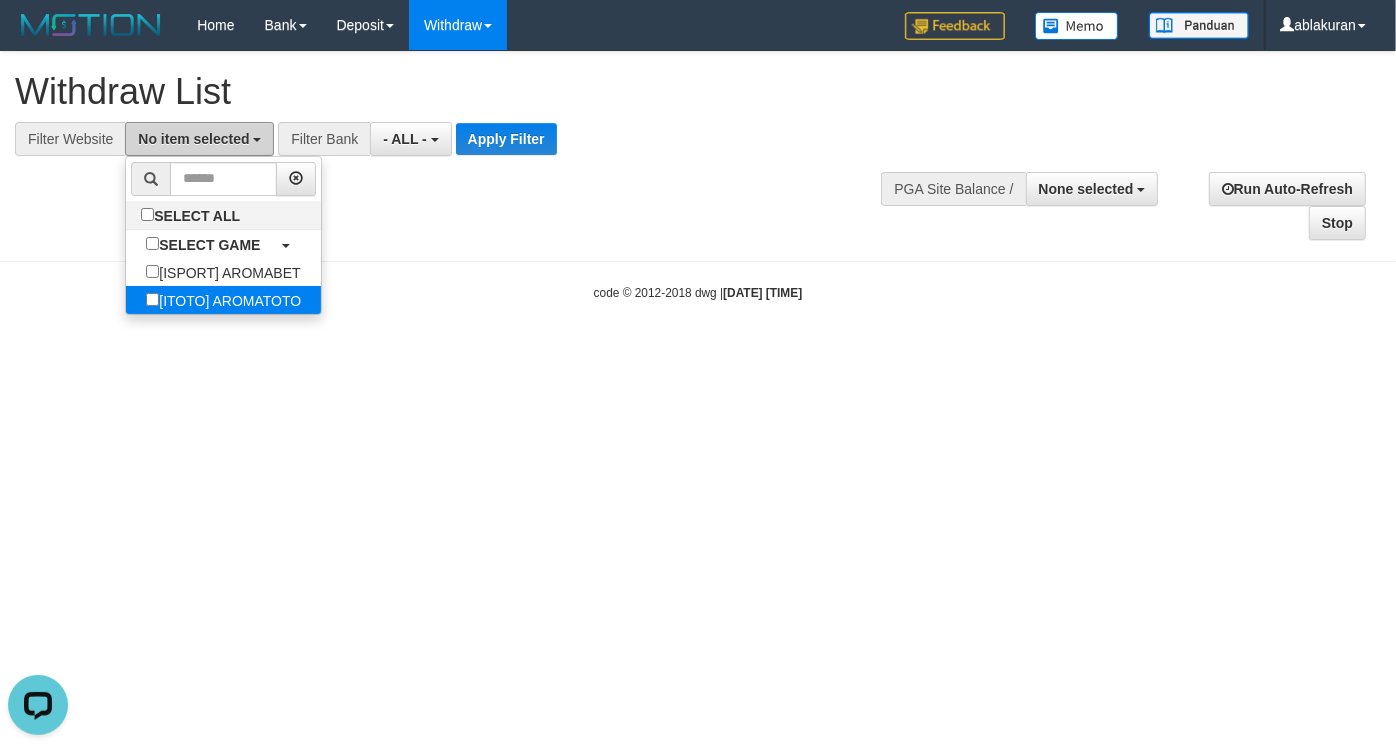 scroll, scrollTop: 0, scrollLeft: 0, axis: both 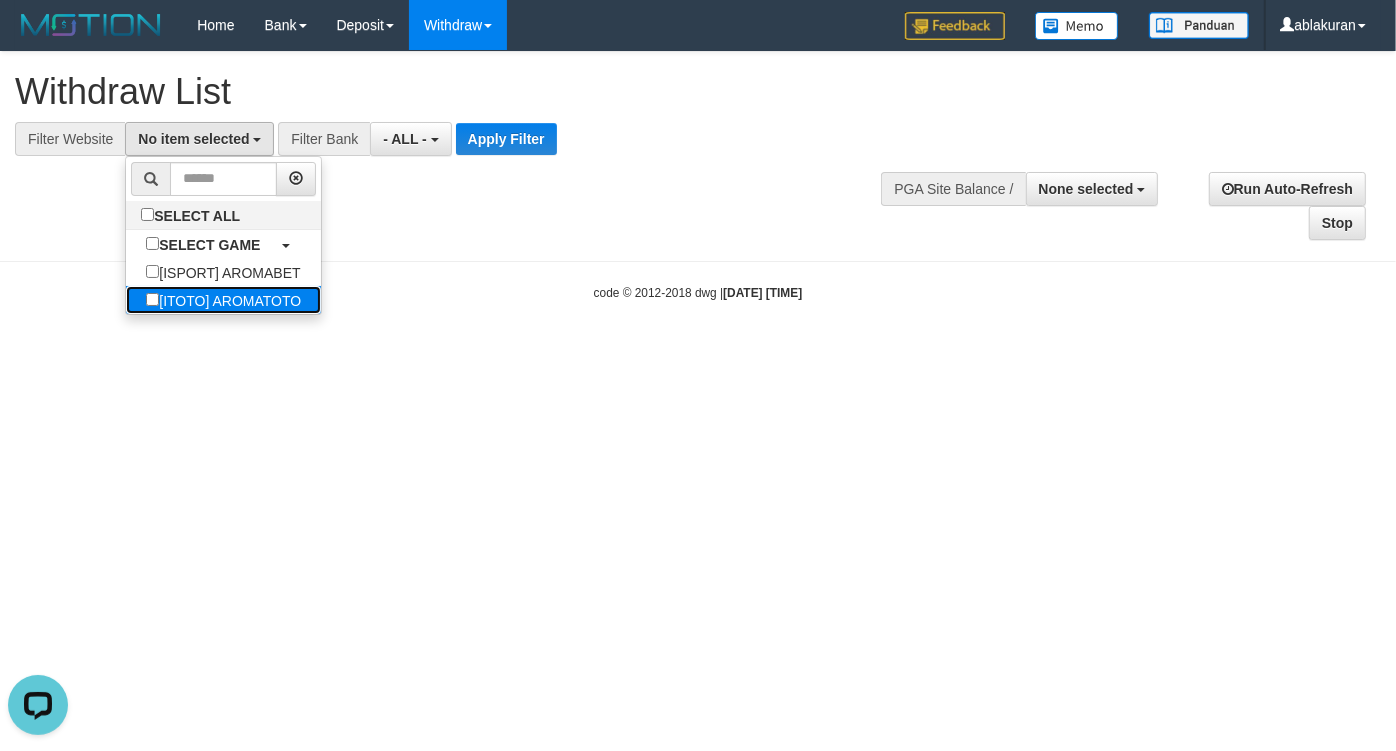 click on "[ITOTO] AROMATOTO" at bounding box center [223, 300] 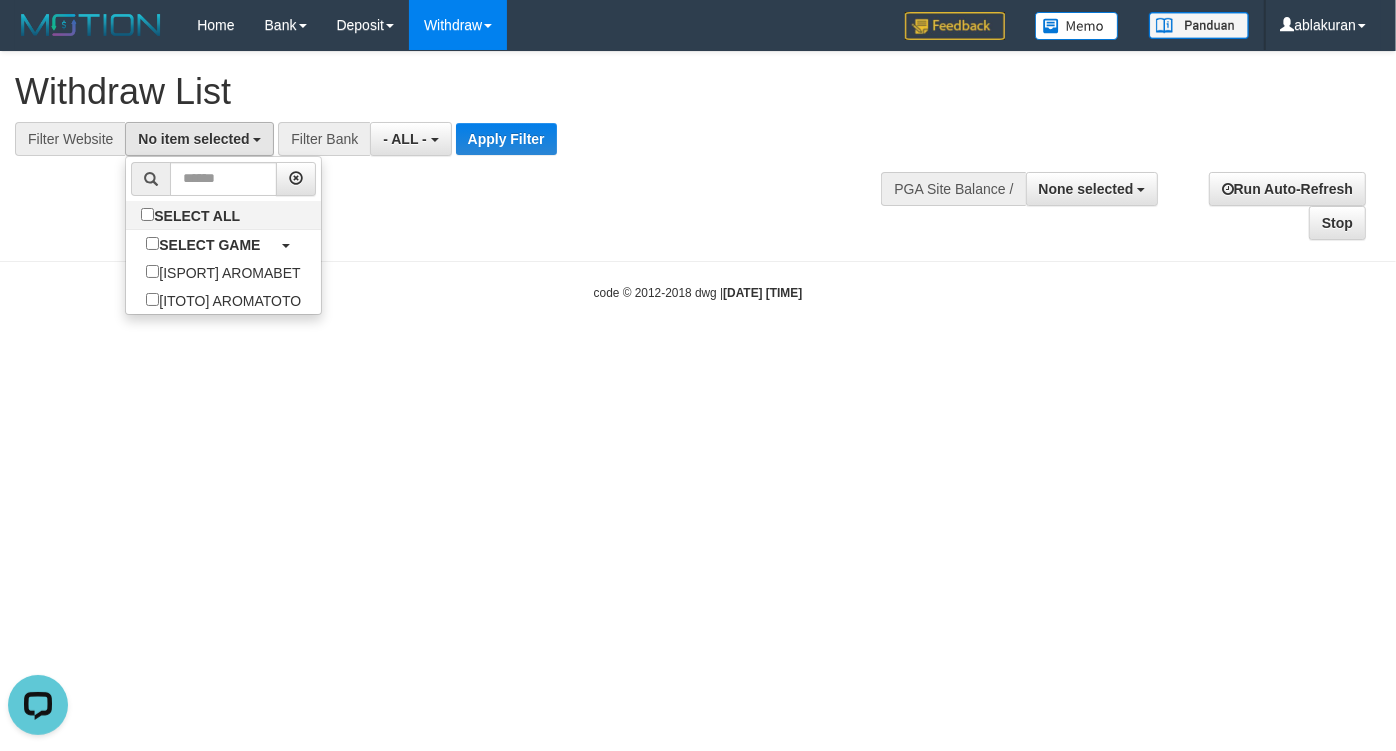 select on "***" 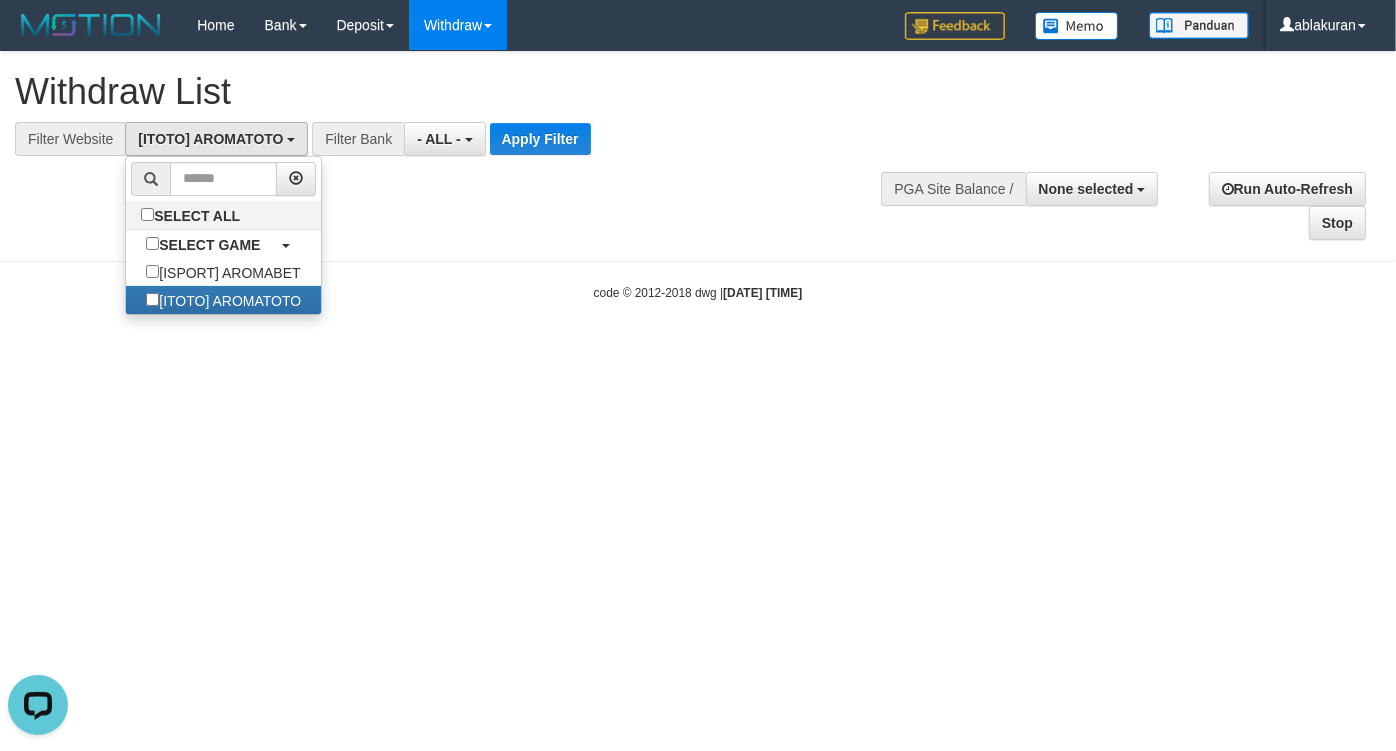 scroll, scrollTop: 35, scrollLeft: 0, axis: vertical 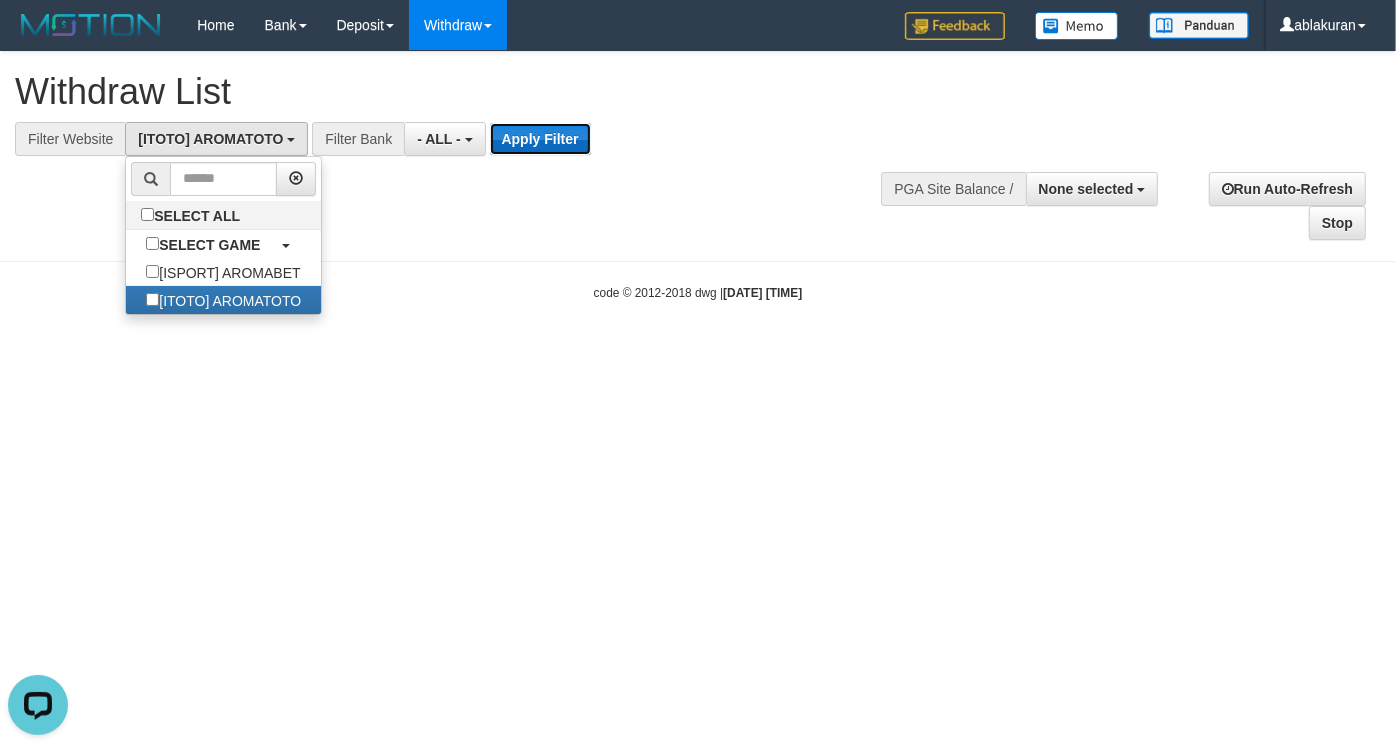 click on "Apply Filter" at bounding box center (540, 139) 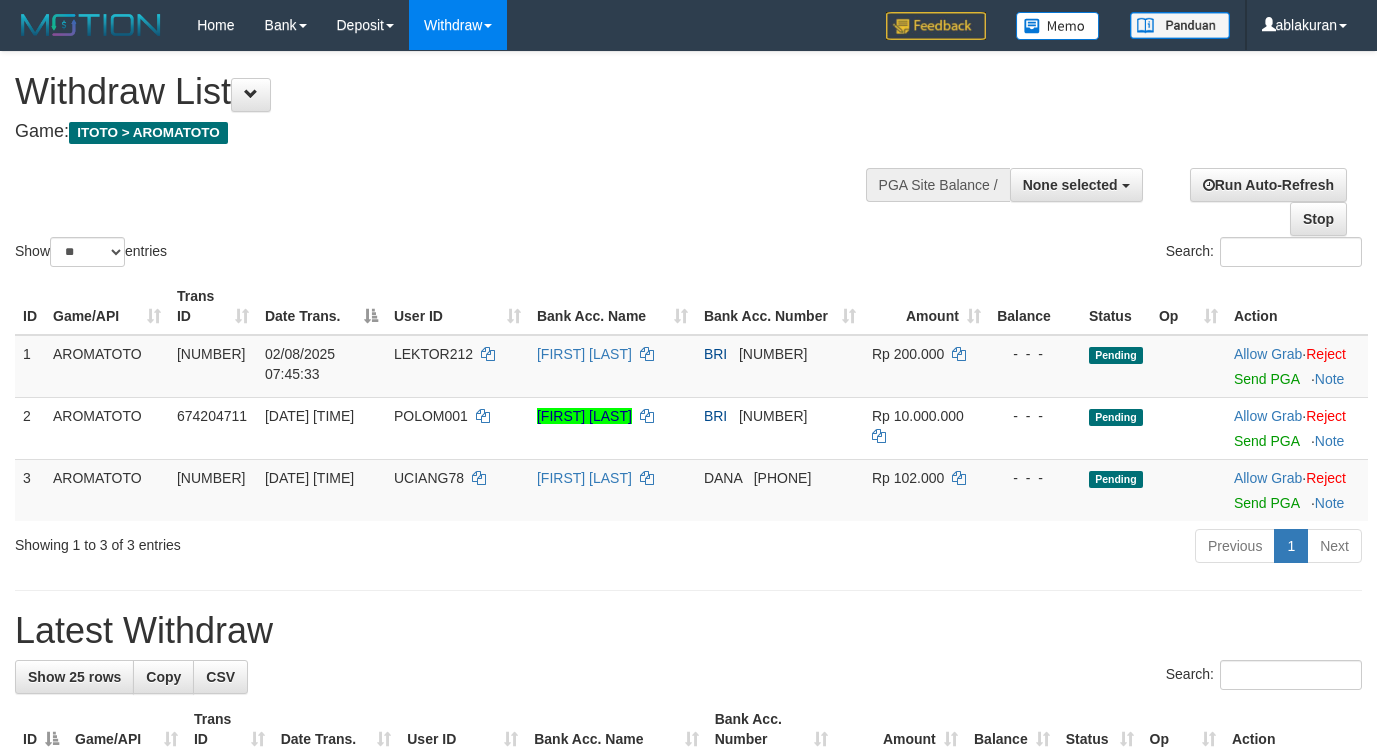 select 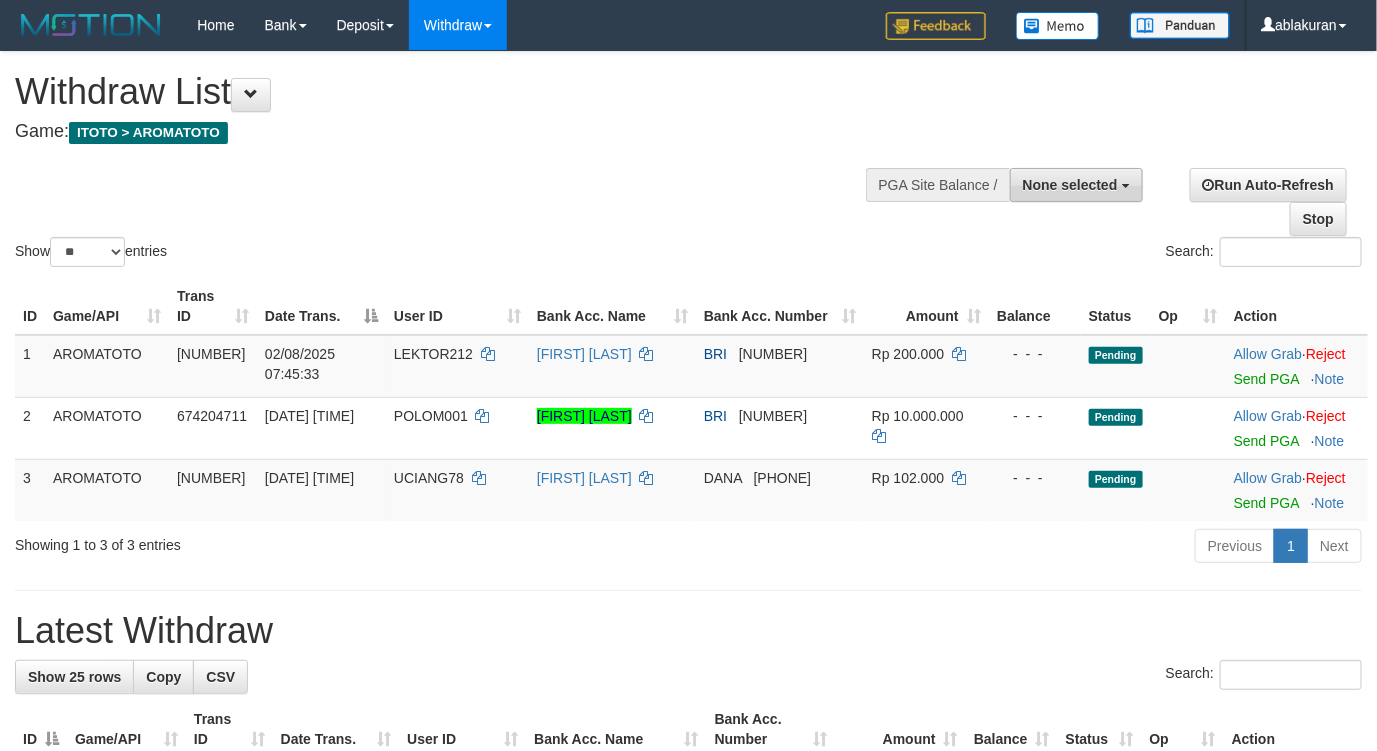click on "None selected" at bounding box center [1070, 185] 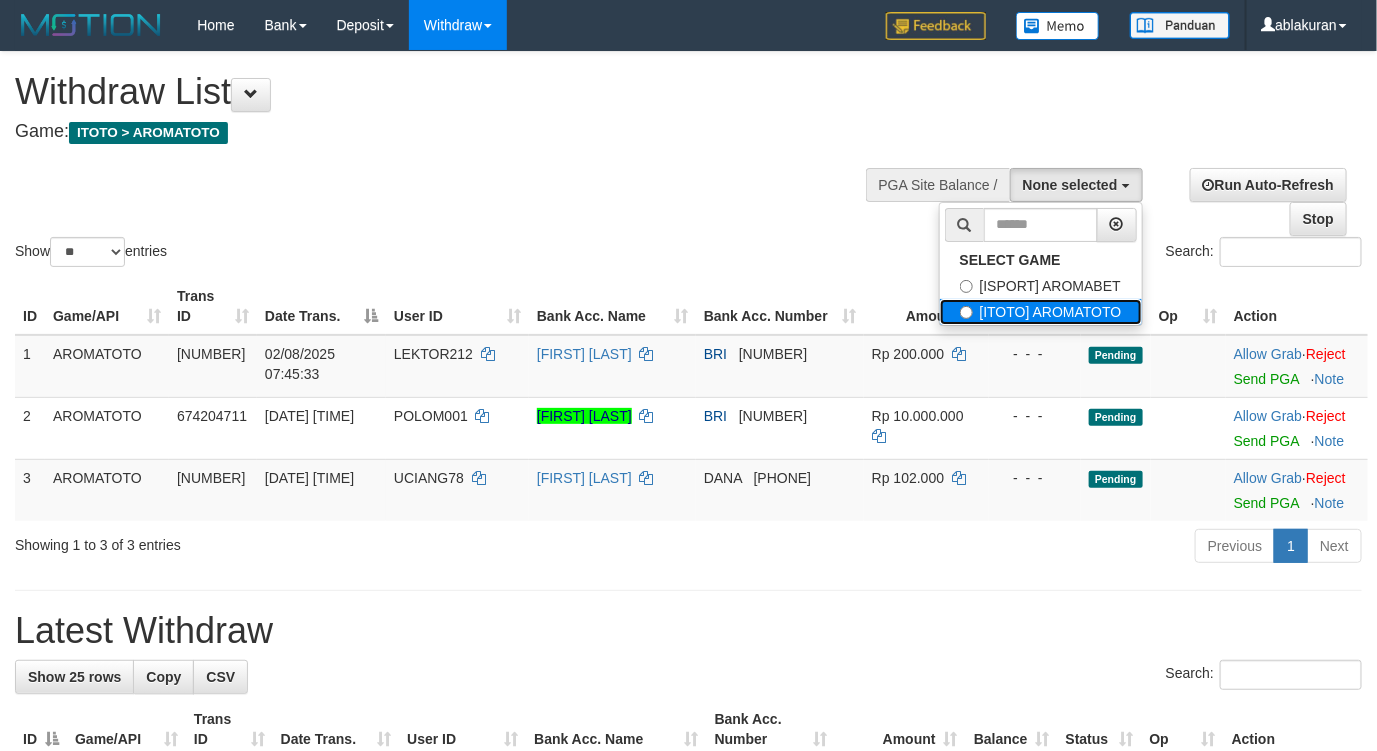 click on "[ITOTO] AROMATOTO" at bounding box center (1041, 312) 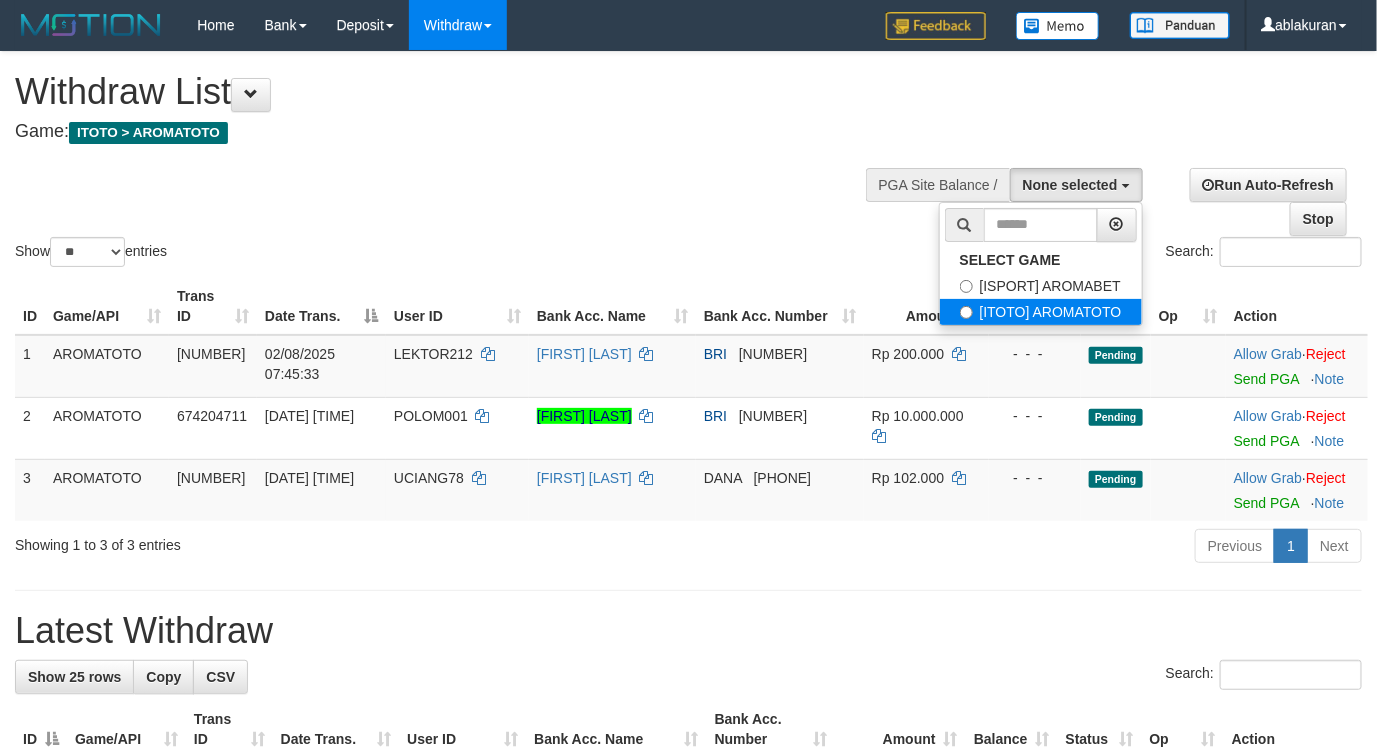select on "***" 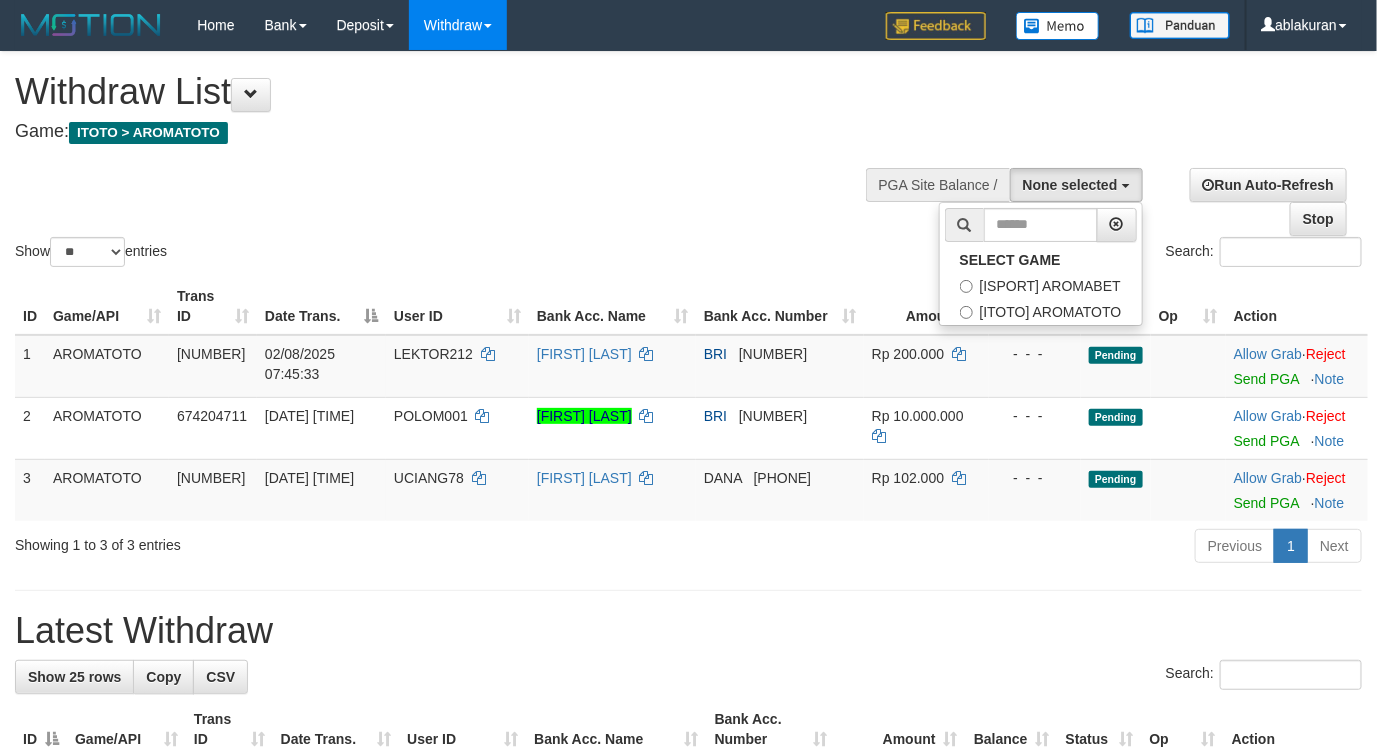 scroll, scrollTop: 35, scrollLeft: 0, axis: vertical 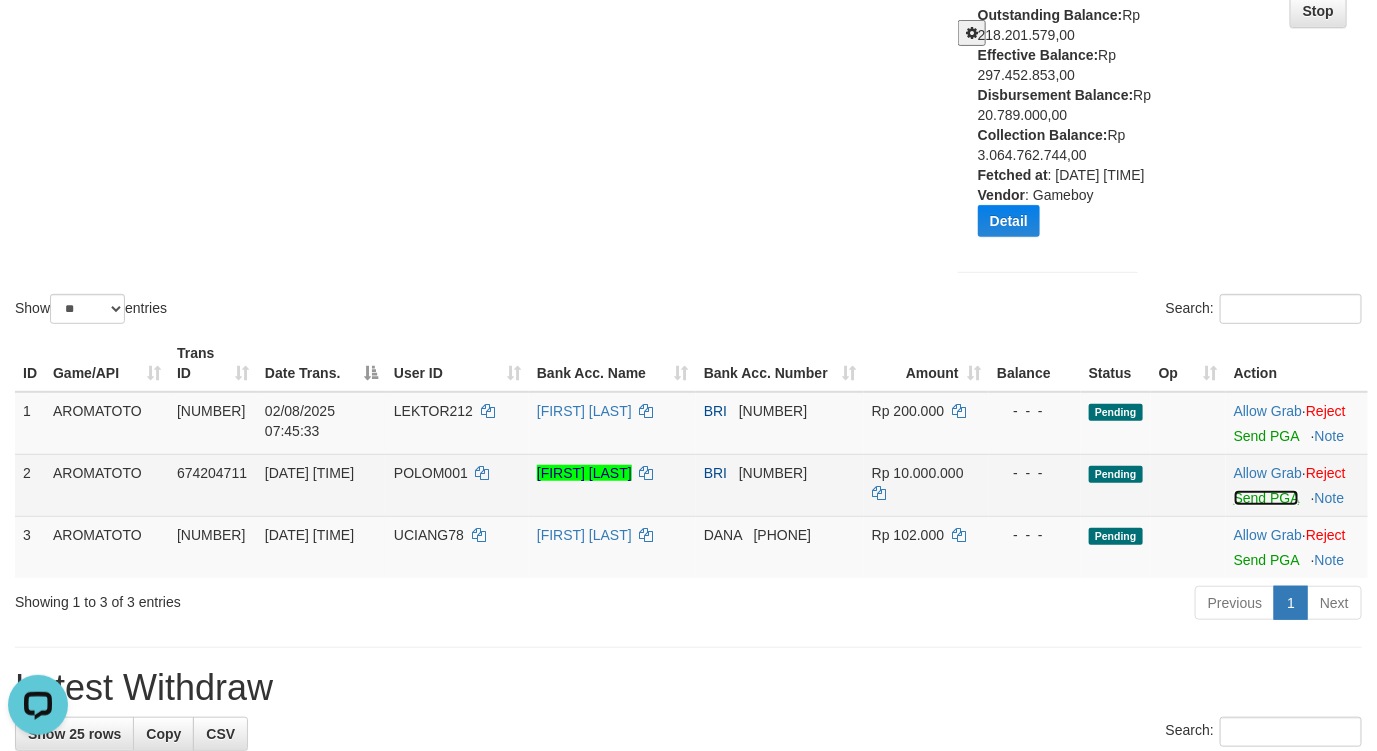 click on "Send PGA" at bounding box center [1266, 498] 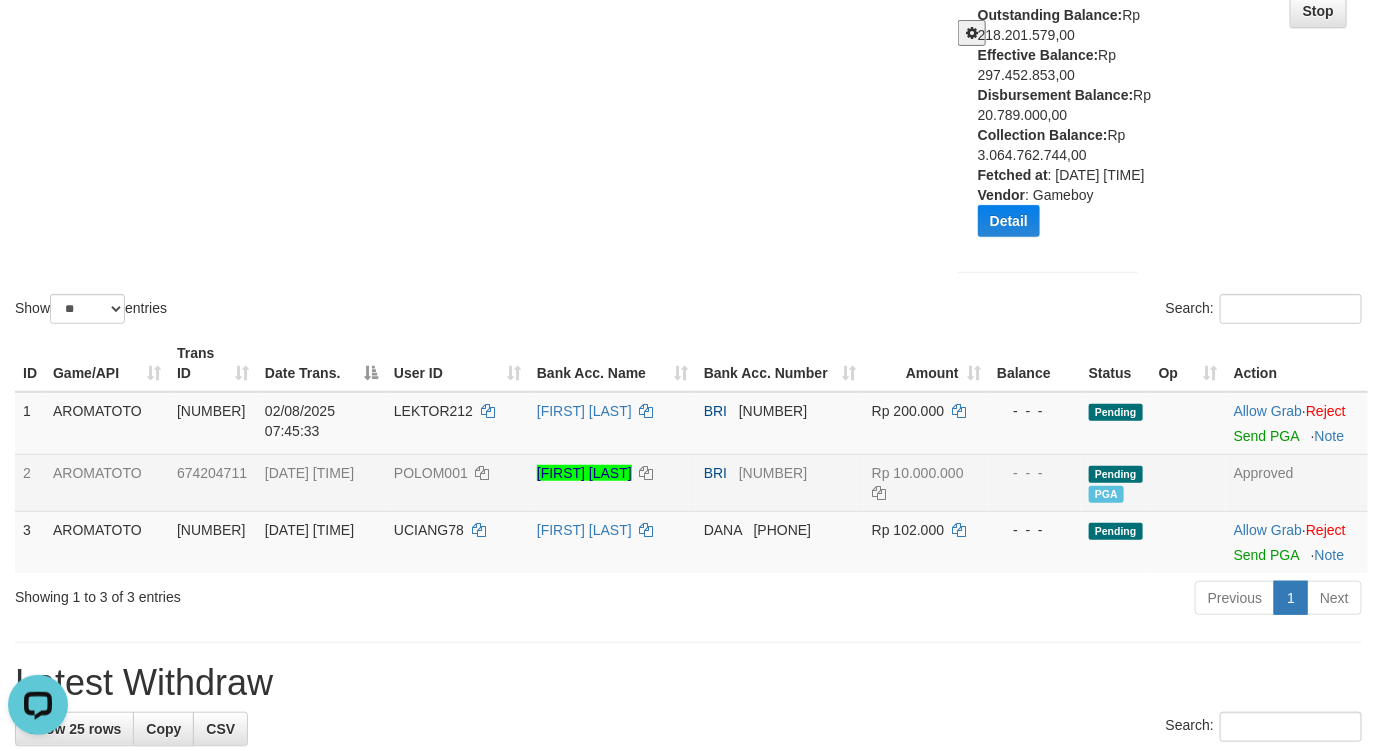 click on "Showing 1 to 3 of 3 entries" at bounding box center [287, 593] 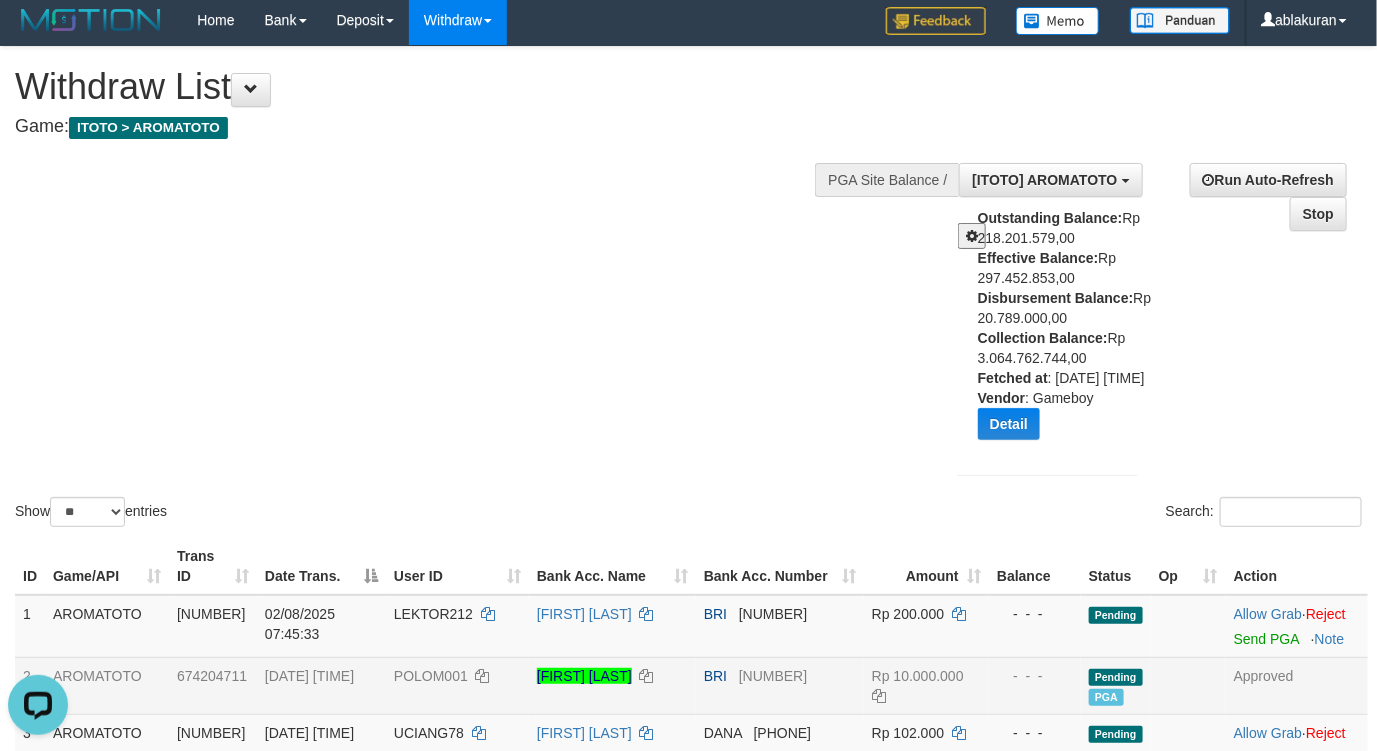 scroll, scrollTop: 0, scrollLeft: 0, axis: both 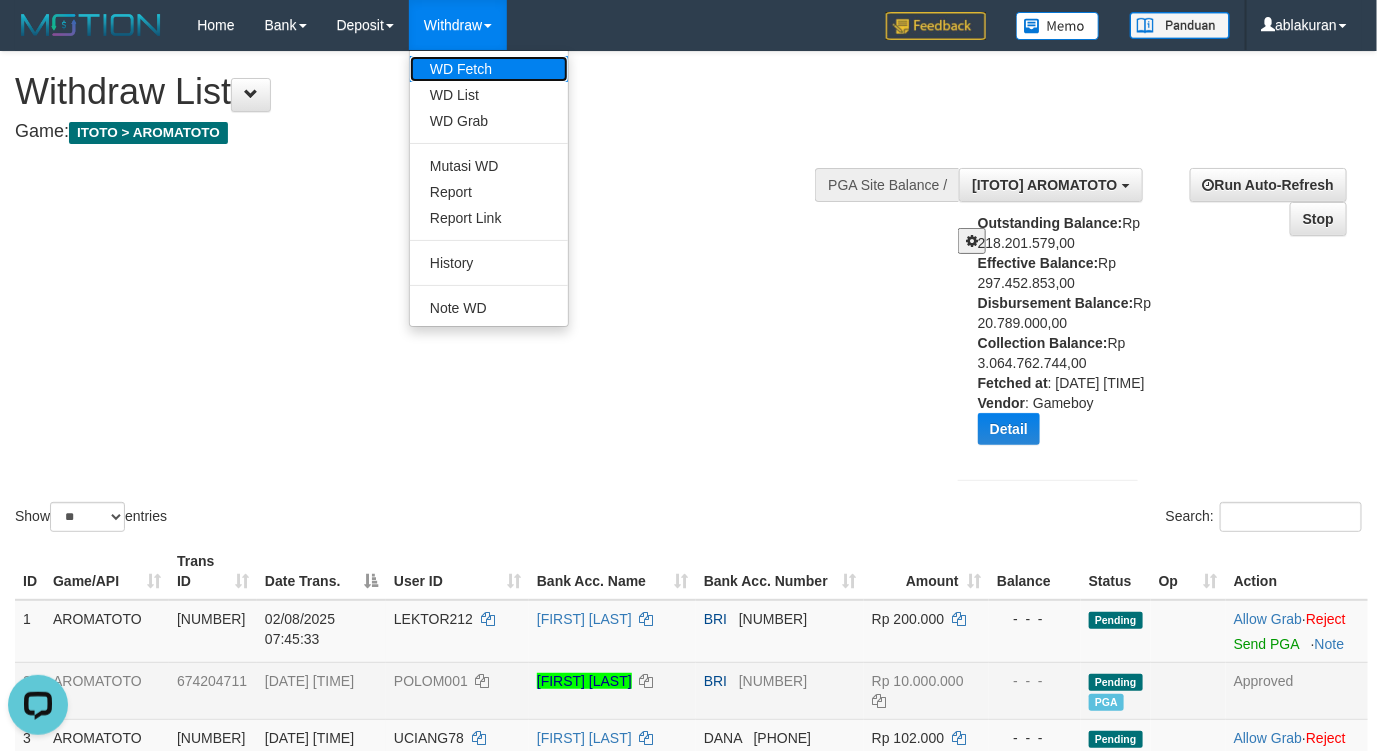 click on "WD Fetch" at bounding box center (489, 69) 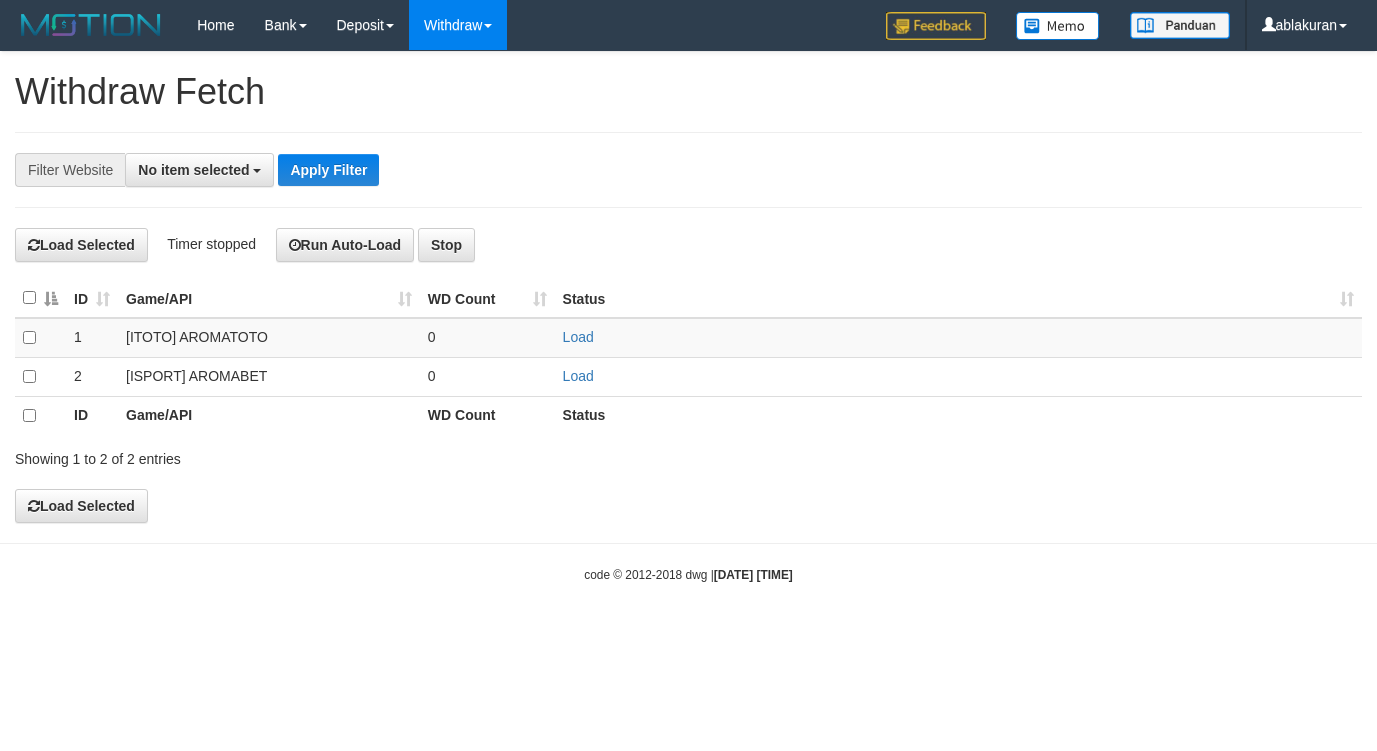 select 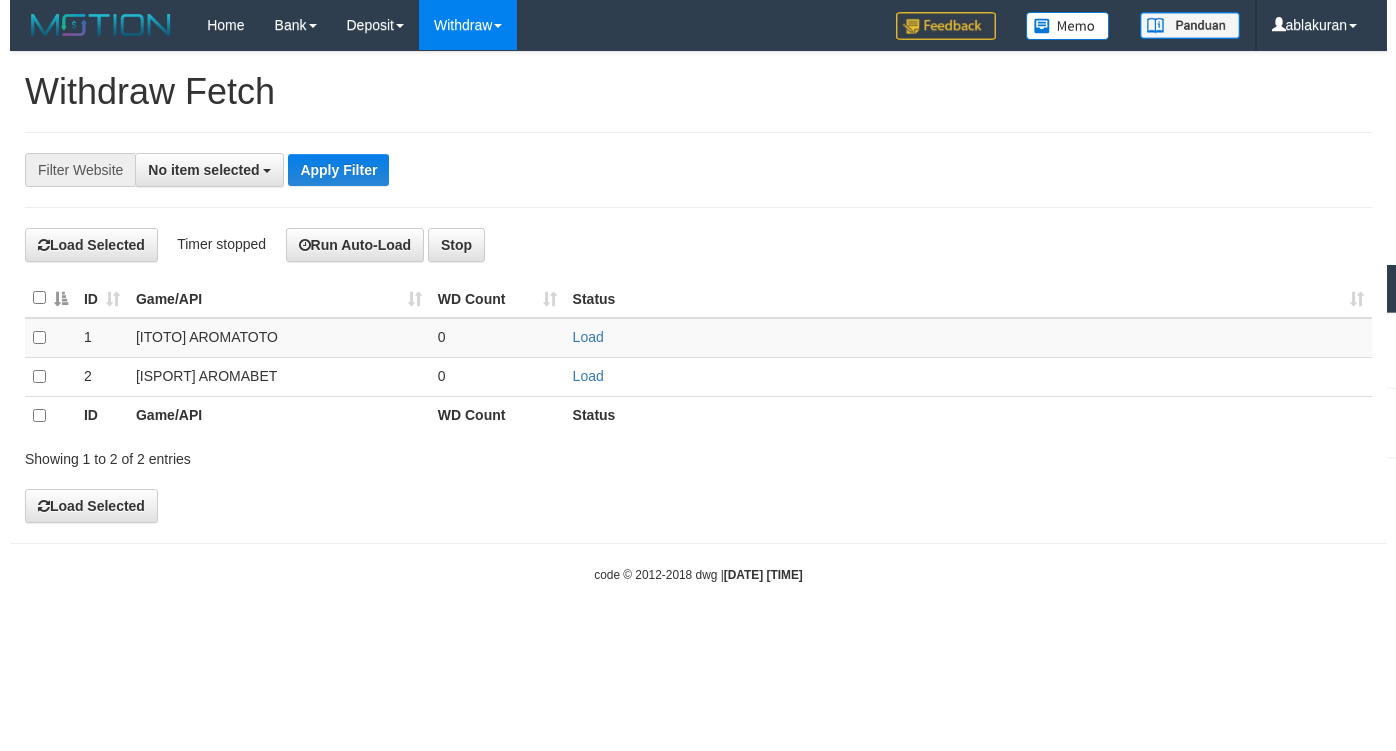 scroll, scrollTop: 0, scrollLeft: 0, axis: both 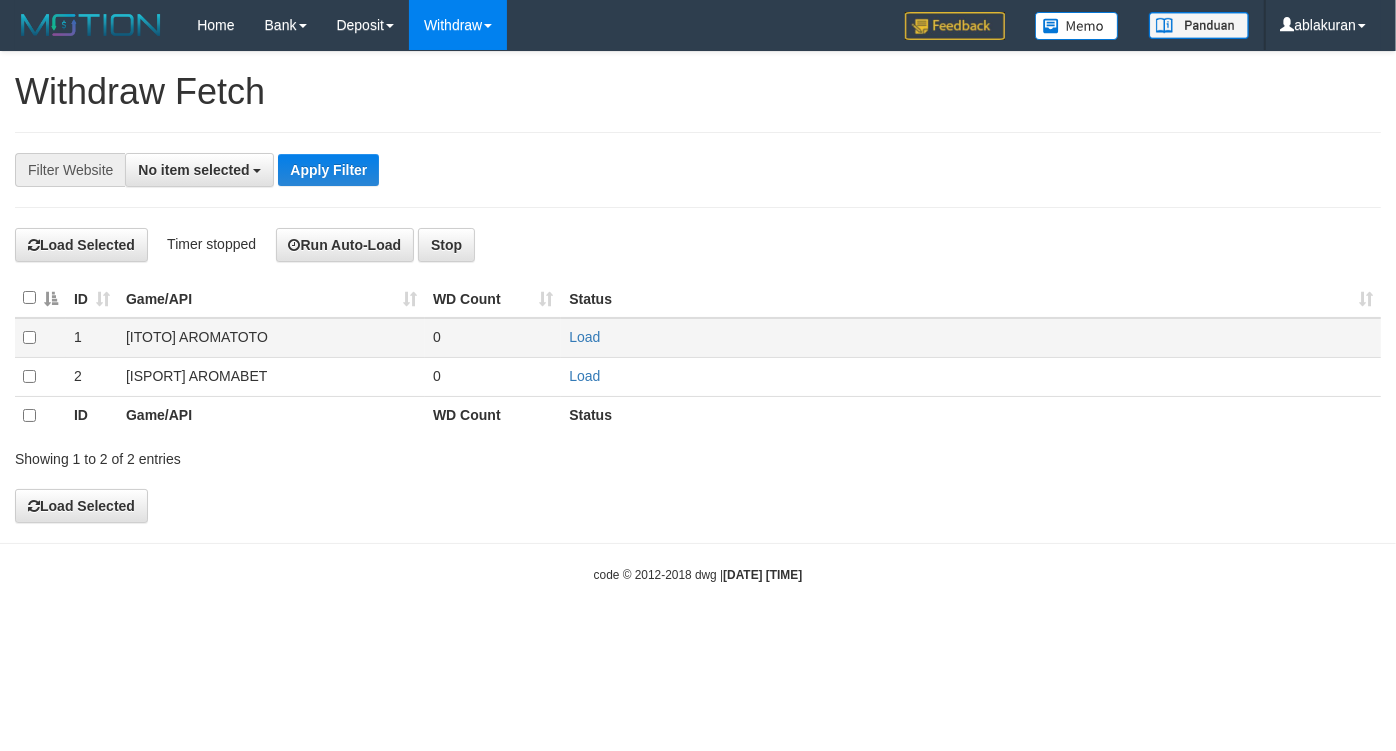 click at bounding box center (40, 337) 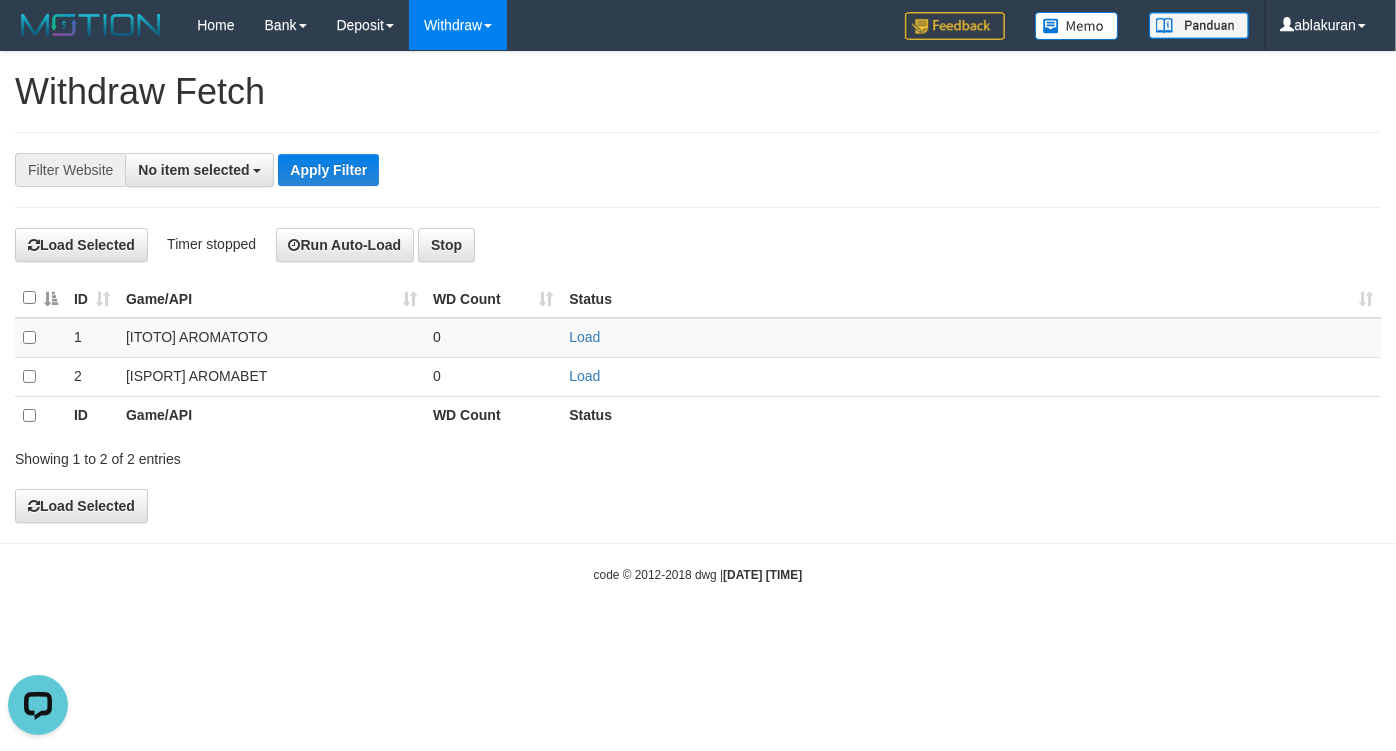 scroll, scrollTop: 0, scrollLeft: 0, axis: both 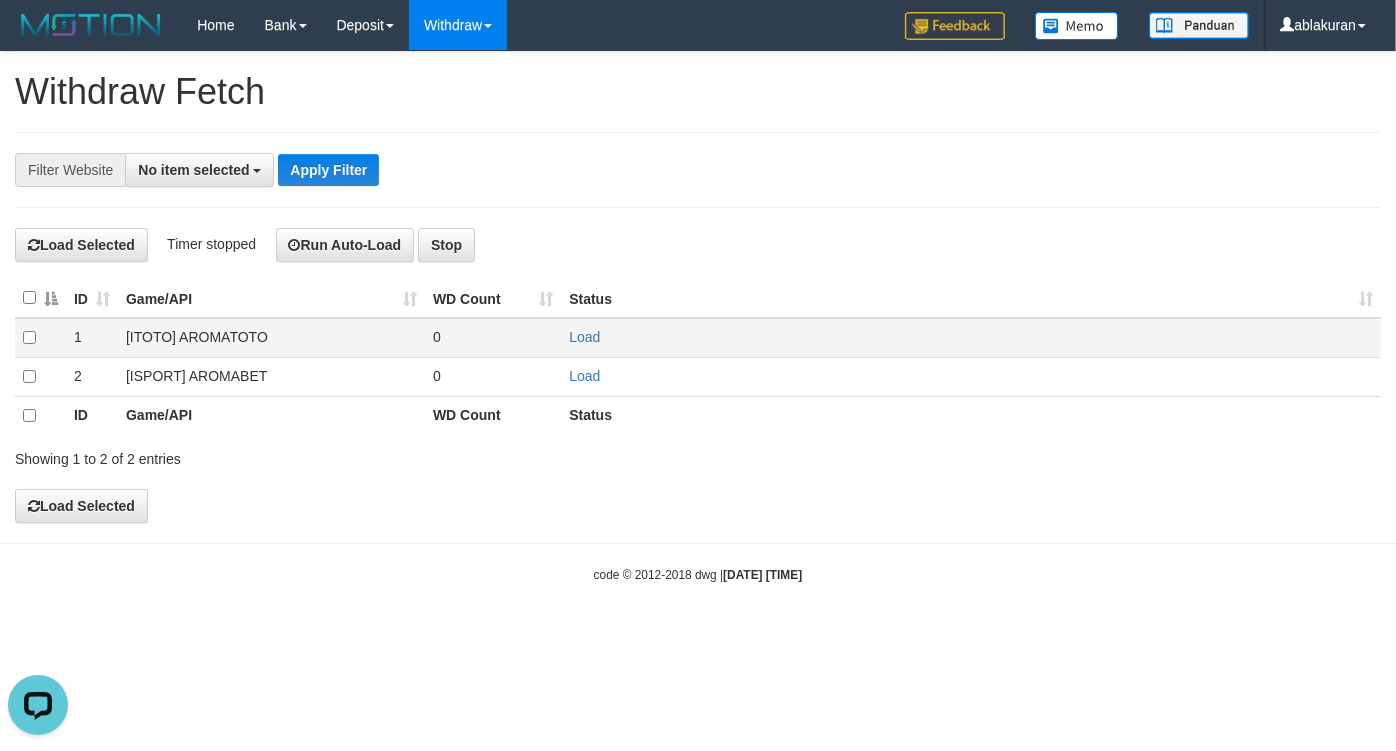 click at bounding box center [40, 337] 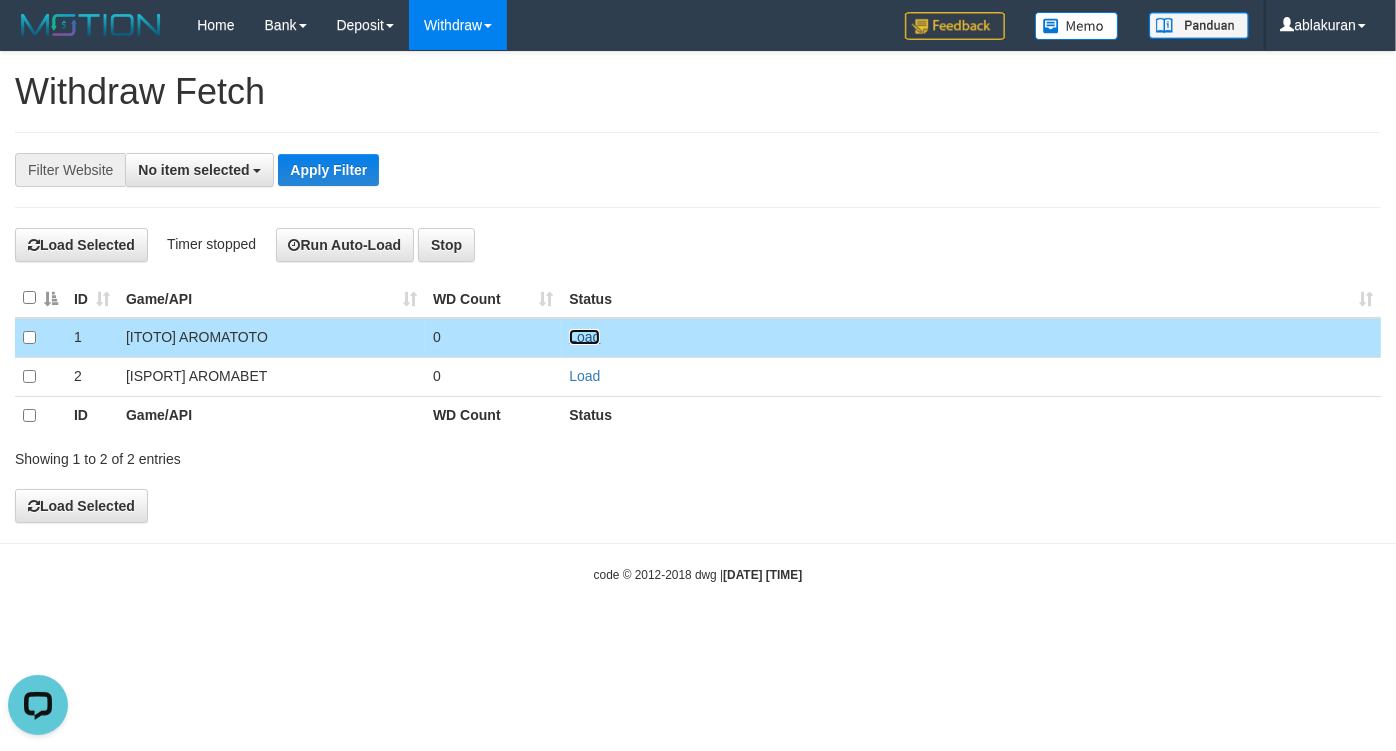 click on "Load" at bounding box center (584, 337) 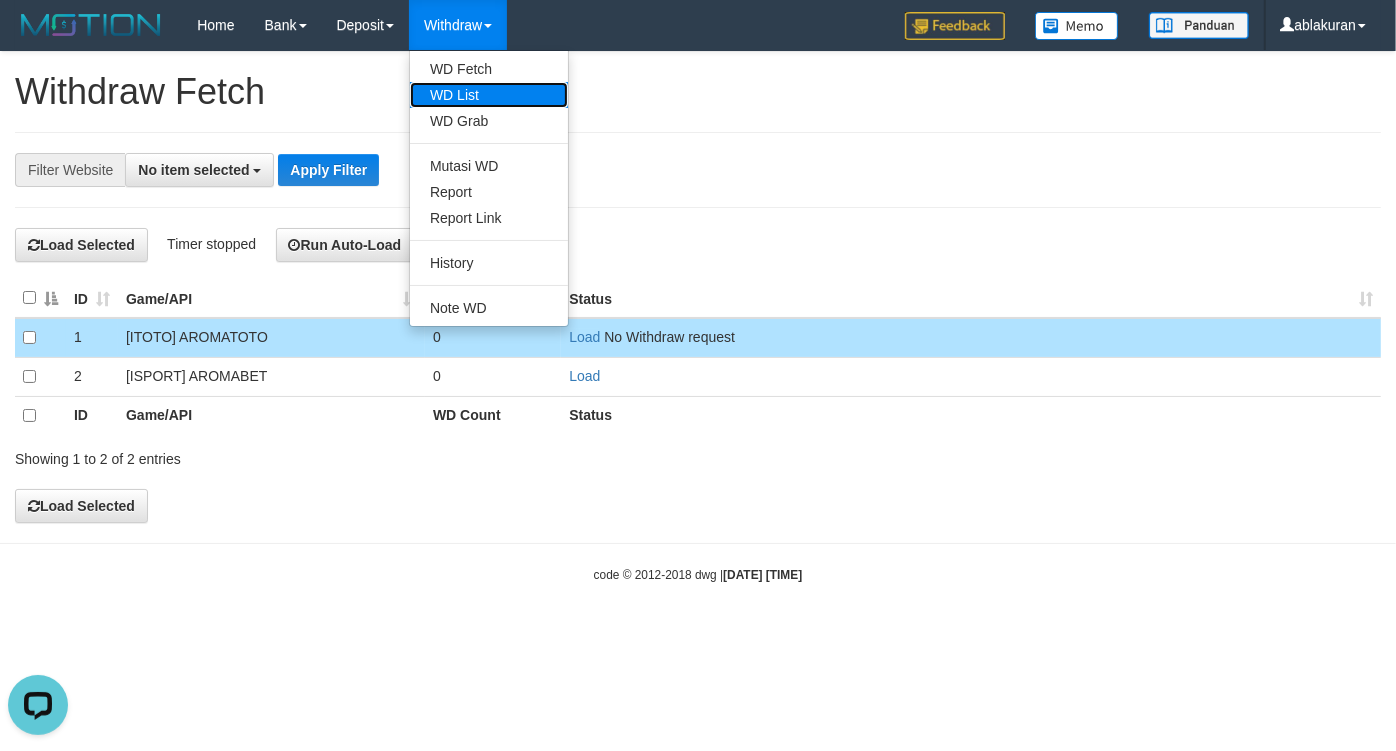 click on "WD List" at bounding box center (489, 95) 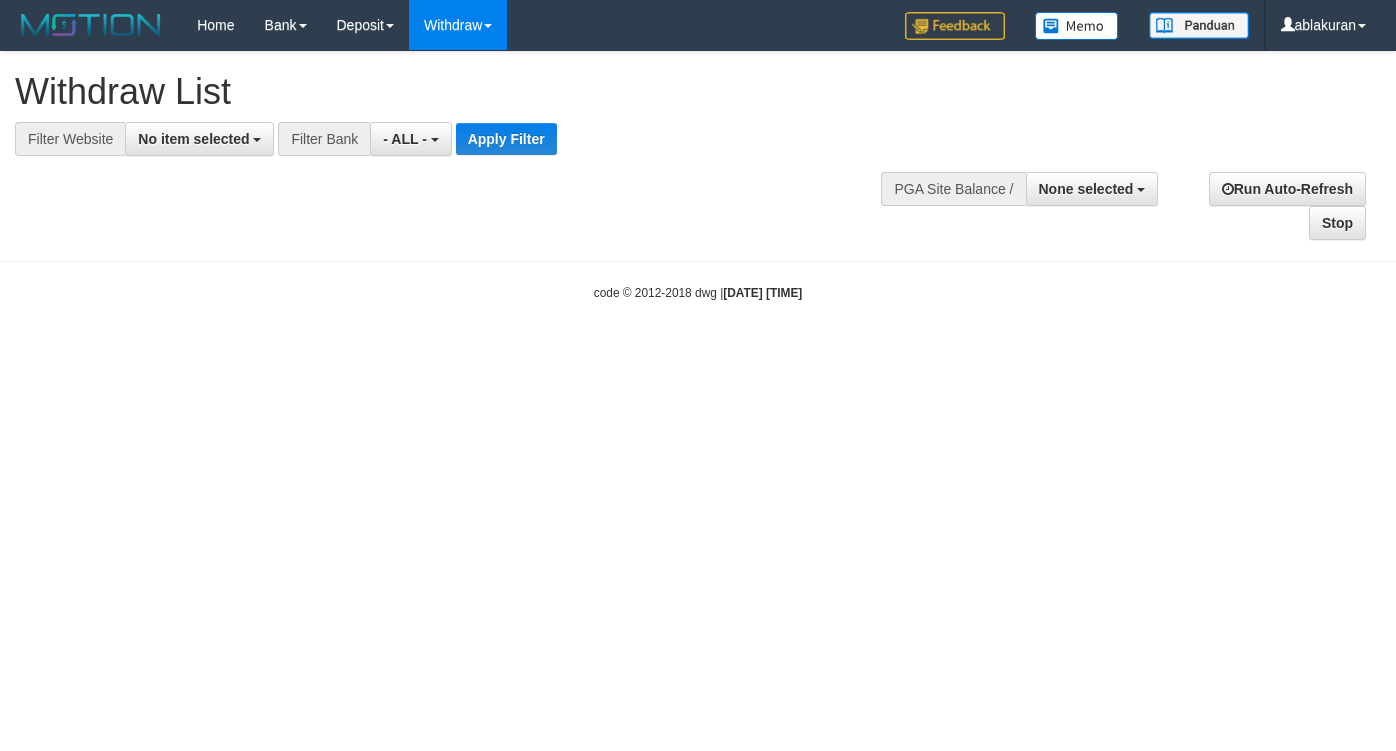 select 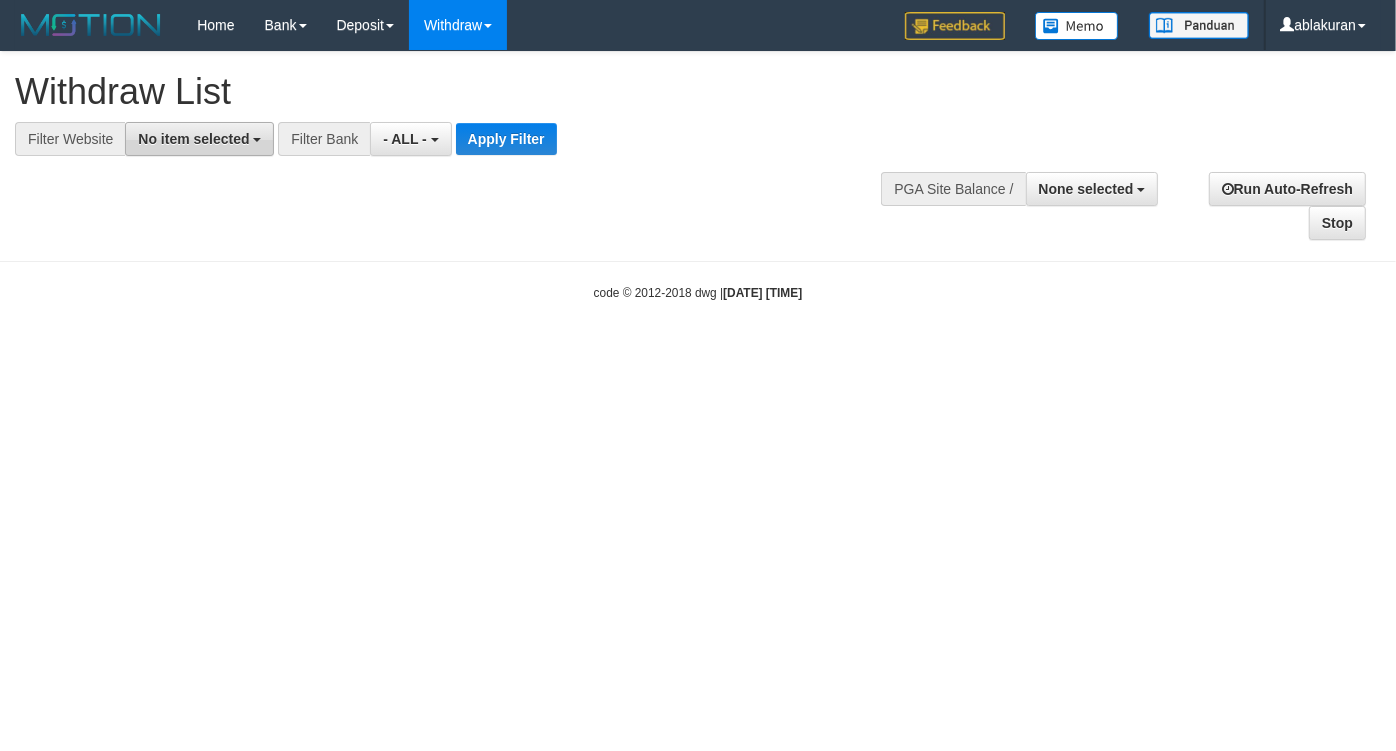 drag, startPoint x: 282, startPoint y: 147, endPoint x: 267, endPoint y: 147, distance: 15 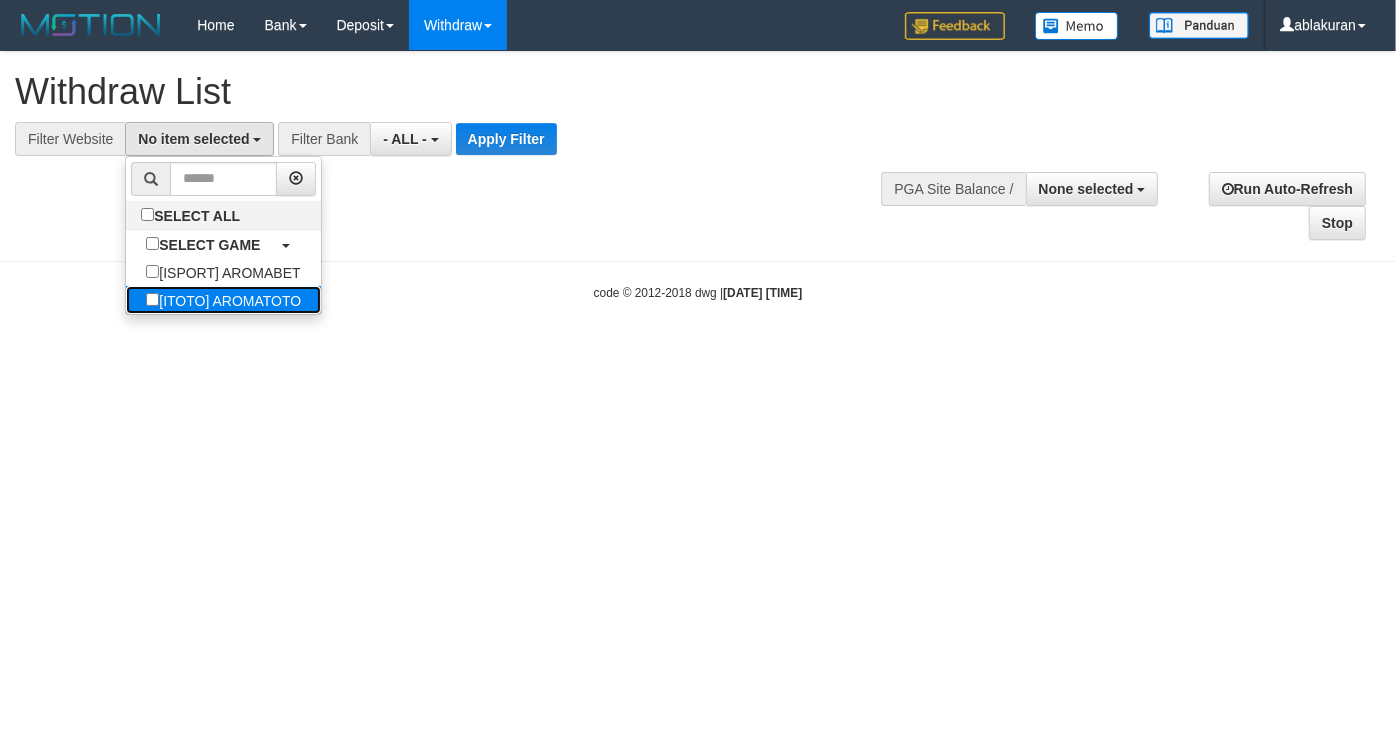 click on "[ITOTO] AROMATOTO" at bounding box center (223, 300) 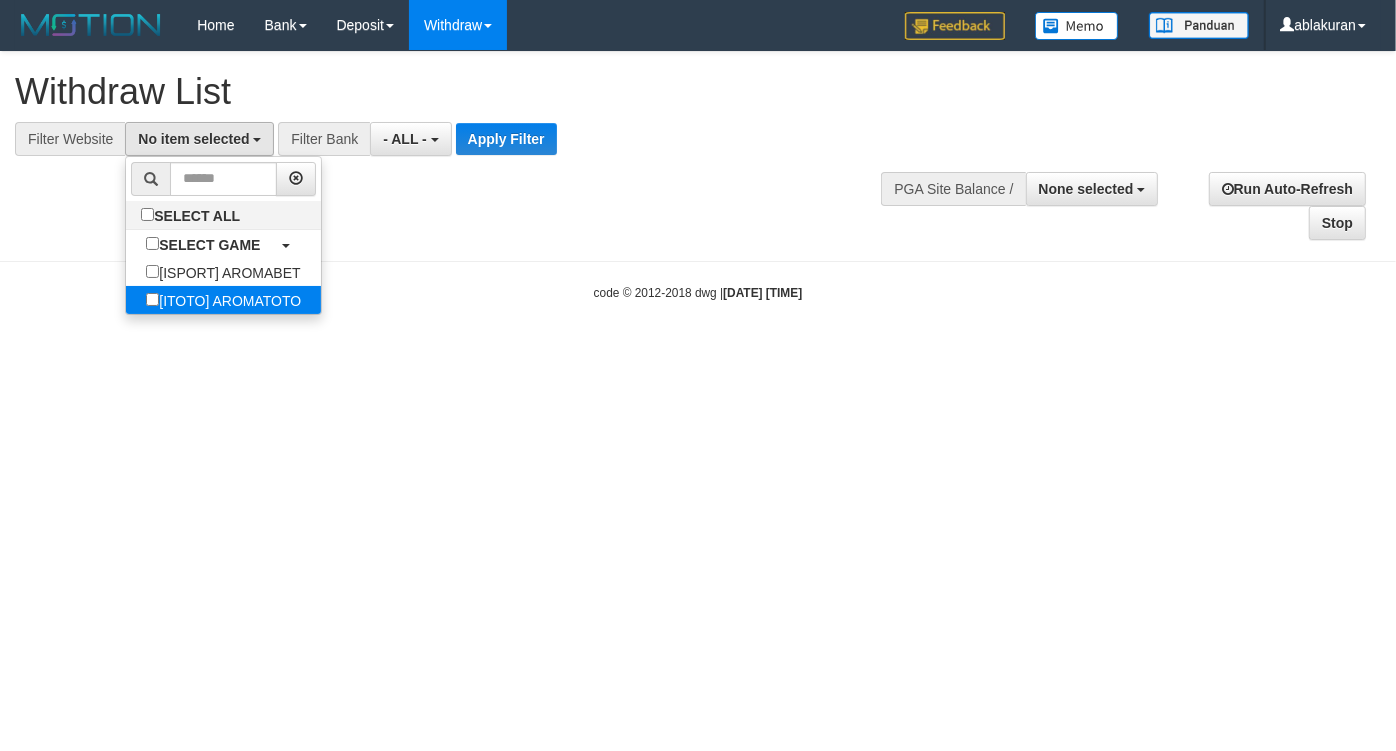 select on "***" 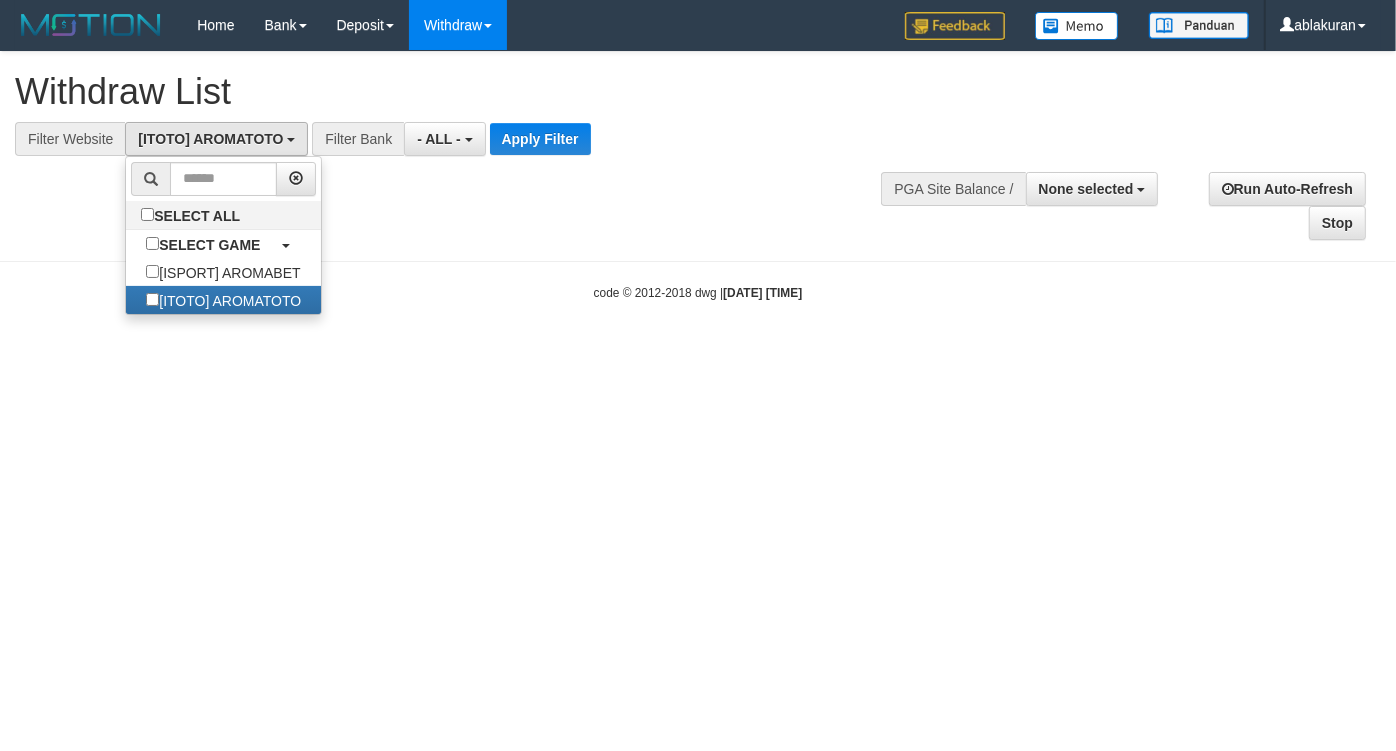 scroll, scrollTop: 35, scrollLeft: 0, axis: vertical 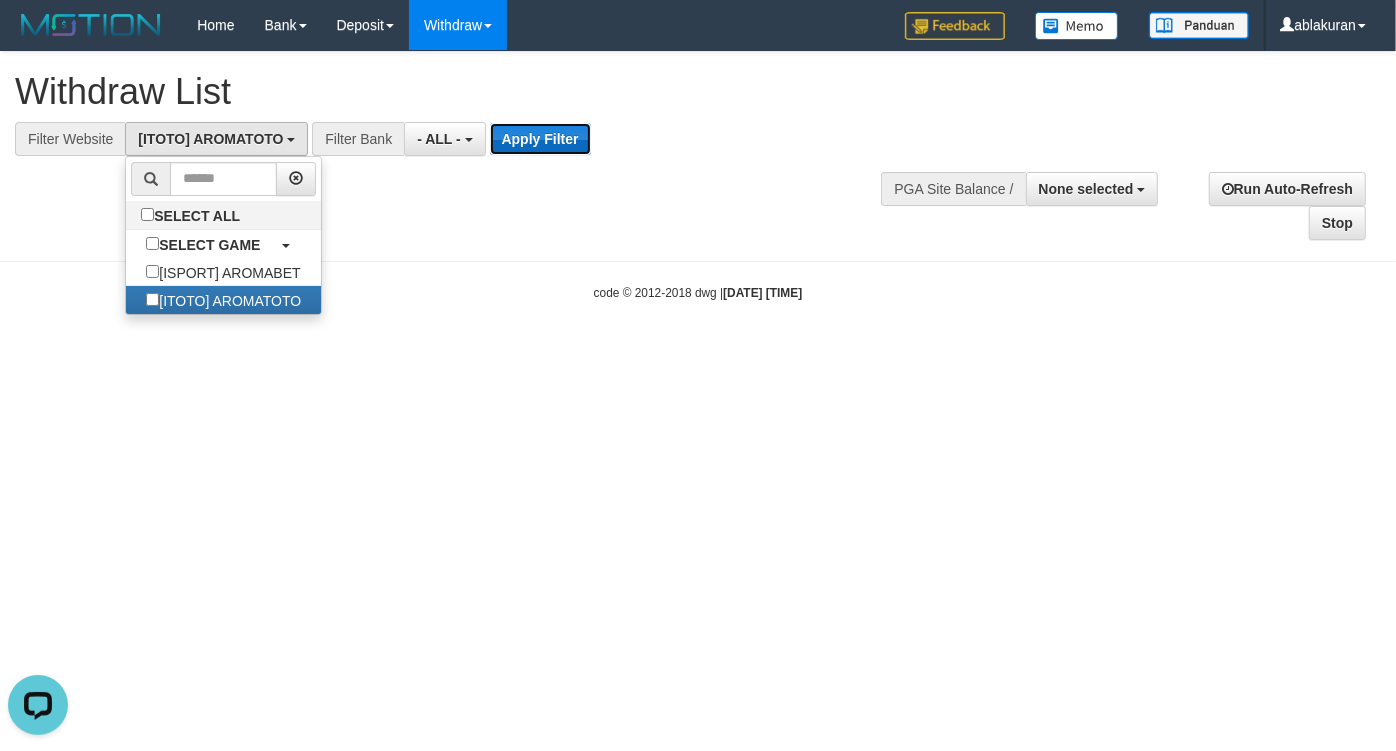 click on "Apply Filter" at bounding box center [540, 139] 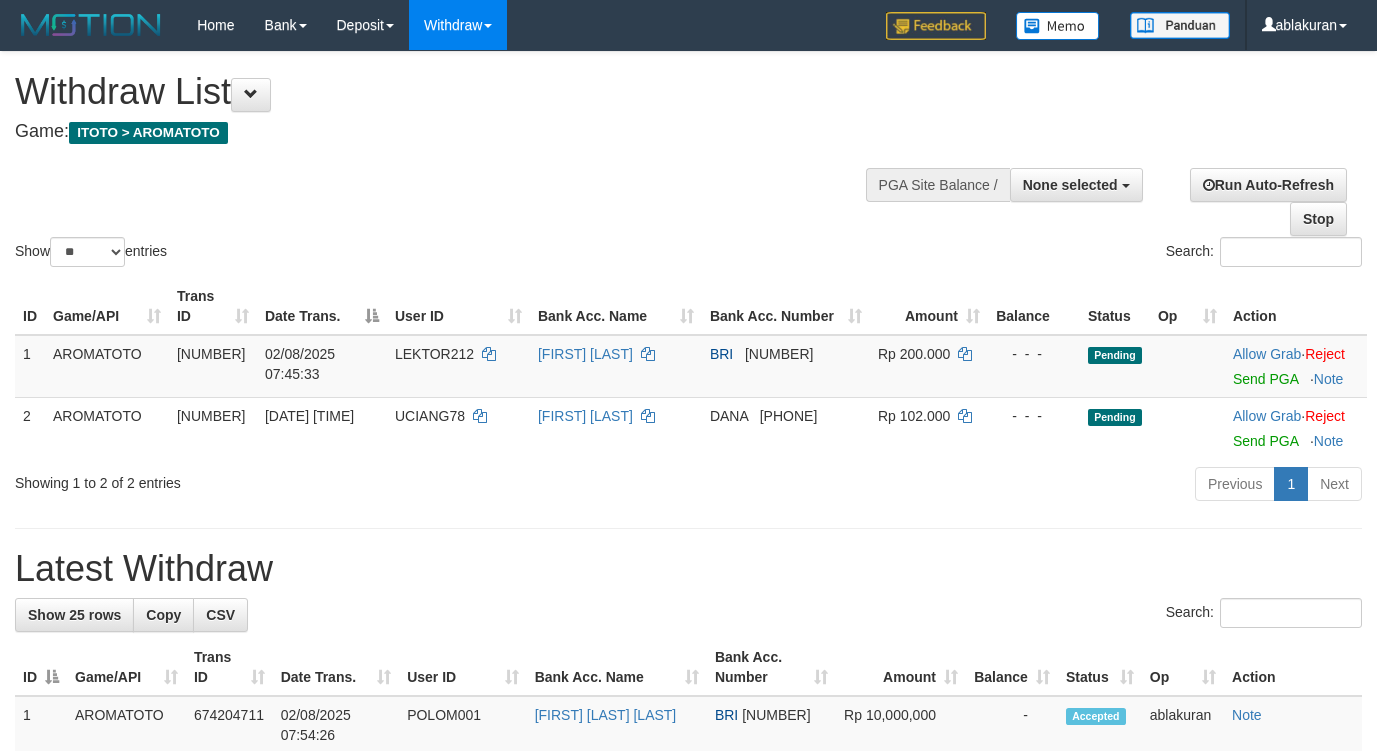 select 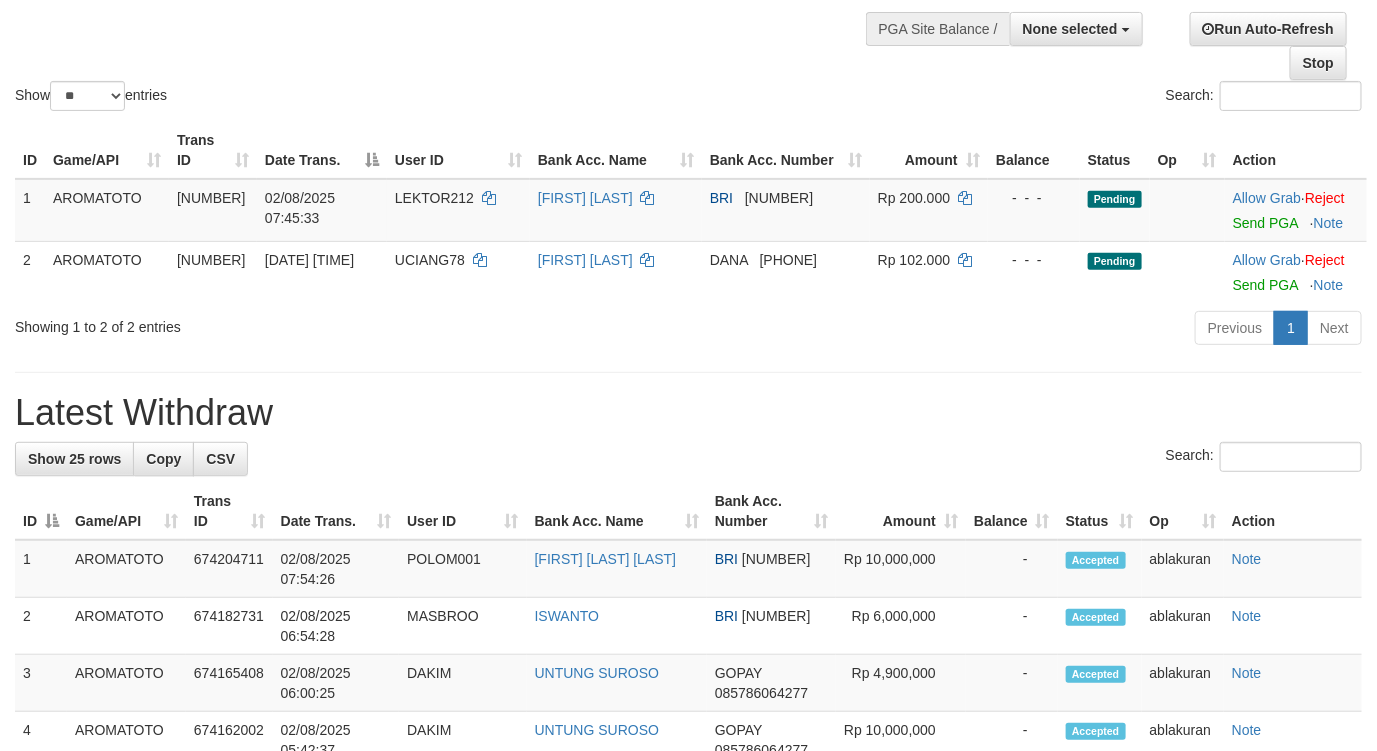 scroll, scrollTop: 166, scrollLeft: 0, axis: vertical 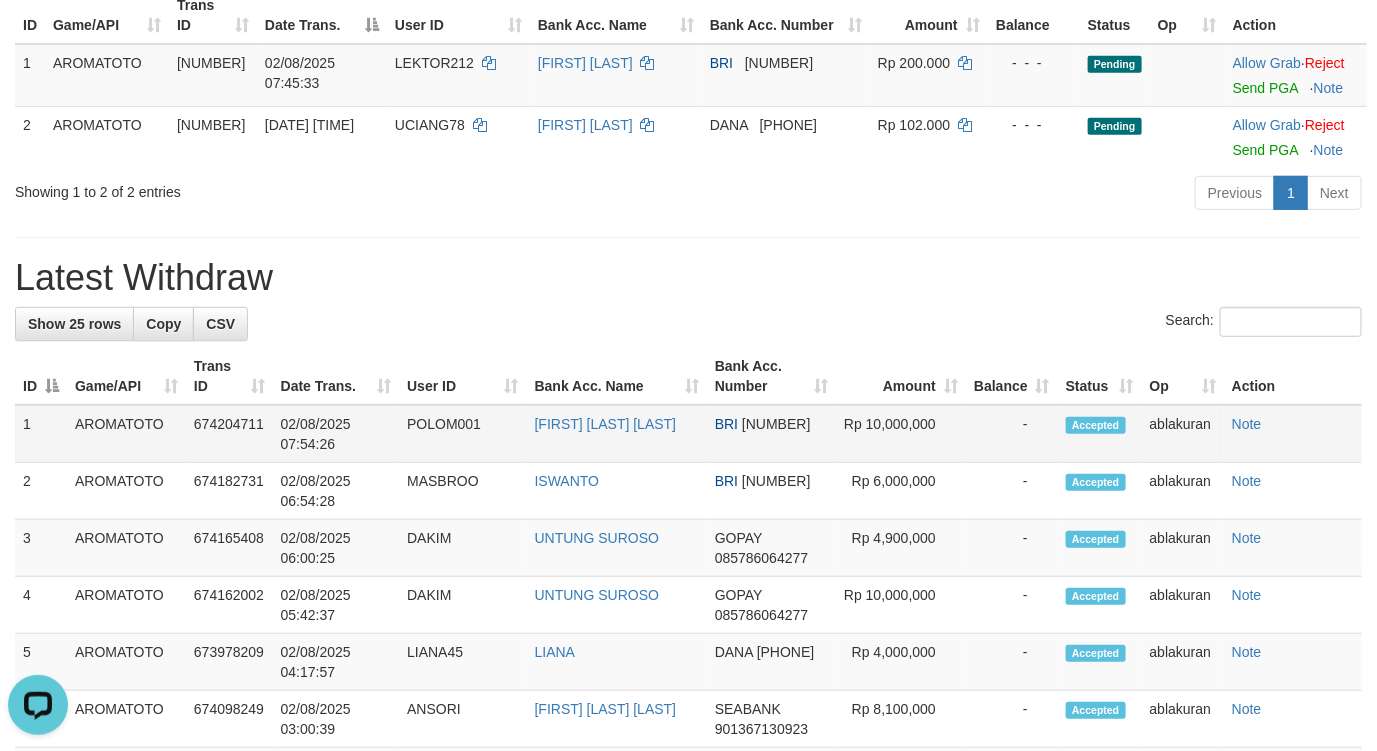 click on "POLOM001" at bounding box center (463, 434) 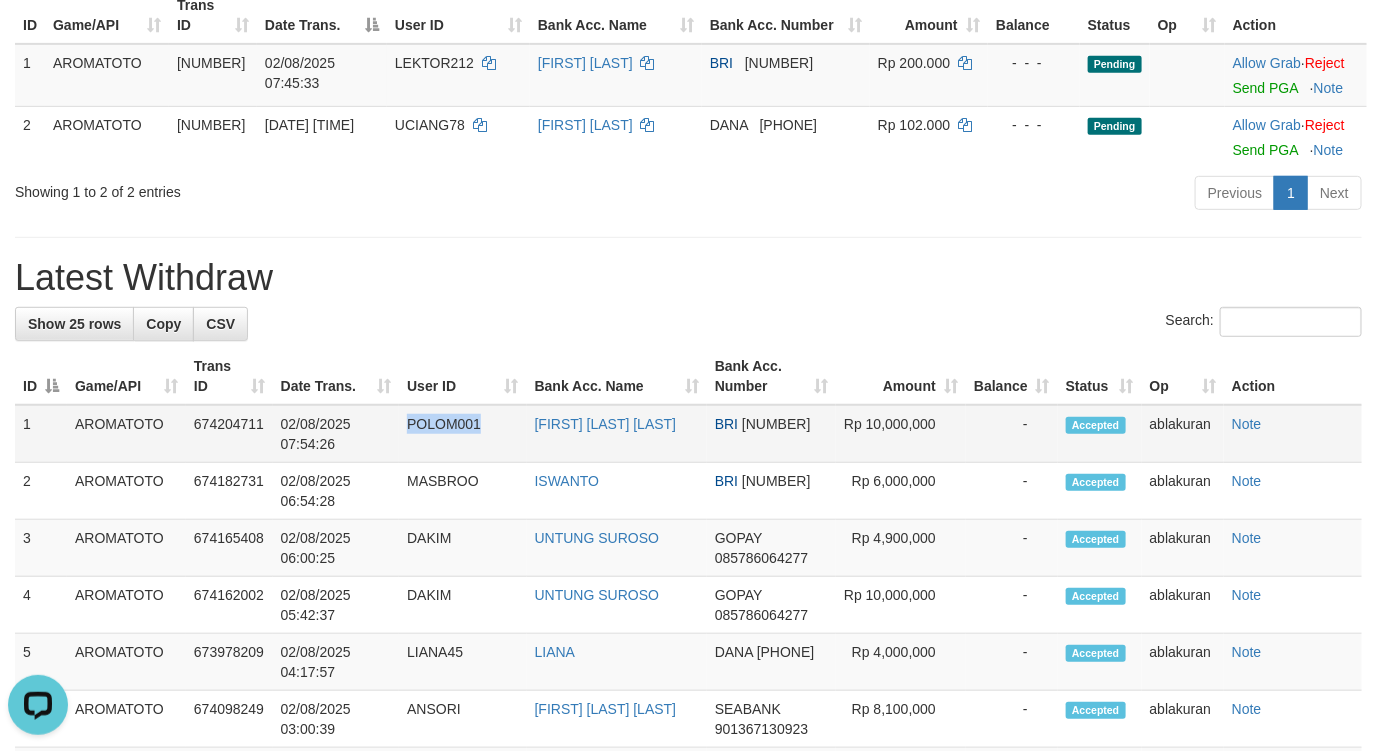 click on "POLOM001" at bounding box center (463, 434) 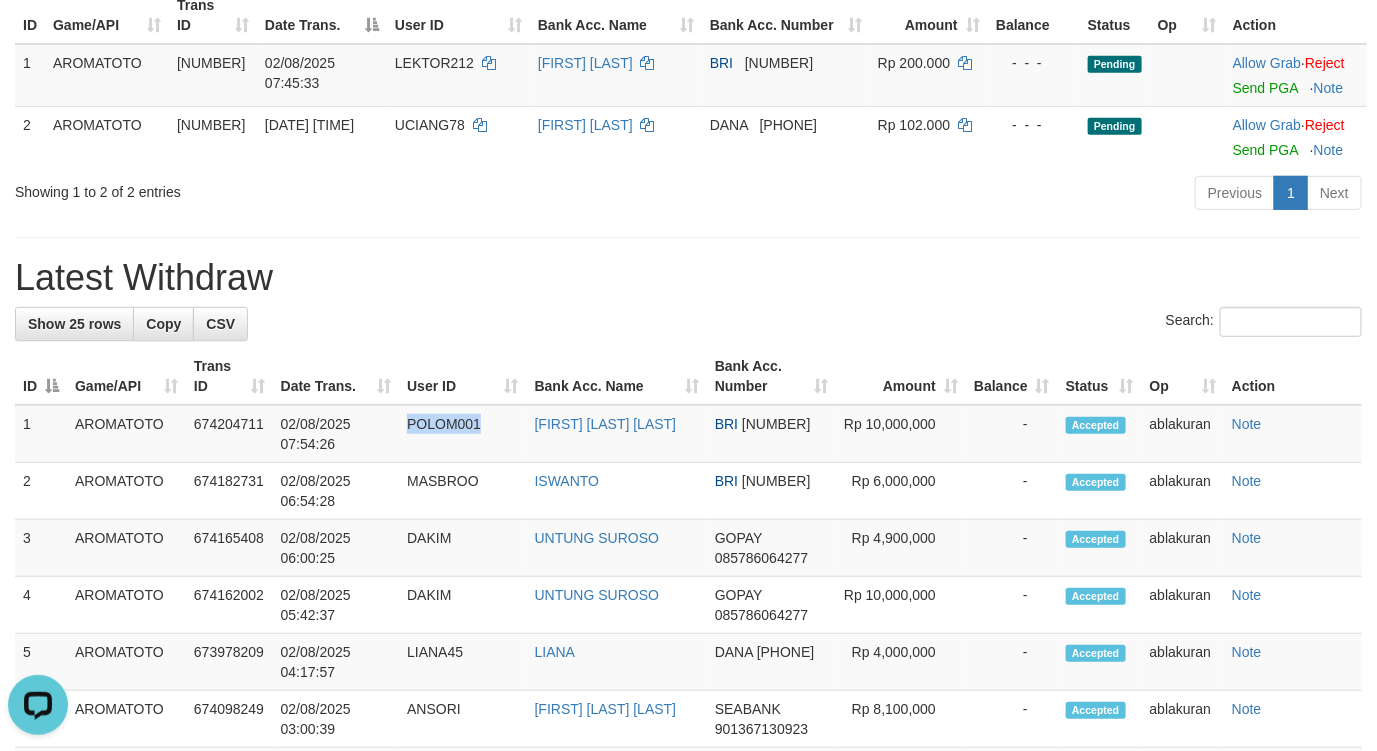 copy on "POLOM001" 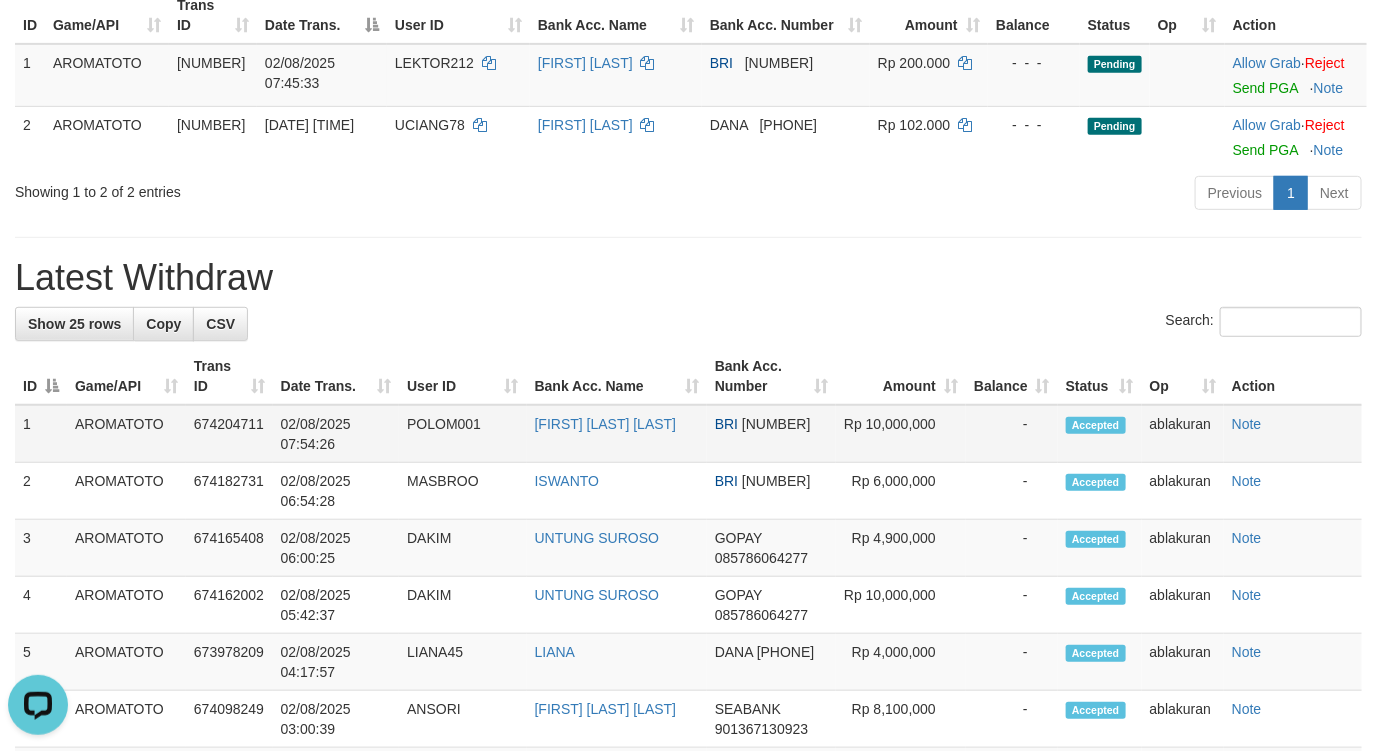 click on "Rp 10,000,000" at bounding box center [901, 434] 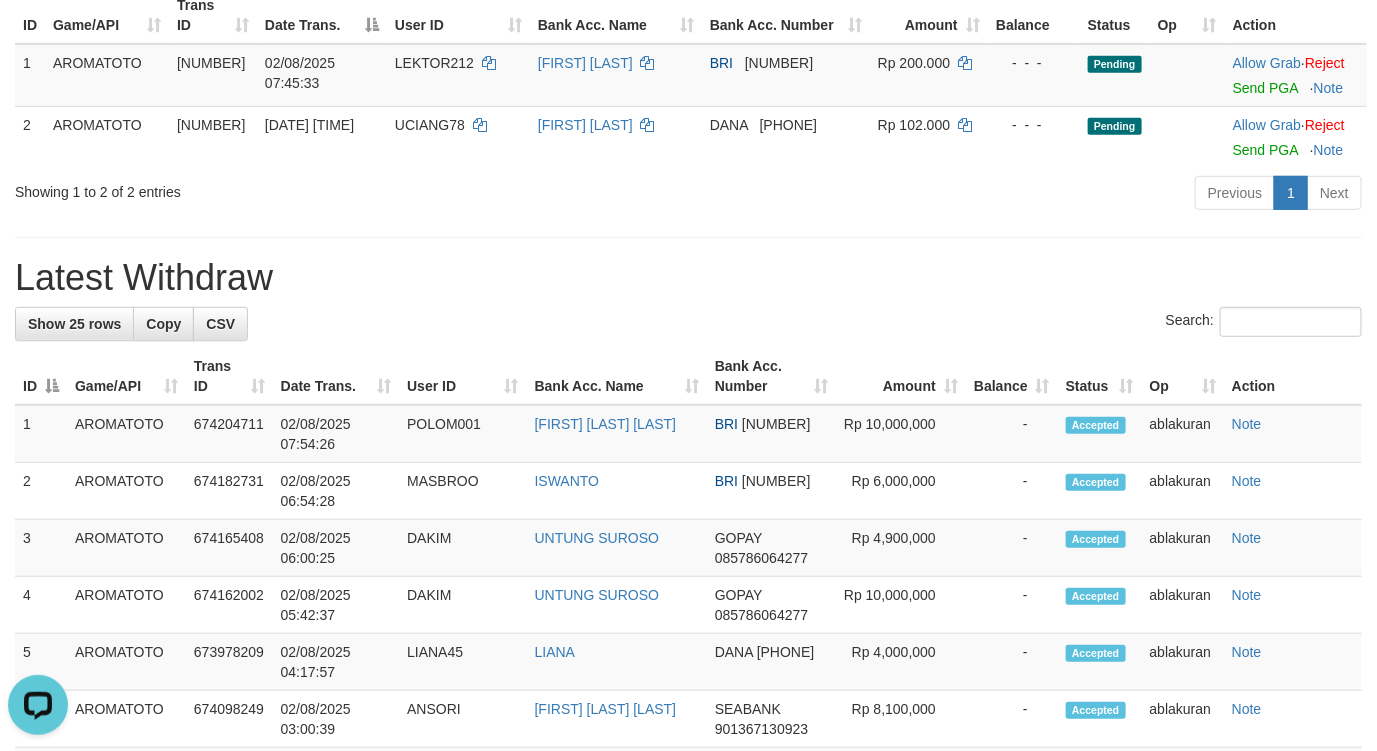 copy on "10,000,000" 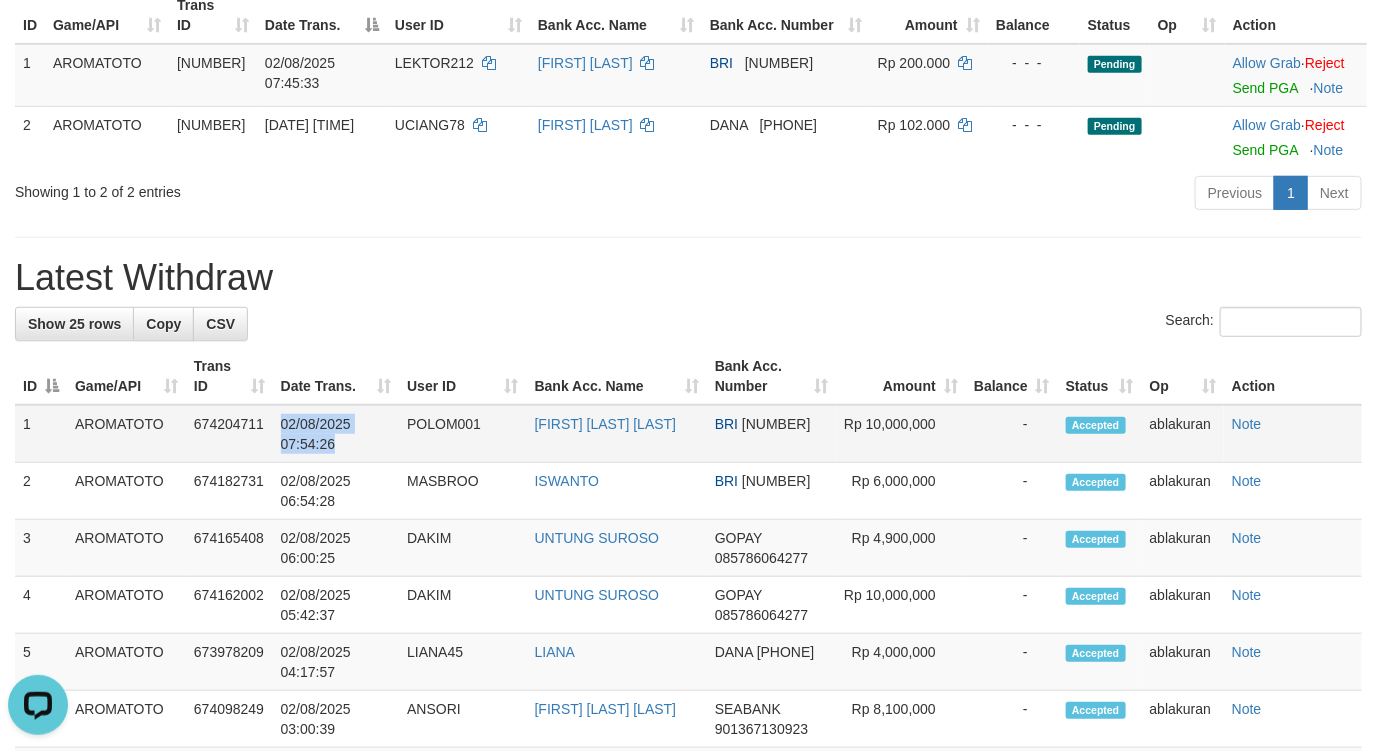 drag, startPoint x: 272, startPoint y: 471, endPoint x: 341, endPoint y: 482, distance: 69.87131 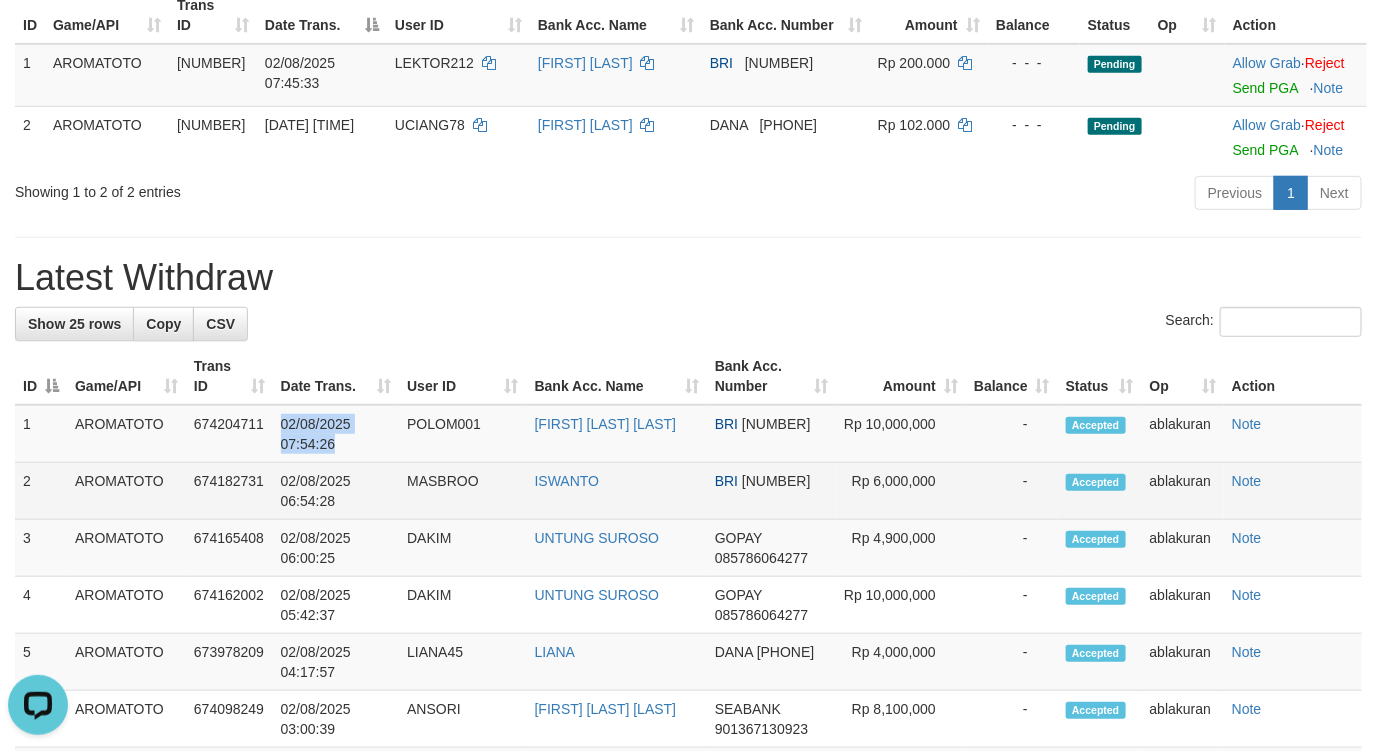 copy on "02/08/2025 07:54:26" 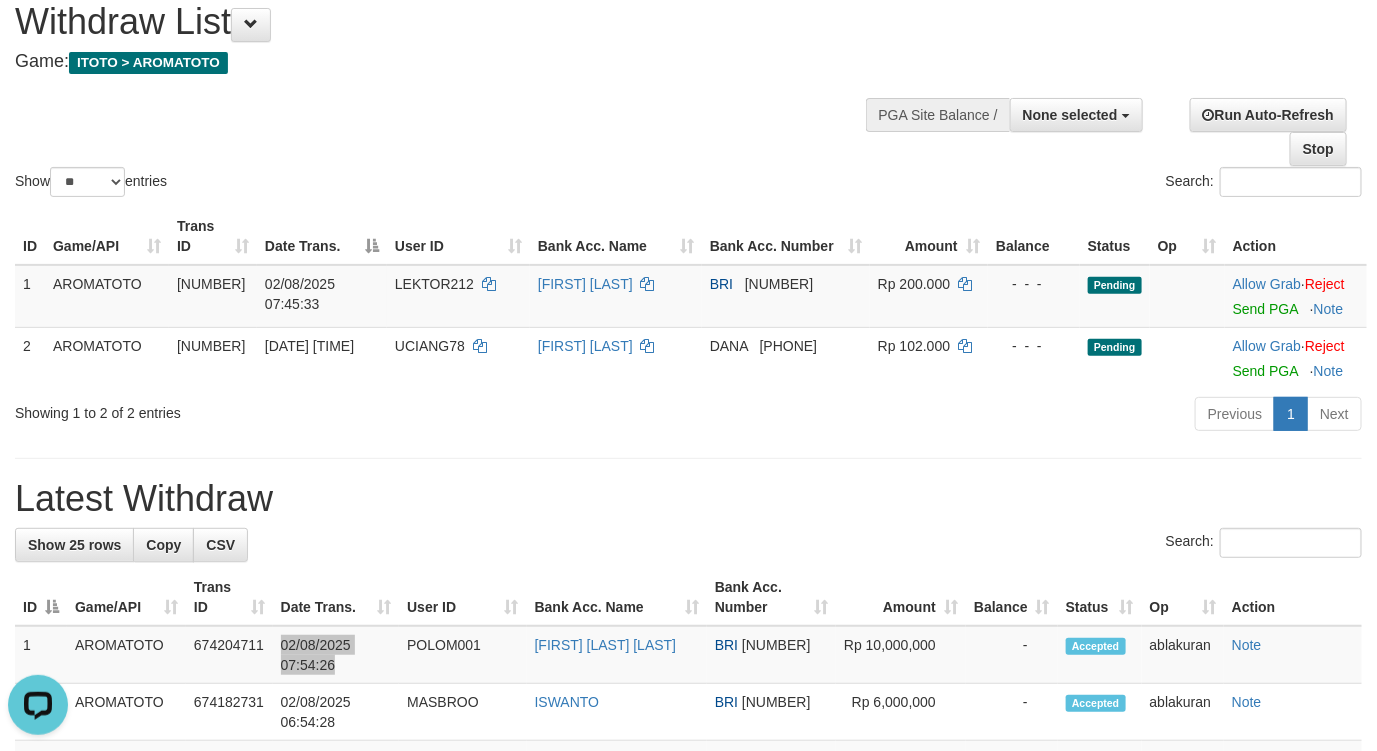 scroll, scrollTop: 0, scrollLeft: 0, axis: both 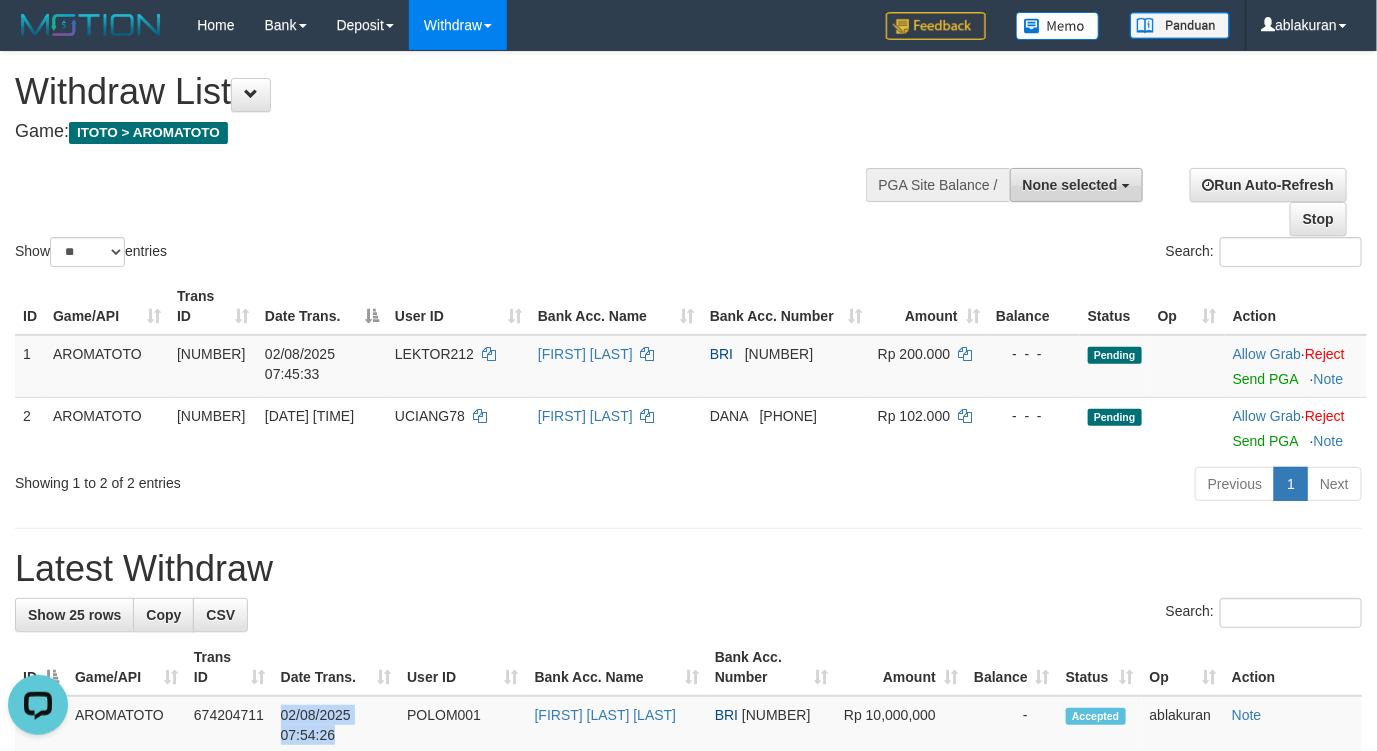 click on "None selected" at bounding box center (1070, 185) 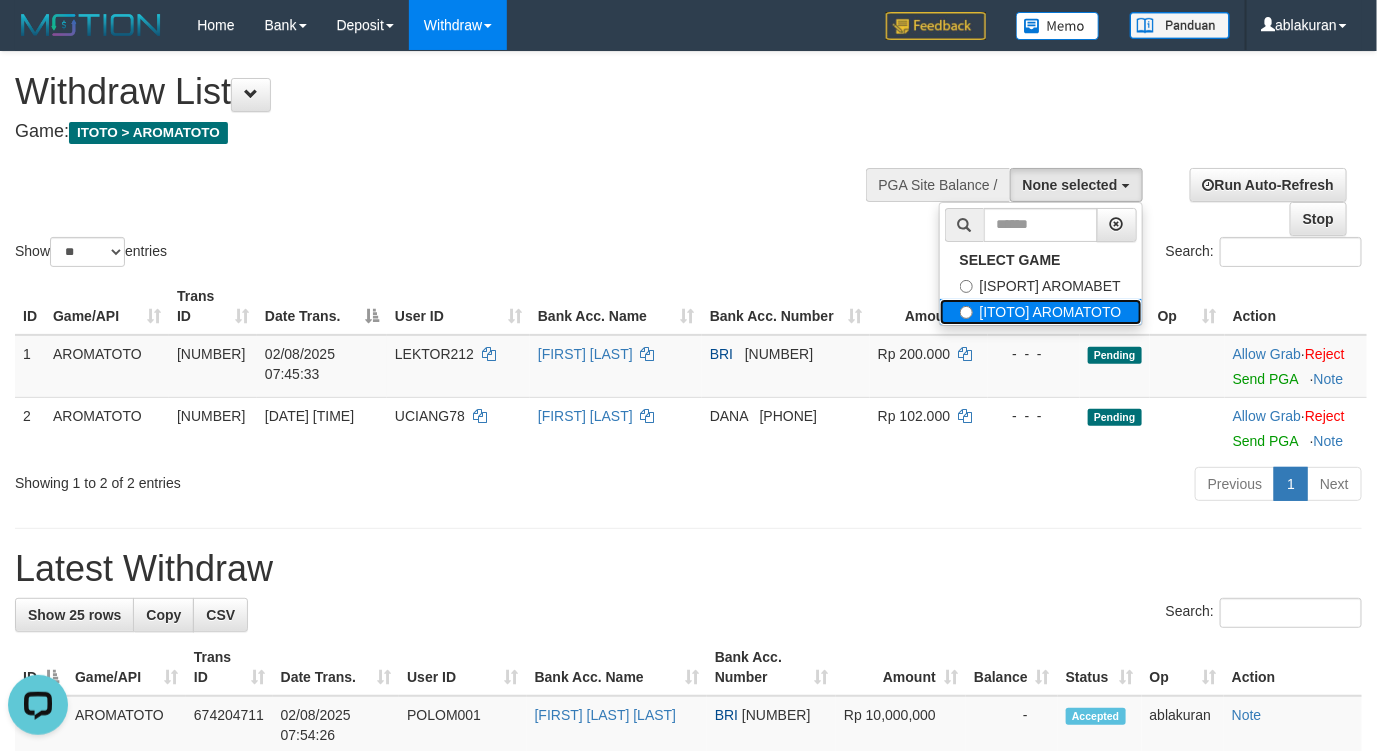 click on "[ITOTO] AROMATOTO" at bounding box center [1041, 312] 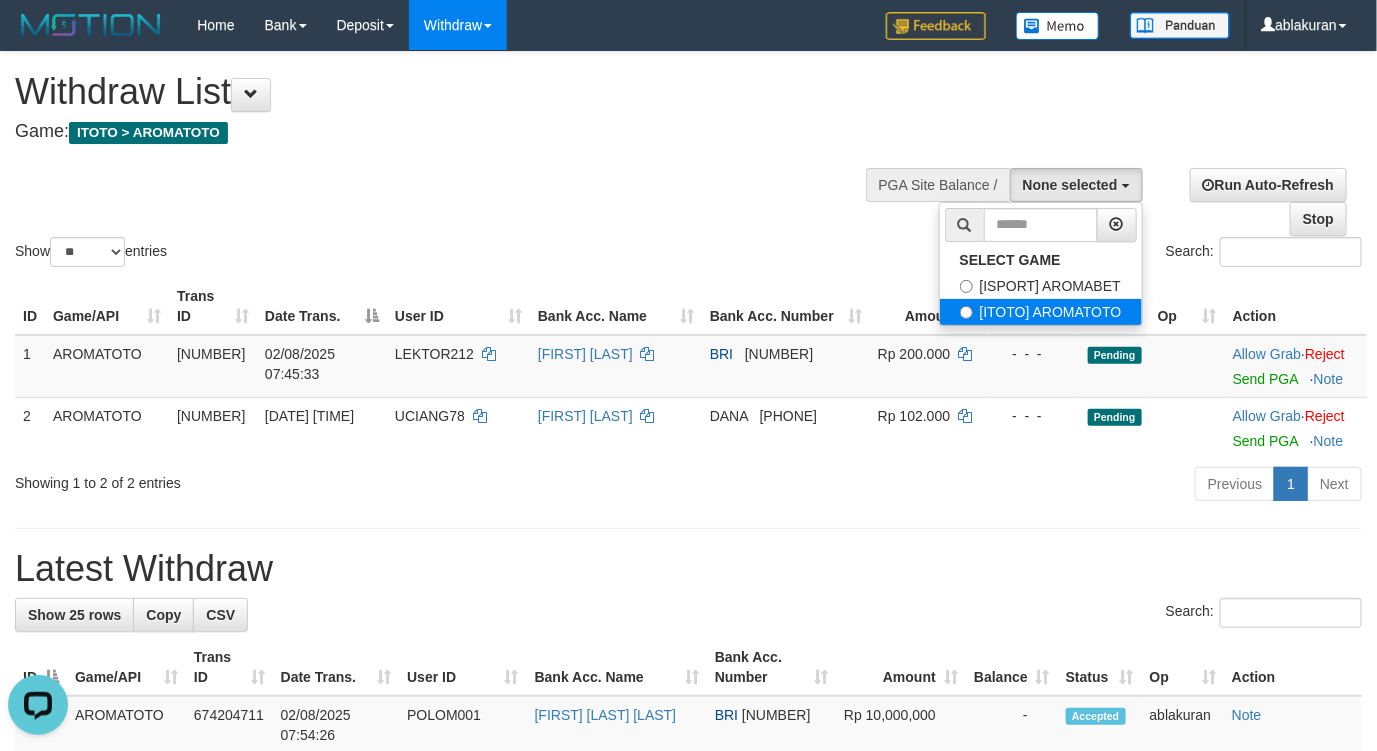 select on "***" 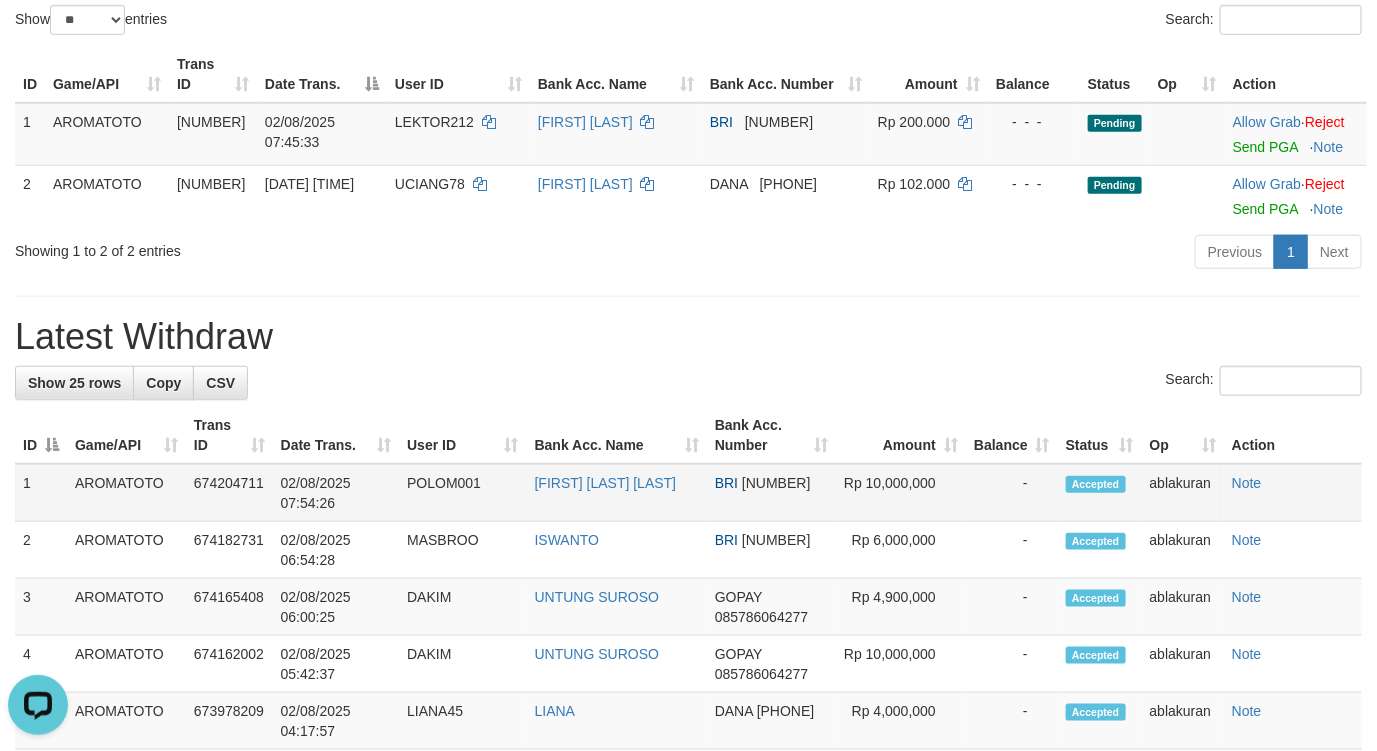 scroll, scrollTop: 500, scrollLeft: 0, axis: vertical 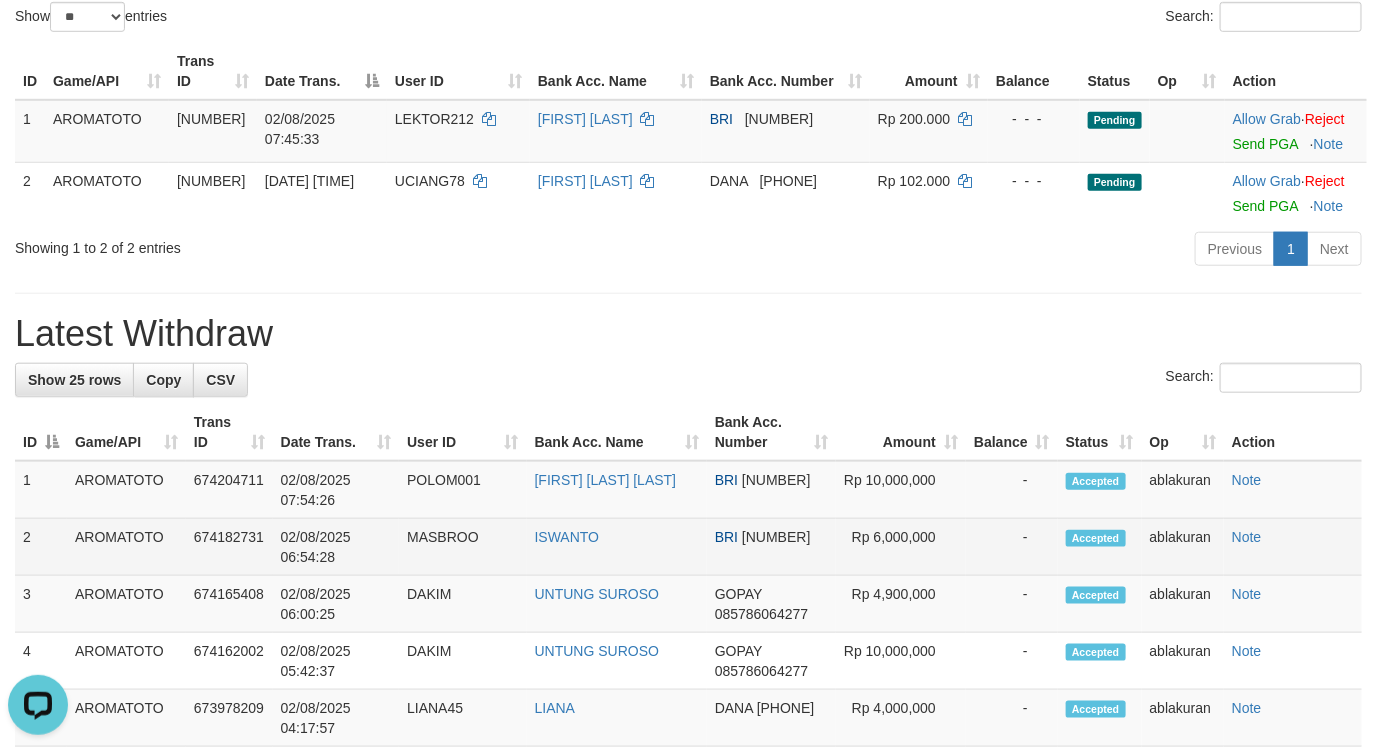 click on "MASBROO" at bounding box center [463, 547] 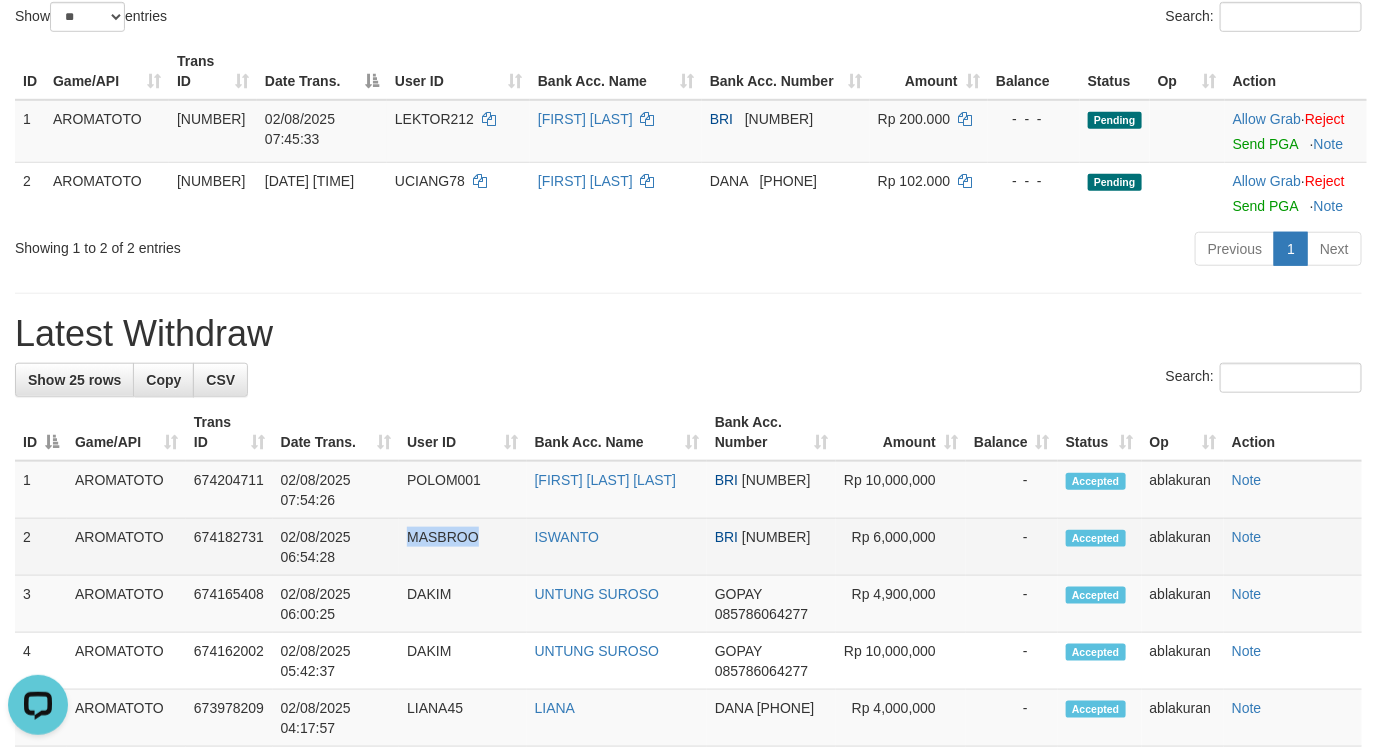 click on "MASBROO" at bounding box center [463, 547] 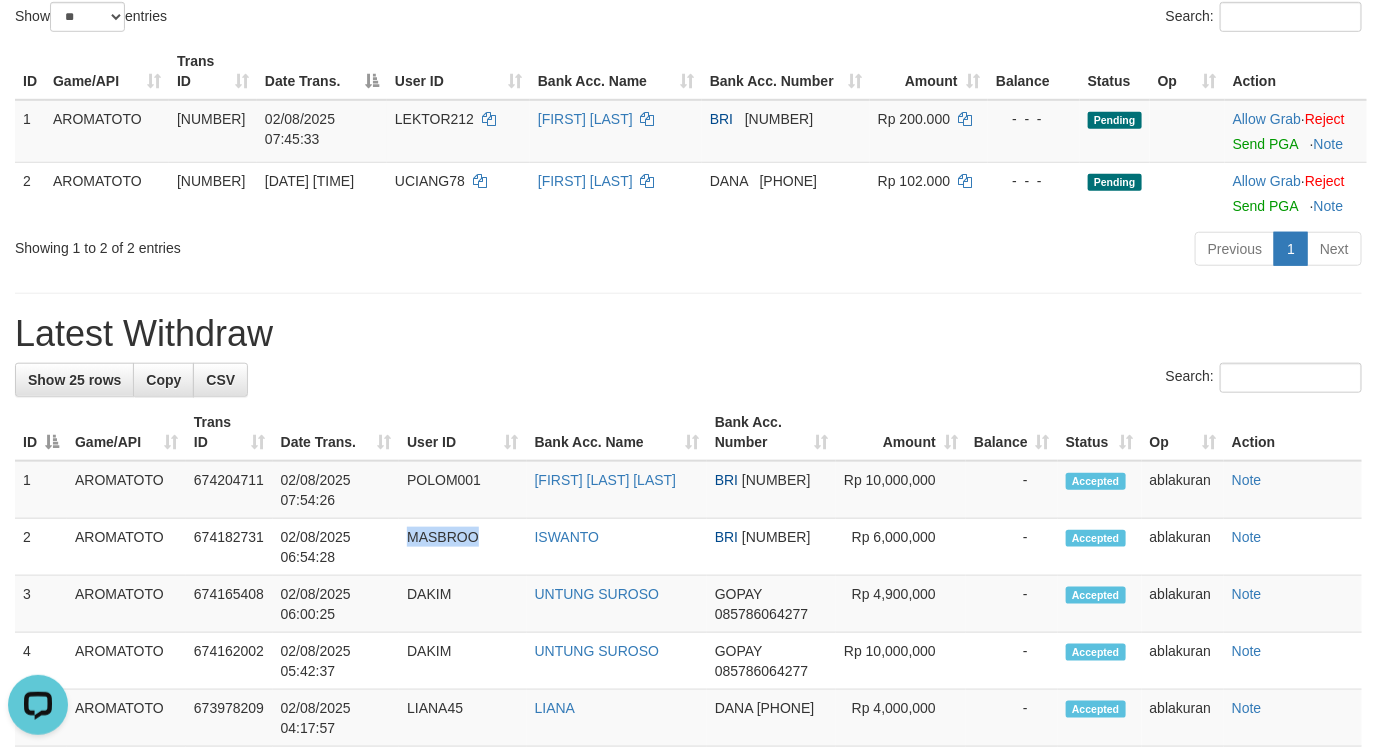 copy on "MASBROO" 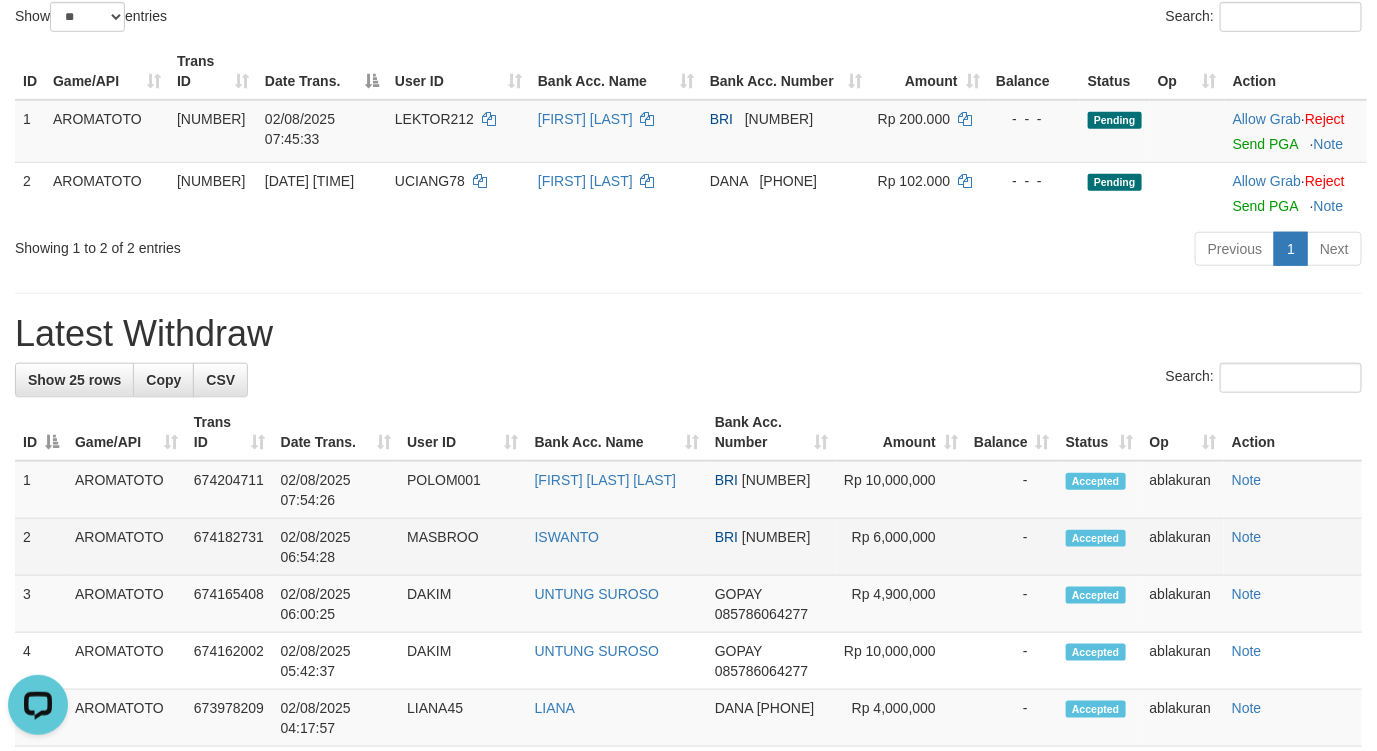 click on "Rp 6,000,000" at bounding box center [901, 547] 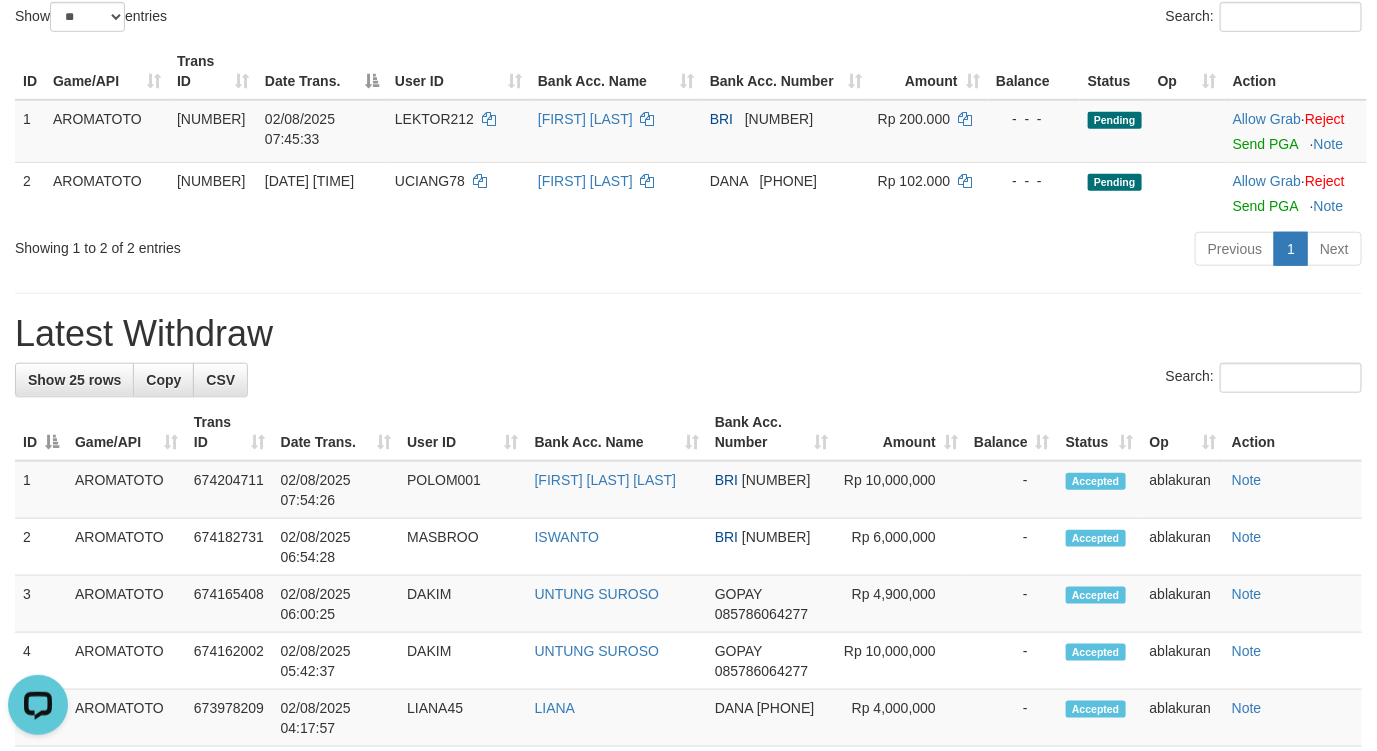 copy on "6,000,000" 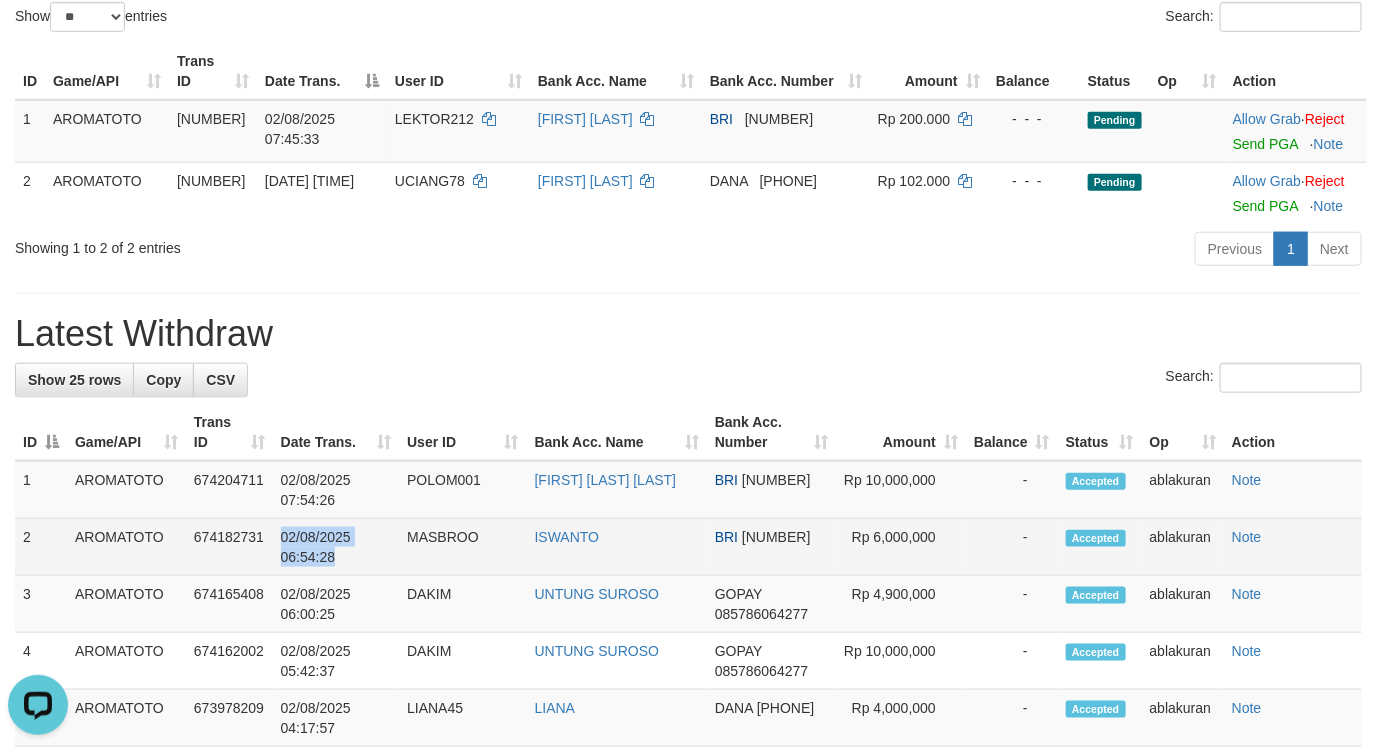 drag, startPoint x: 275, startPoint y: 588, endPoint x: 11, endPoint y: 631, distance: 267.47897 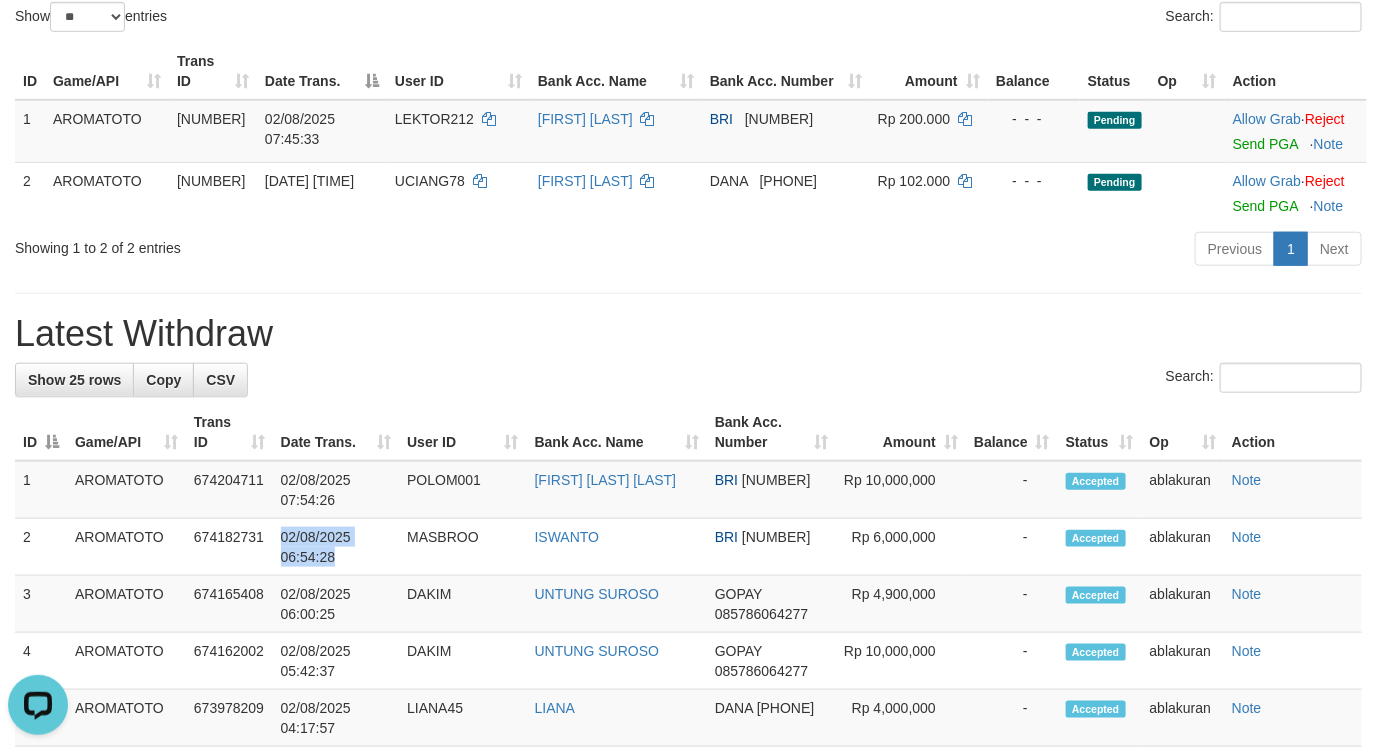 copy on "02/08/2025 06:54:28" 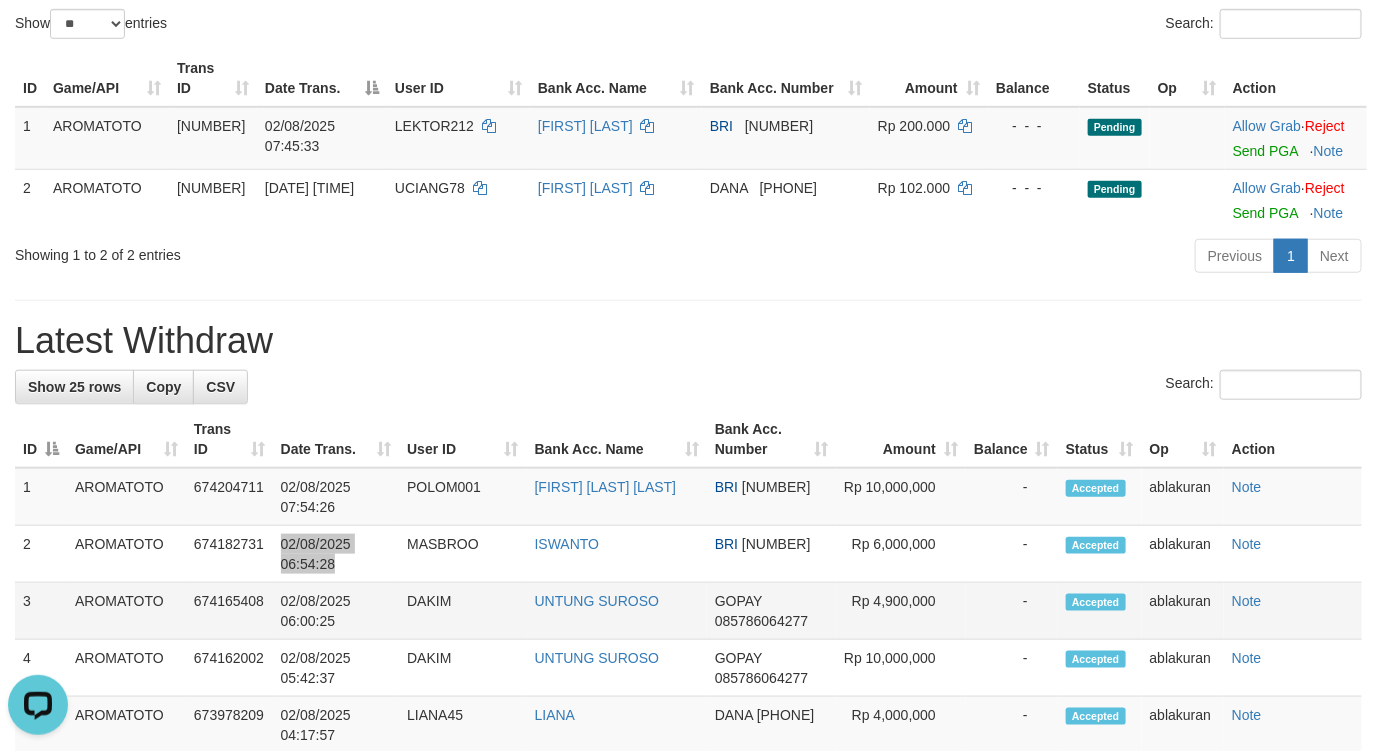 scroll, scrollTop: 500, scrollLeft: 0, axis: vertical 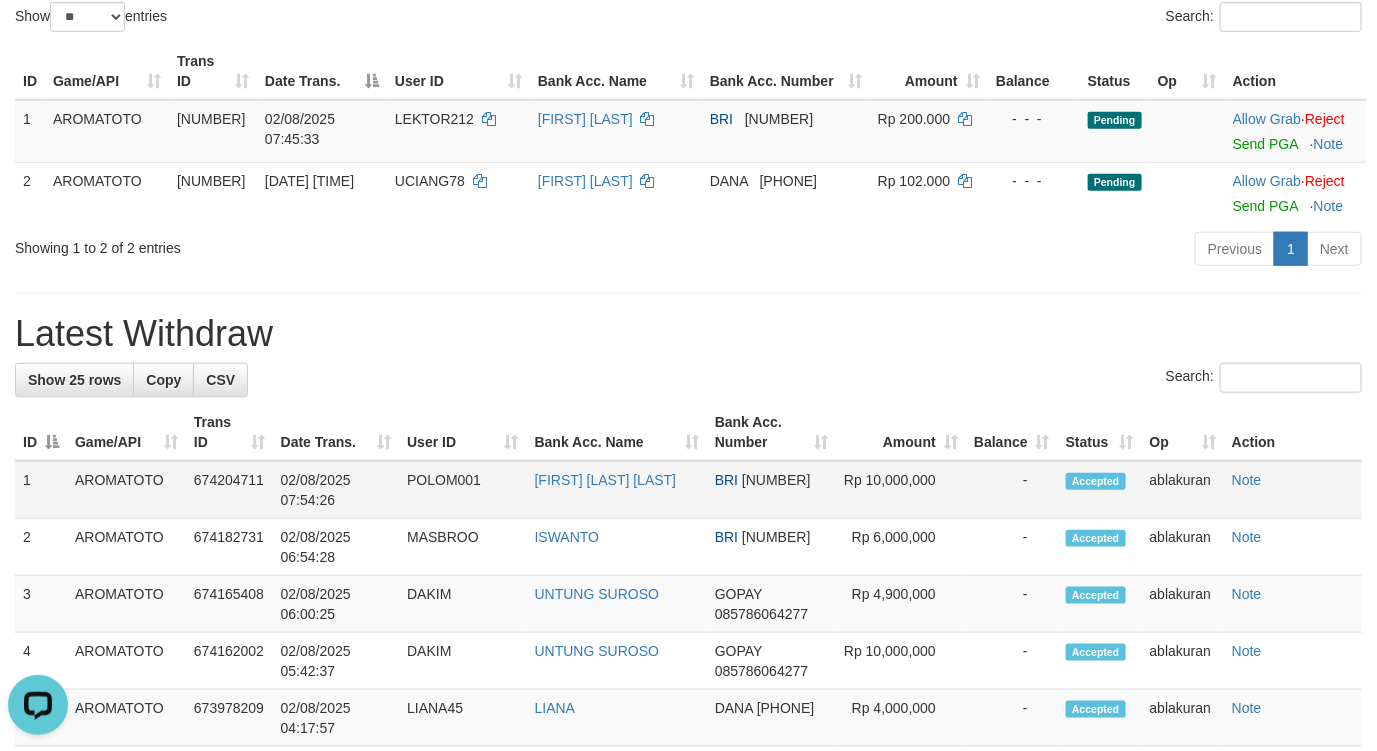 click on "Rp 10,000,000" at bounding box center [901, 490] 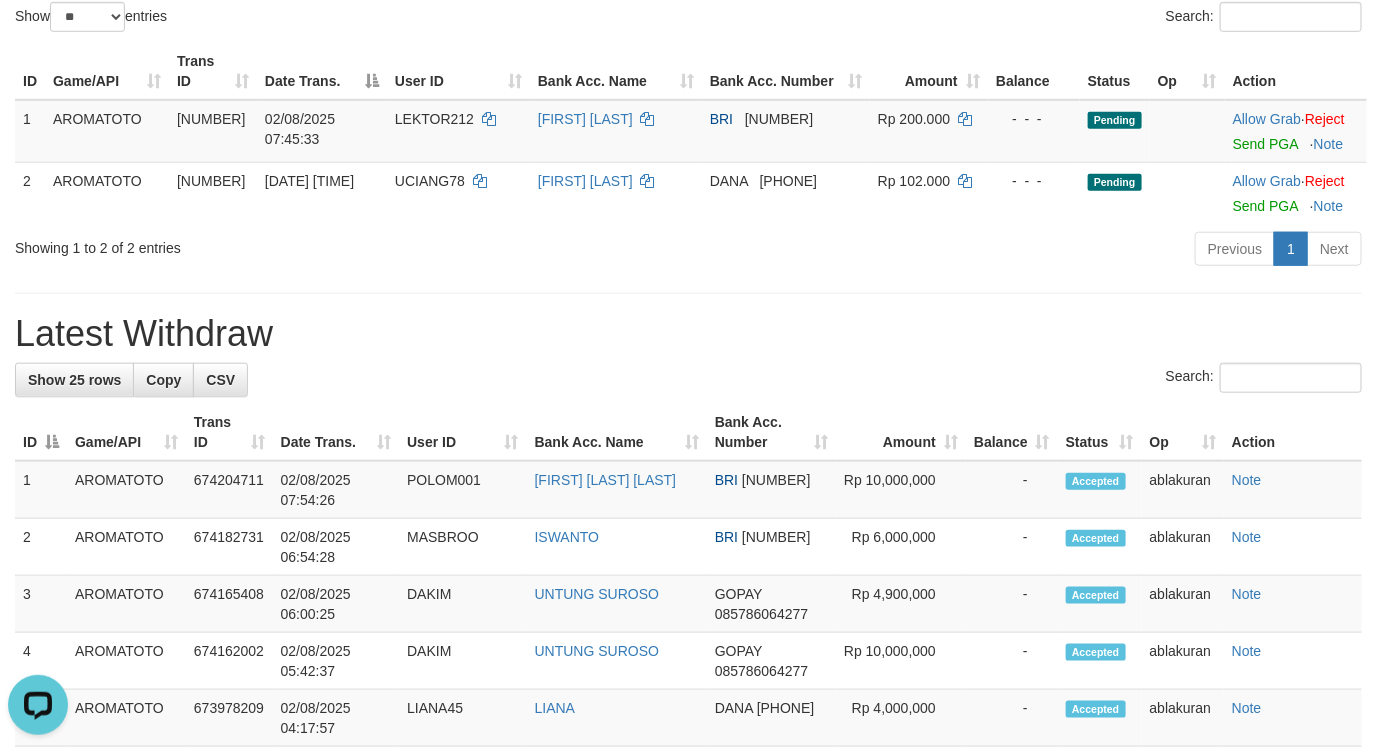 copy on "10,000,000" 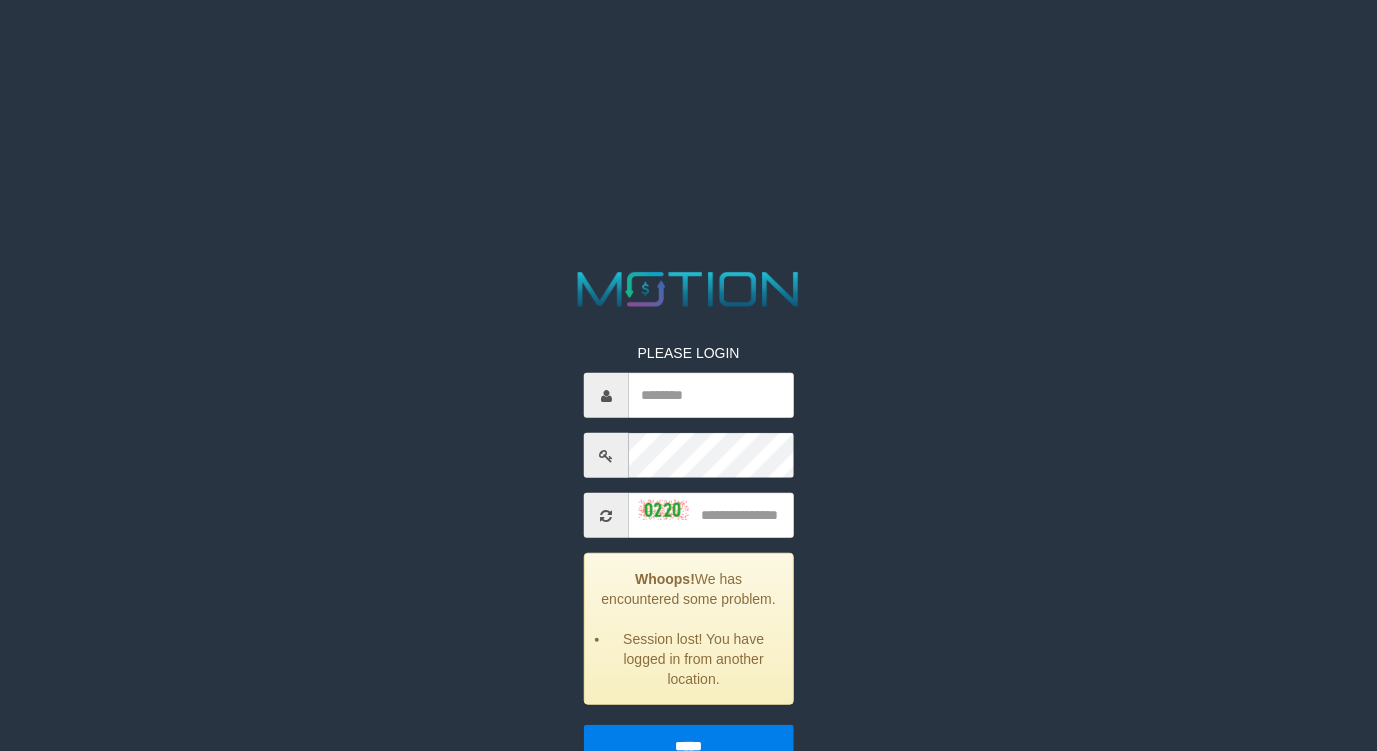 scroll, scrollTop: 0, scrollLeft: 0, axis: both 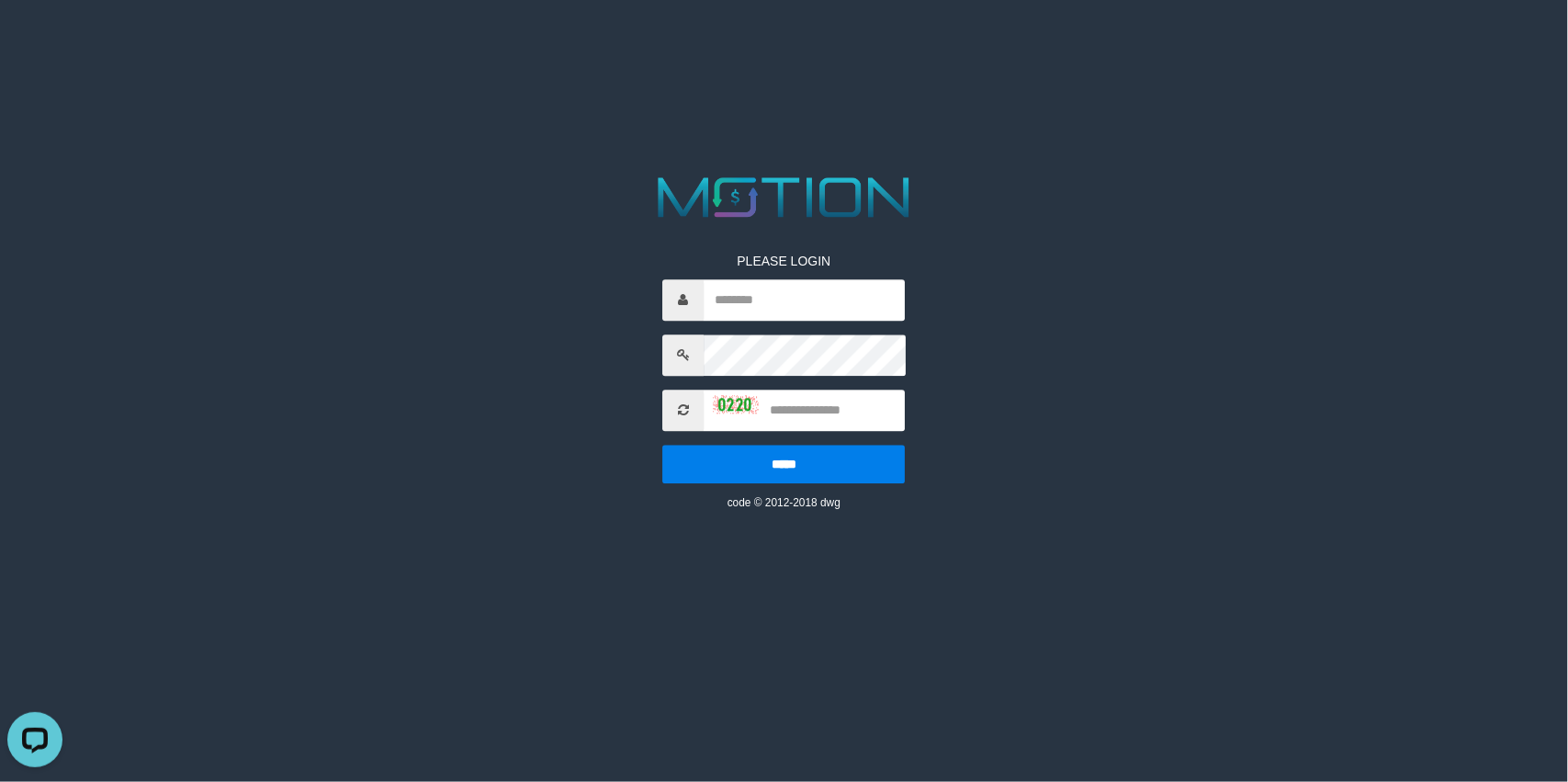 click on "PLEASE LOGIN
*****
code © 2012-2018 dwg" at bounding box center (784, 340) 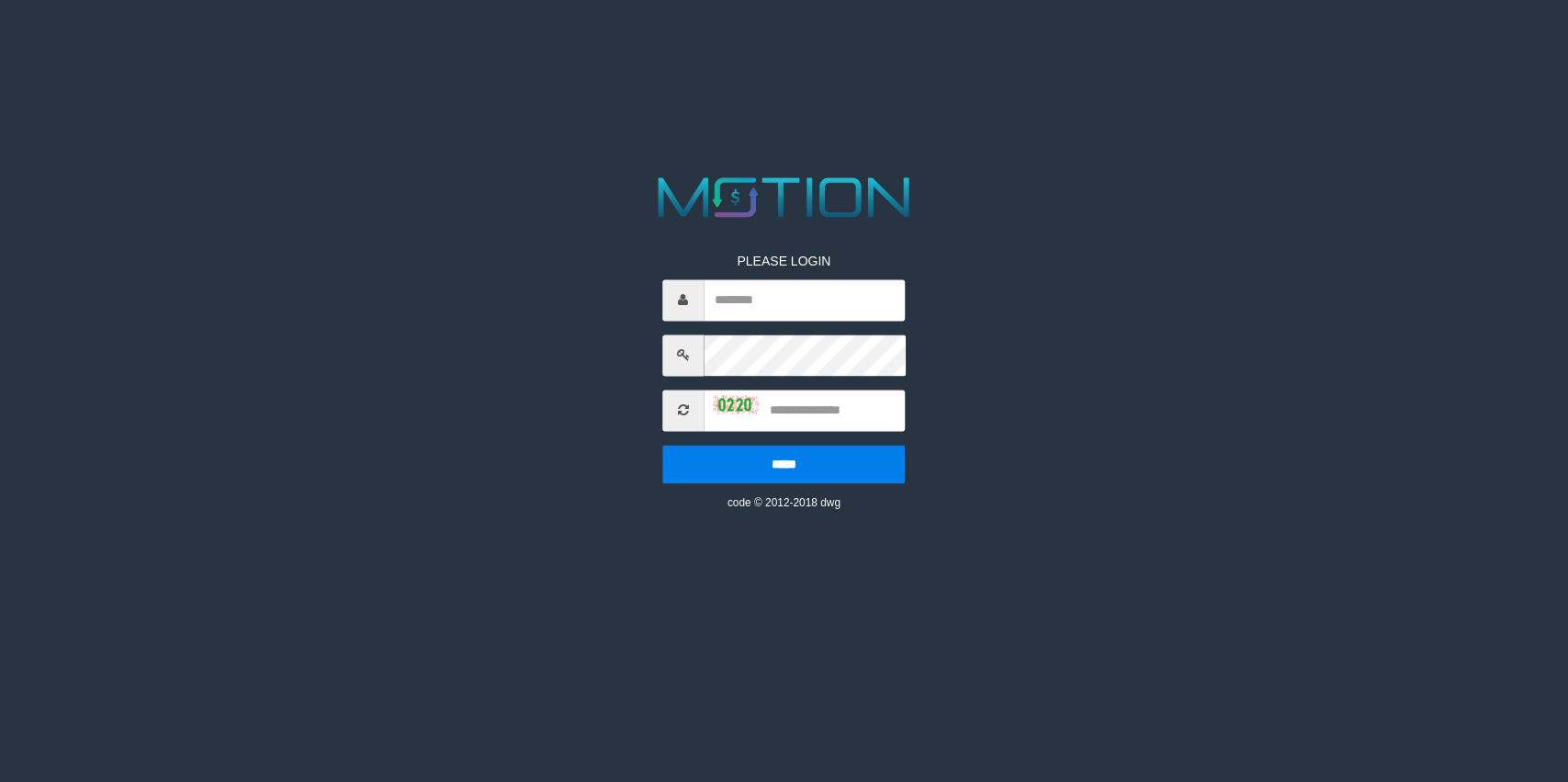 scroll, scrollTop: 0, scrollLeft: 0, axis: both 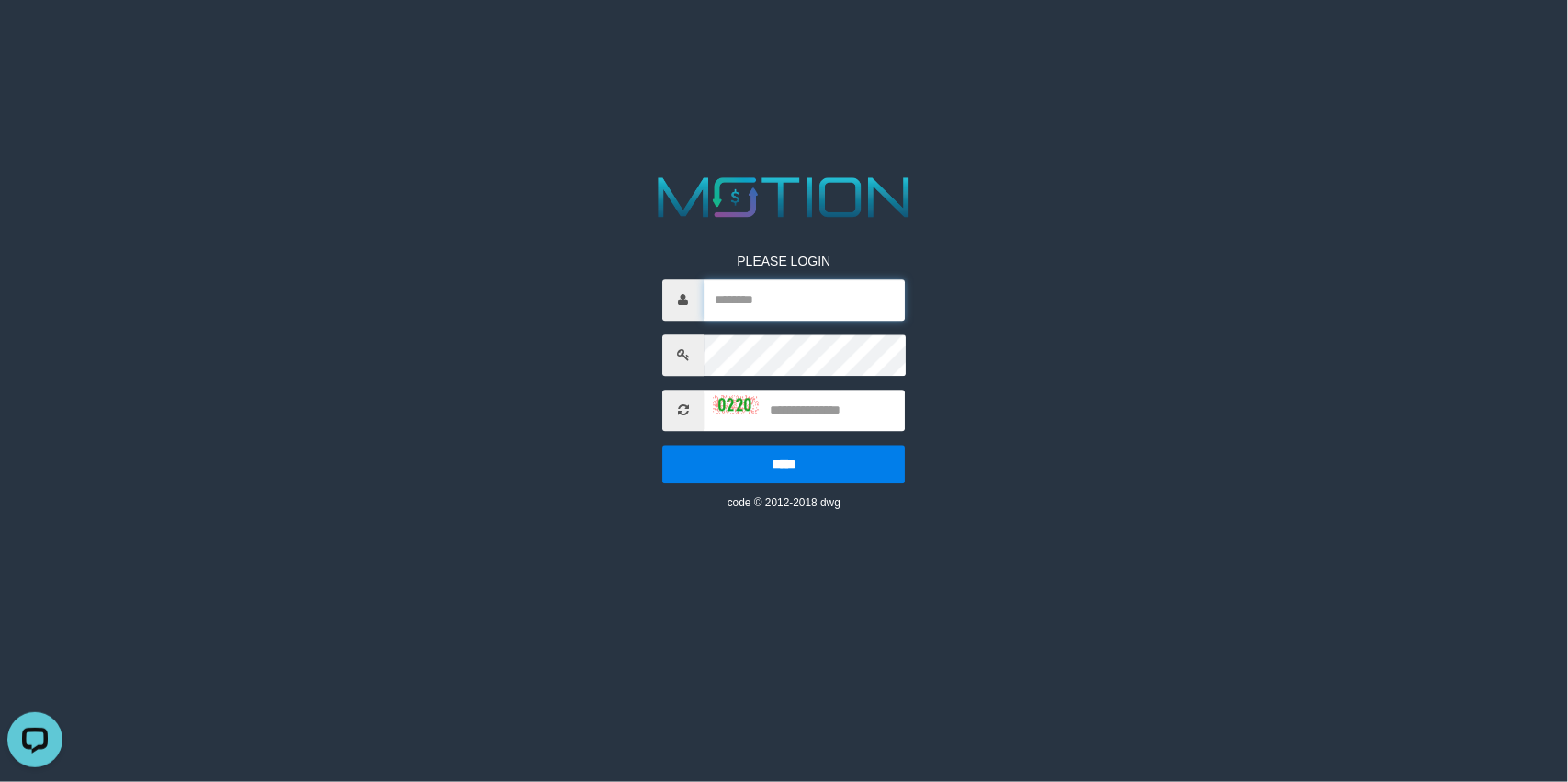 click at bounding box center [804, 300] 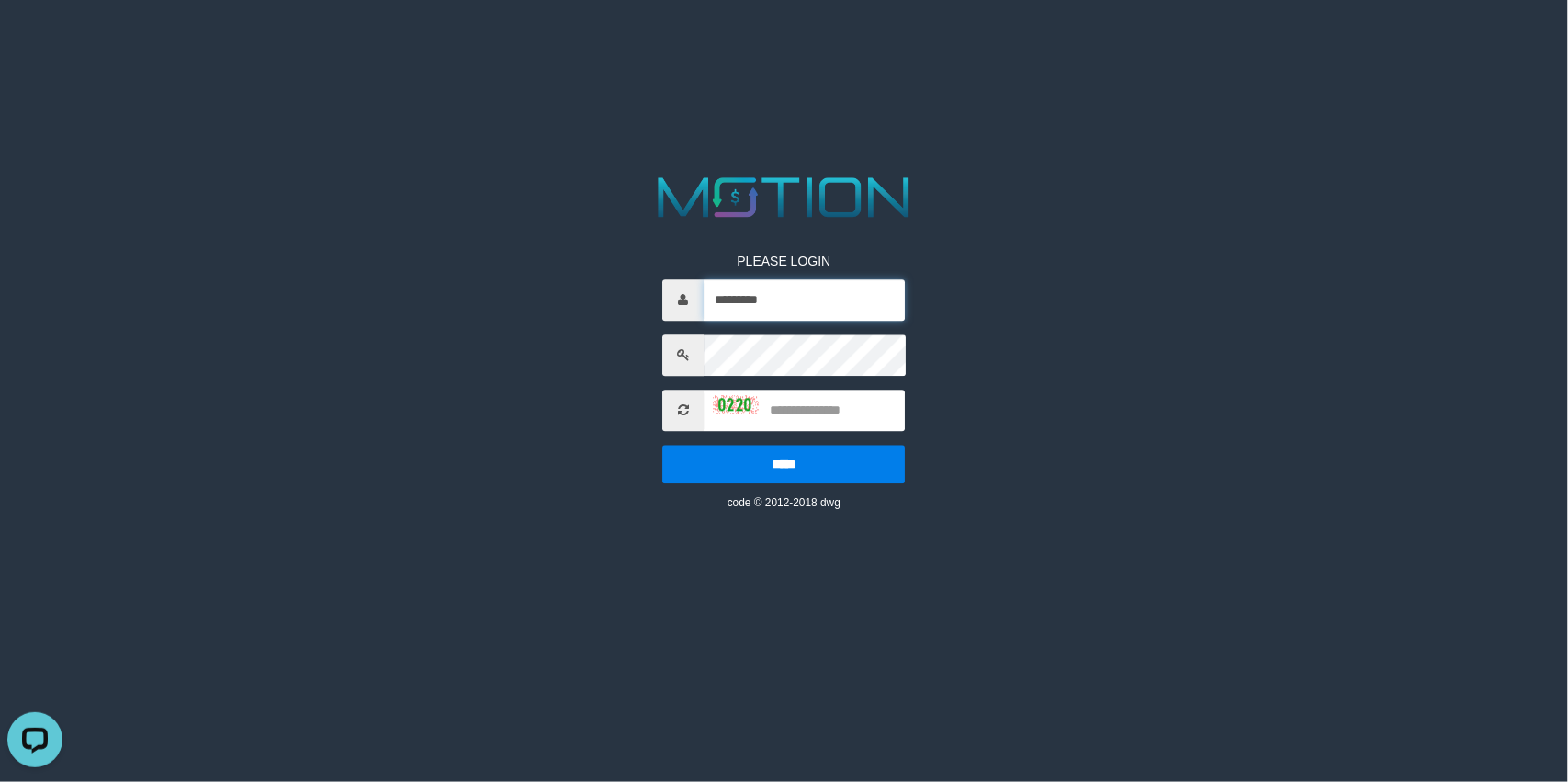 type on "*********" 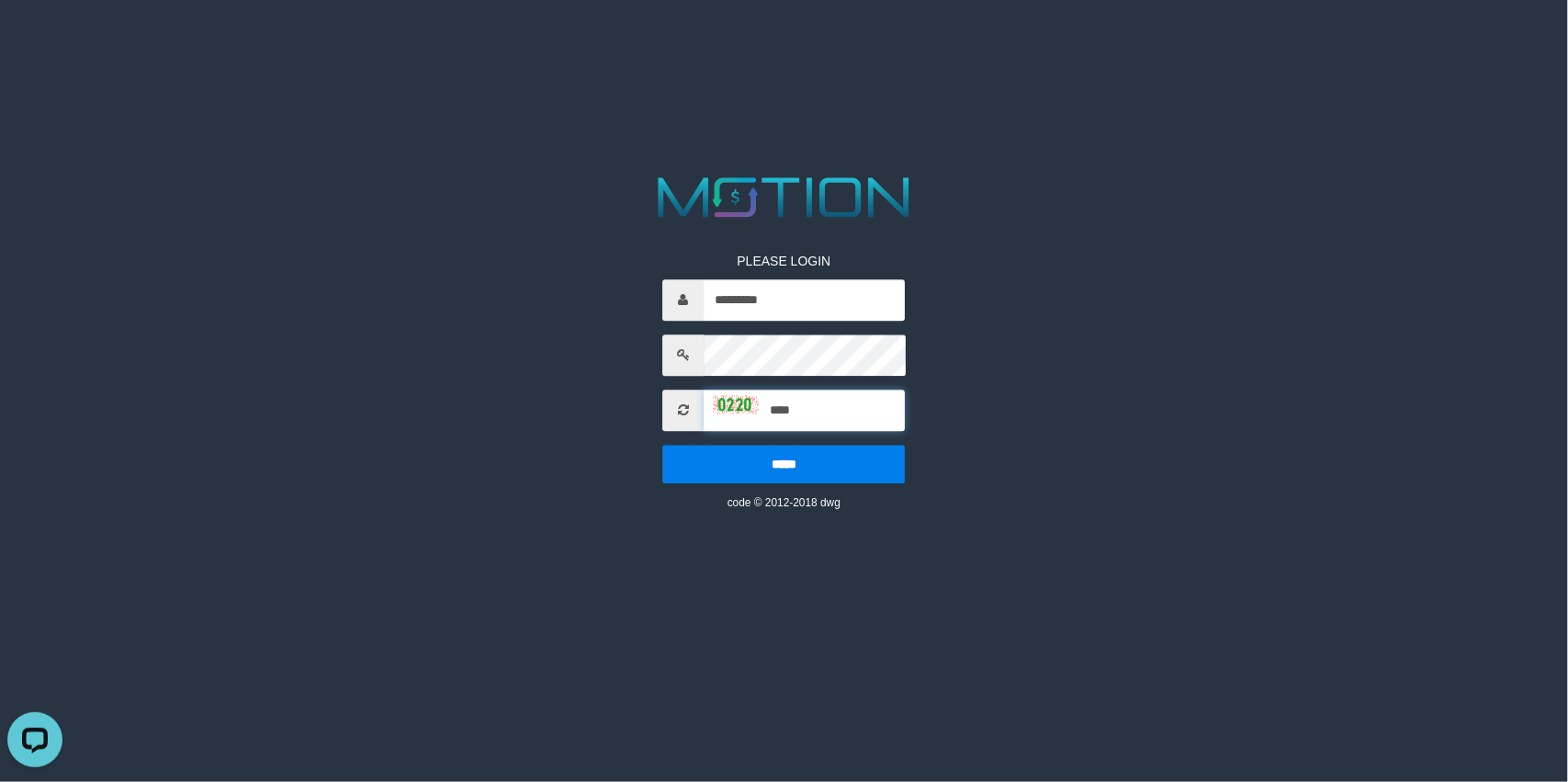 type on "****" 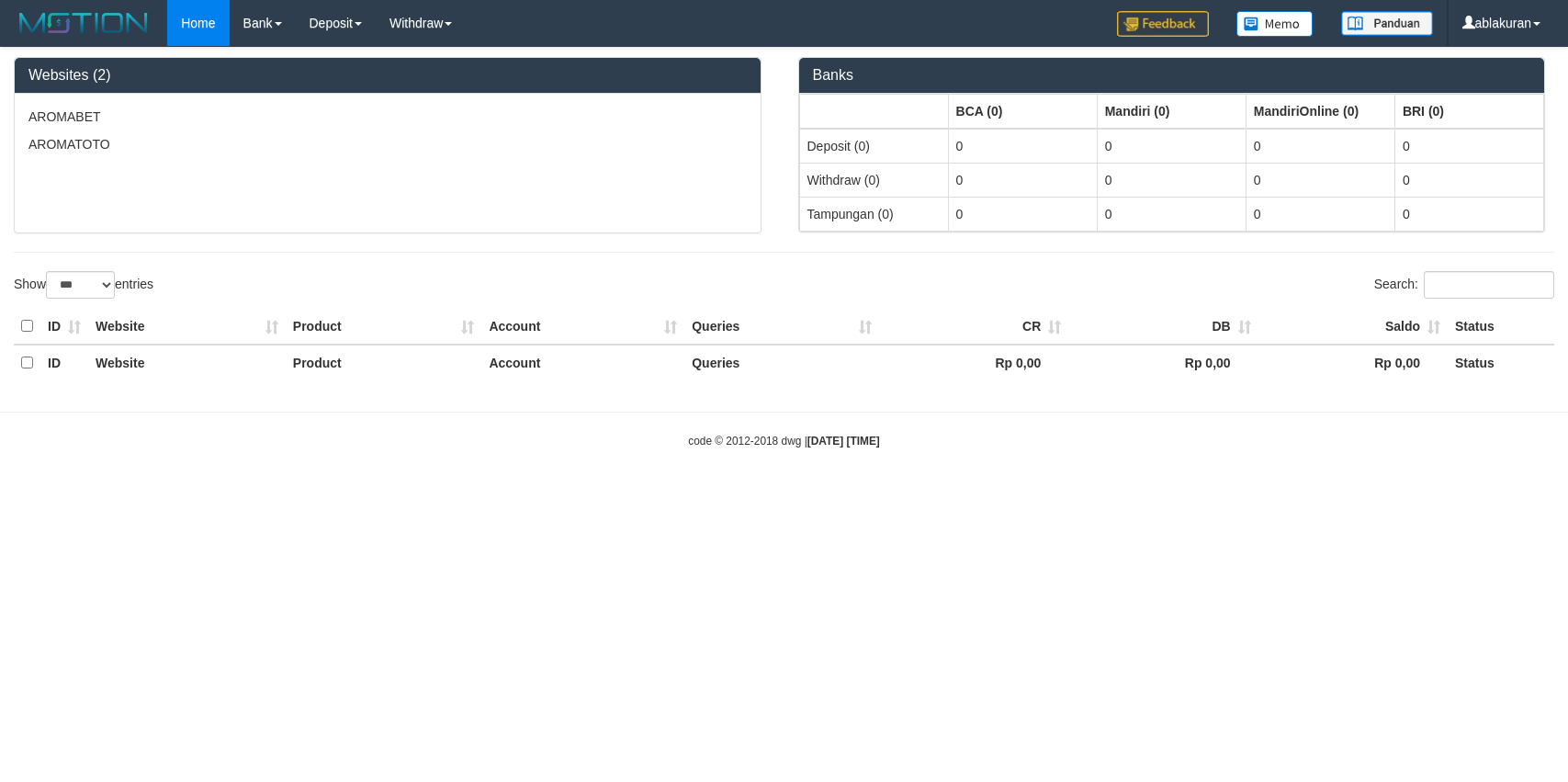 select on "***" 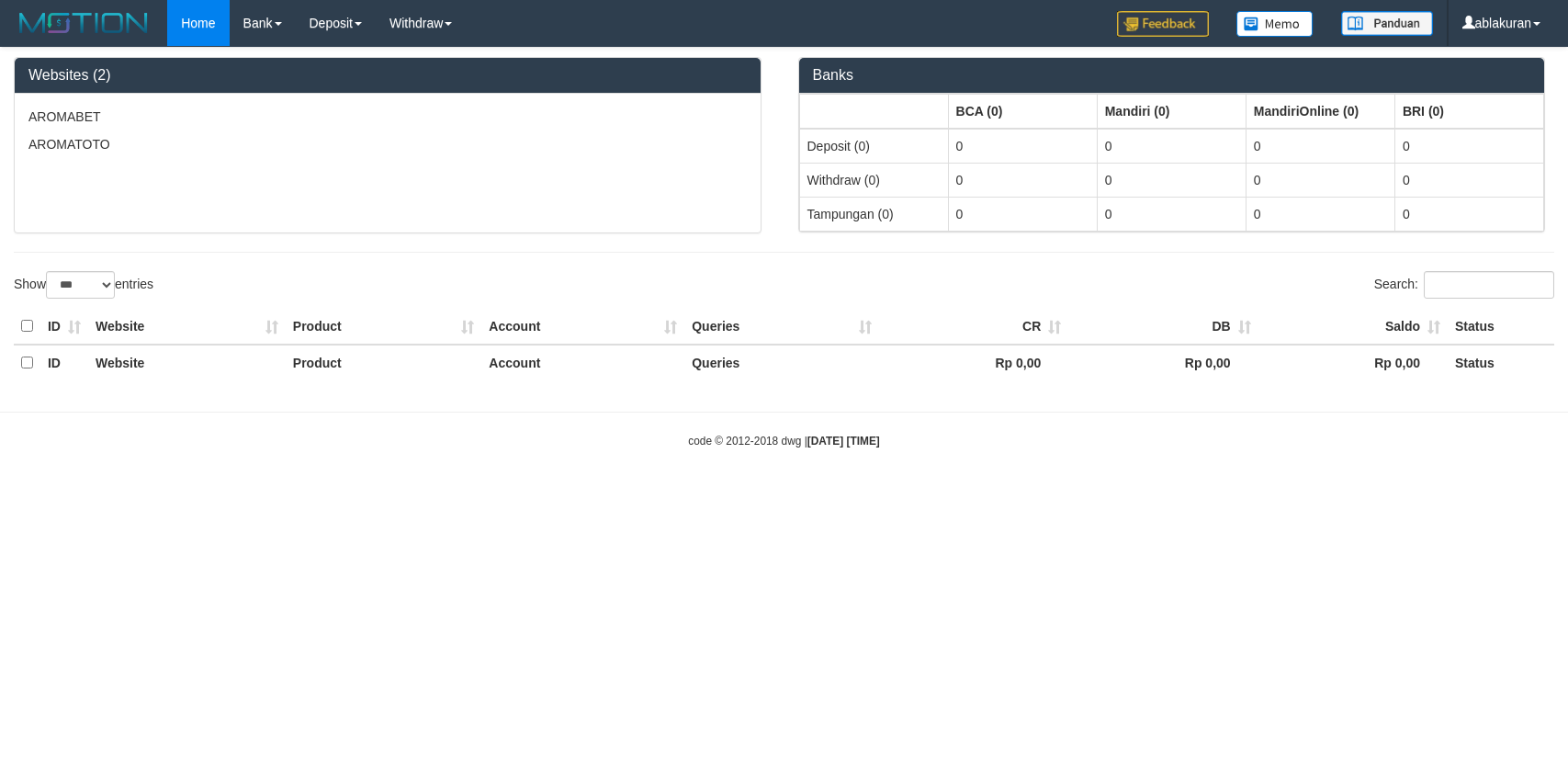 scroll, scrollTop: 0, scrollLeft: 0, axis: both 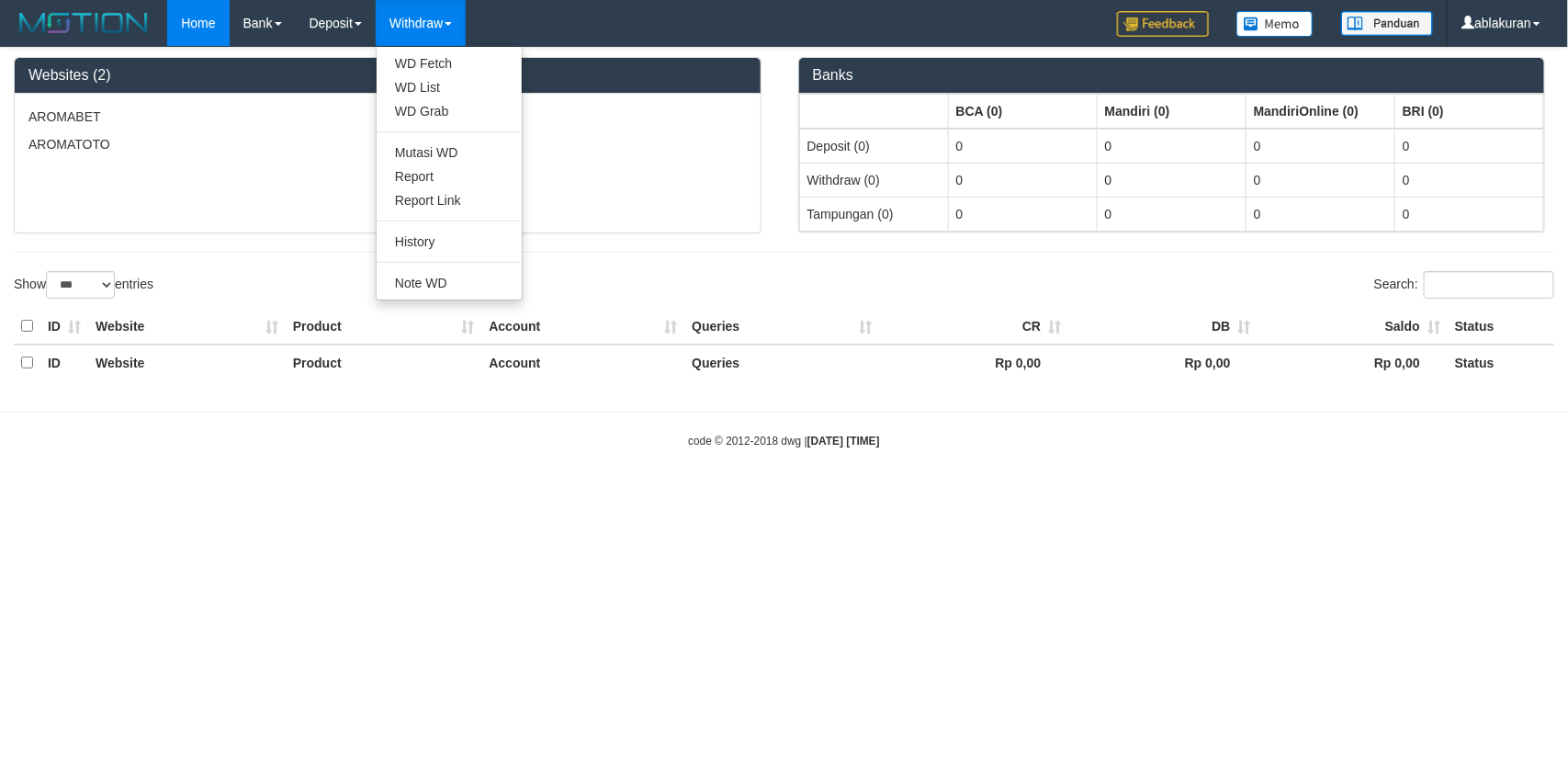 click on "Withdraw" at bounding box center [421, 23] 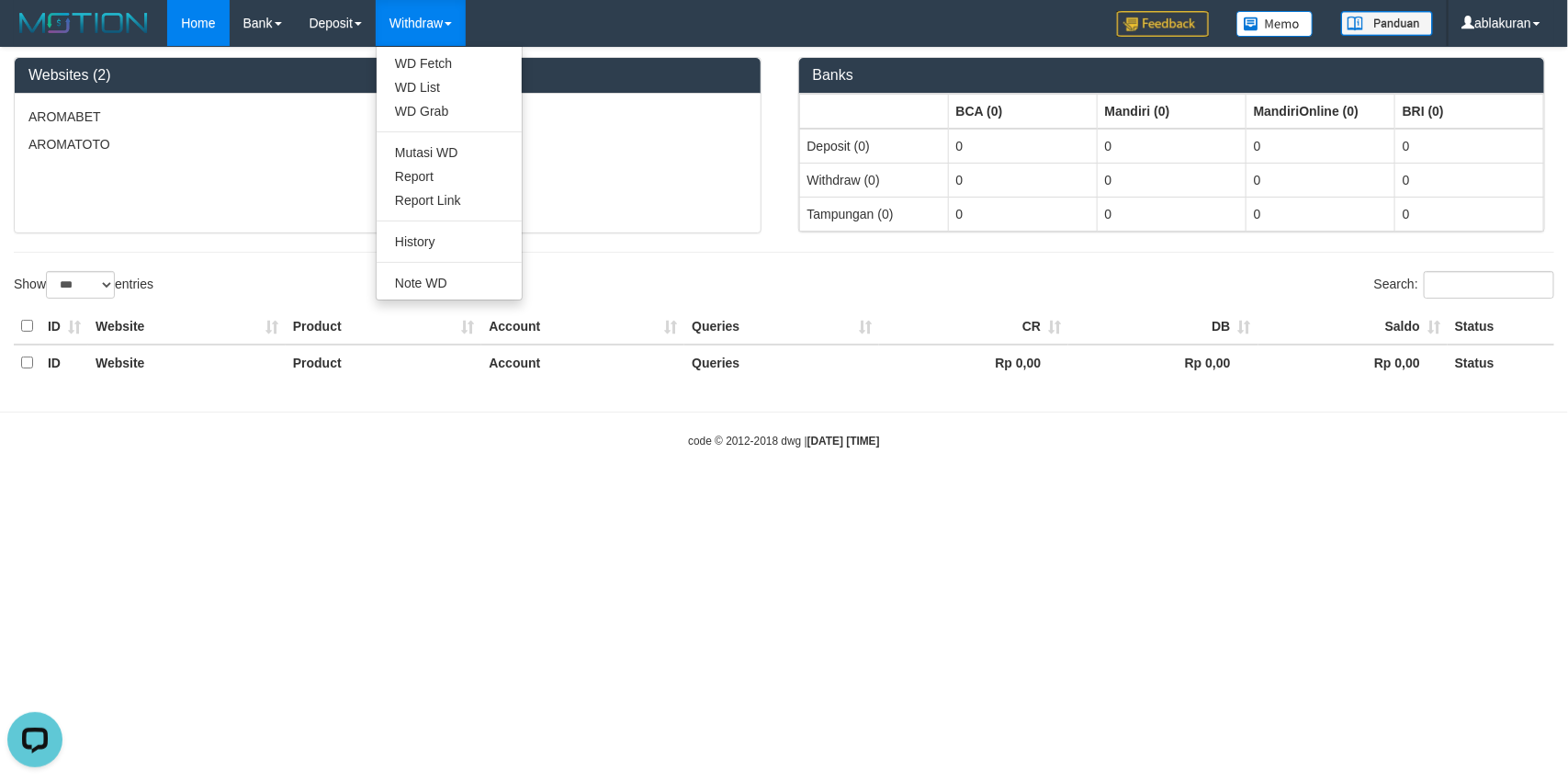 click on "Withdraw" at bounding box center (421, 23) 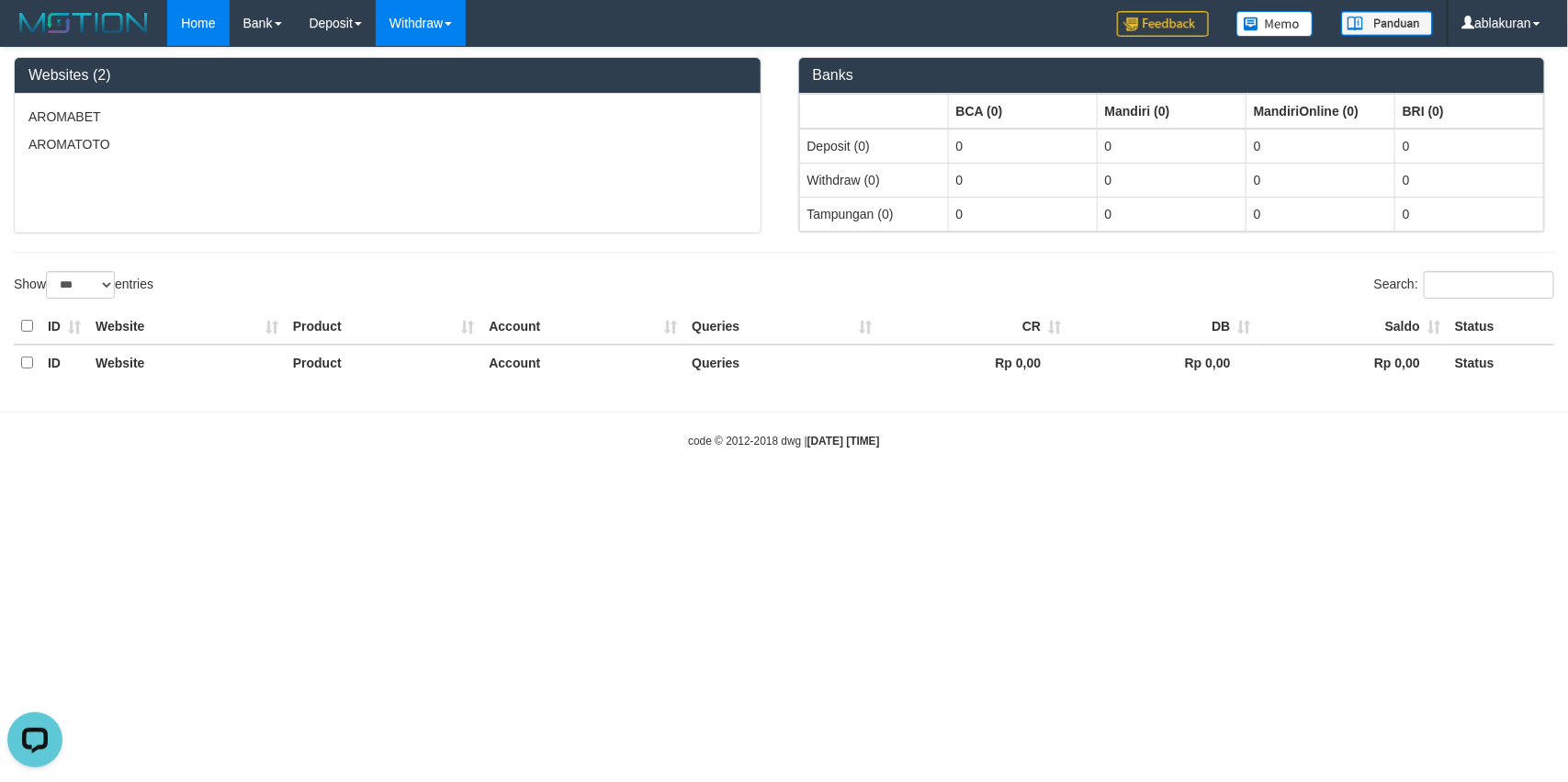 click on "Withdraw" at bounding box center [421, 23] 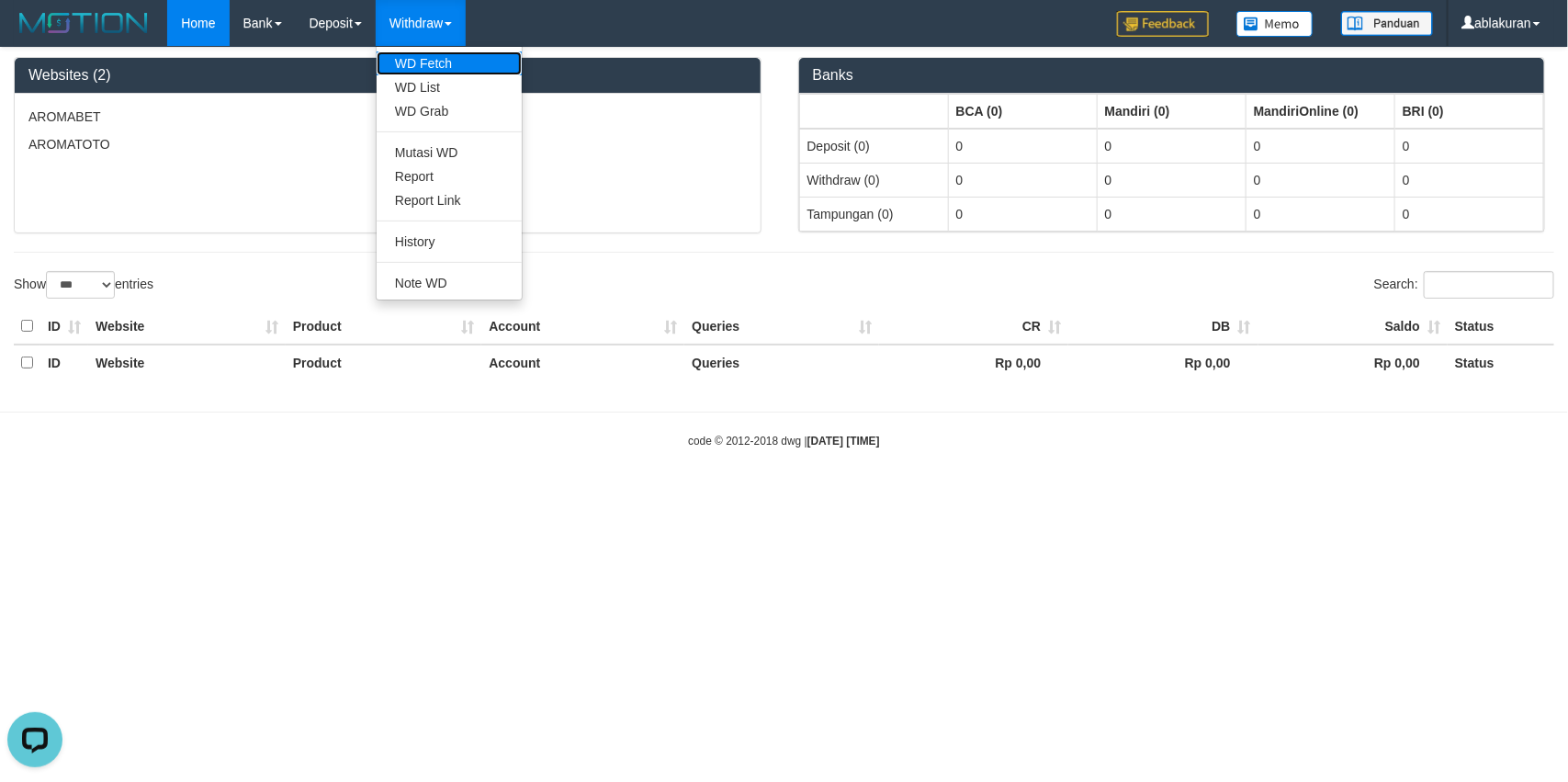 click on "WD Fetch" at bounding box center [449, 63] 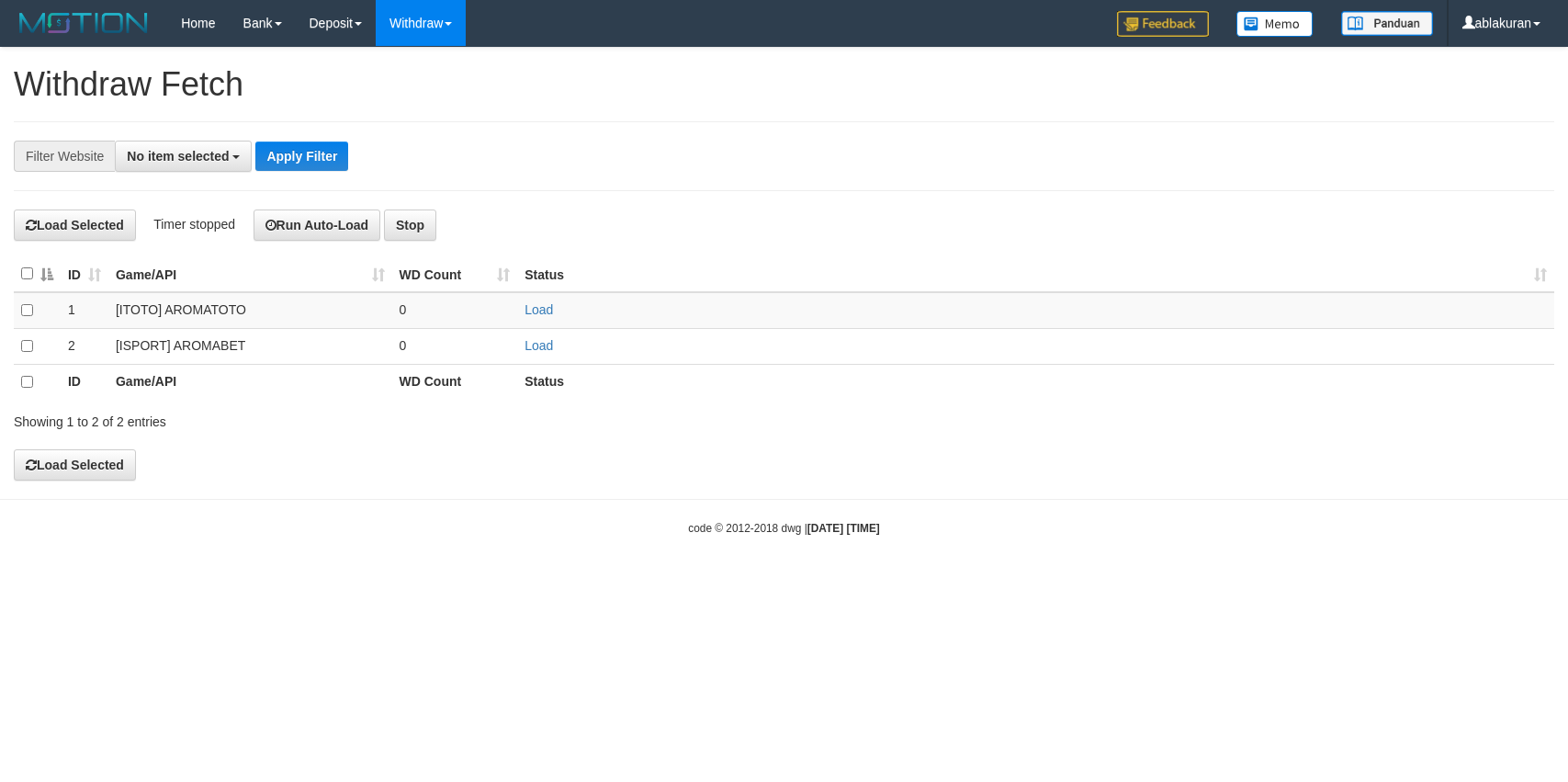 scroll, scrollTop: 0, scrollLeft: 0, axis: both 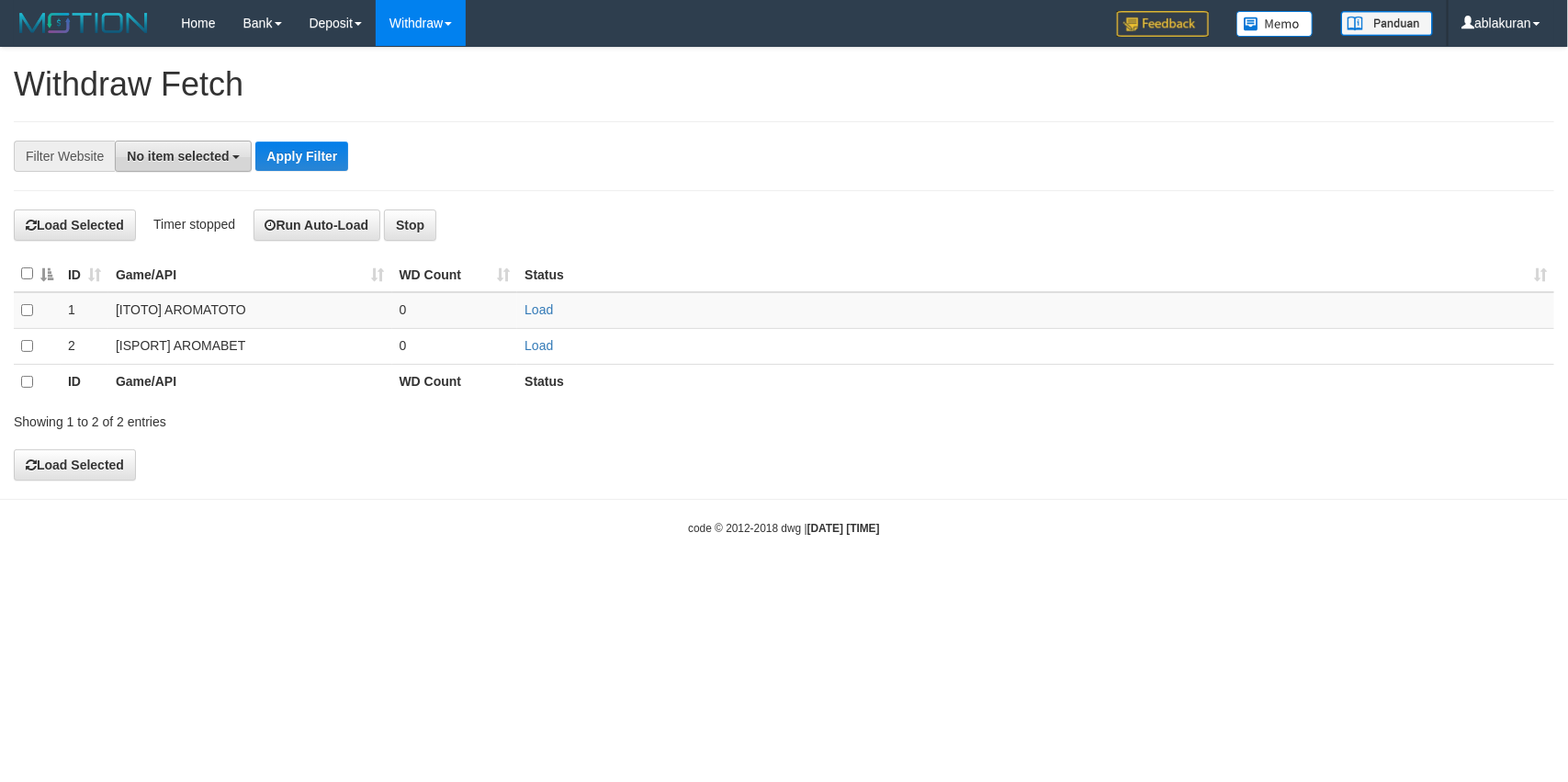 click on "No item selected" at bounding box center (183, 156) 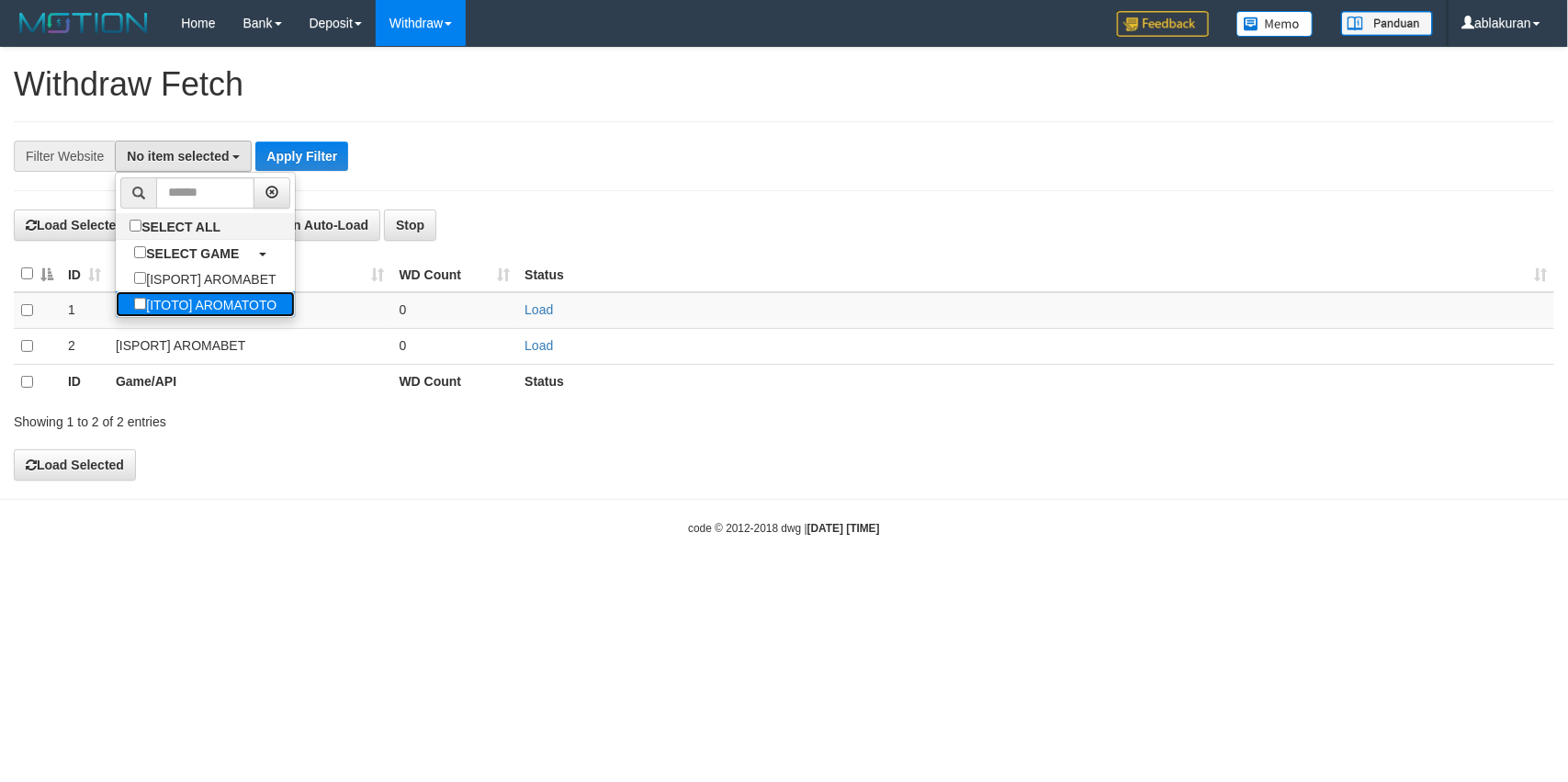 click on "[ITOTO] AROMATOTO" at bounding box center (205, 304) 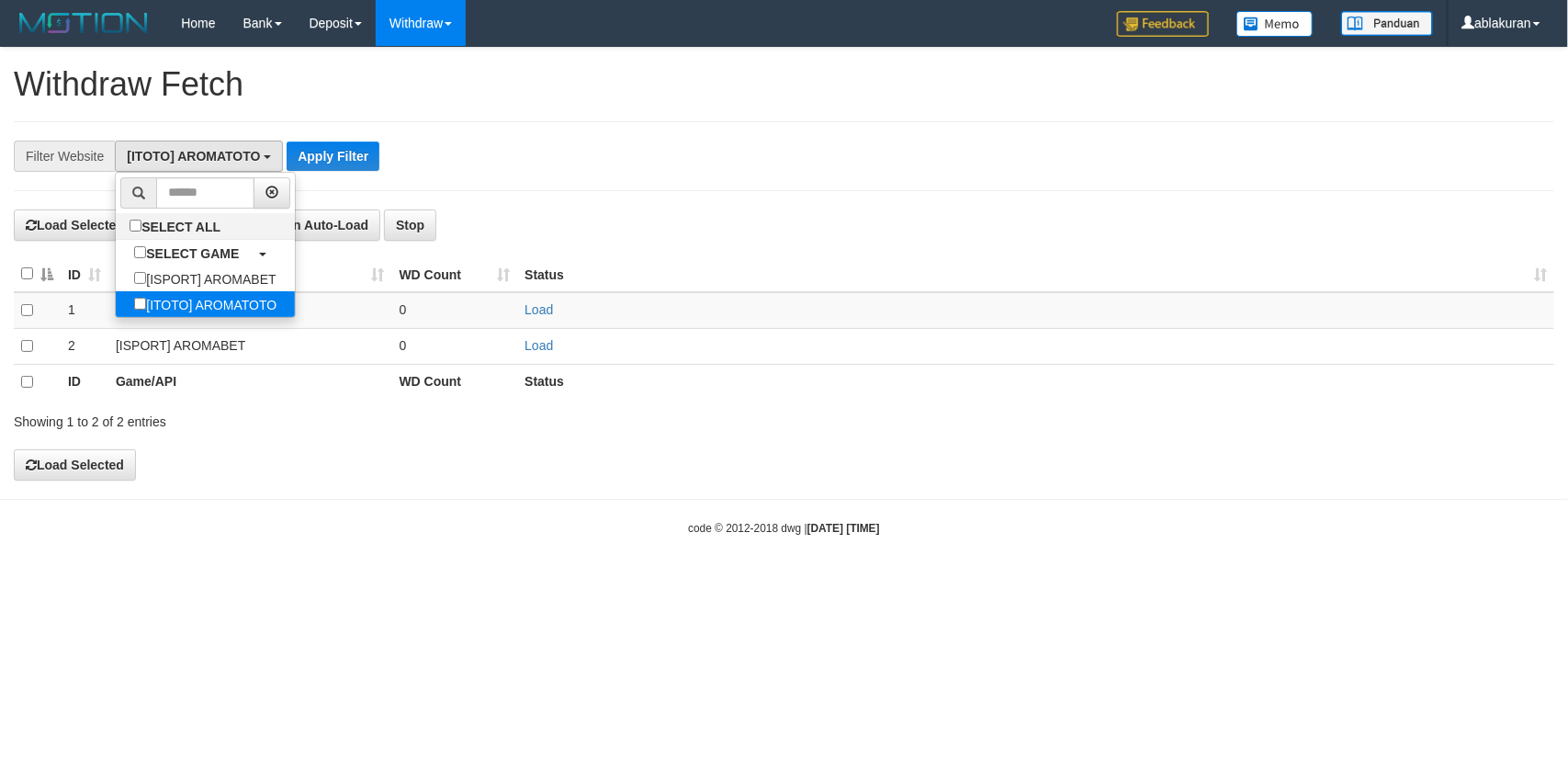 select on "***" 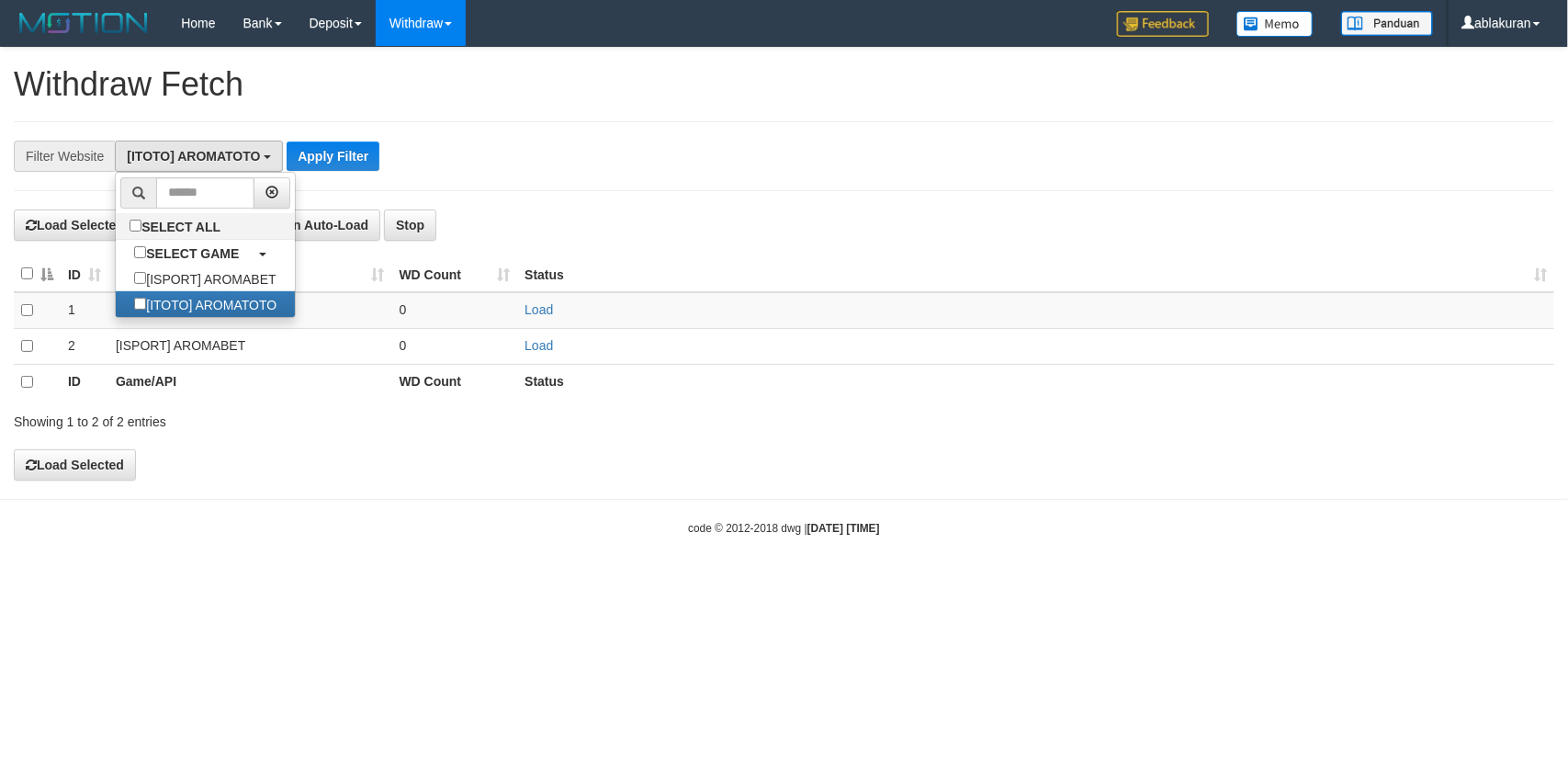 scroll, scrollTop: 32, scrollLeft: 0, axis: vertical 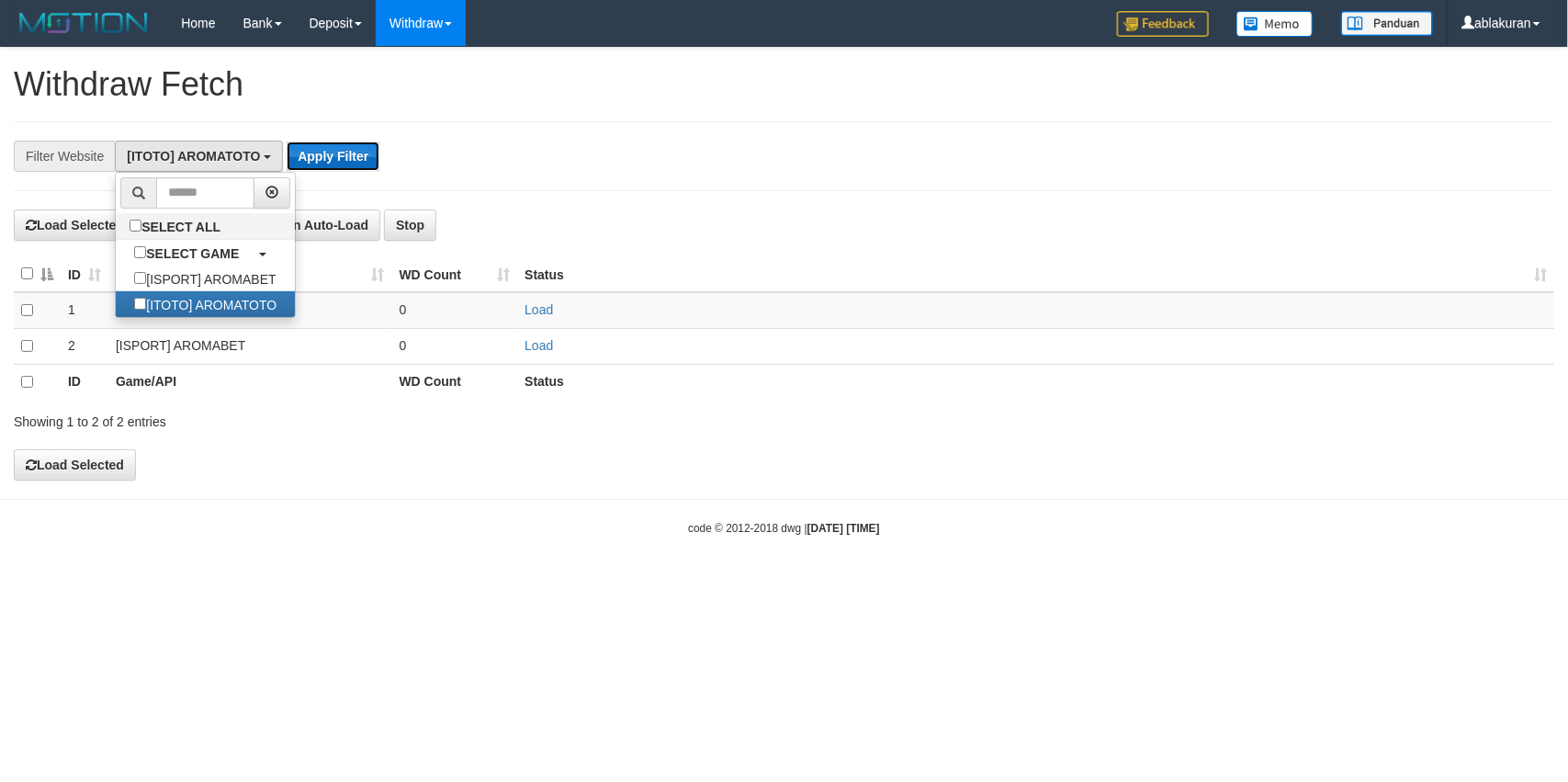 click on "Apply Filter" at bounding box center [333, 156] 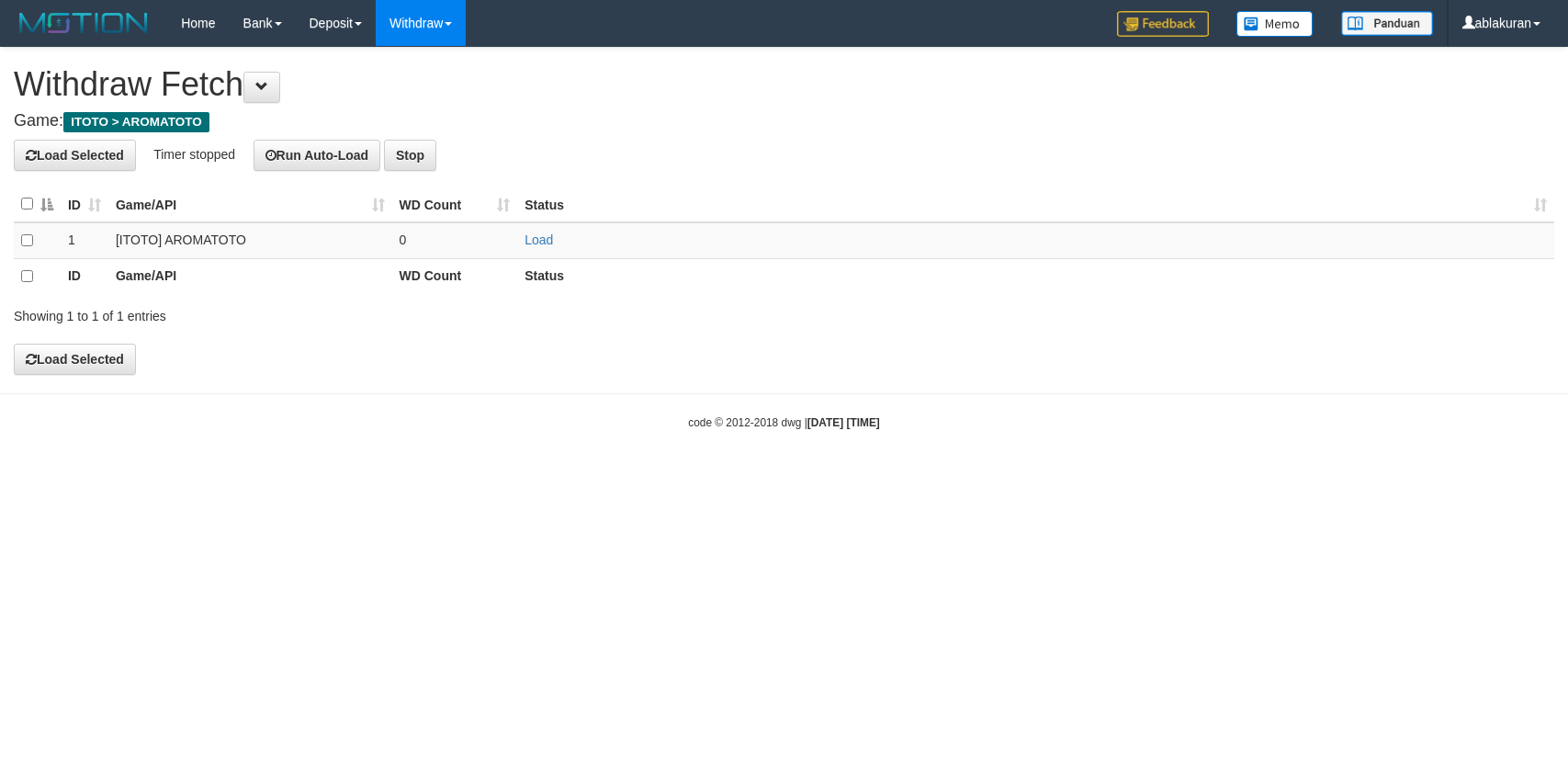 scroll, scrollTop: 0, scrollLeft: 0, axis: both 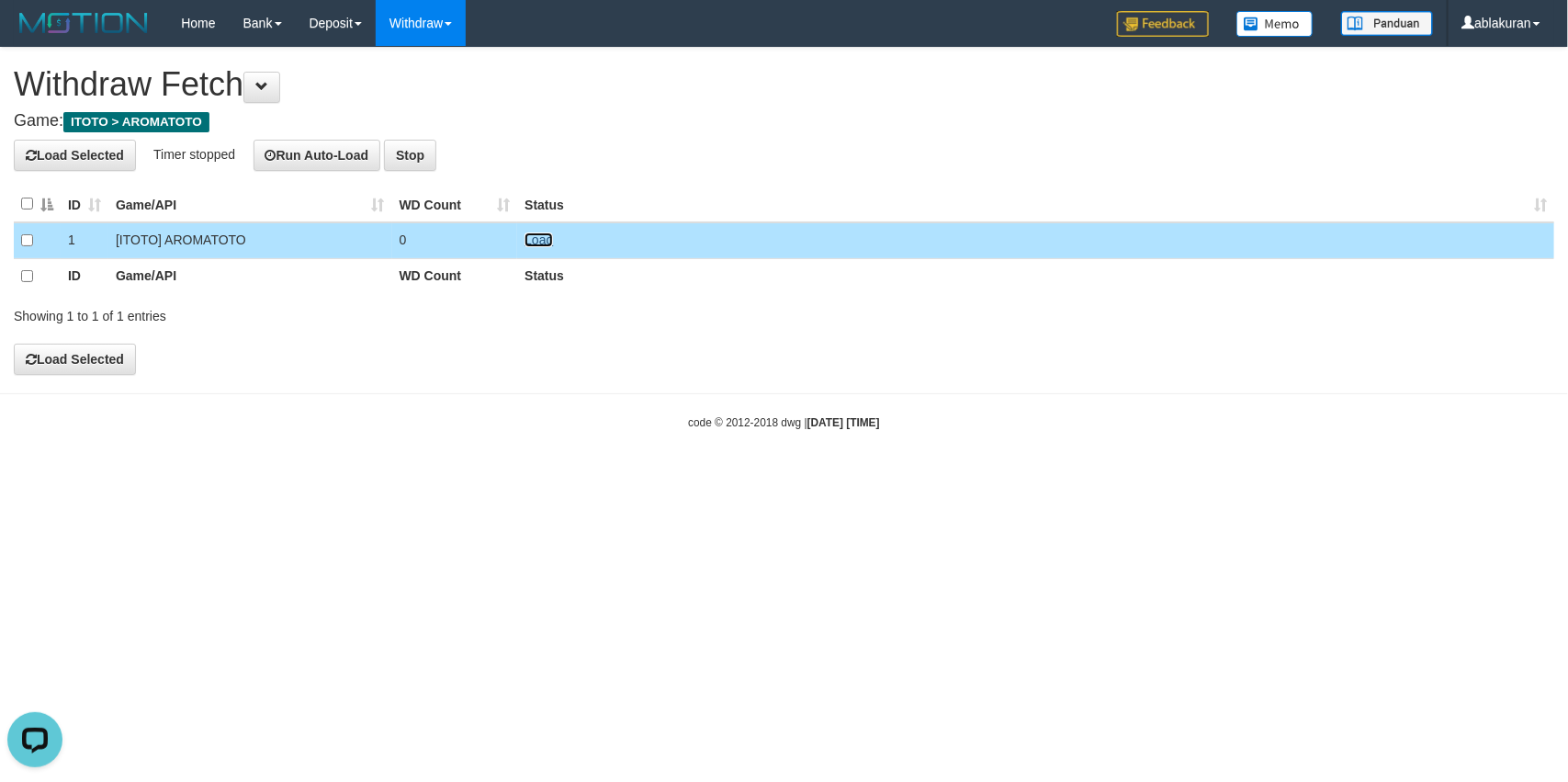 click on "Load" at bounding box center [538, 240] 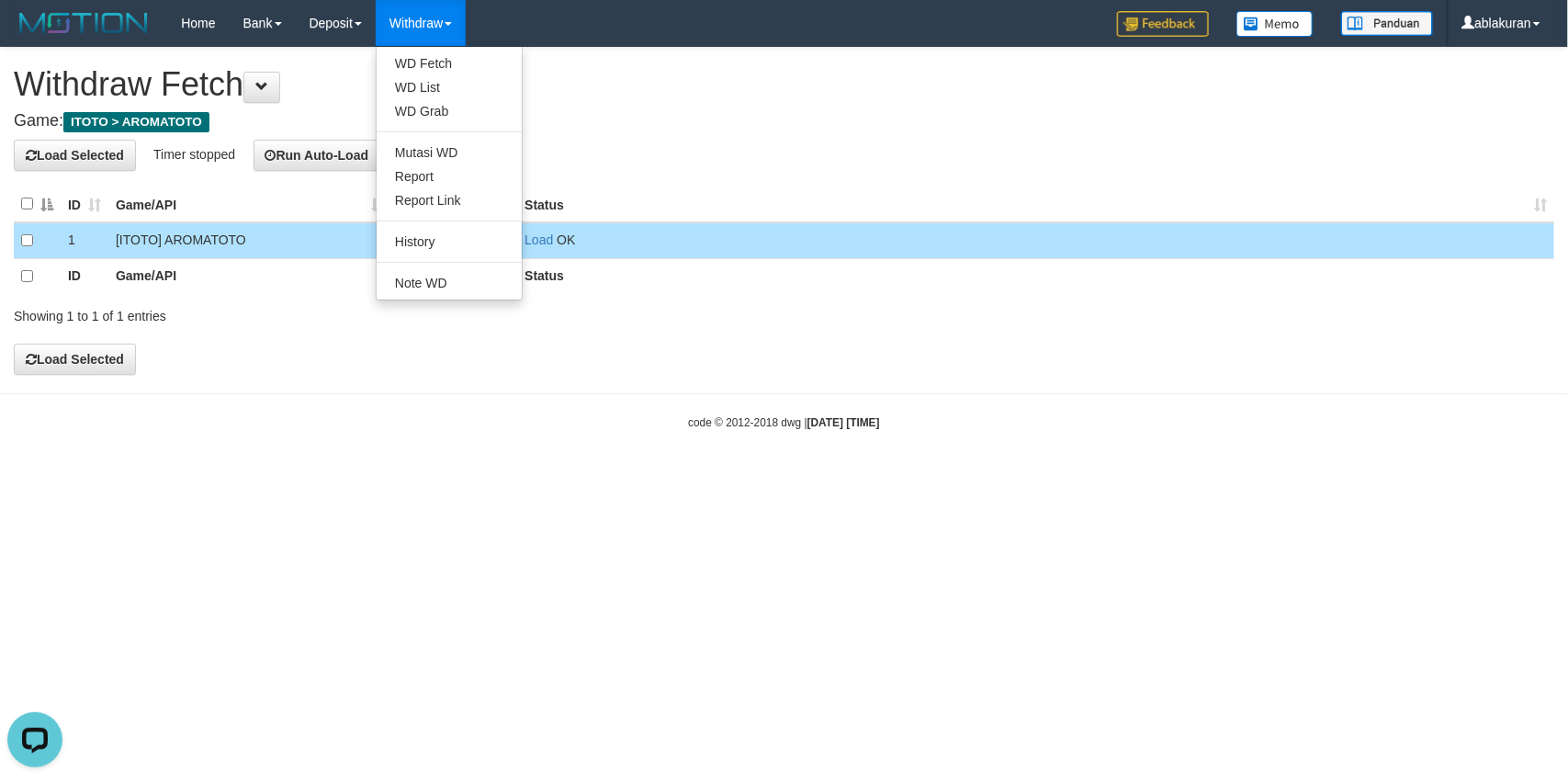 click on "Withdraw" at bounding box center (421, 23) 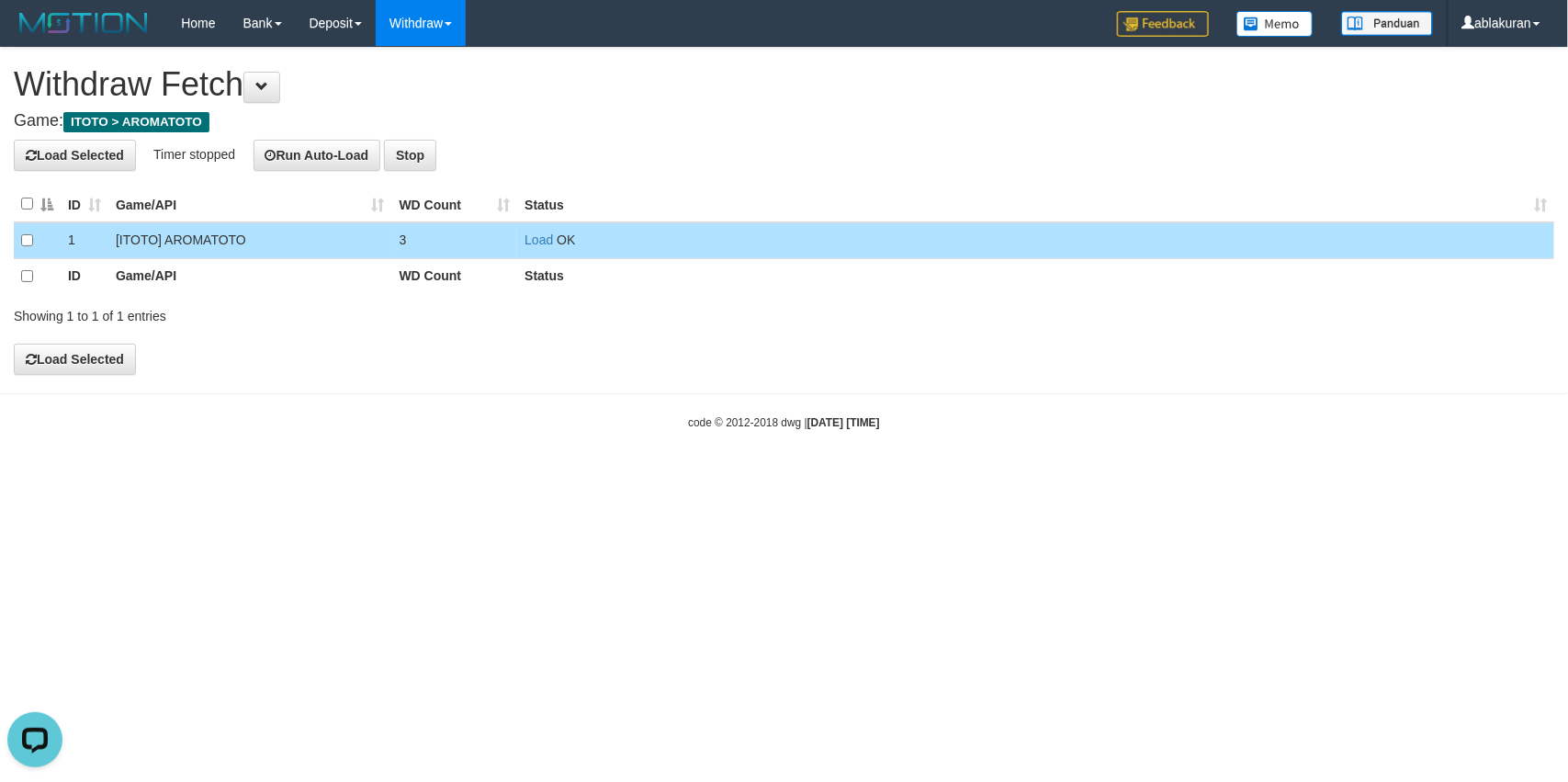 click on "Withdraw" at bounding box center [421, 23] 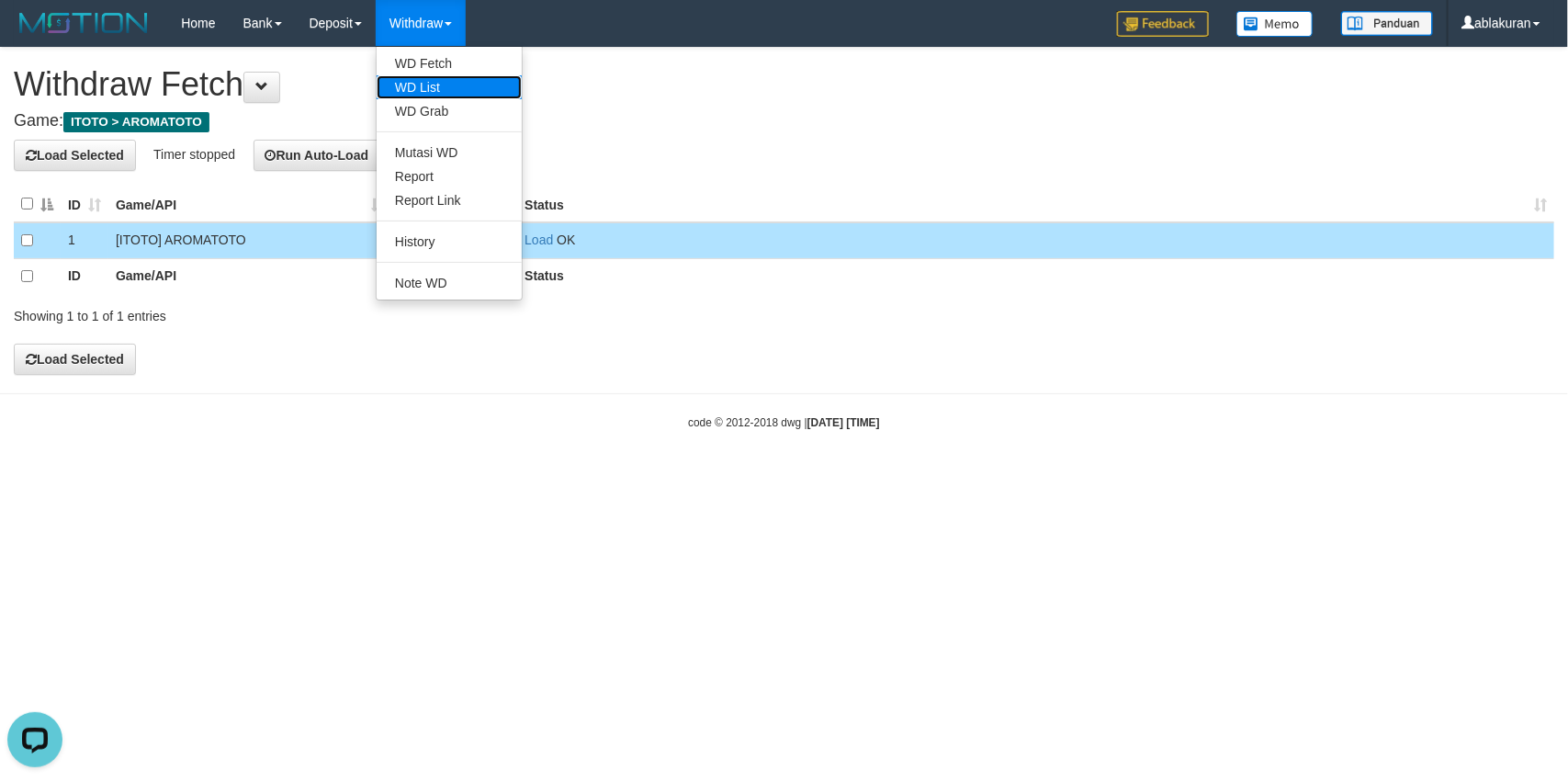 click on "WD List" at bounding box center (449, 87) 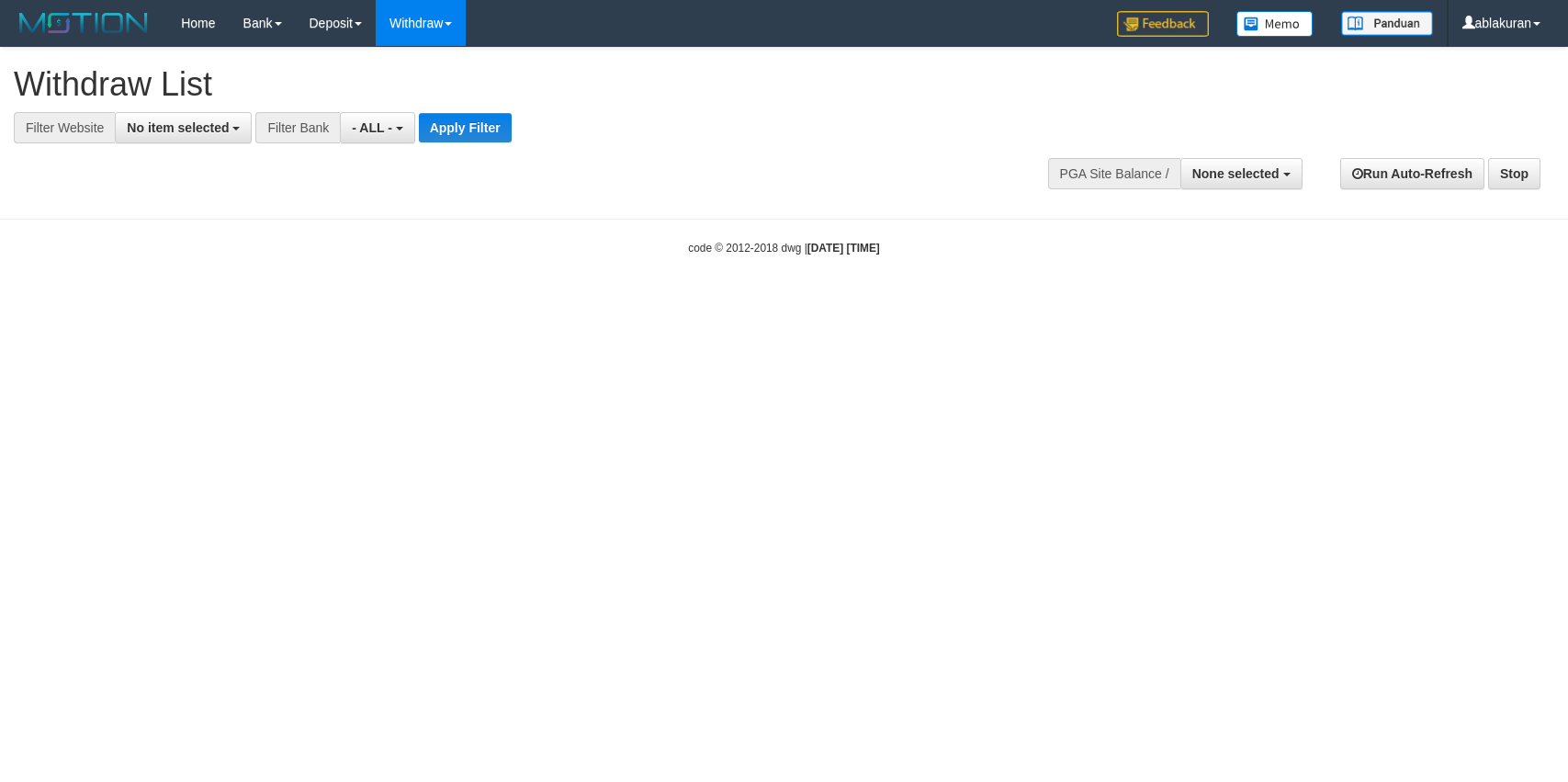 select 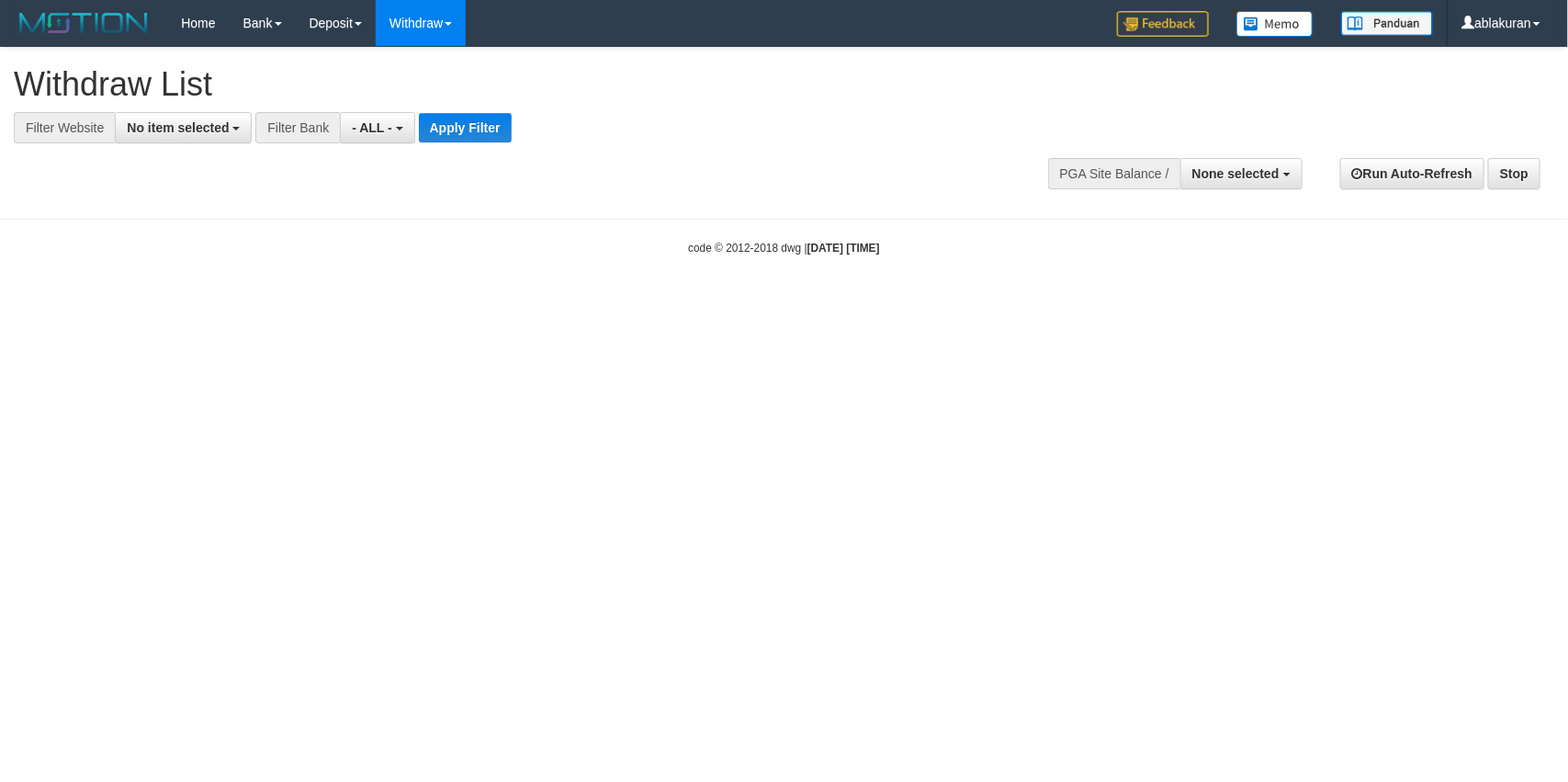 click on "**********" at bounding box center (784, 124) 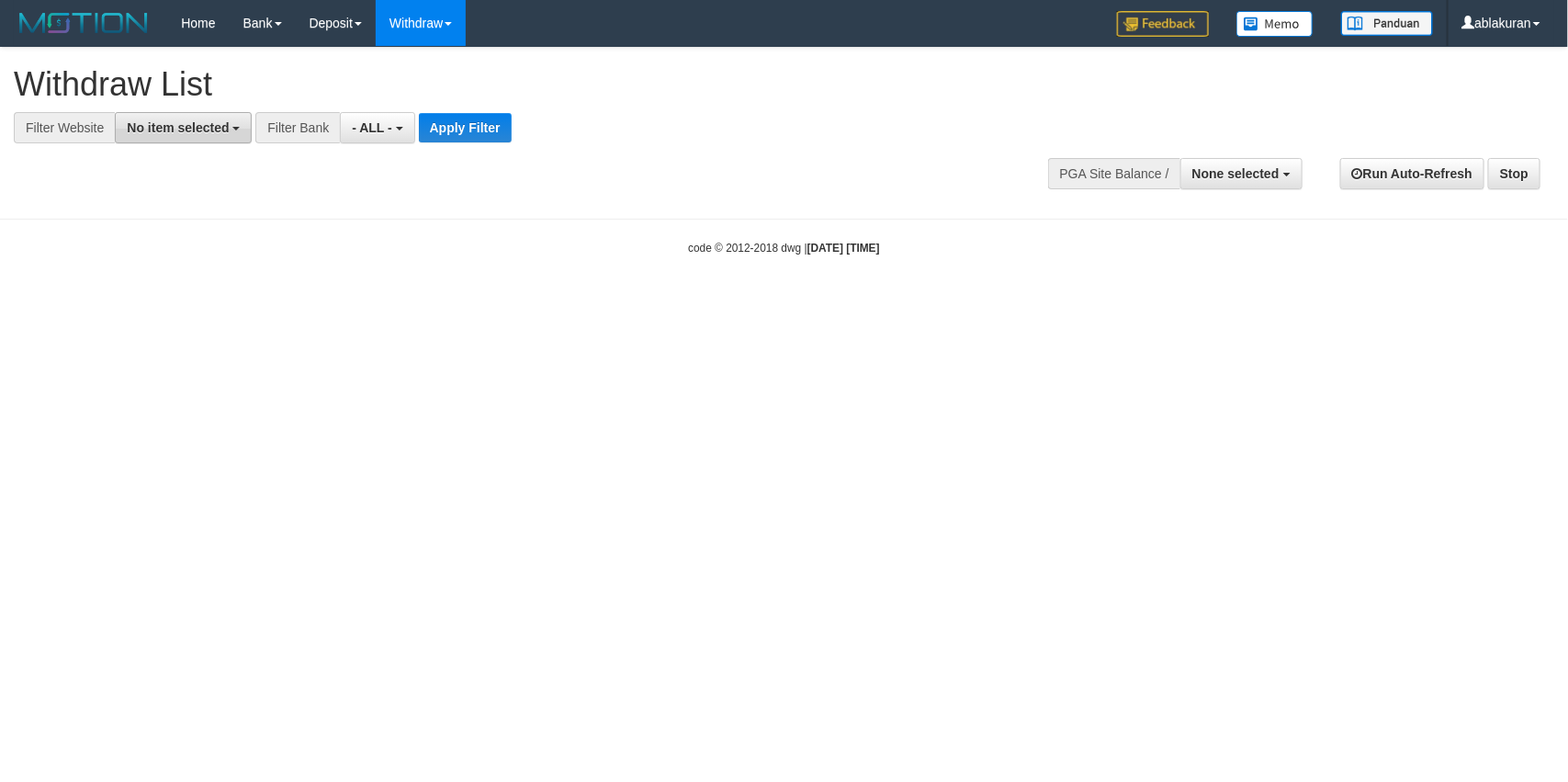 click on "No item selected" at bounding box center (183, 128) 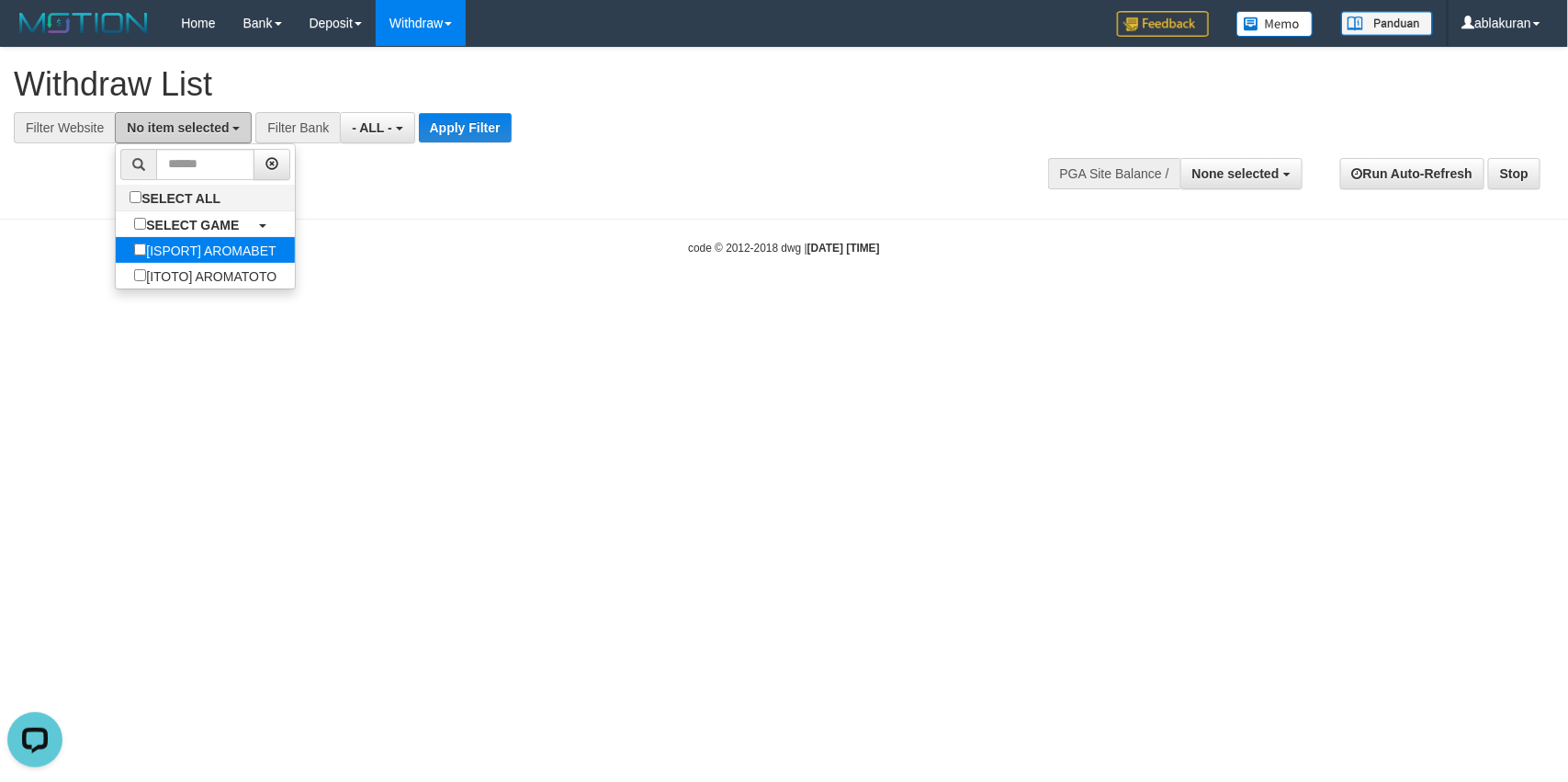 scroll, scrollTop: 0, scrollLeft: 0, axis: both 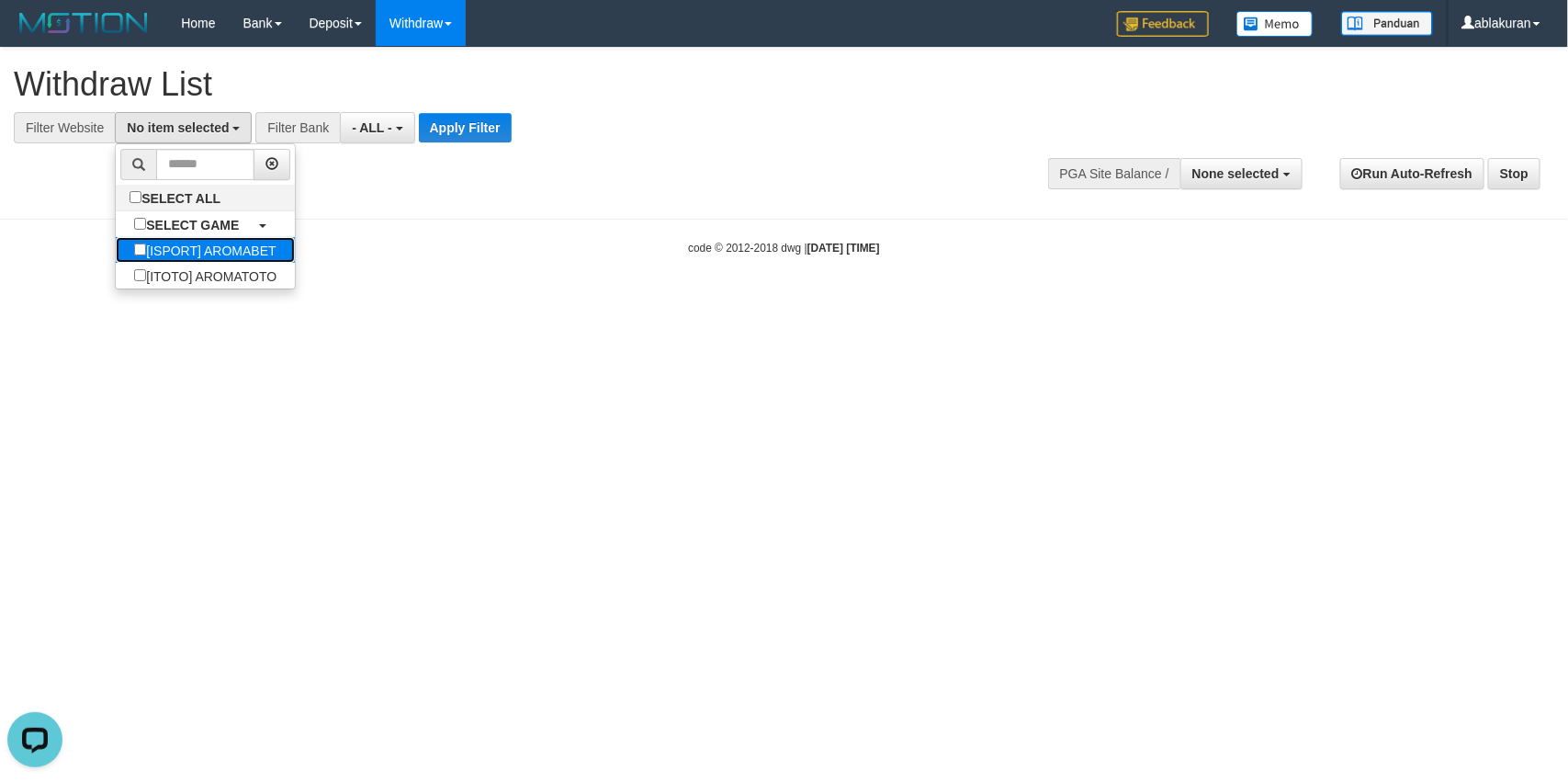 click on "[ISPORT] AROMABET" at bounding box center [205, 250] 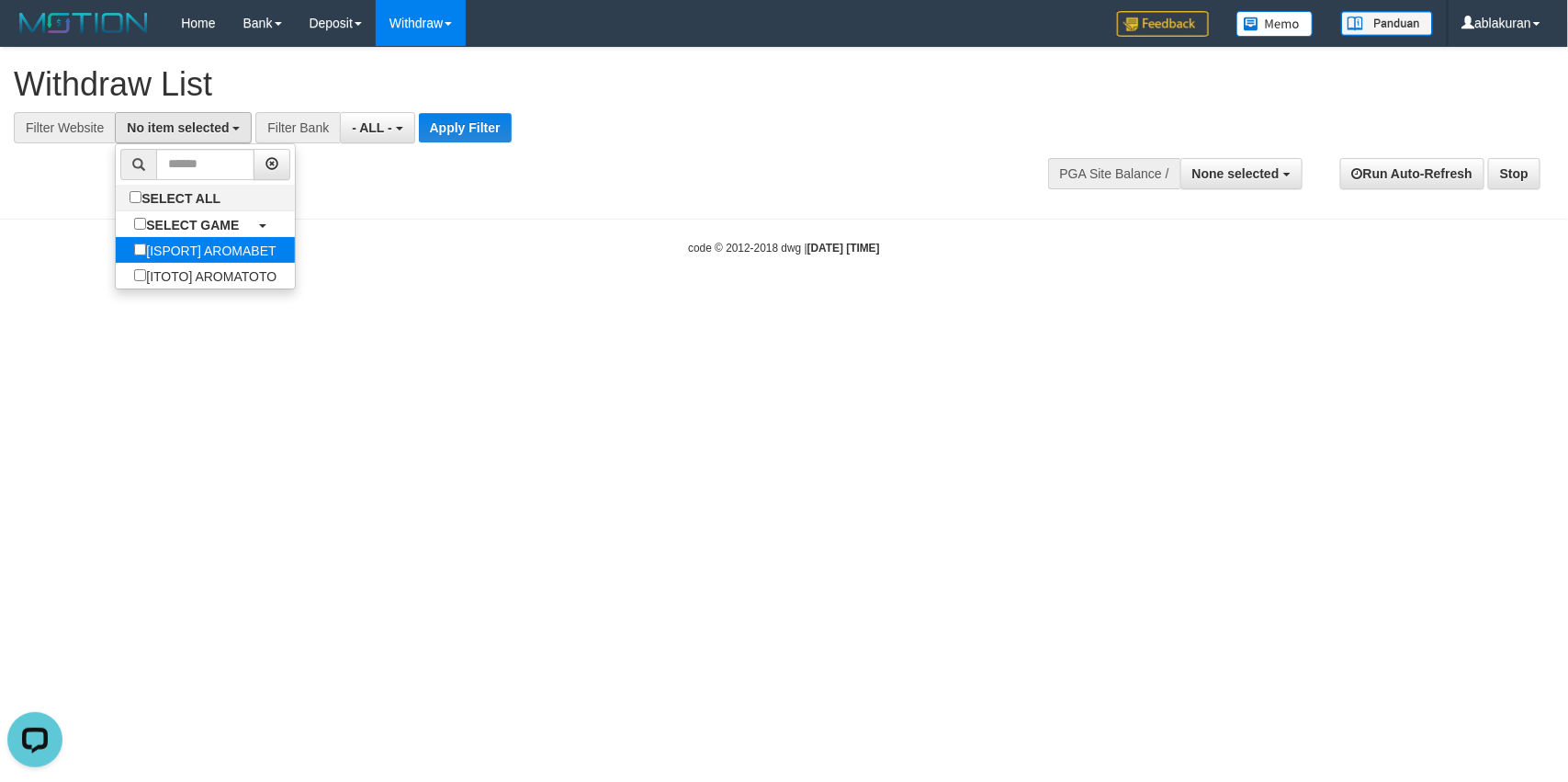 scroll, scrollTop: 16, scrollLeft: 0, axis: vertical 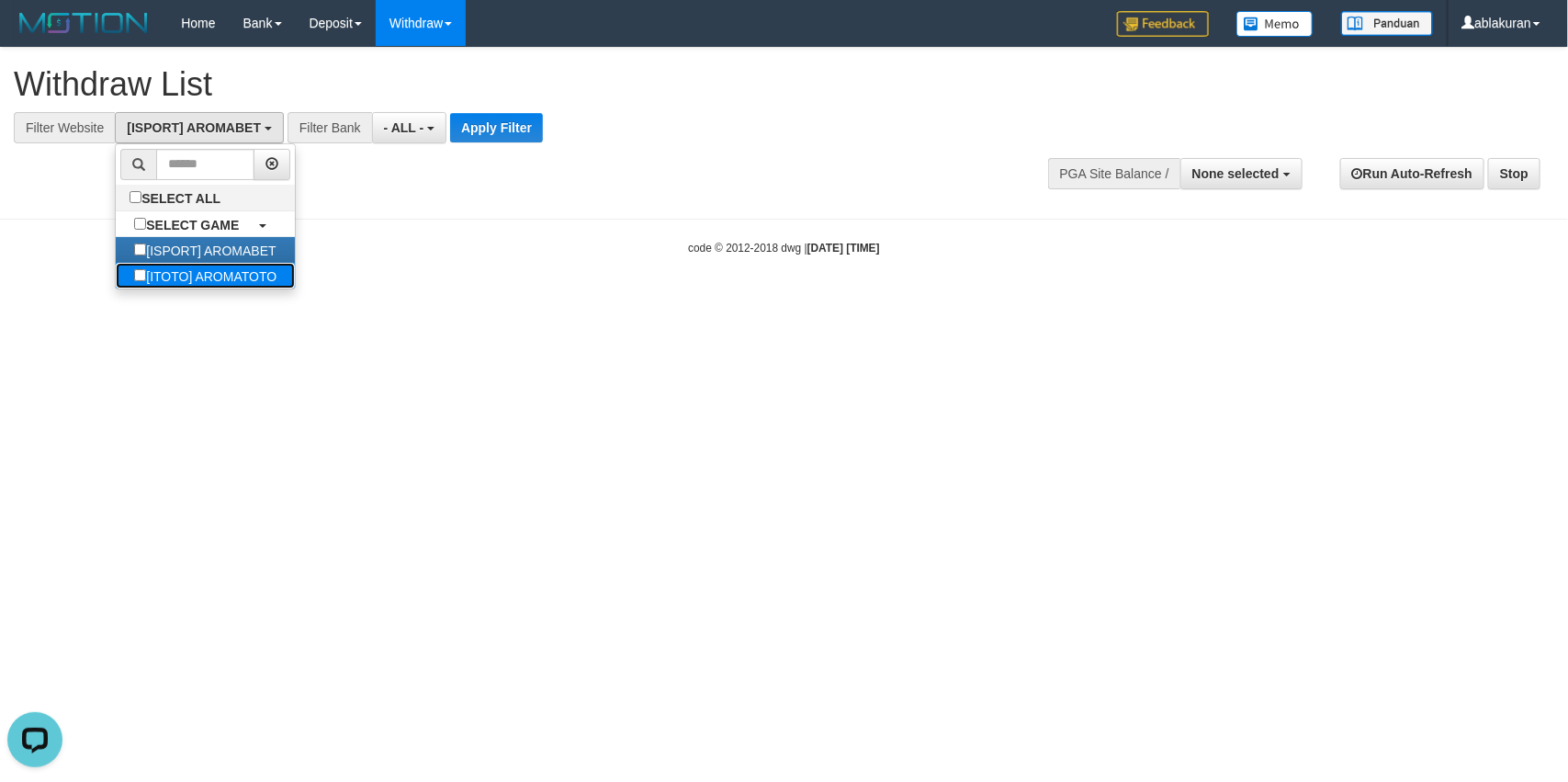 click on "[ITOTO] AROMATOTO" at bounding box center [205, 276] 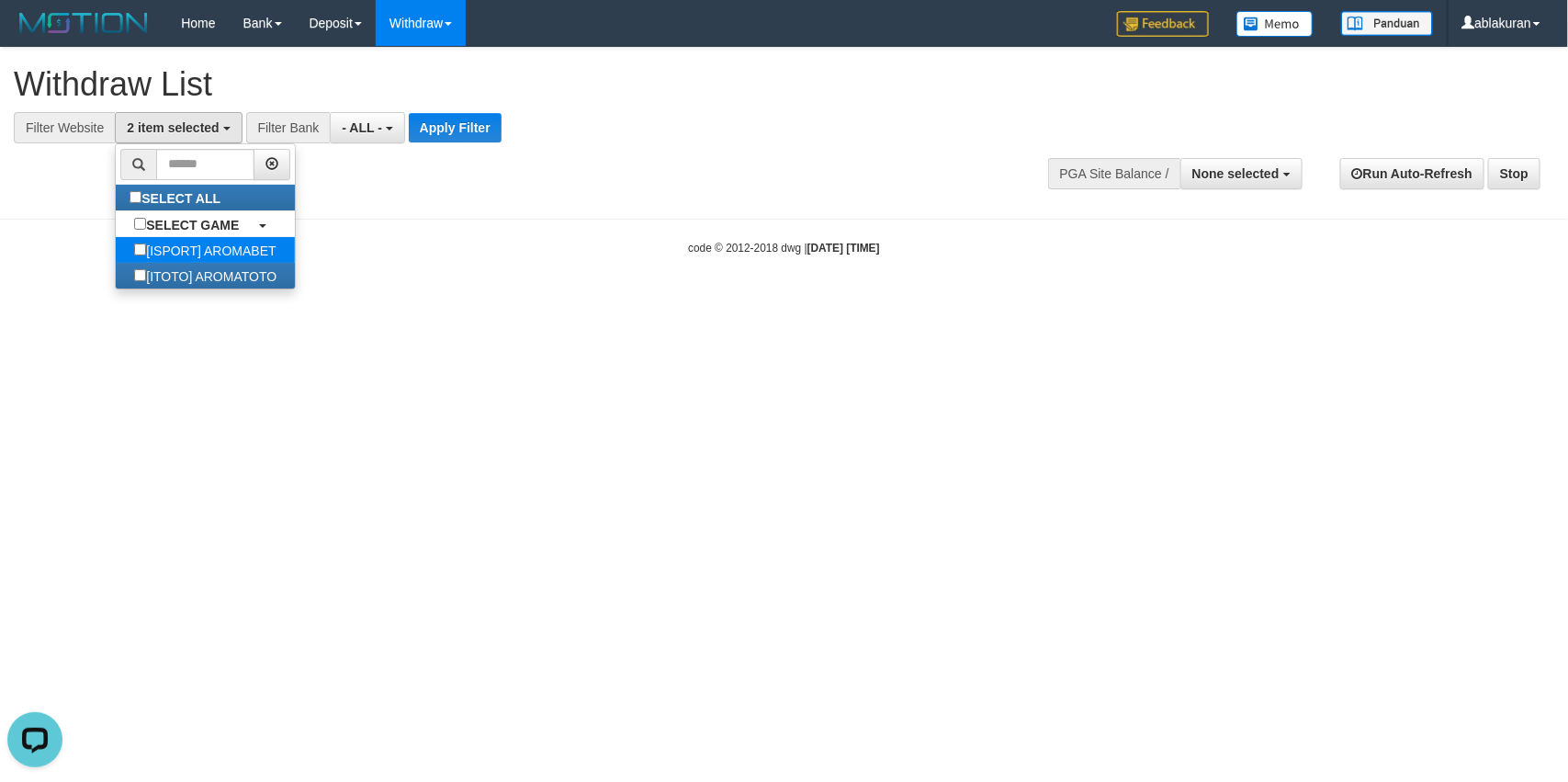 click on "[ISPORT] AROMABET" at bounding box center (205, 250) 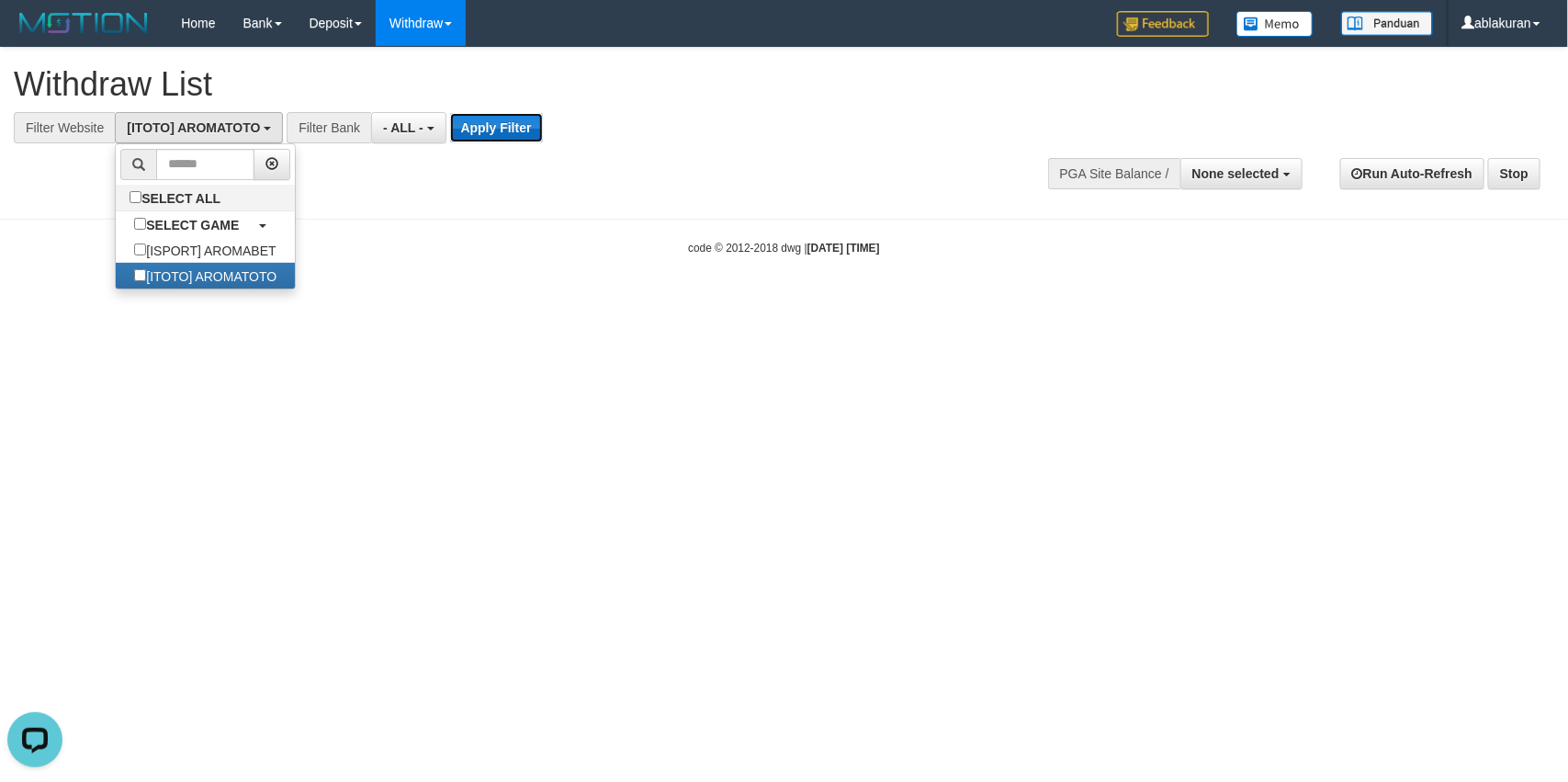 click on "Apply Filter" at bounding box center (496, 128) 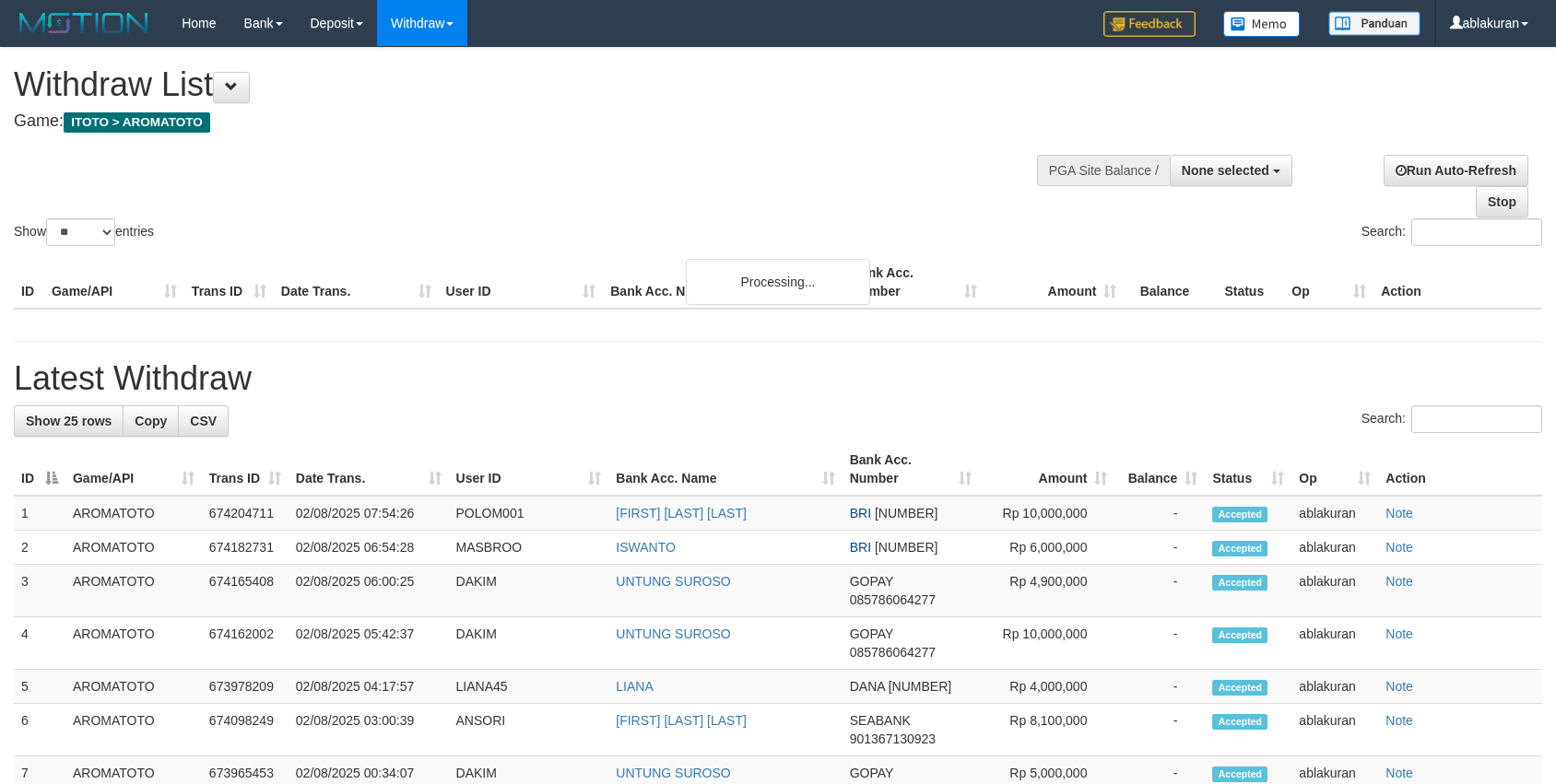 select 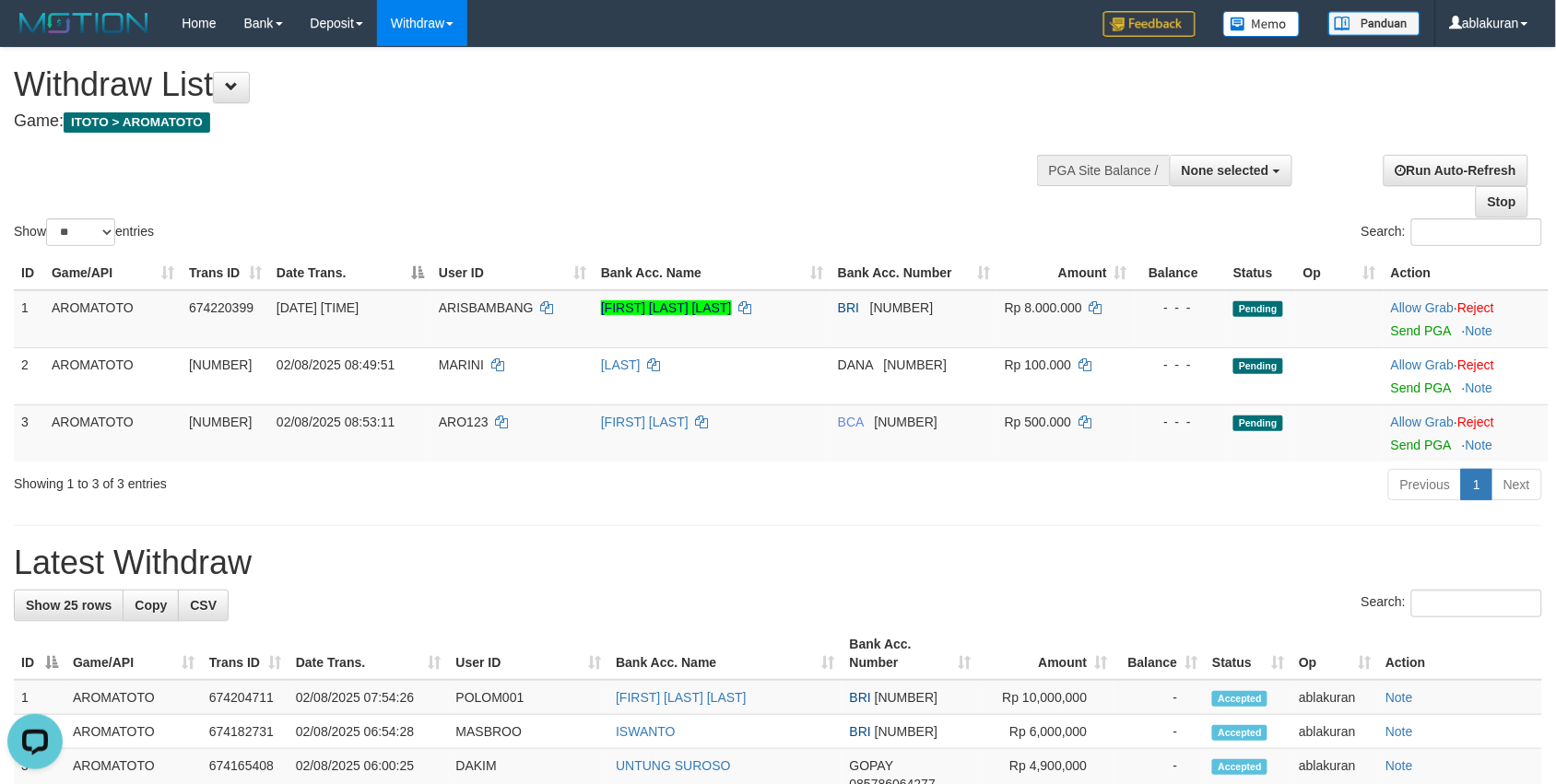 scroll, scrollTop: 0, scrollLeft: 0, axis: both 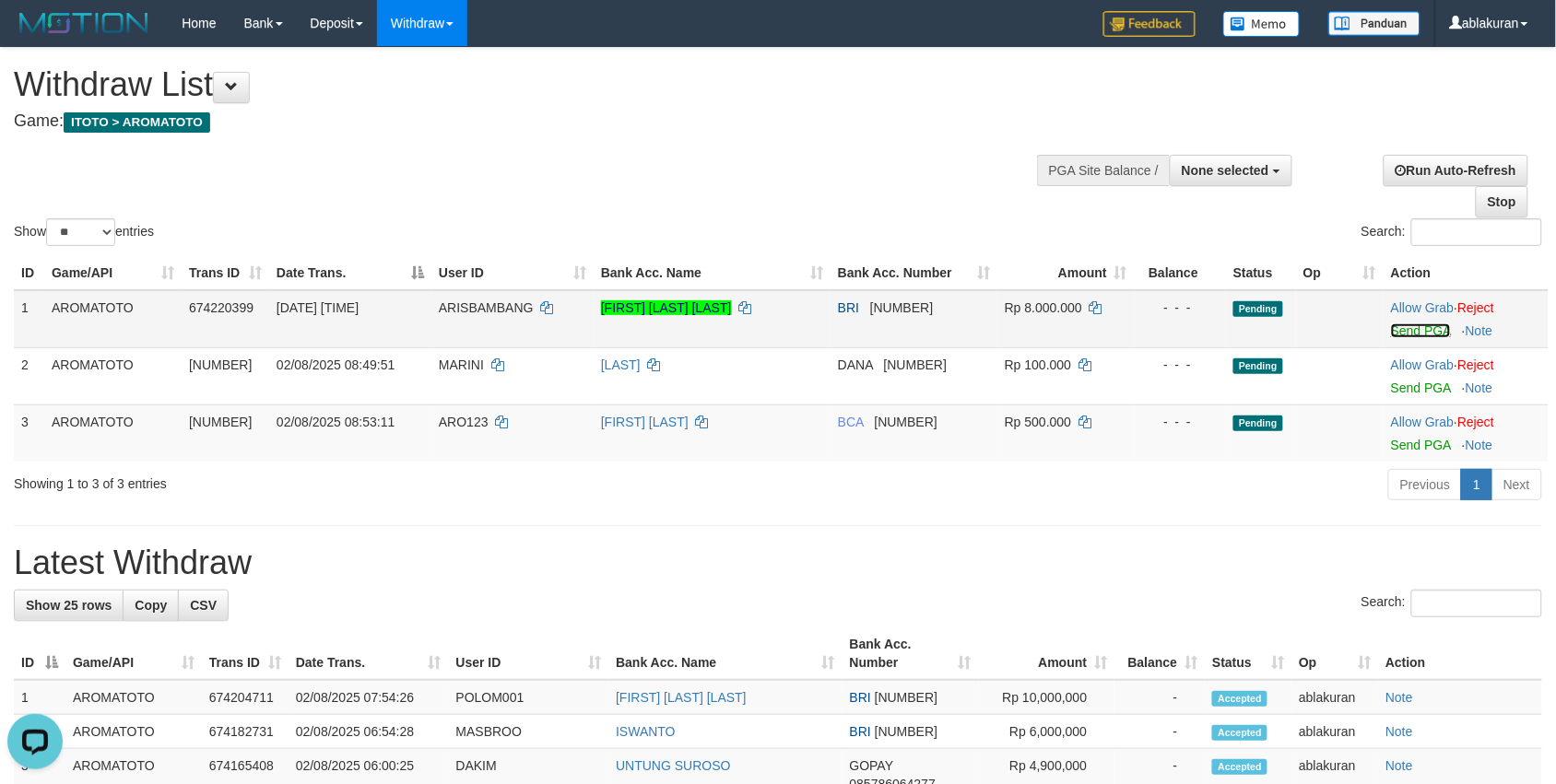 click on "Send PGA" at bounding box center [1420, 331] 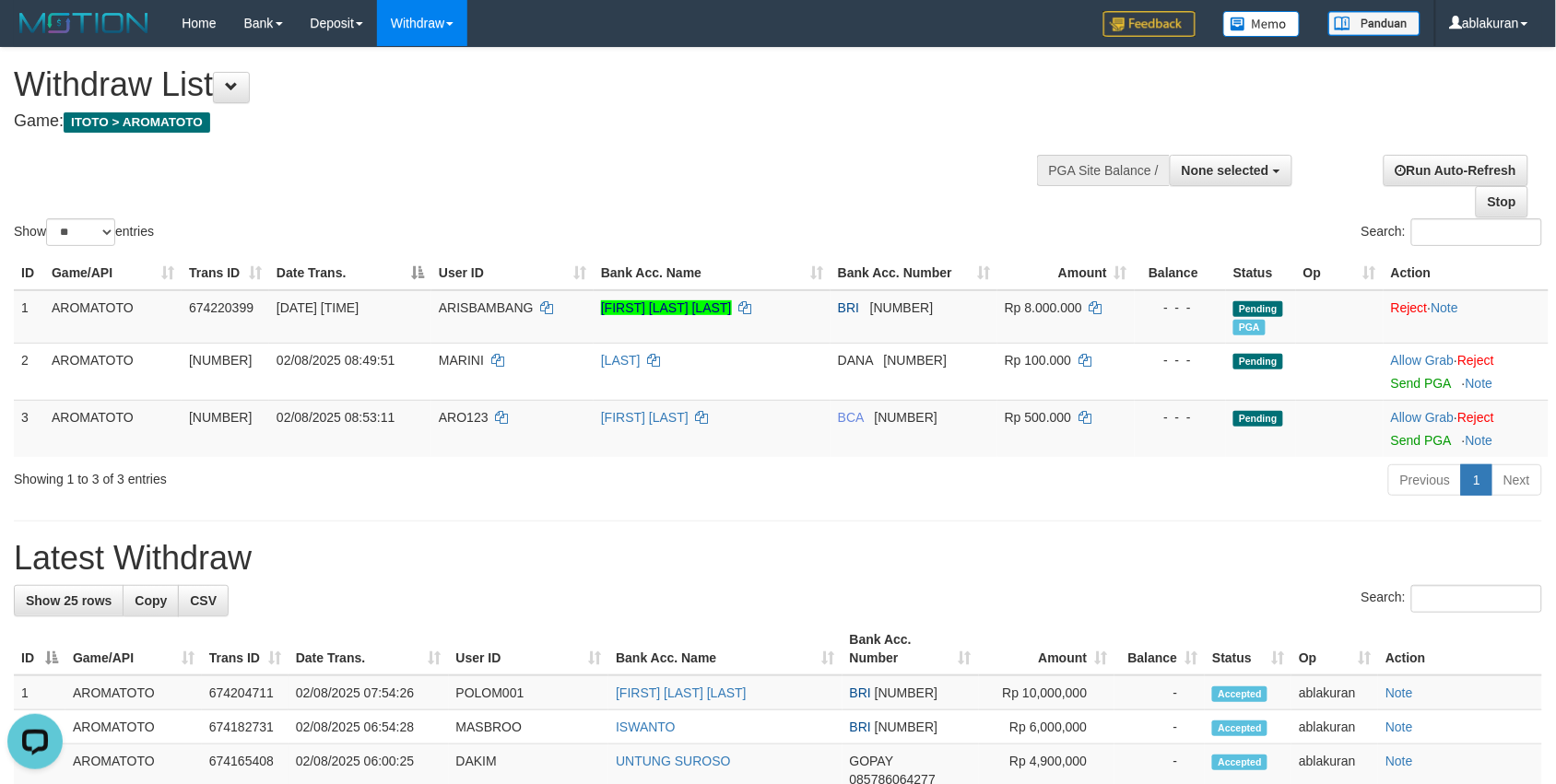 click on "Show  ** ** ** ***  entries Search:" at bounding box center (778, 148) 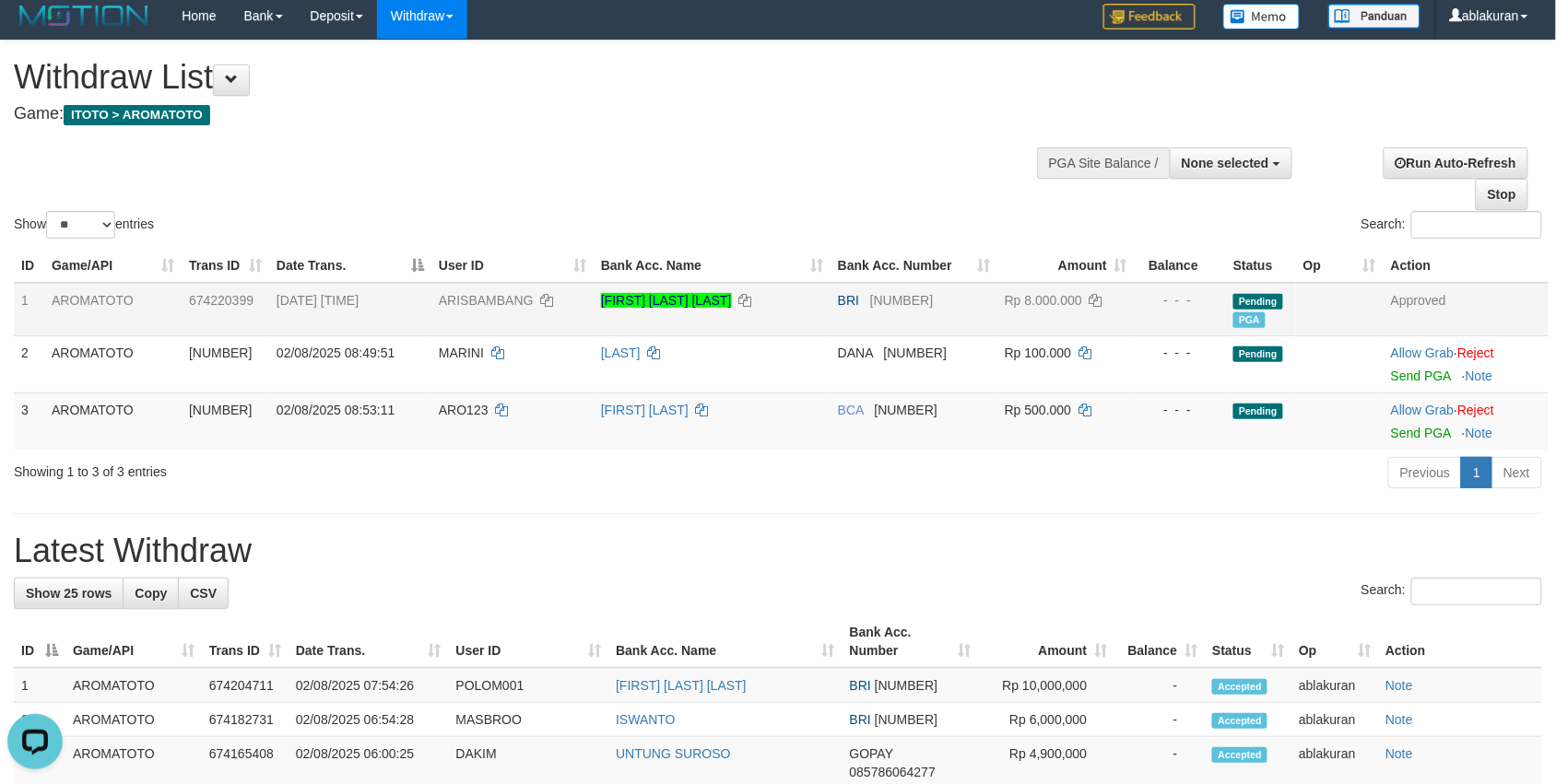 scroll, scrollTop: 0, scrollLeft: 0, axis: both 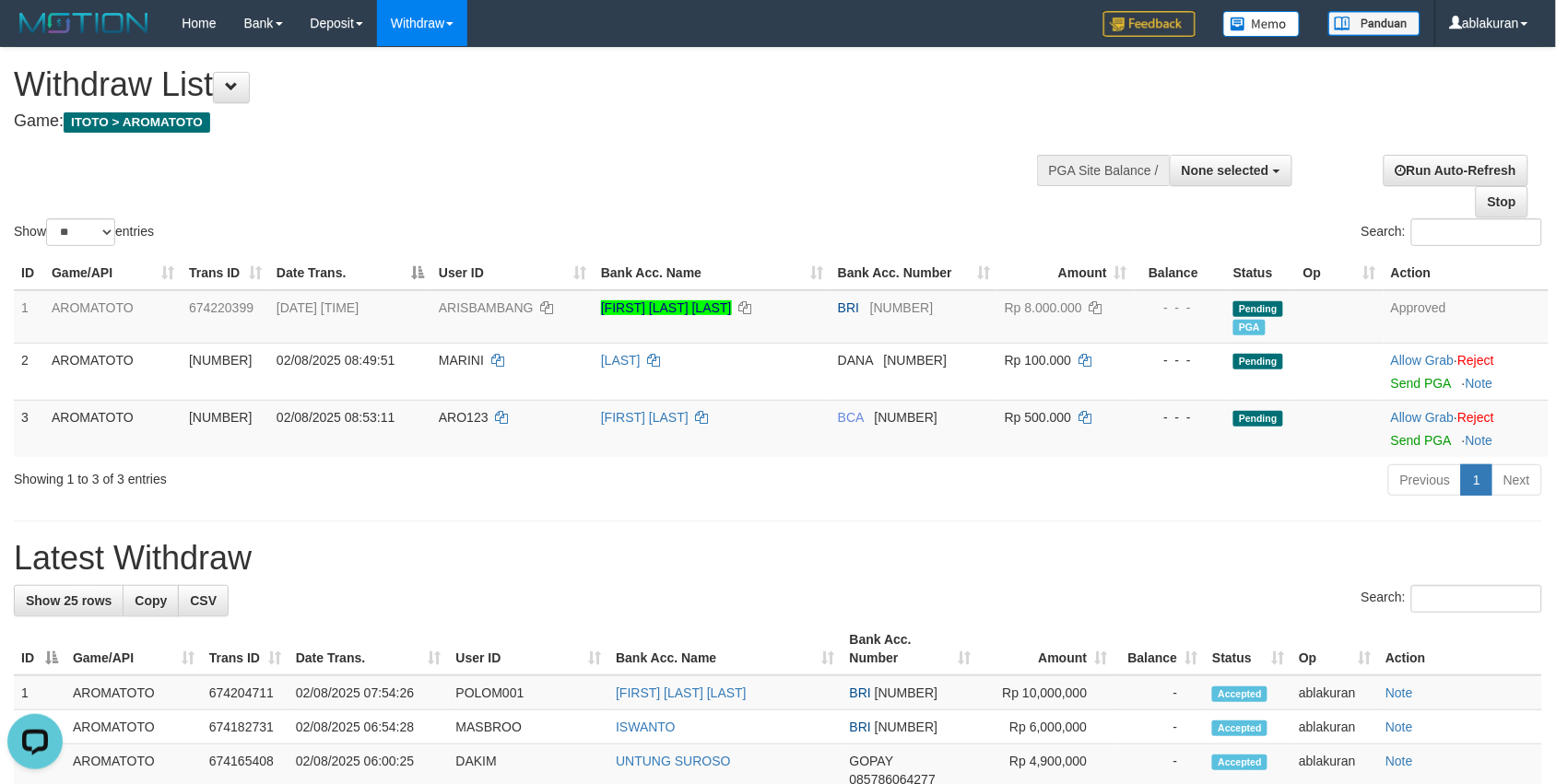 click on "Withdraw List" at bounding box center [516, 85] 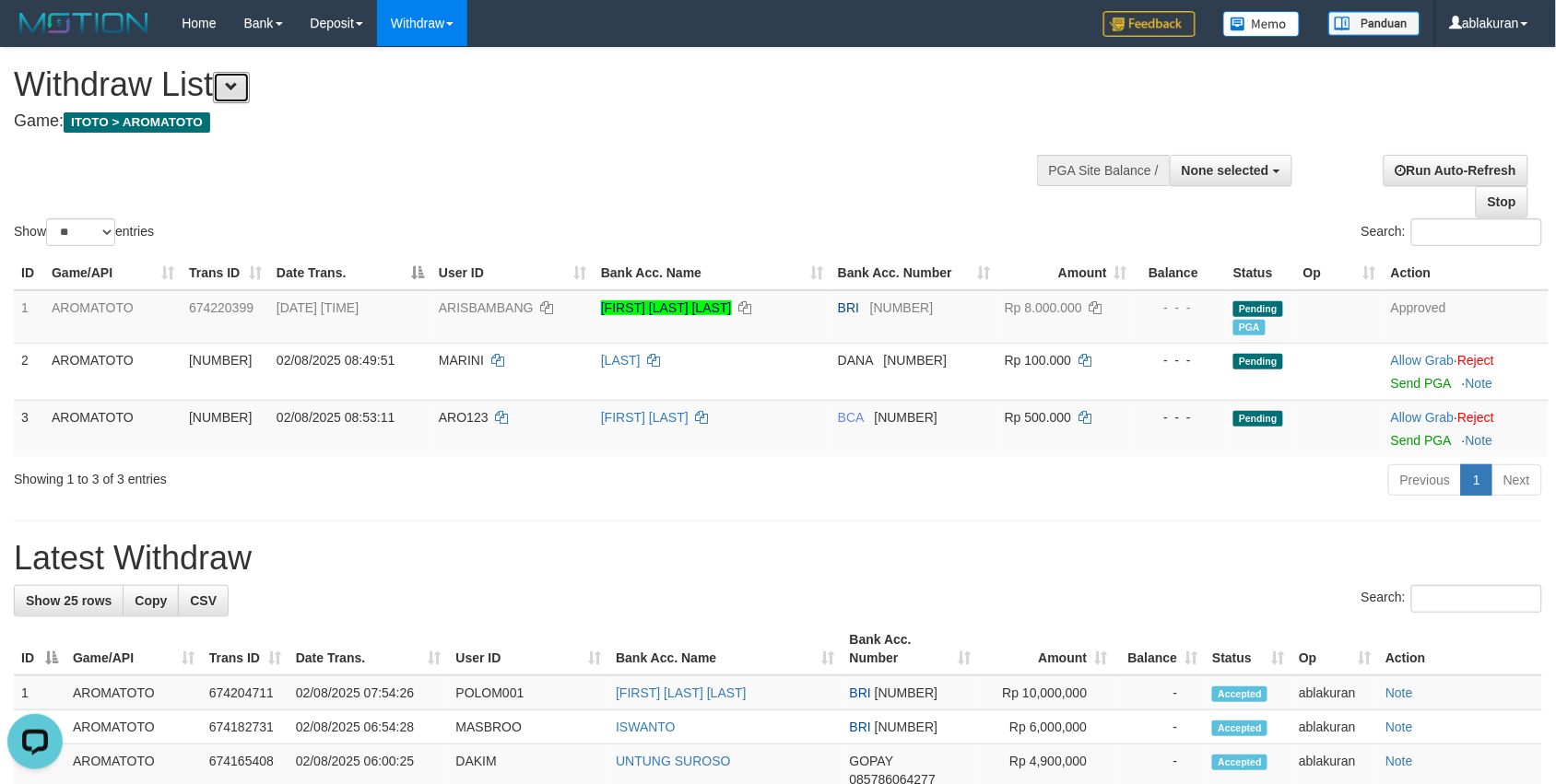drag, startPoint x: 253, startPoint y: 89, endPoint x: 305, endPoint y: 104, distance: 54.12024 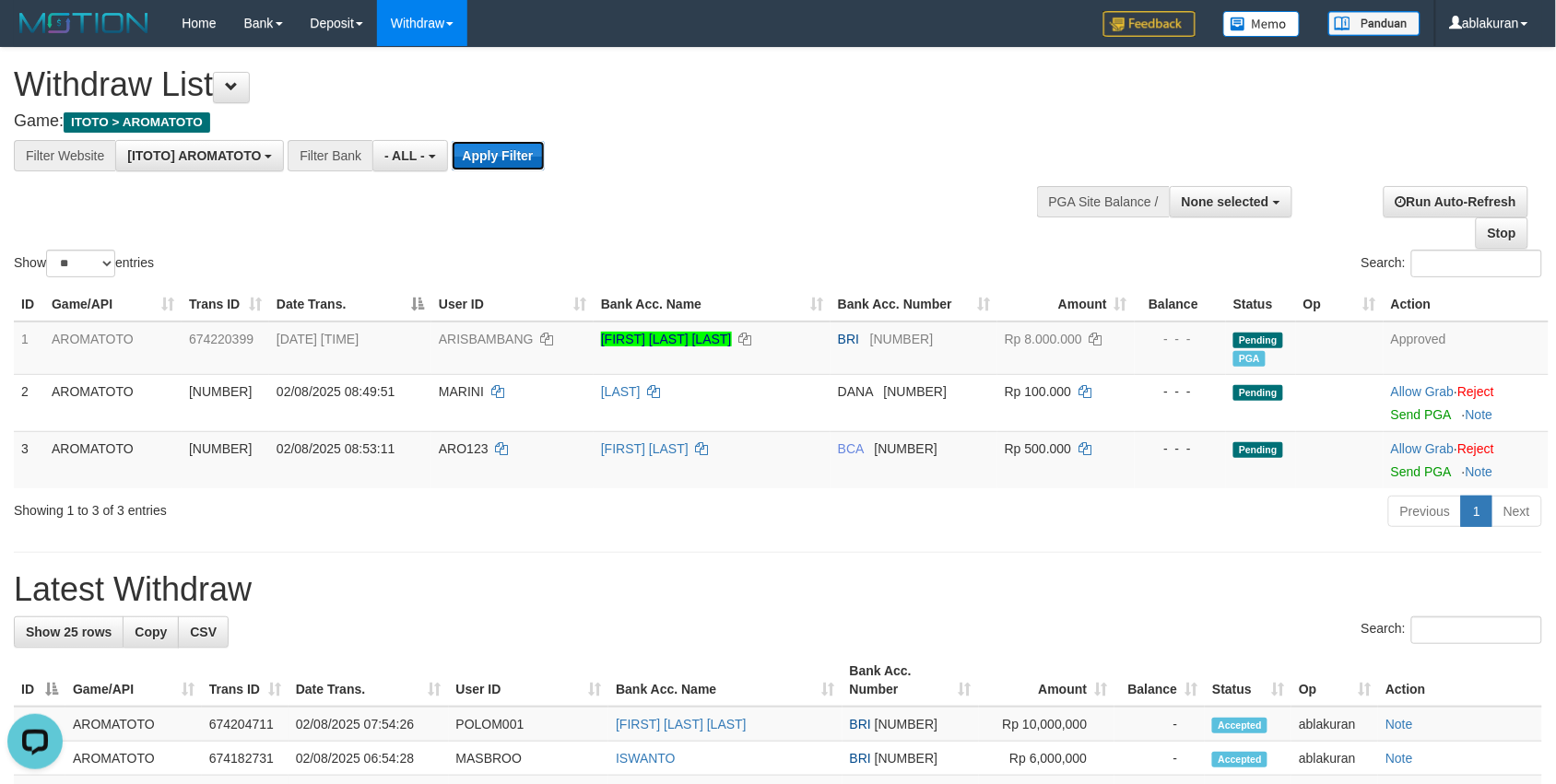 click on "Apply Filter" at bounding box center (498, 156) 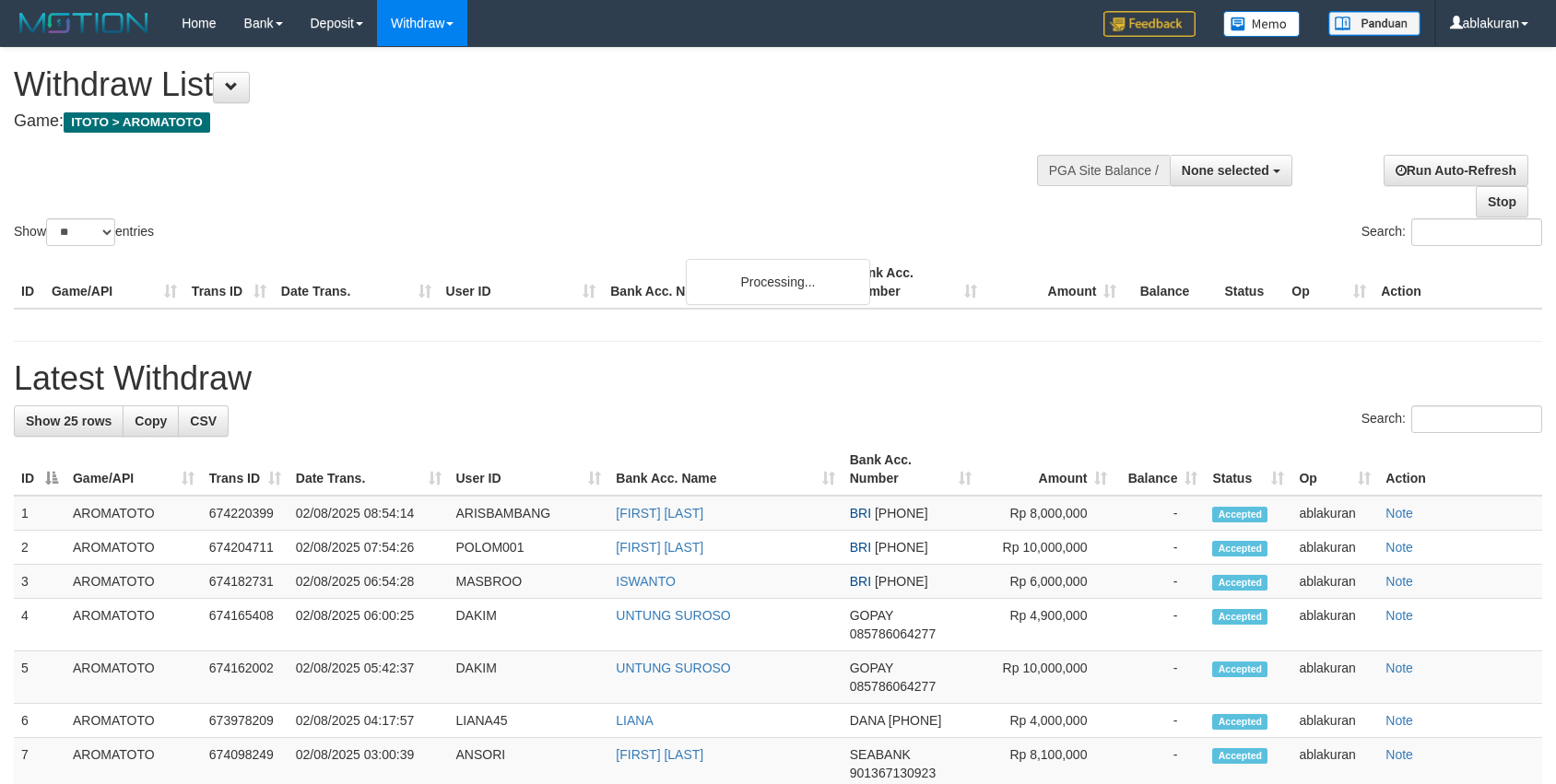select 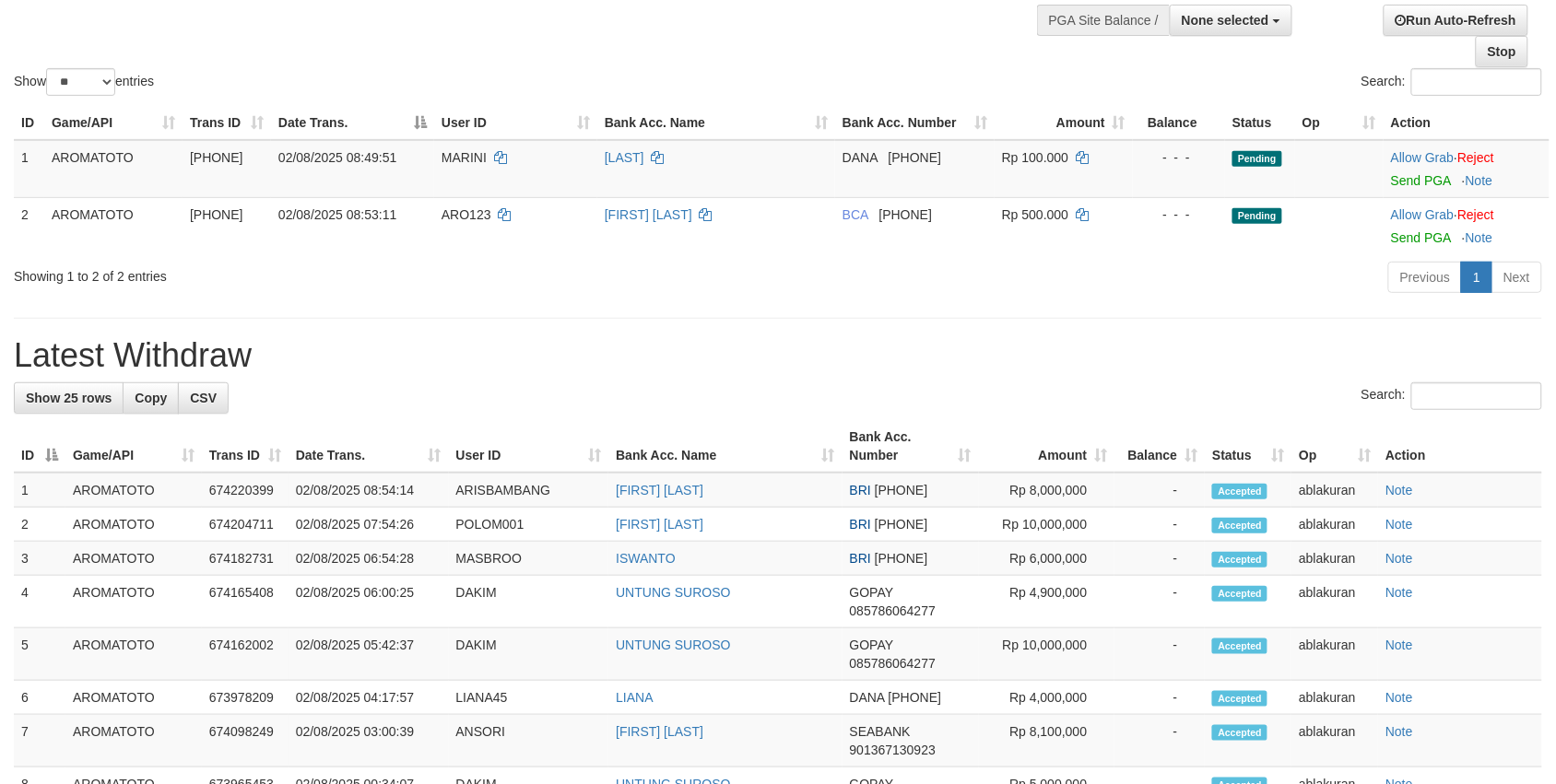 scroll, scrollTop: 153, scrollLeft: 0, axis: vertical 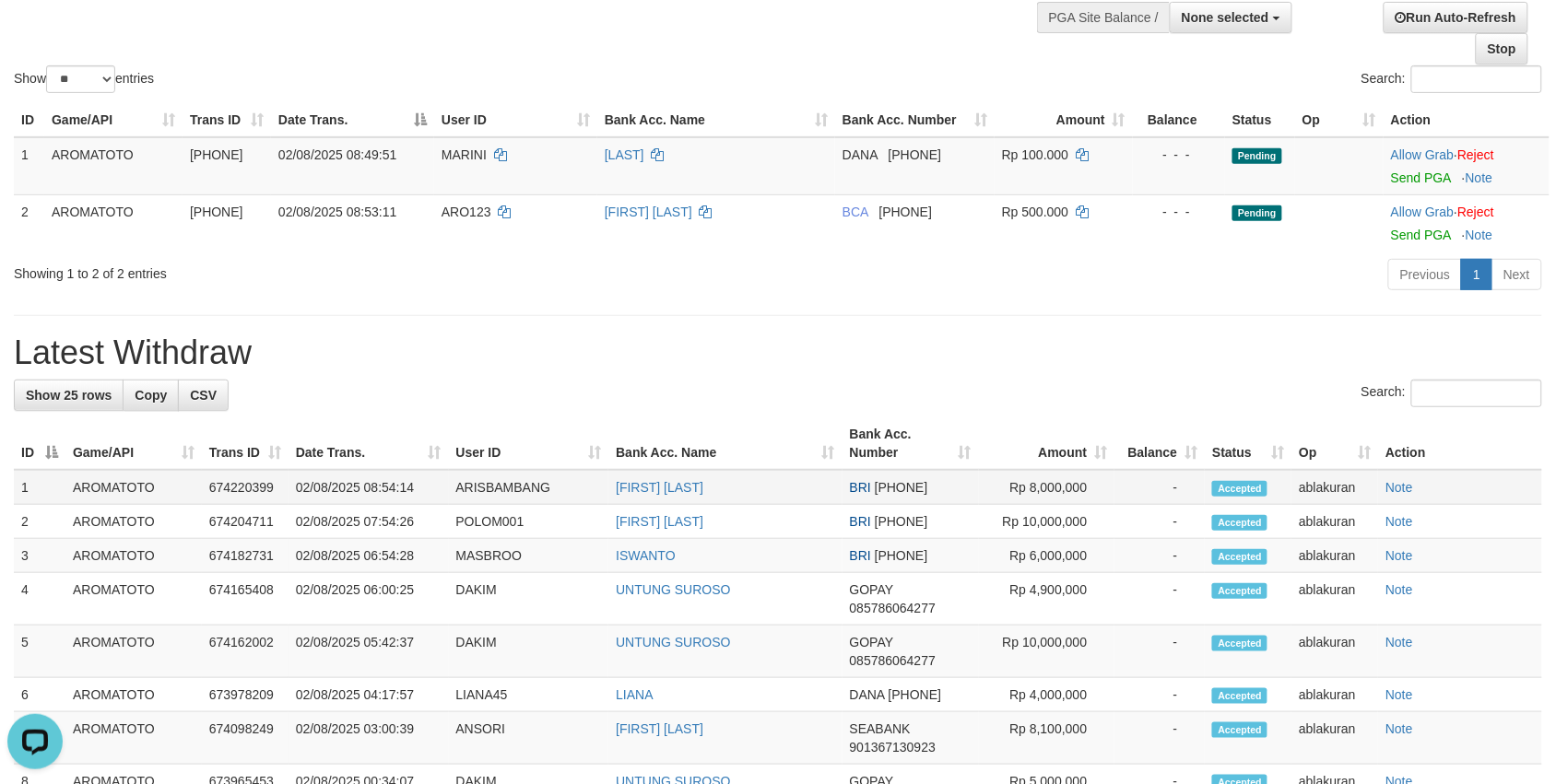 click on "ARISBAMBANG" at bounding box center [529, 487] 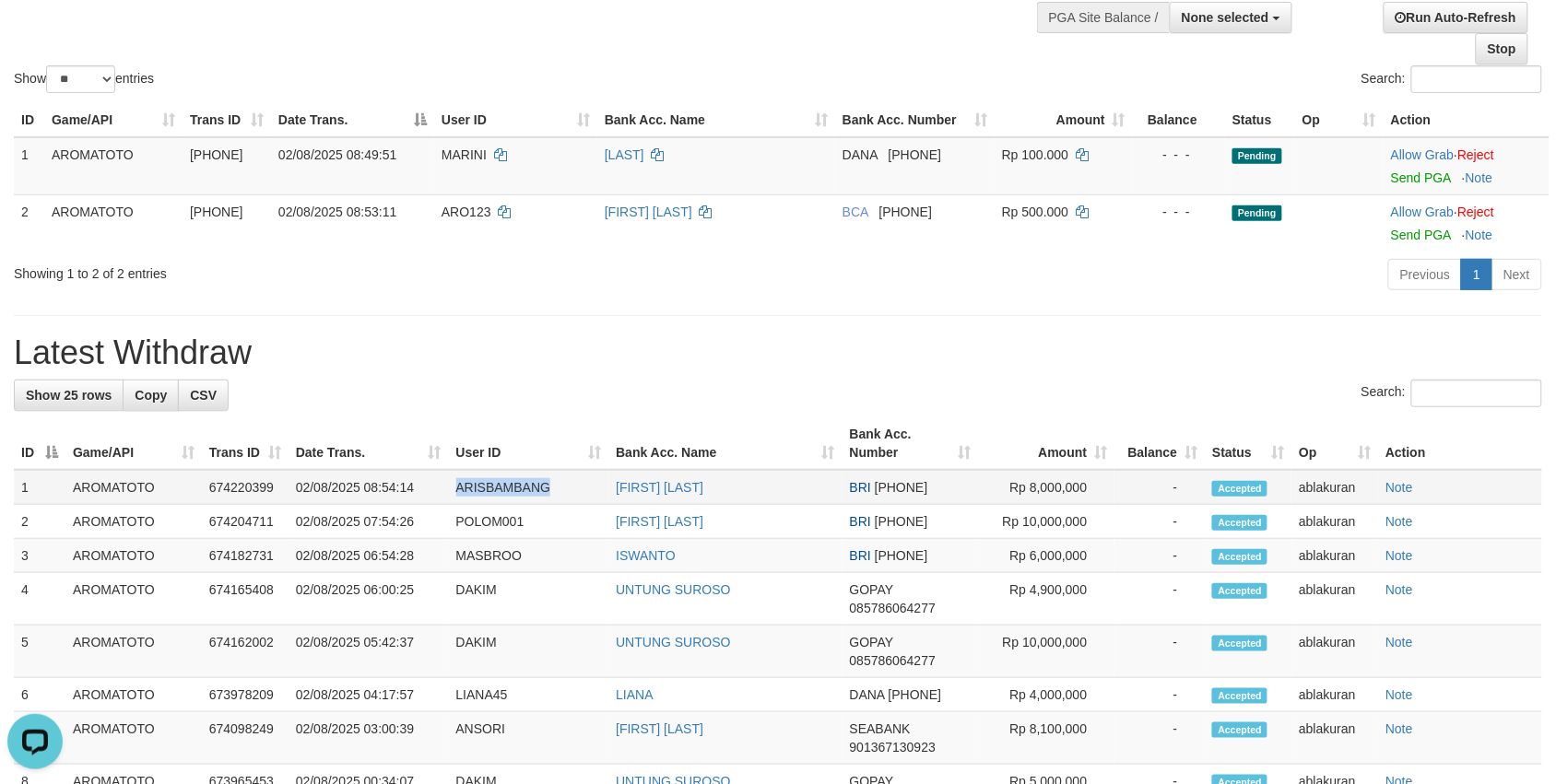 click on "ARISBAMBANG" at bounding box center [529, 487] 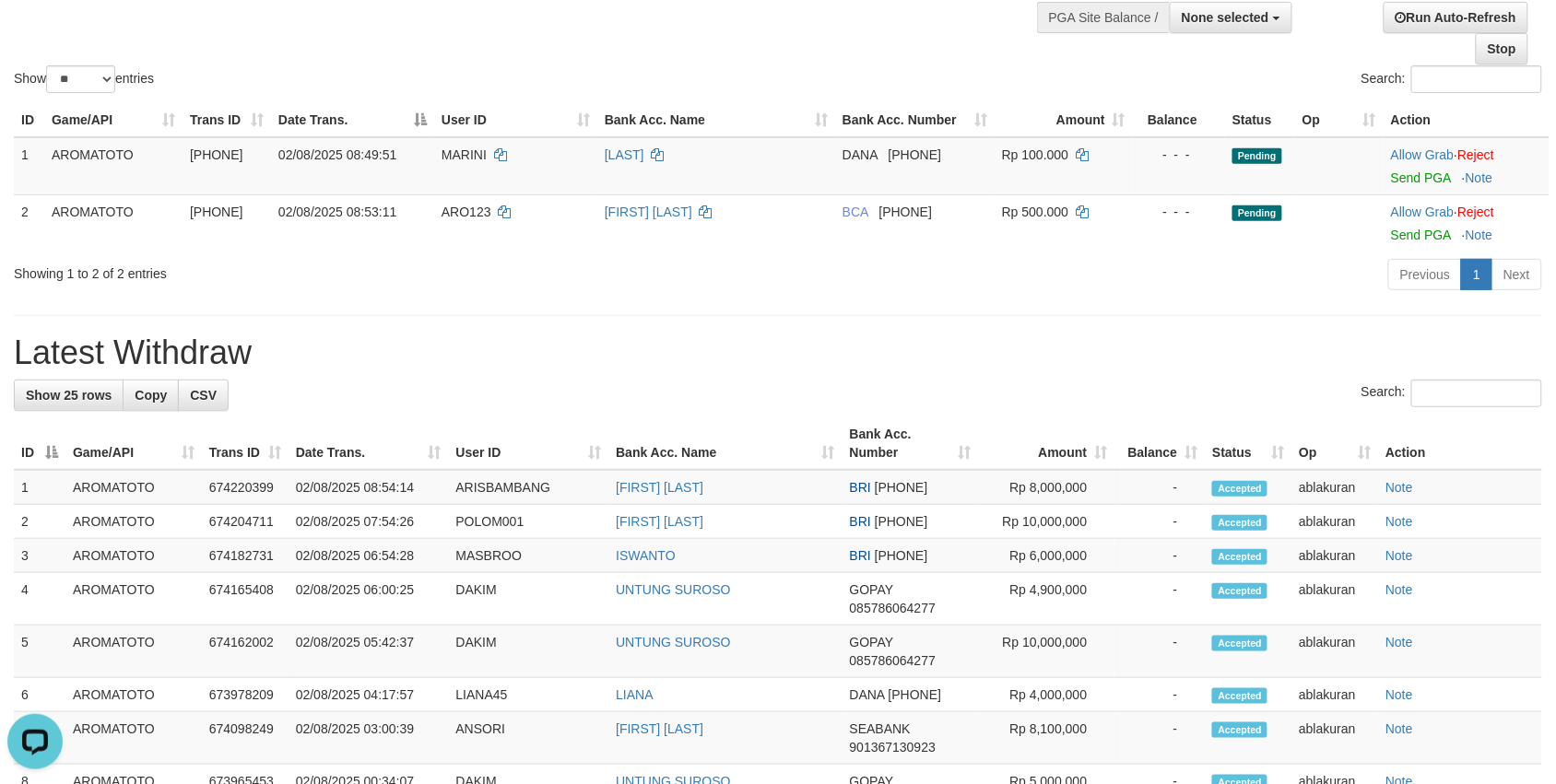 click on "**********" at bounding box center [778, 451] 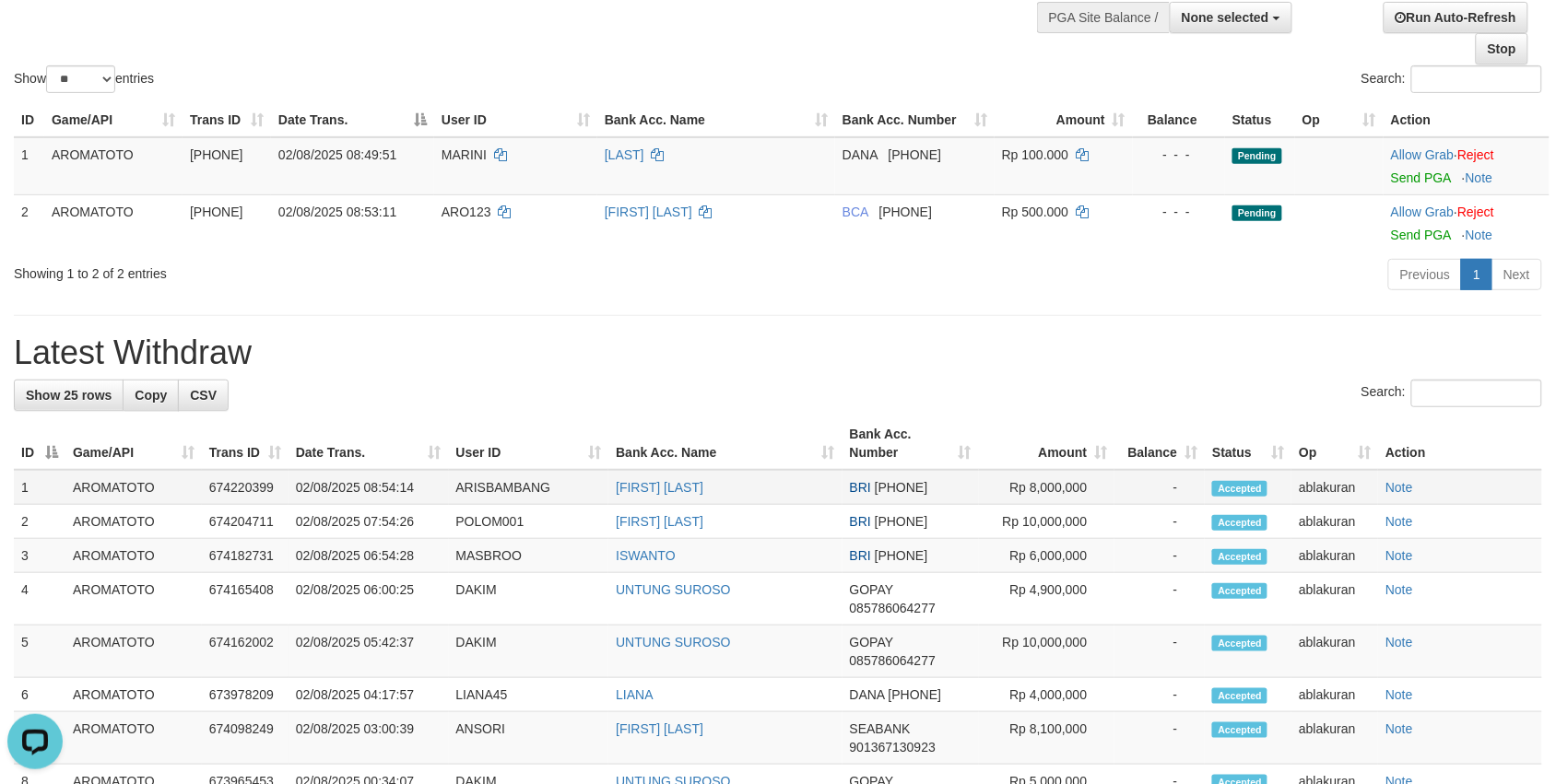 click on "Rp 8,000,000" at bounding box center [1047, 487] 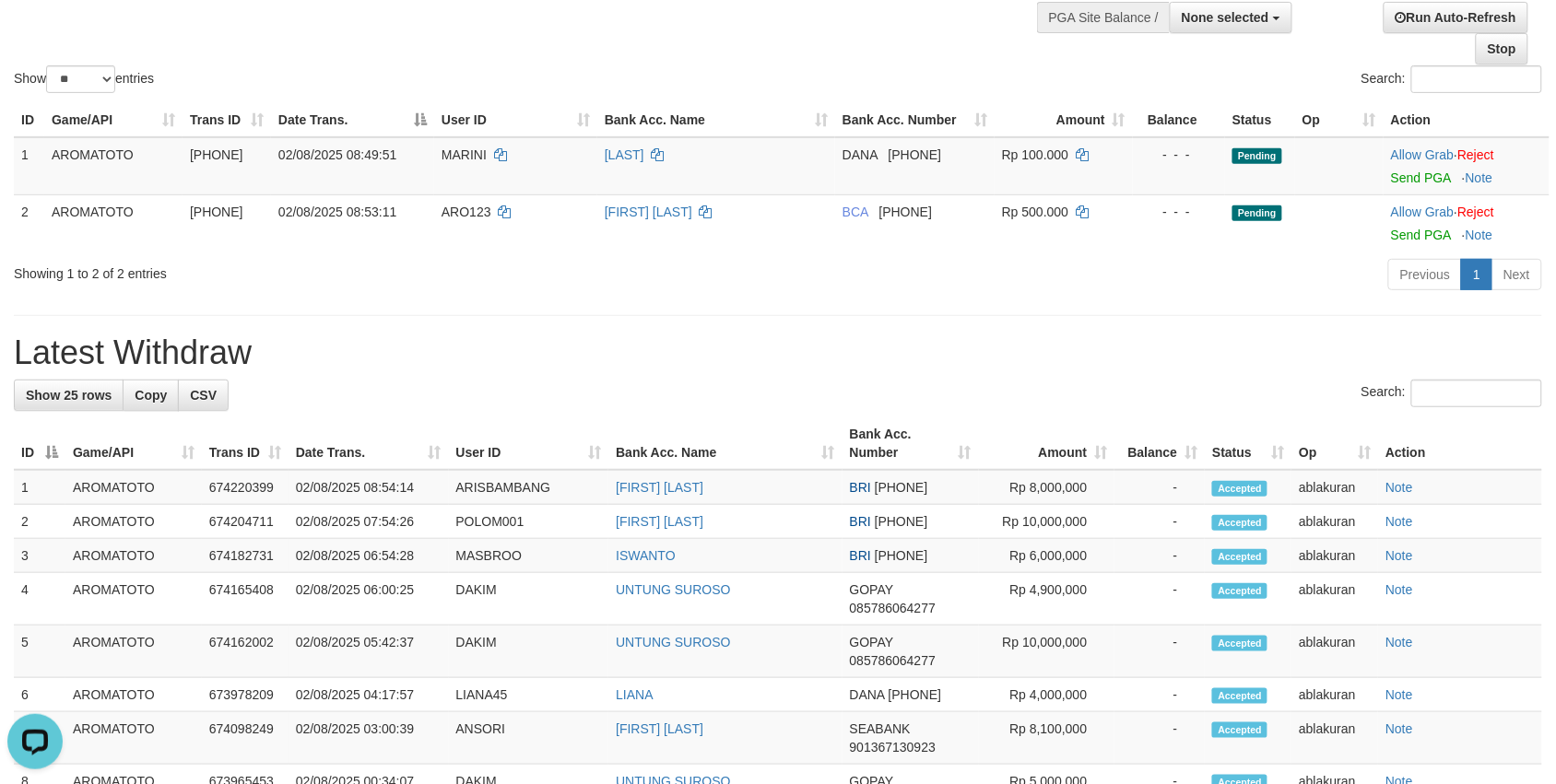 click on "Previous 1 Next" at bounding box center (1102, 276) 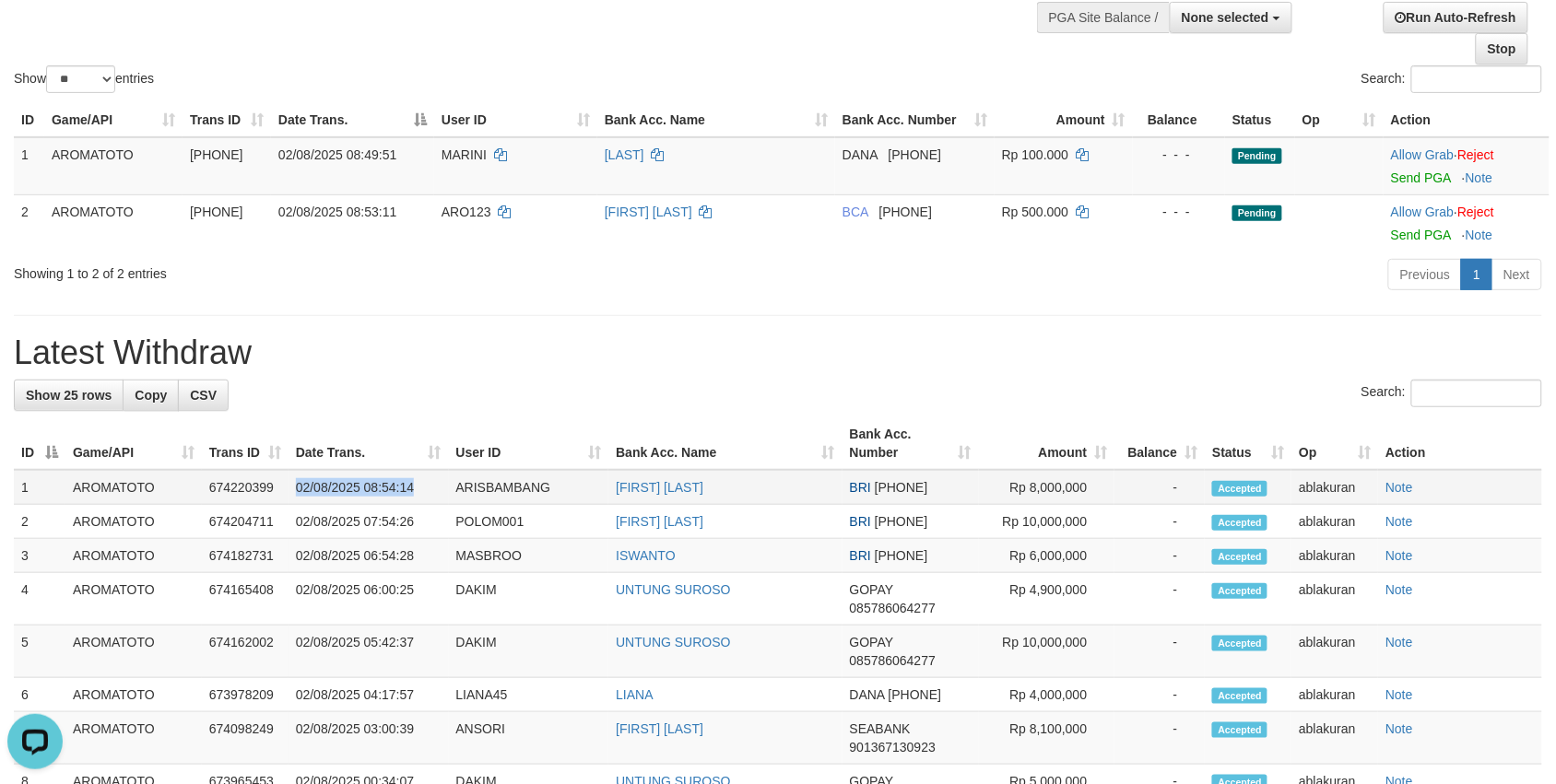drag, startPoint x: 293, startPoint y: 493, endPoint x: 433, endPoint y: 508, distance: 140.80128 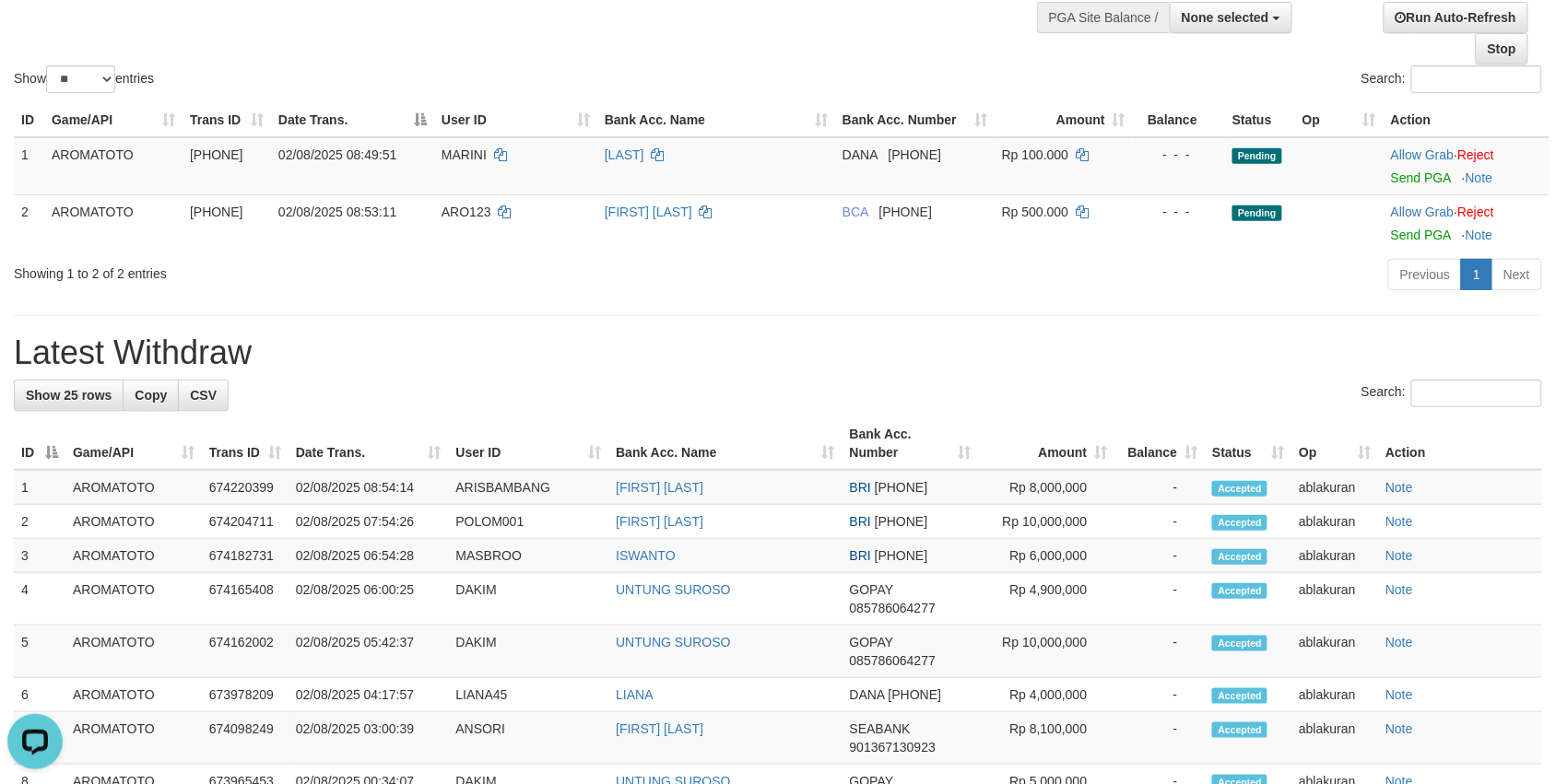click on "**********" at bounding box center (778, 451) 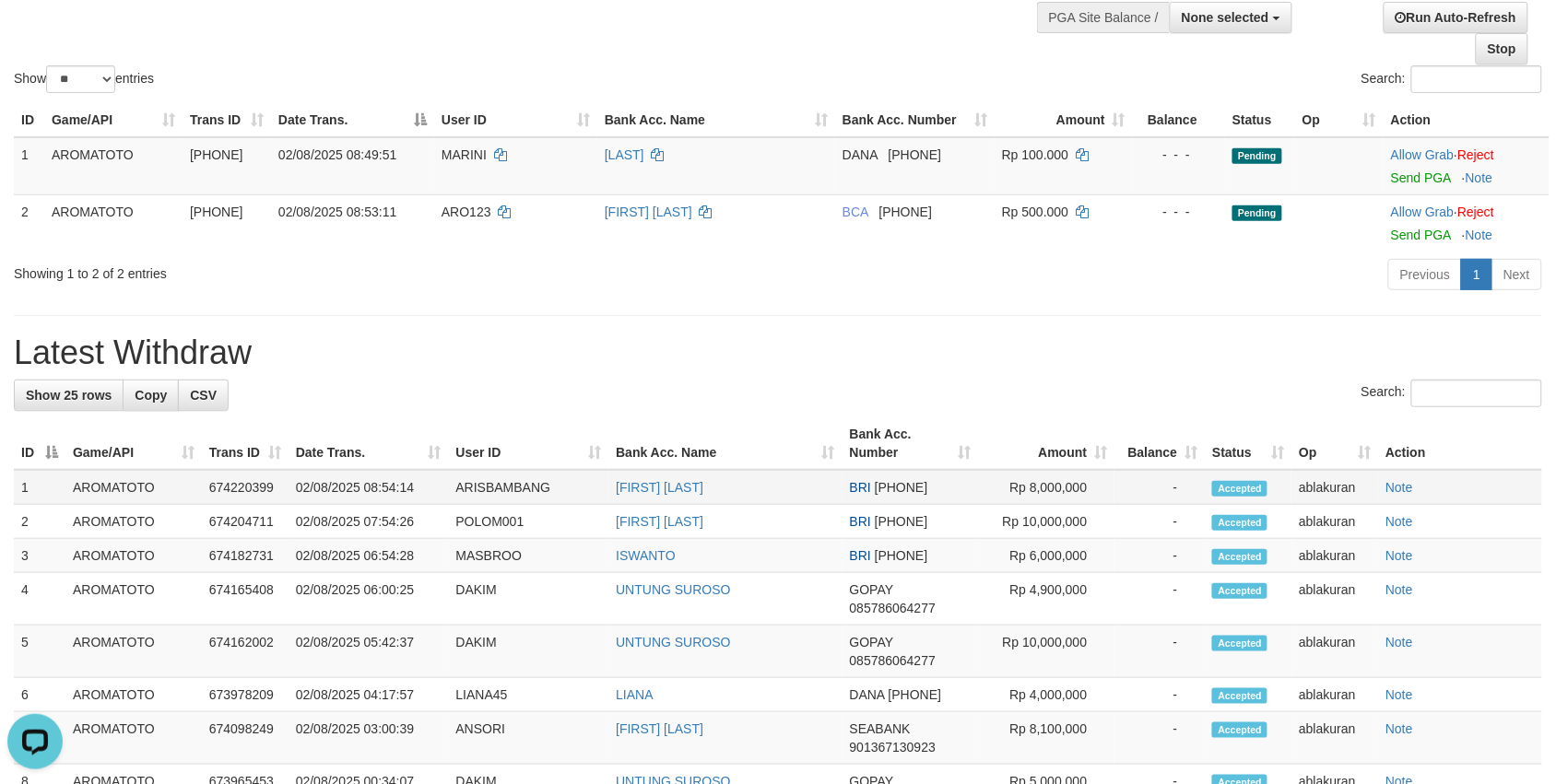 click on "ARISBAMBANG" at bounding box center (529, 487) 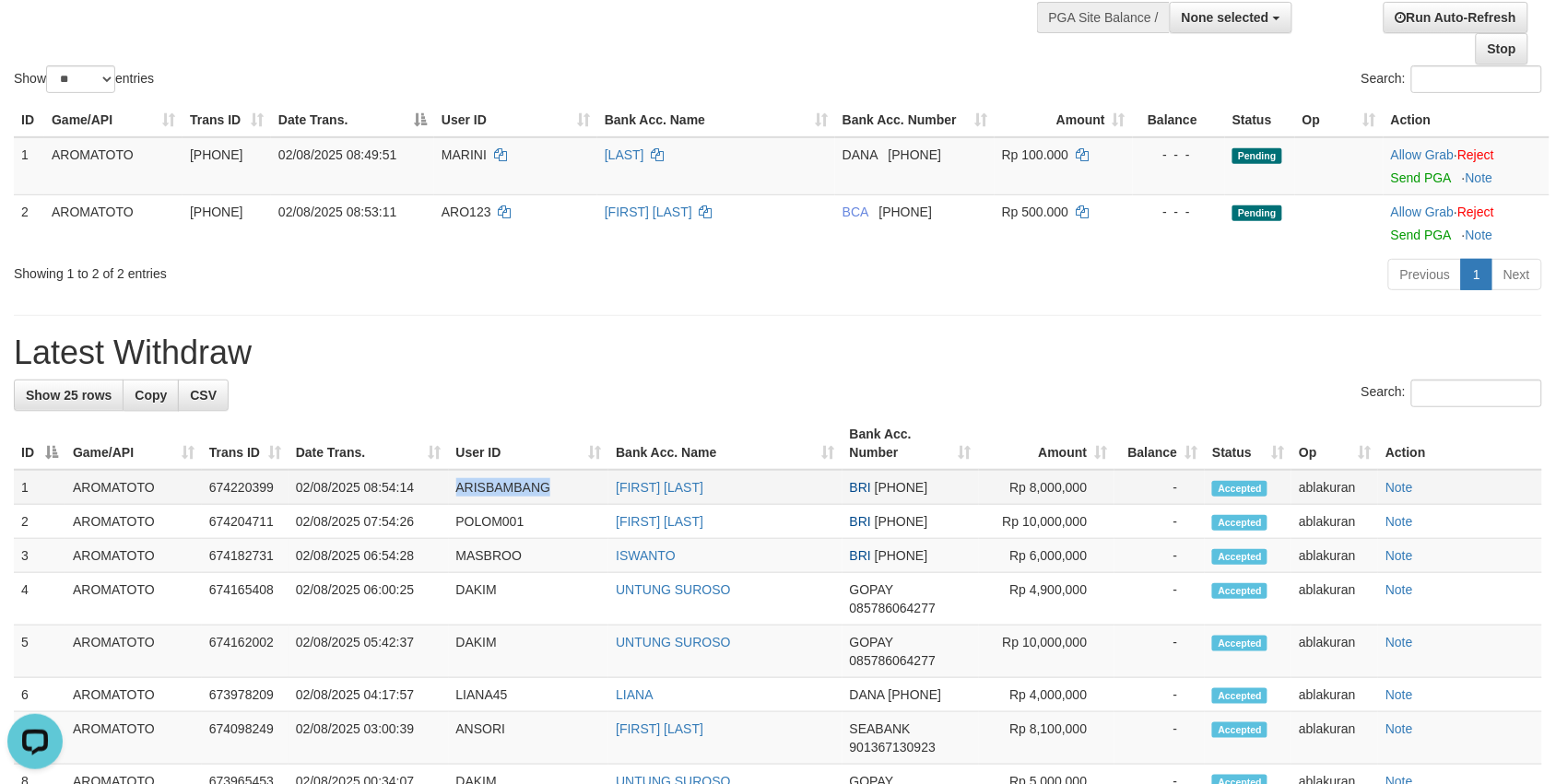 click on "ARISBAMBANG" at bounding box center (529, 487) 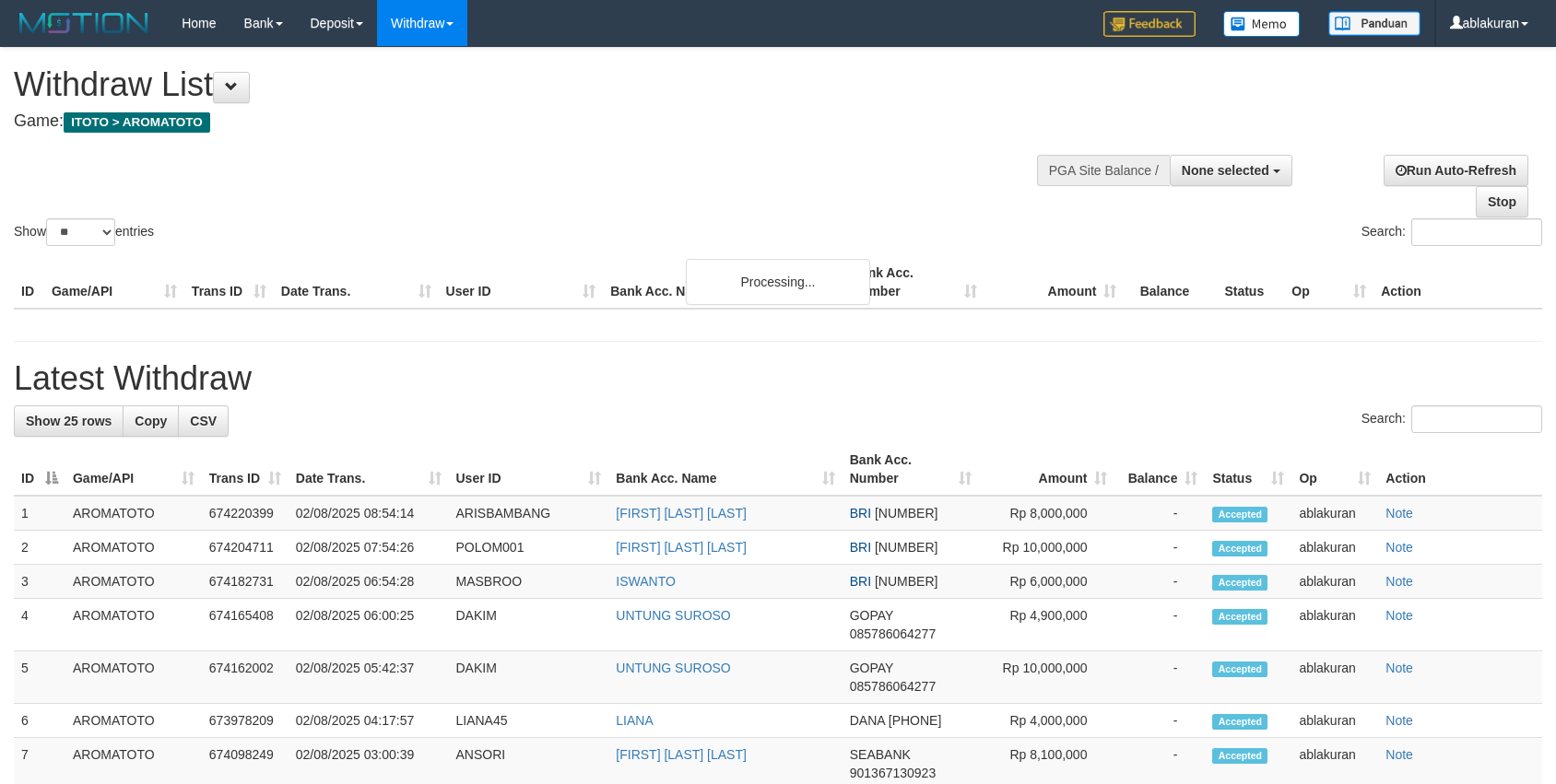 select 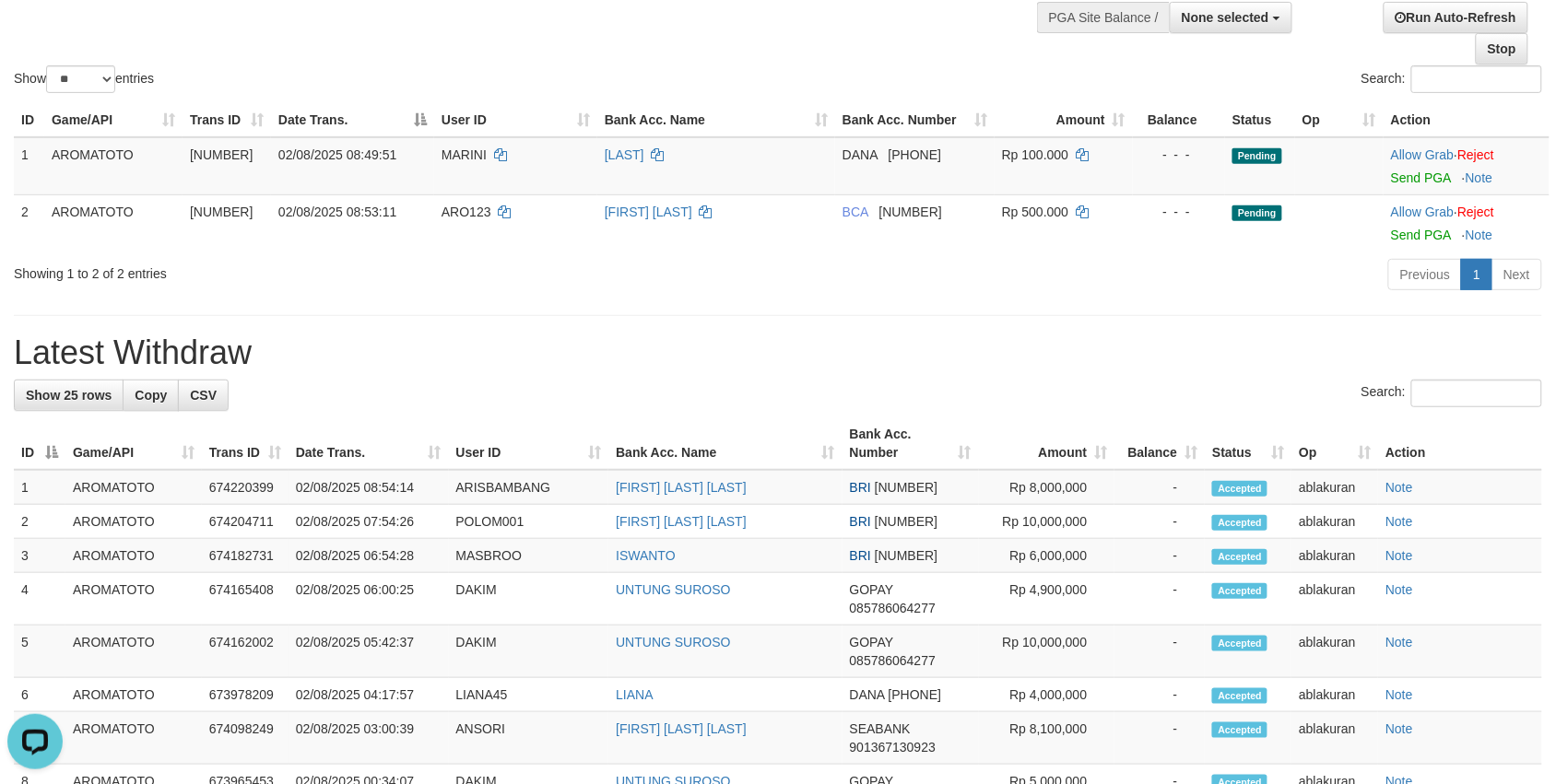 scroll, scrollTop: 0, scrollLeft: 0, axis: both 